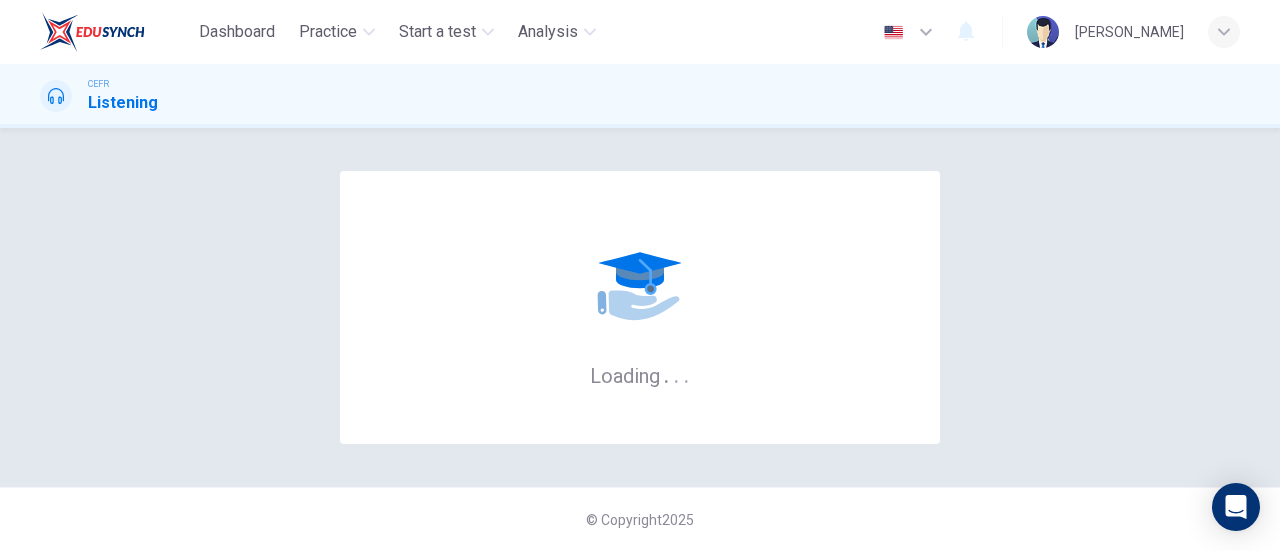 scroll, scrollTop: 0, scrollLeft: 0, axis: both 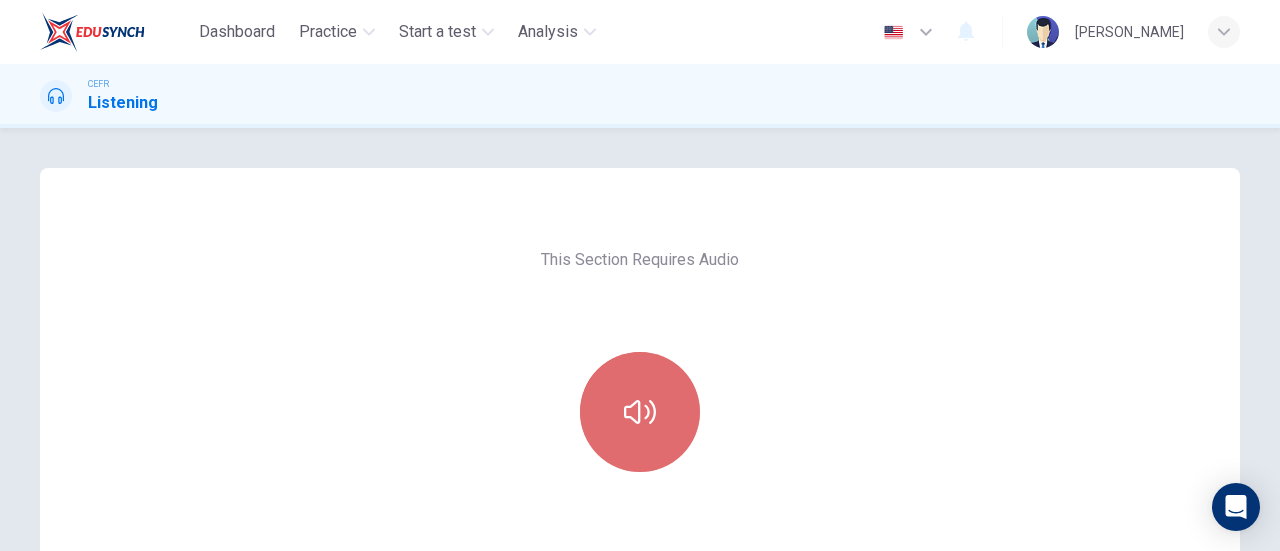click at bounding box center (640, 412) 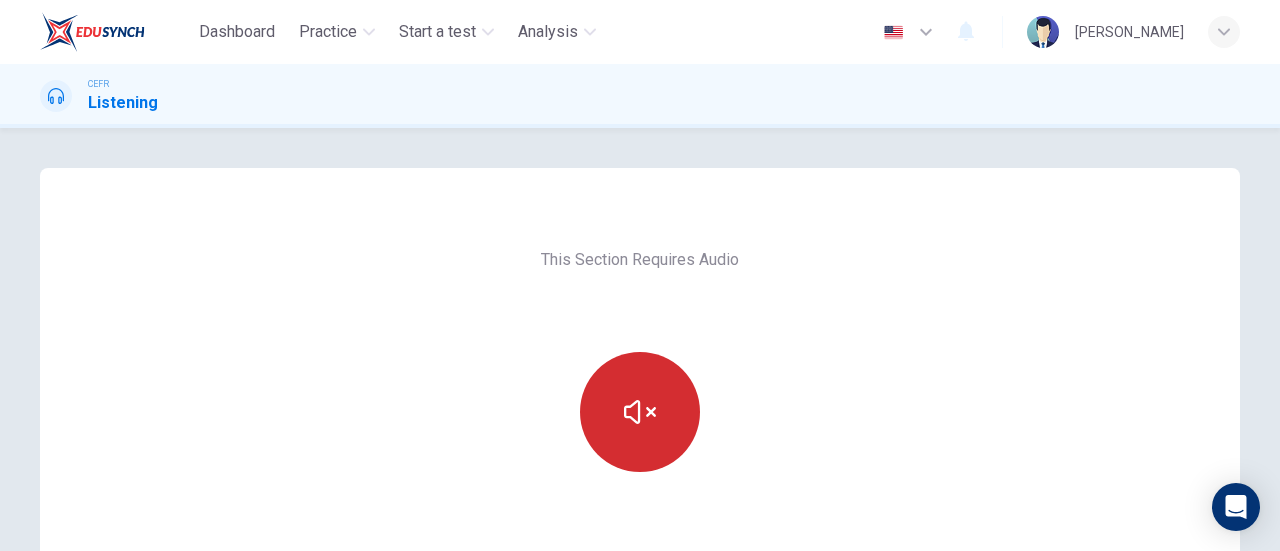 scroll, scrollTop: 253, scrollLeft: 0, axis: vertical 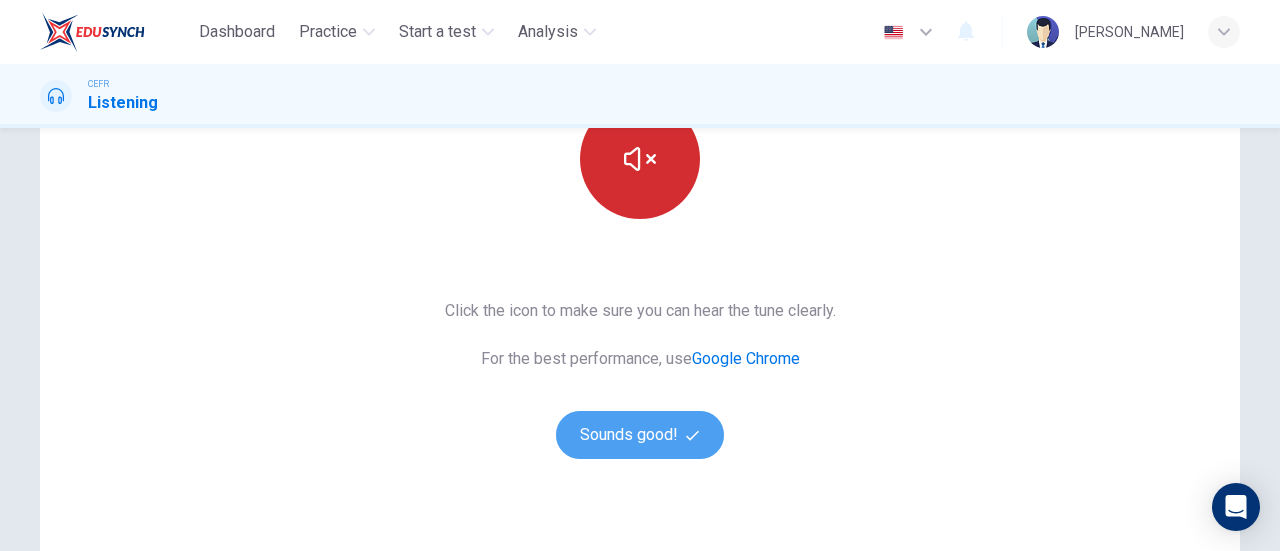click on "Sounds good!" at bounding box center [640, 435] 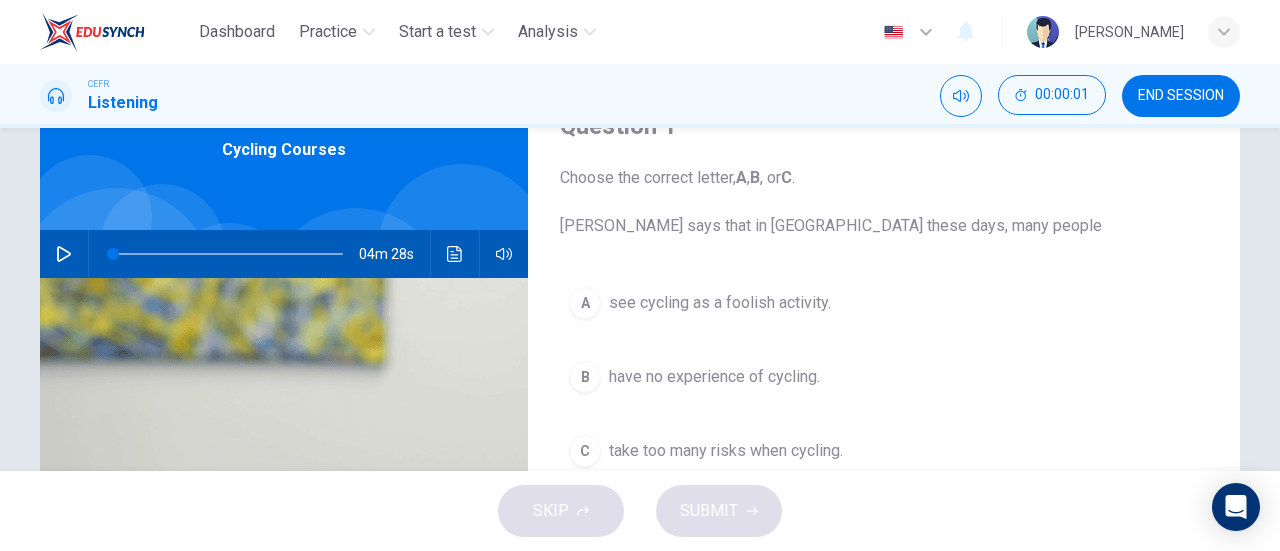 scroll, scrollTop: 97, scrollLeft: 0, axis: vertical 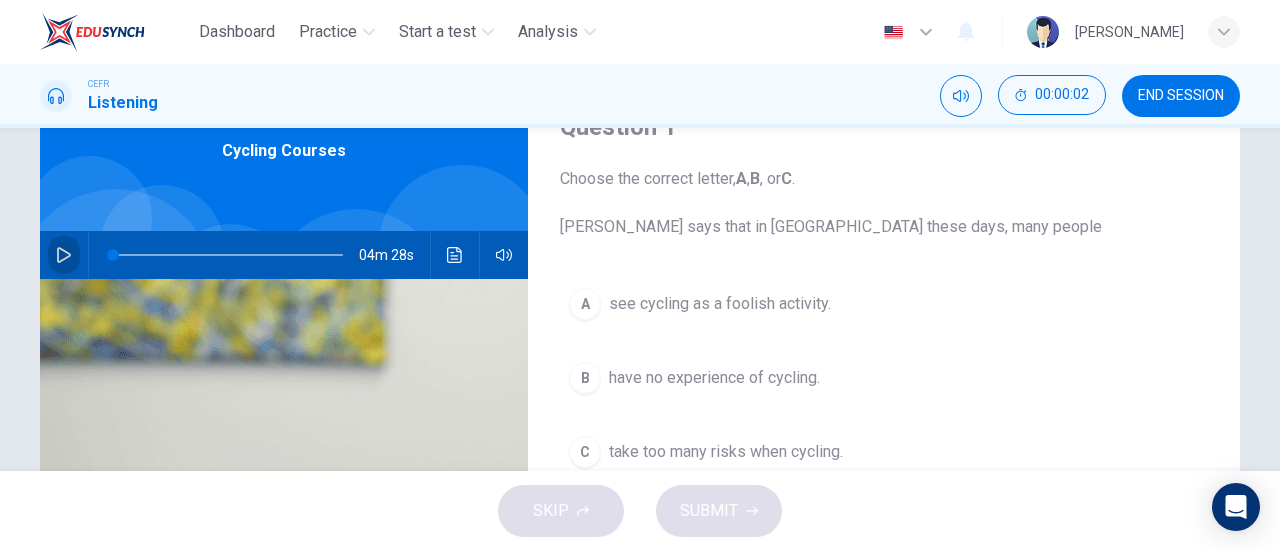 click at bounding box center [64, 255] 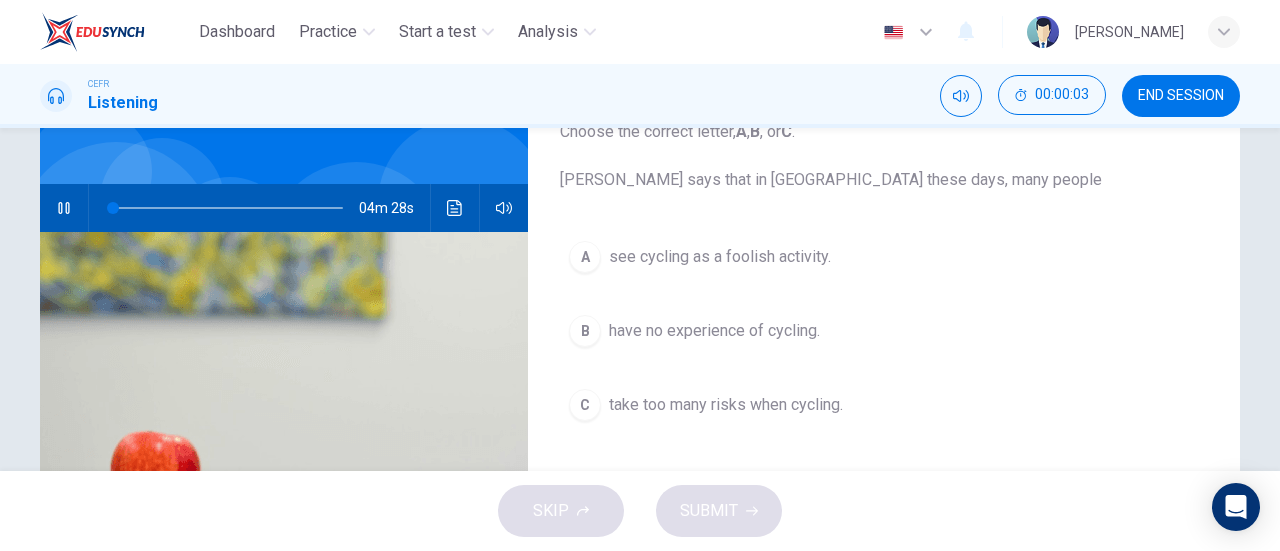 scroll, scrollTop: 151, scrollLeft: 0, axis: vertical 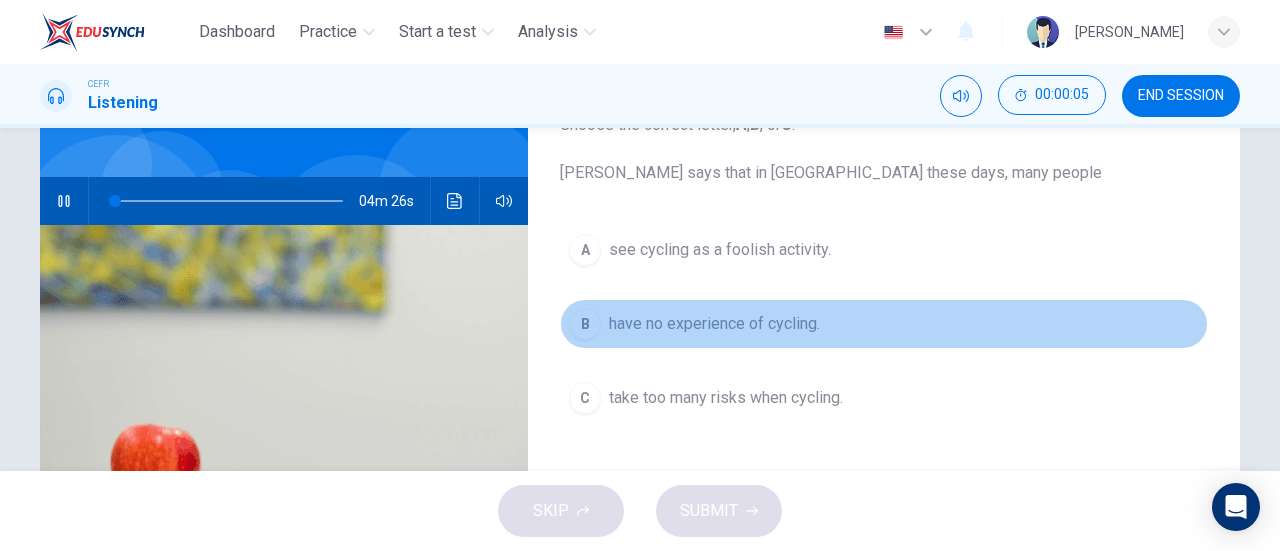 click on "B have no experience of cycling." at bounding box center [884, 324] 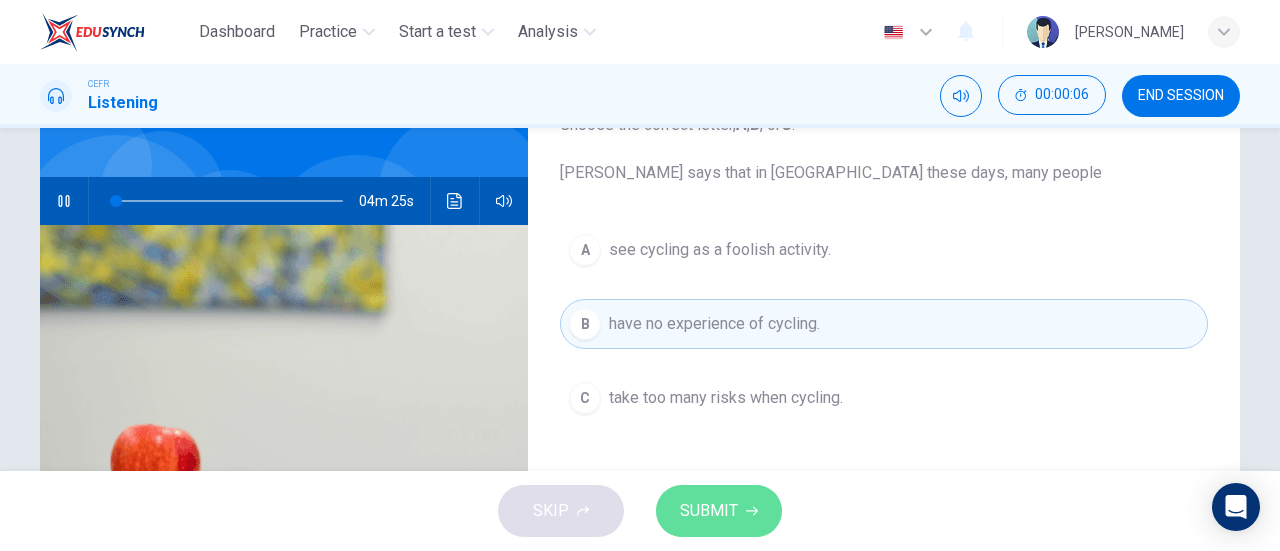 click on "SUBMIT" at bounding box center [709, 511] 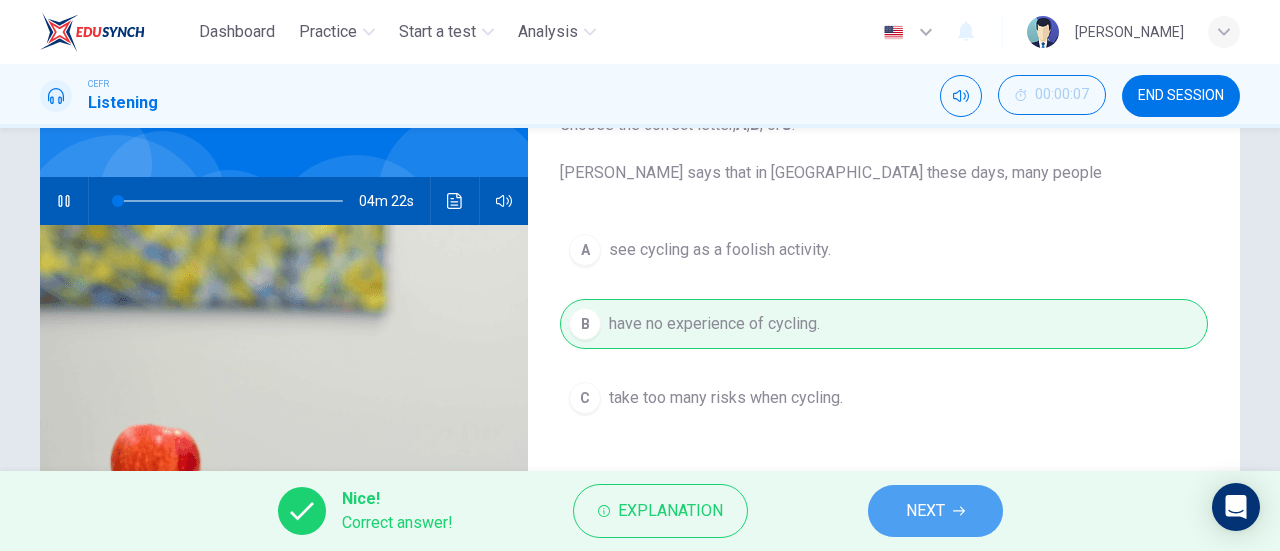 click on "NEXT" at bounding box center (935, 511) 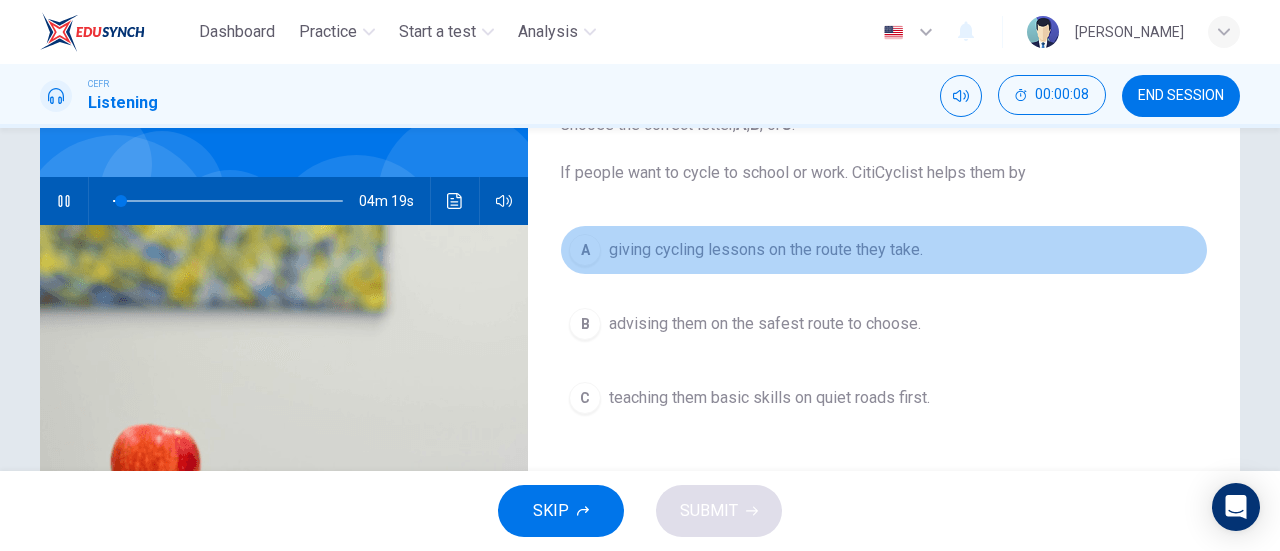 click on "A" at bounding box center (585, 250) 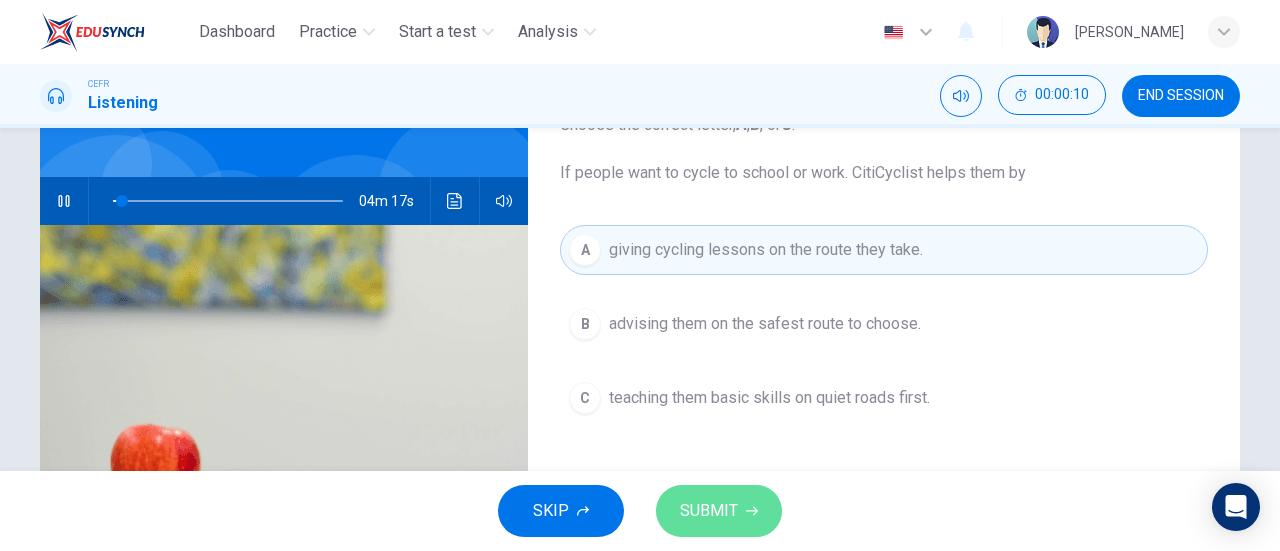 click on "SUBMIT" at bounding box center [719, 511] 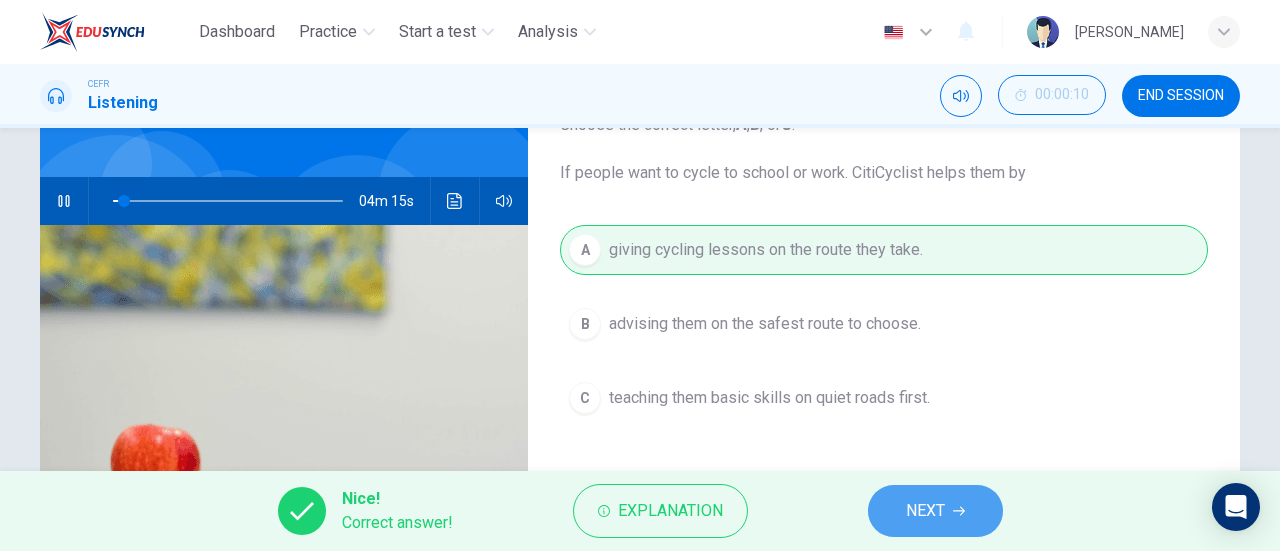 click on "NEXT" at bounding box center [925, 511] 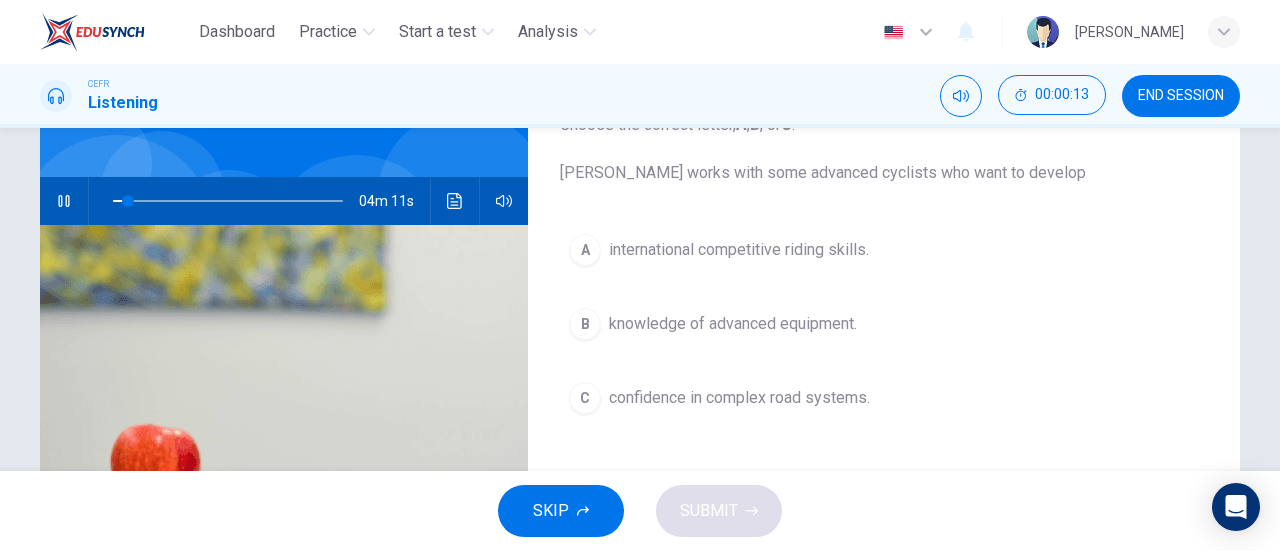 click on "confidence in complex road systems." at bounding box center (739, 398) 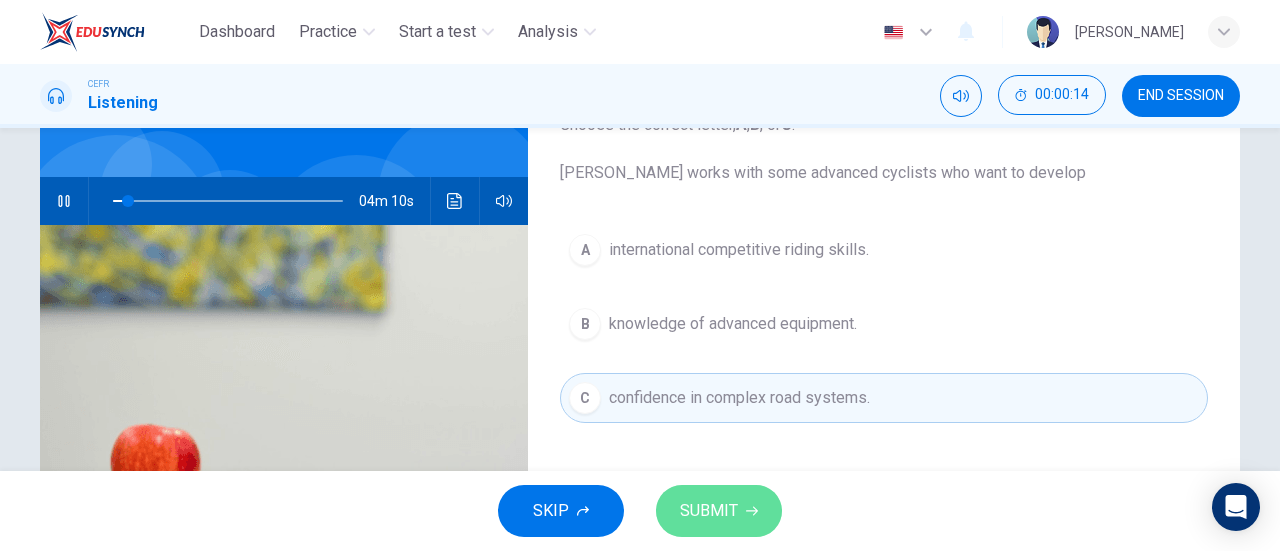 click on "SUBMIT" at bounding box center [709, 511] 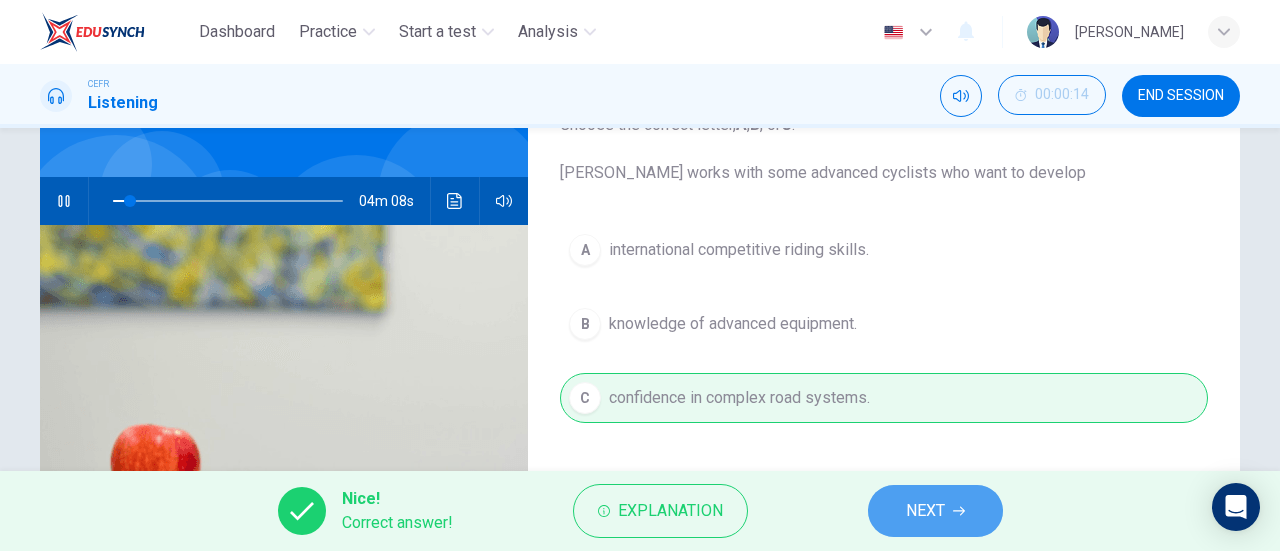 click on "NEXT" at bounding box center [935, 511] 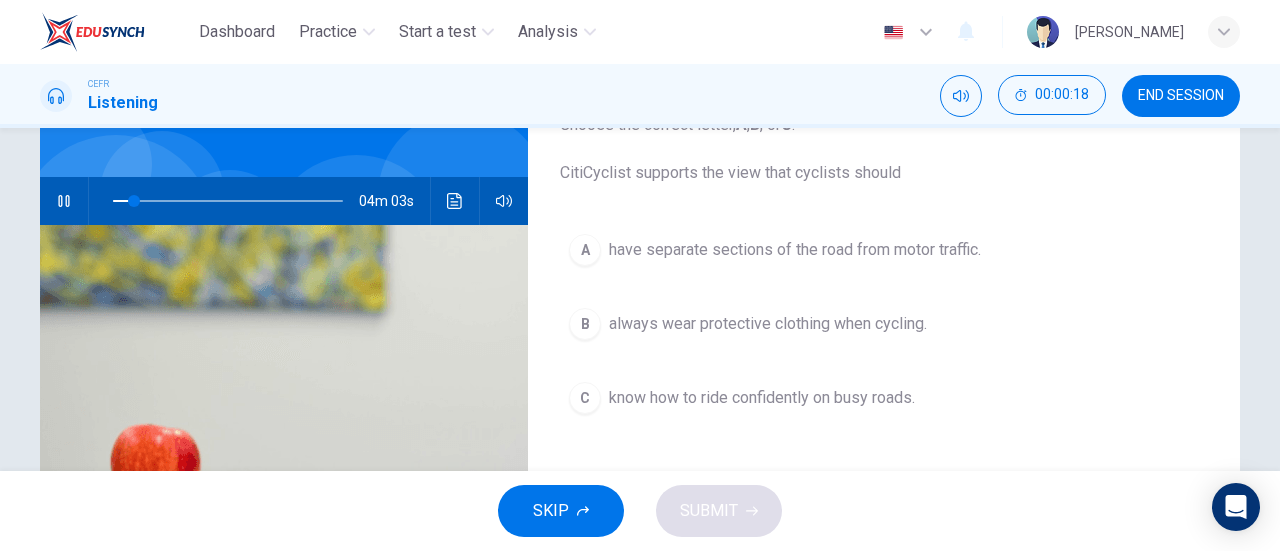 click on "know how to ride confidently on busy roads." at bounding box center [762, 398] 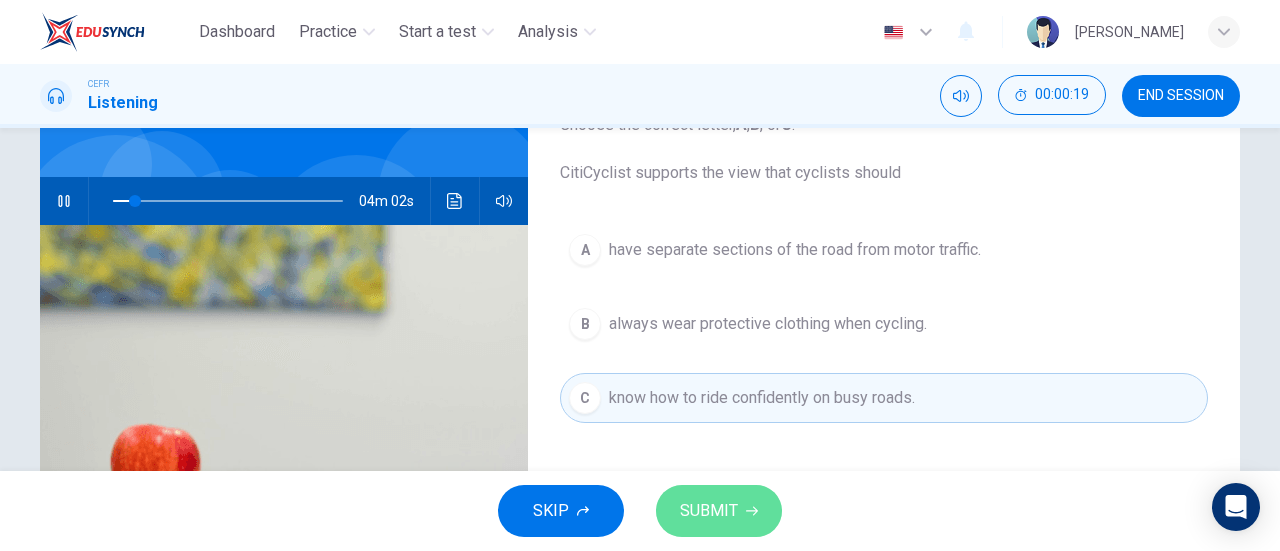 click on "SUBMIT" at bounding box center [719, 511] 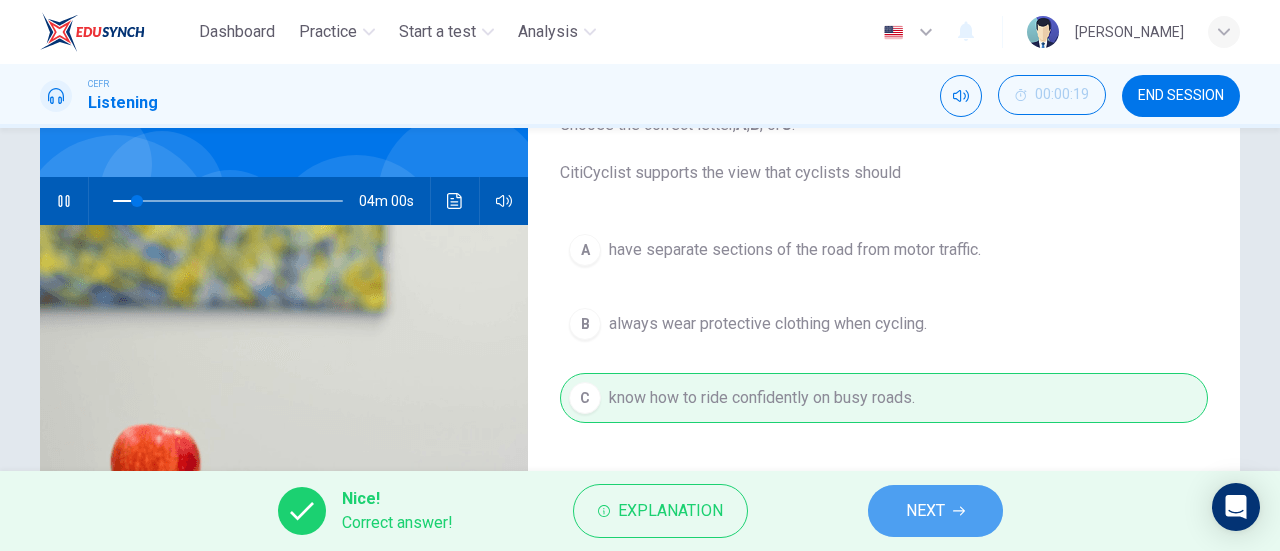 click on "NEXT" at bounding box center [925, 511] 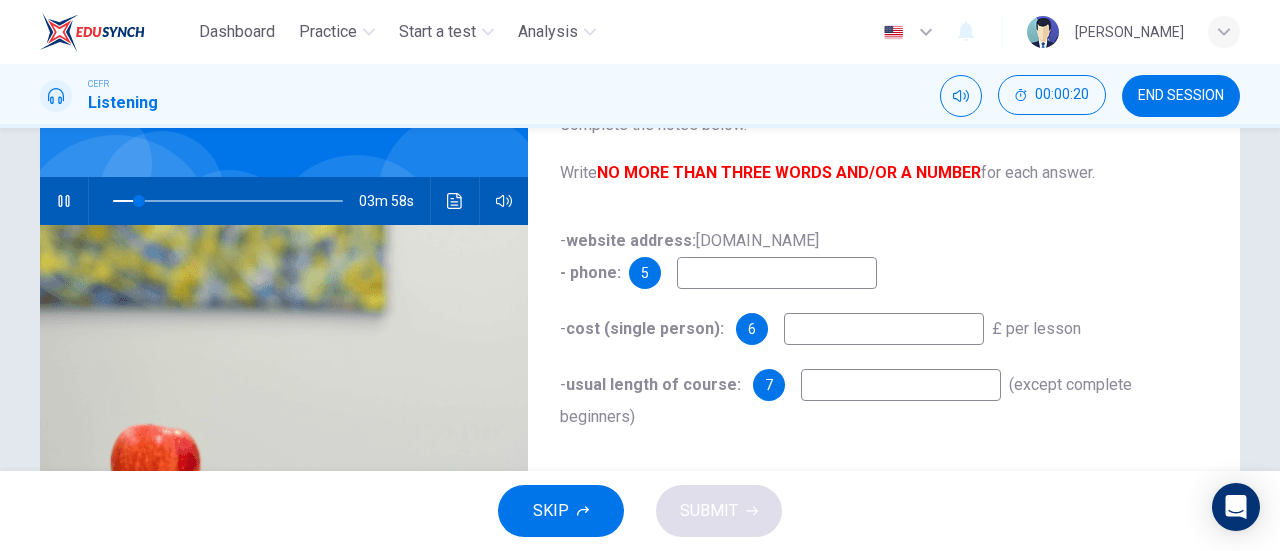 click at bounding box center (777, 273) 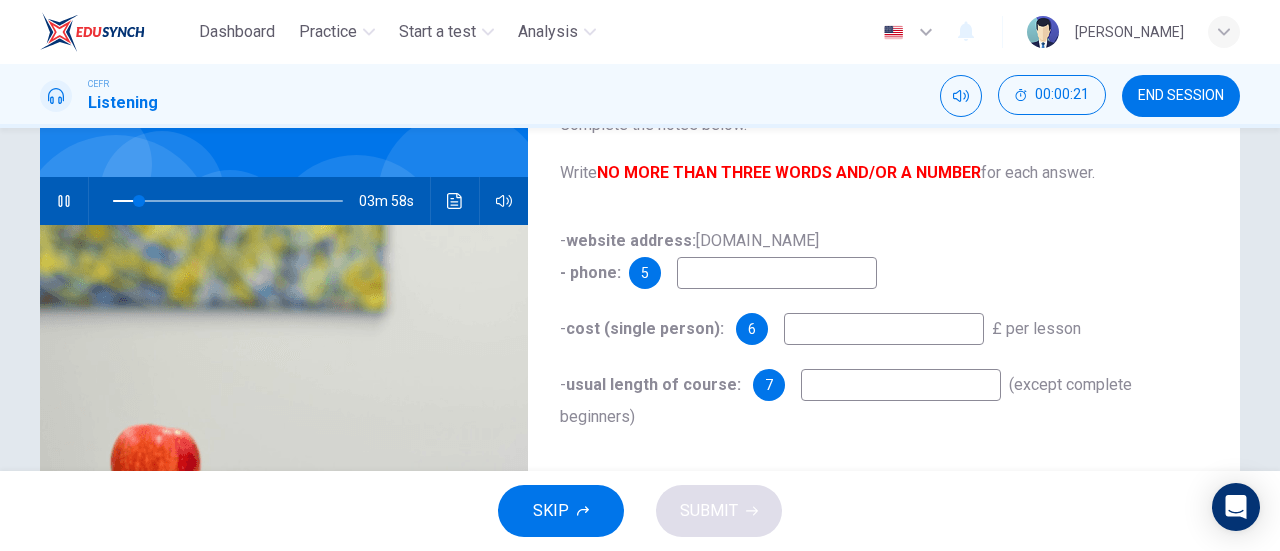 type on "12" 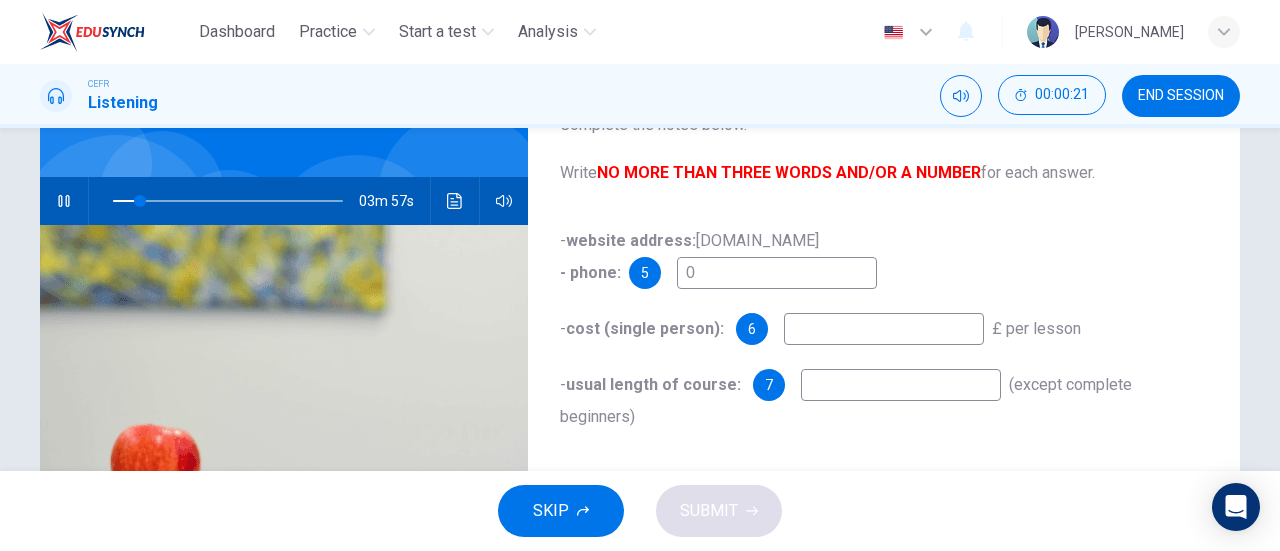 type on "02" 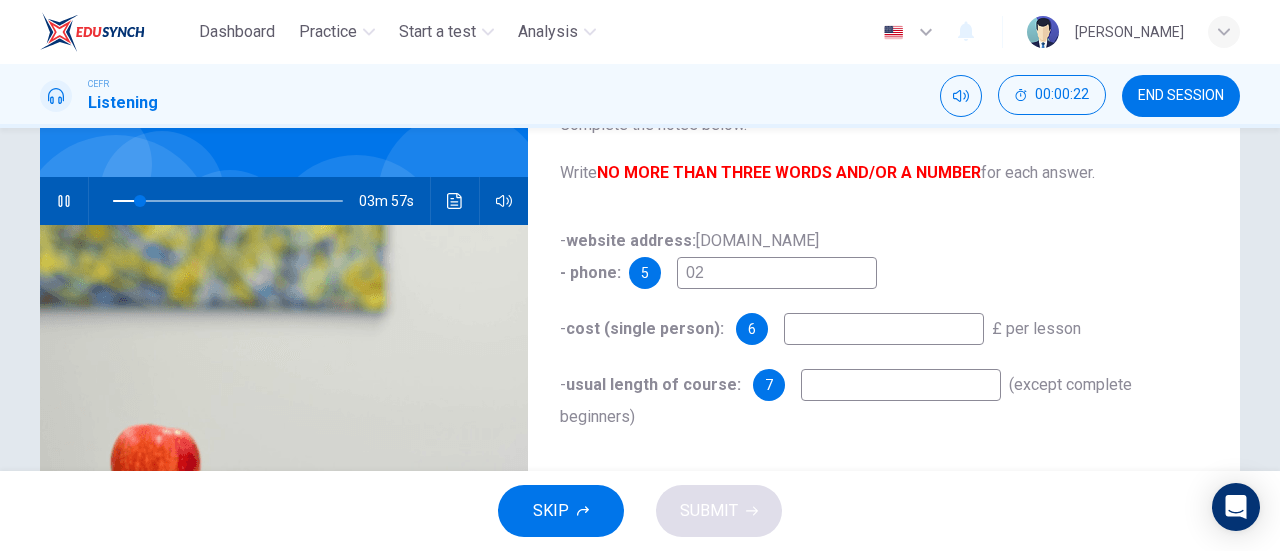 type on "12" 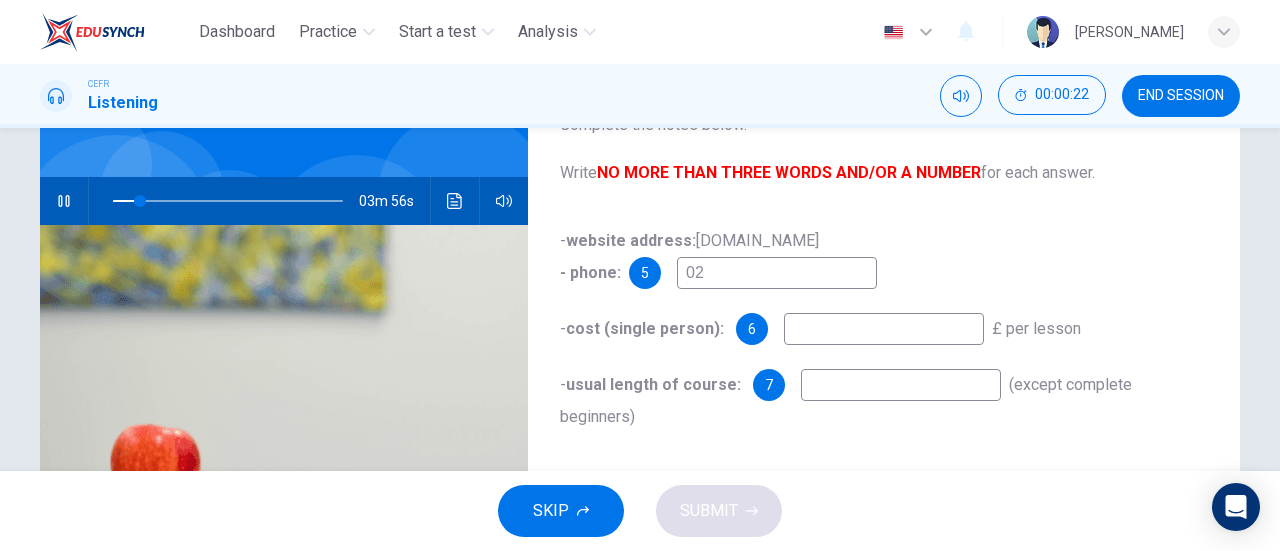 type on "020" 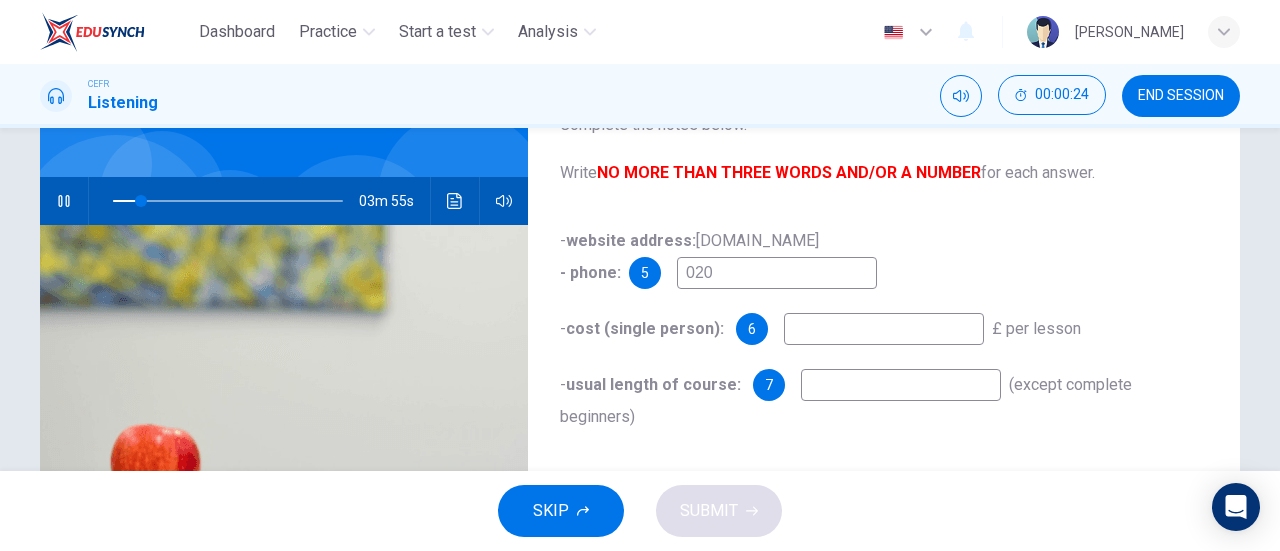 type on "13" 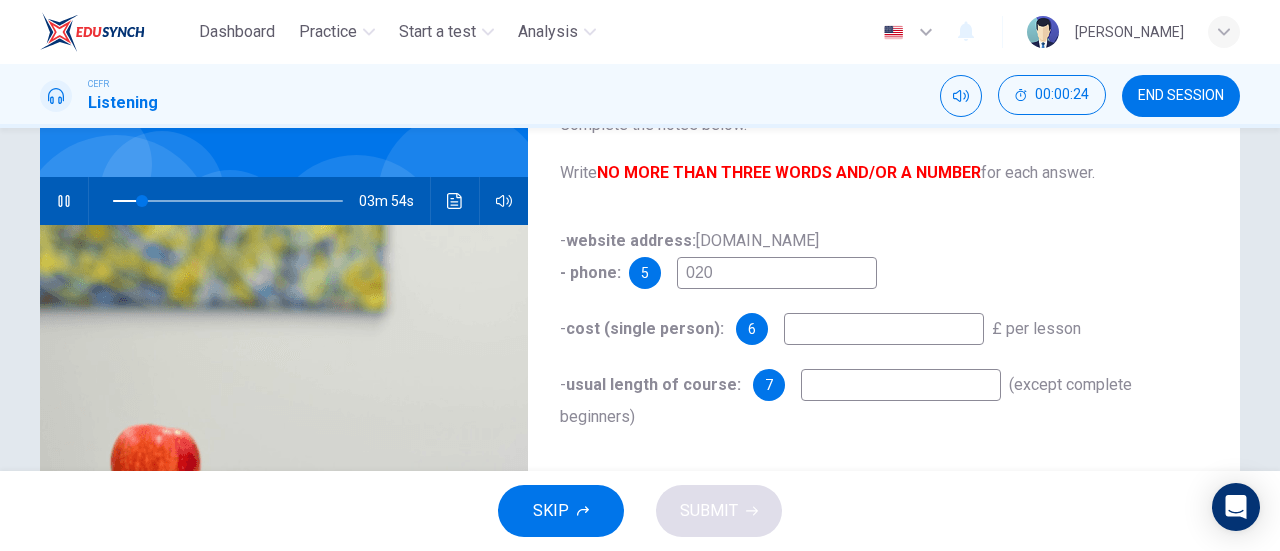 type on "020" 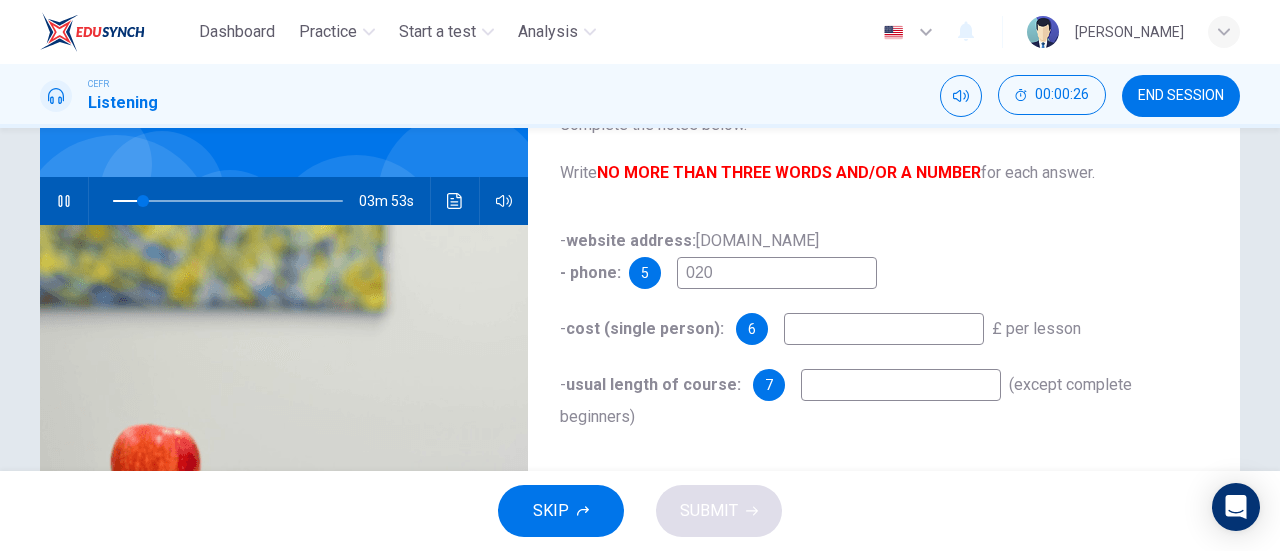 type on "13" 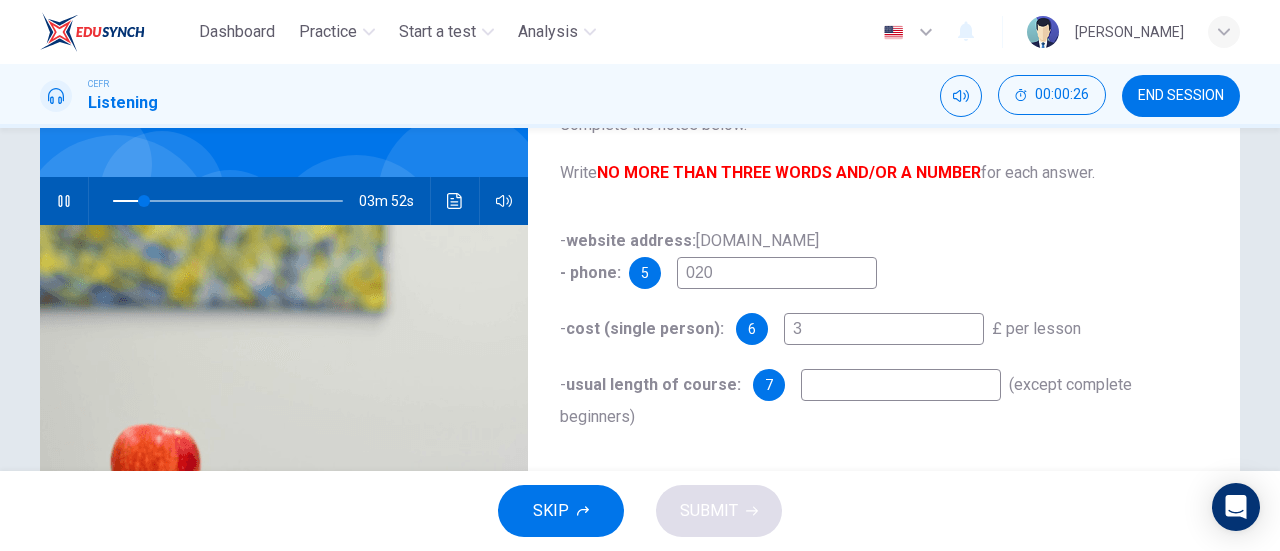 type on "36" 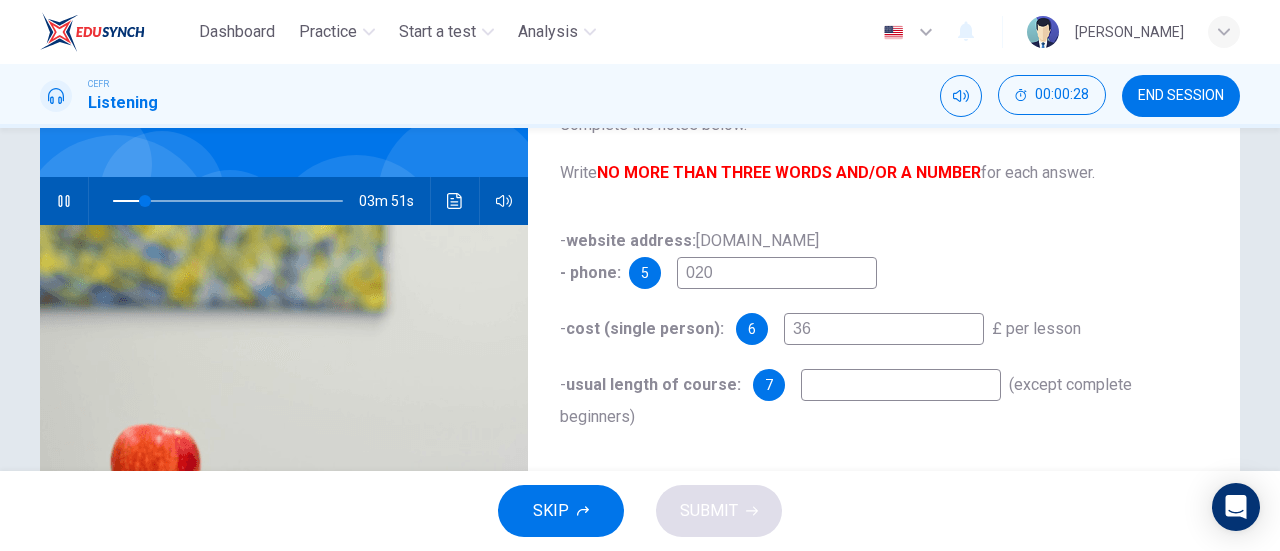 type on "14" 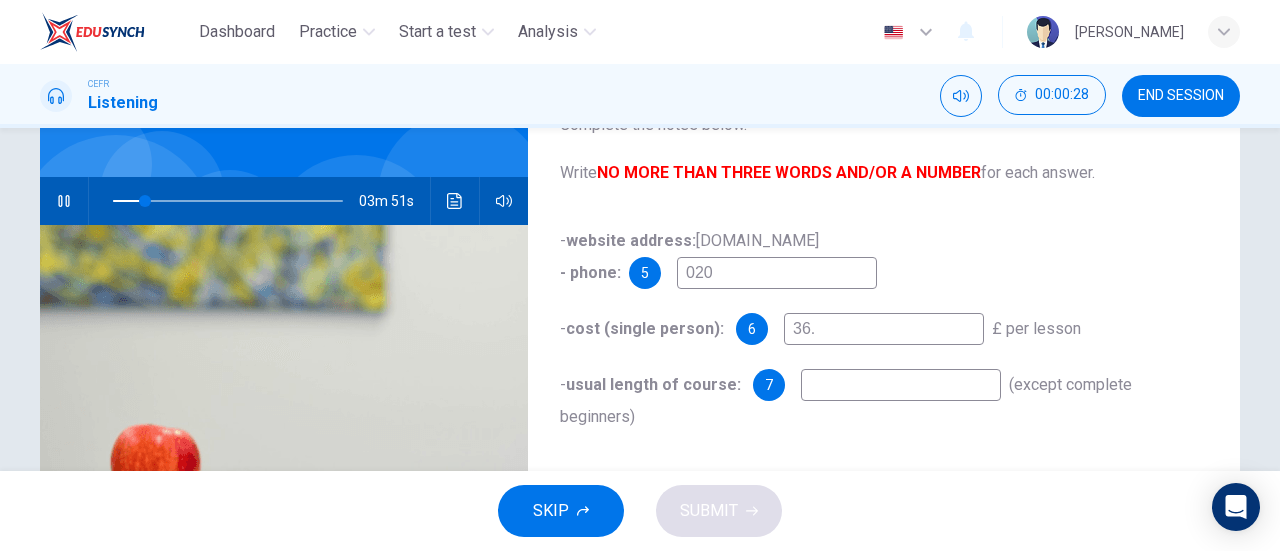 type on "14" 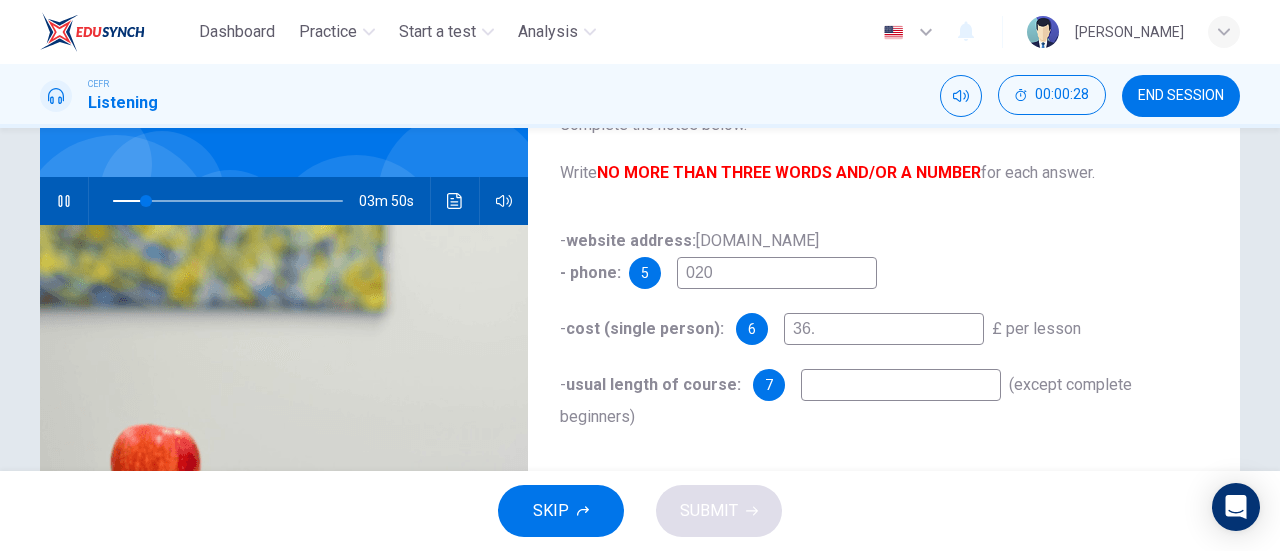type on "36.5" 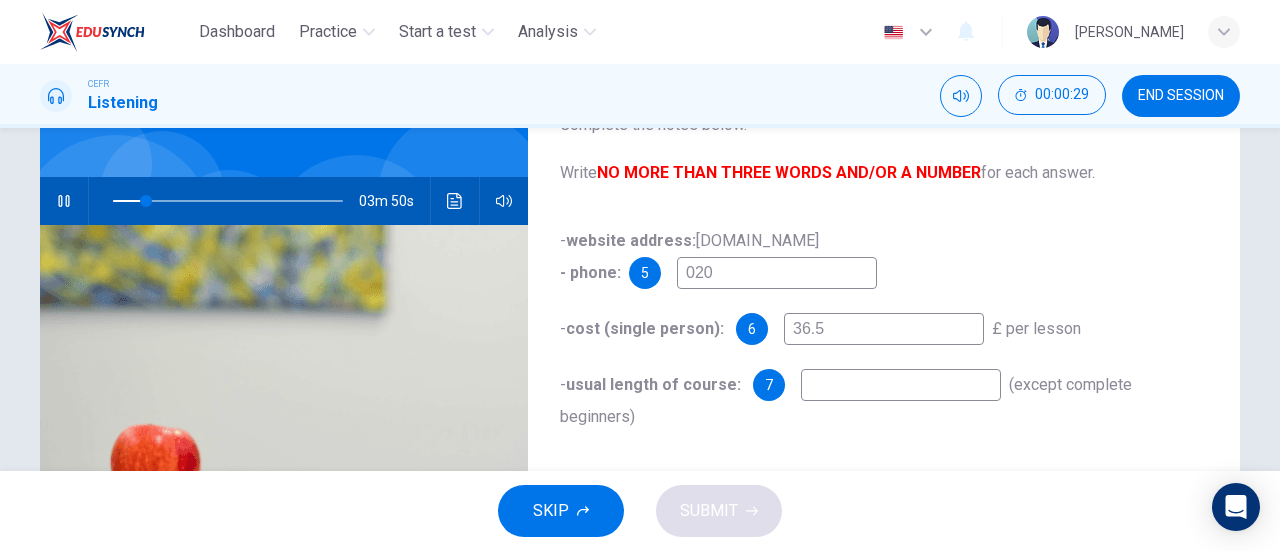 type on "15" 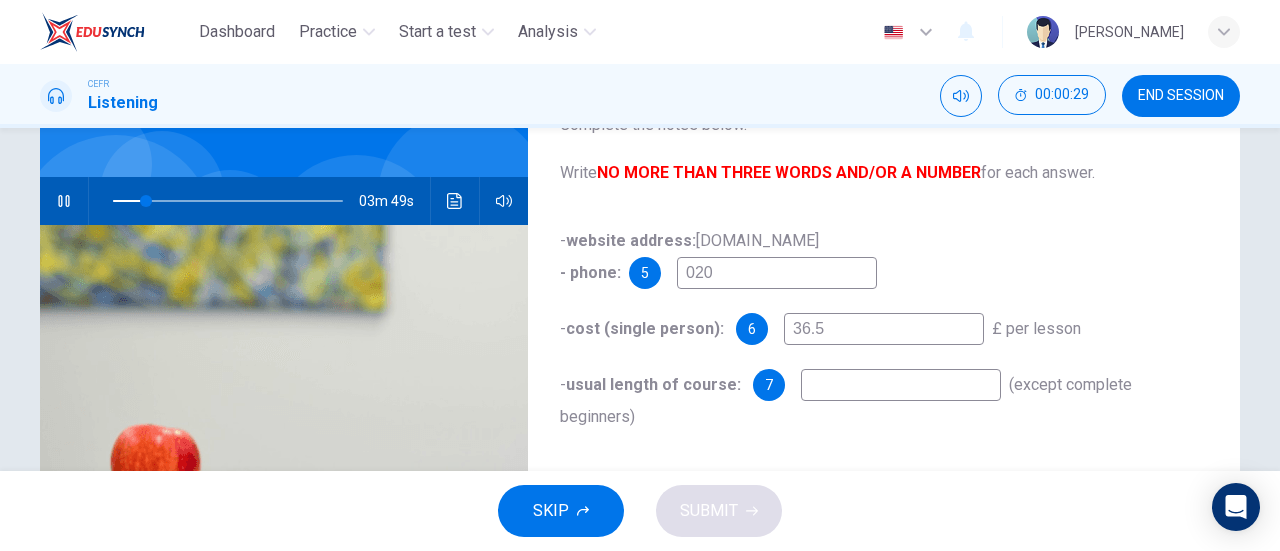 type on "36.50" 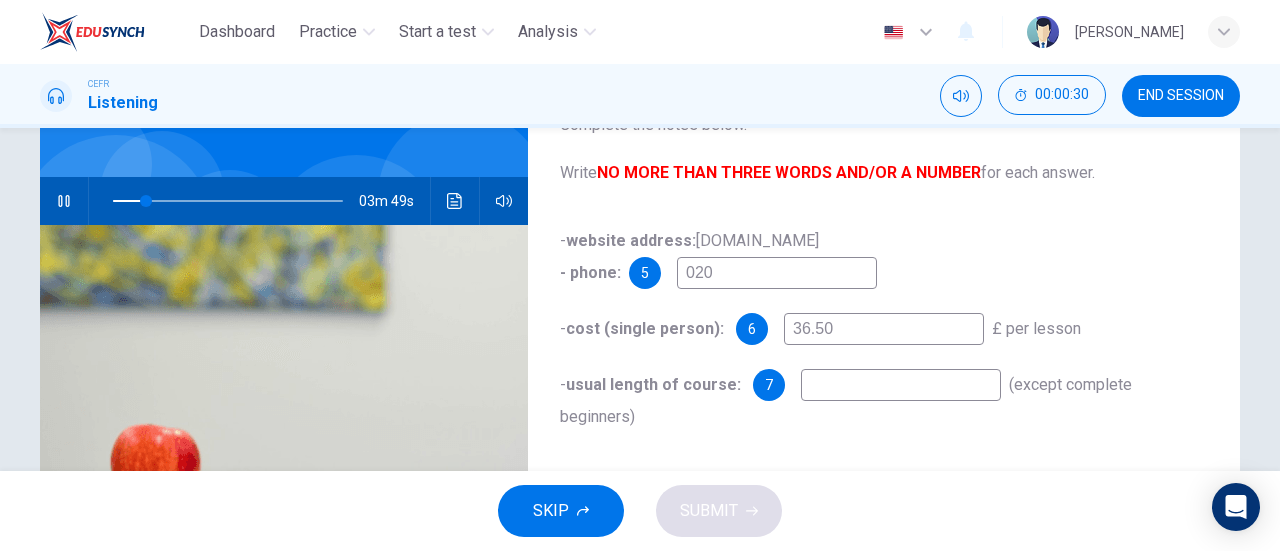 type on "15" 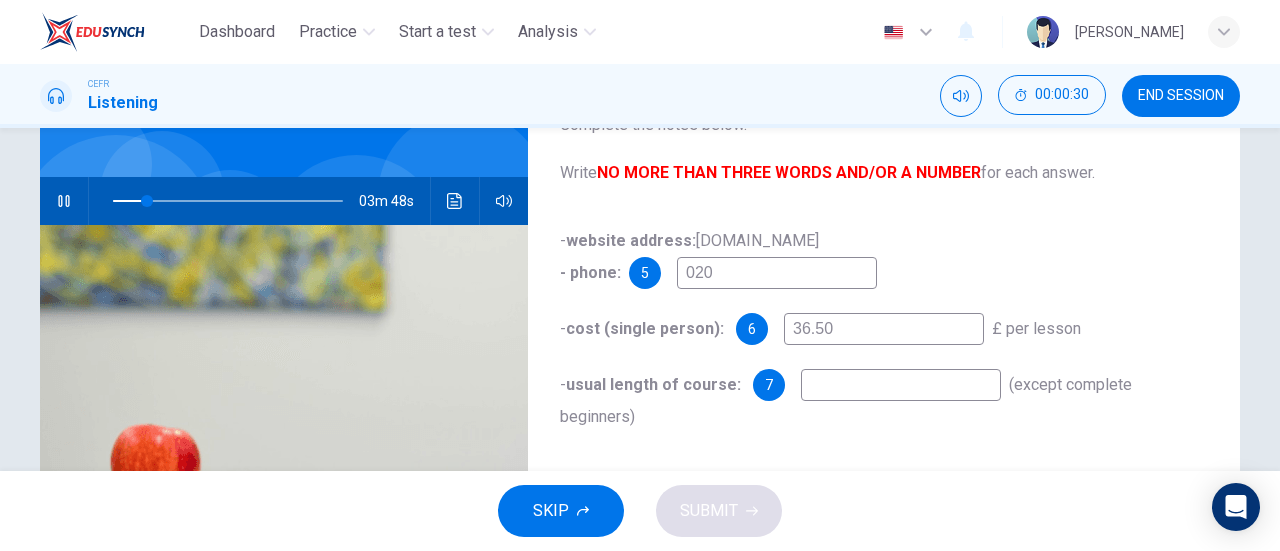 type on "36.50" 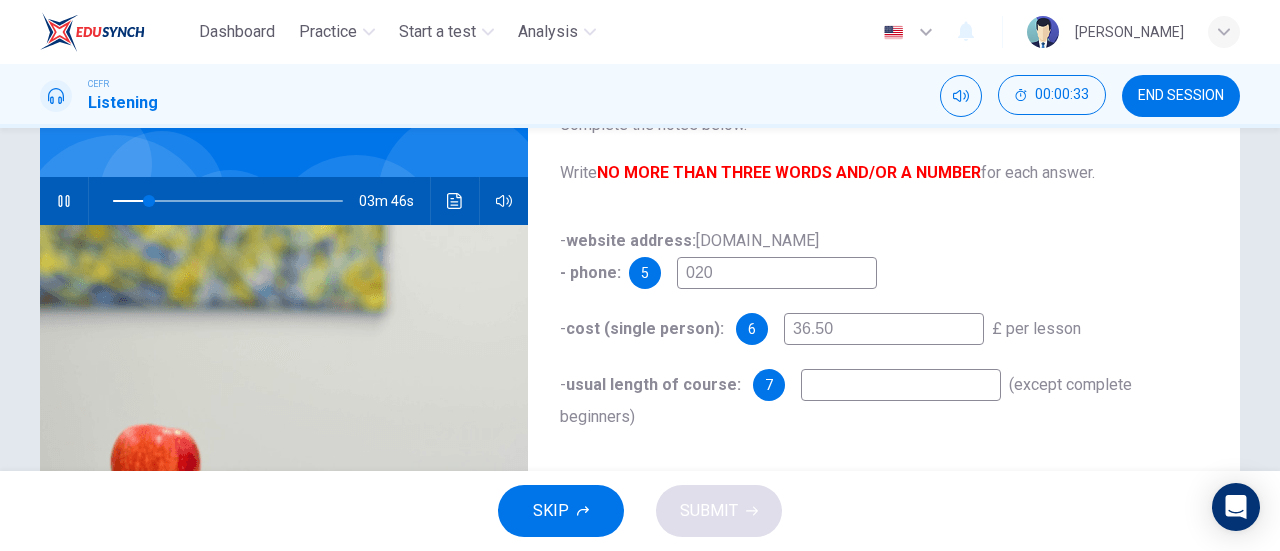 type on "16" 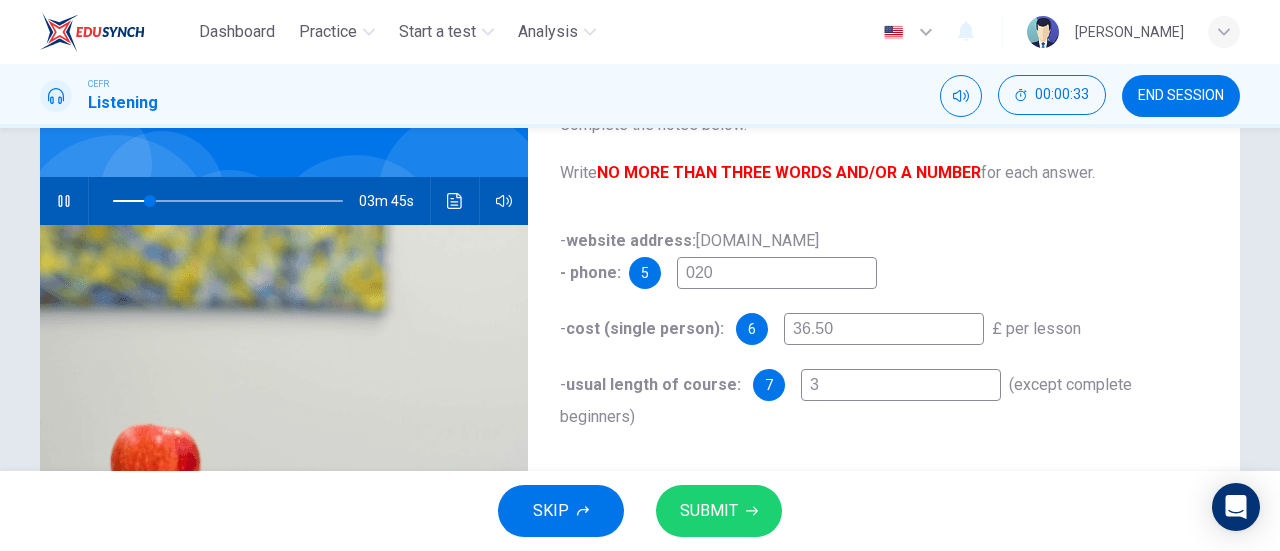 type on "3" 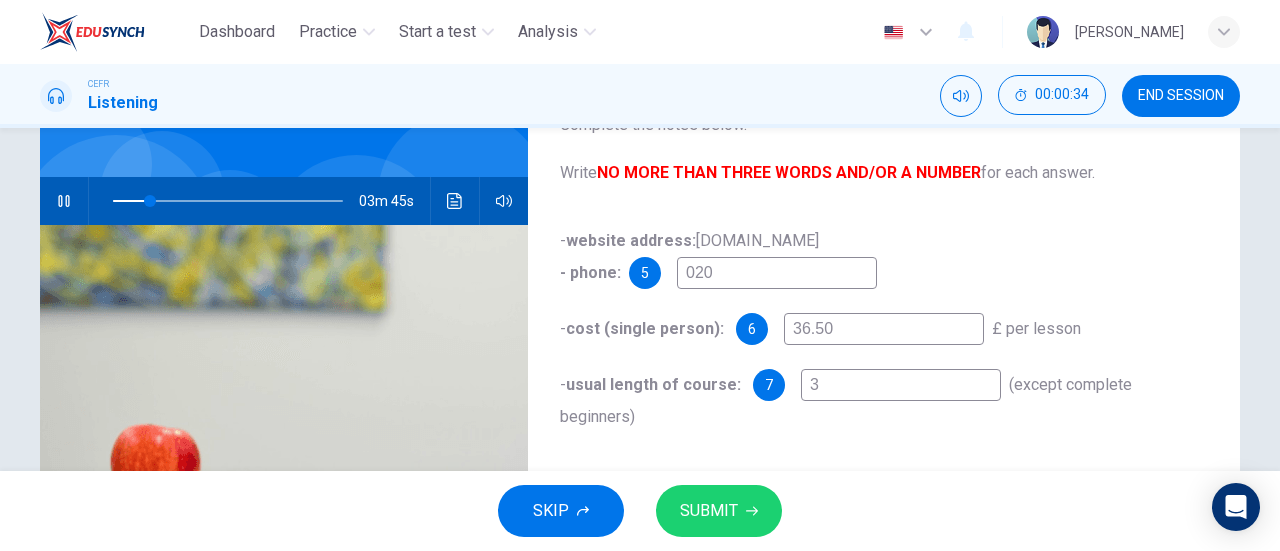 type on "16" 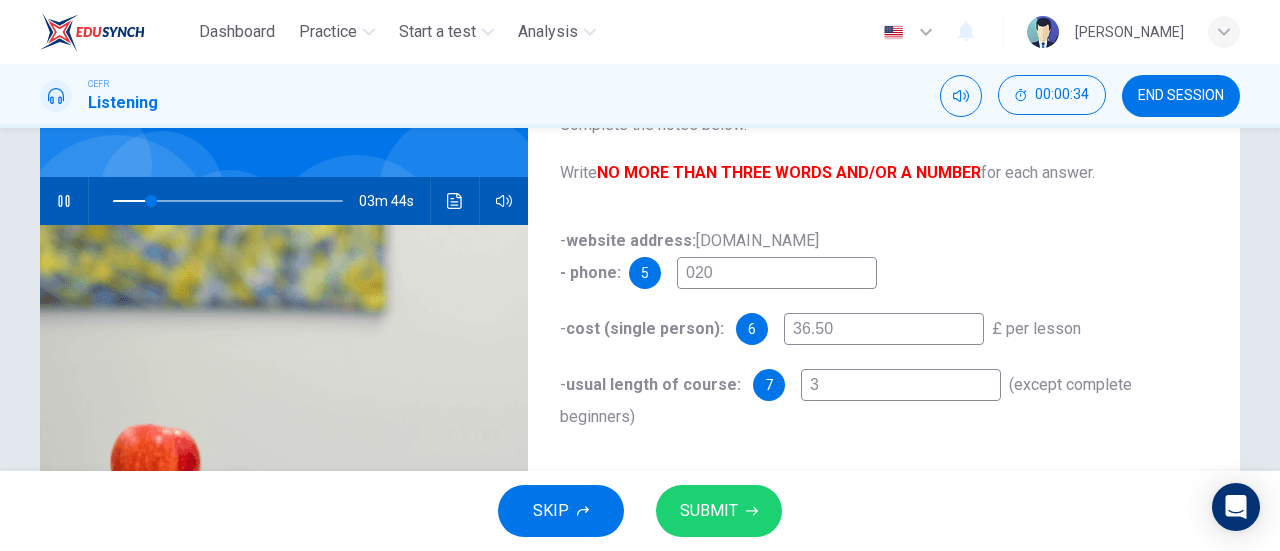 type on "3 h" 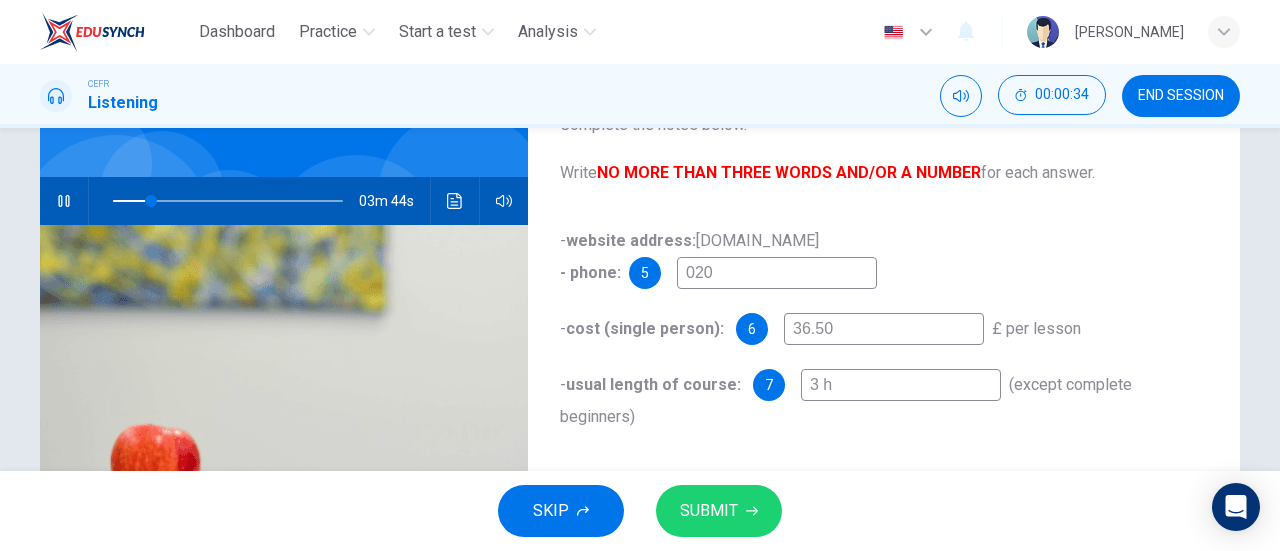 type on "16" 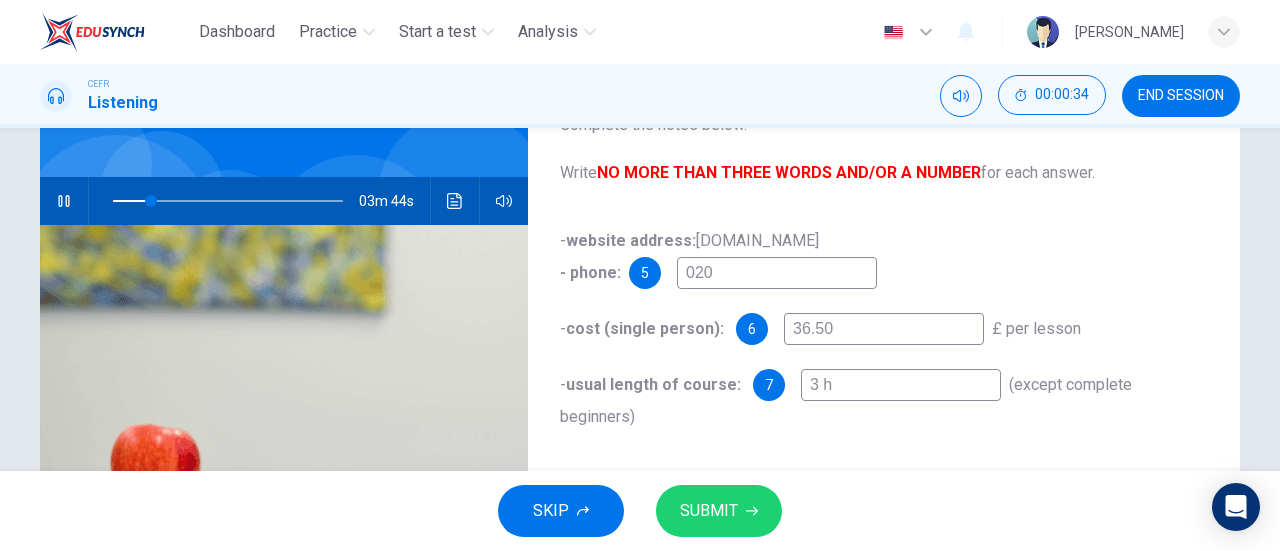 type on "3 ho" 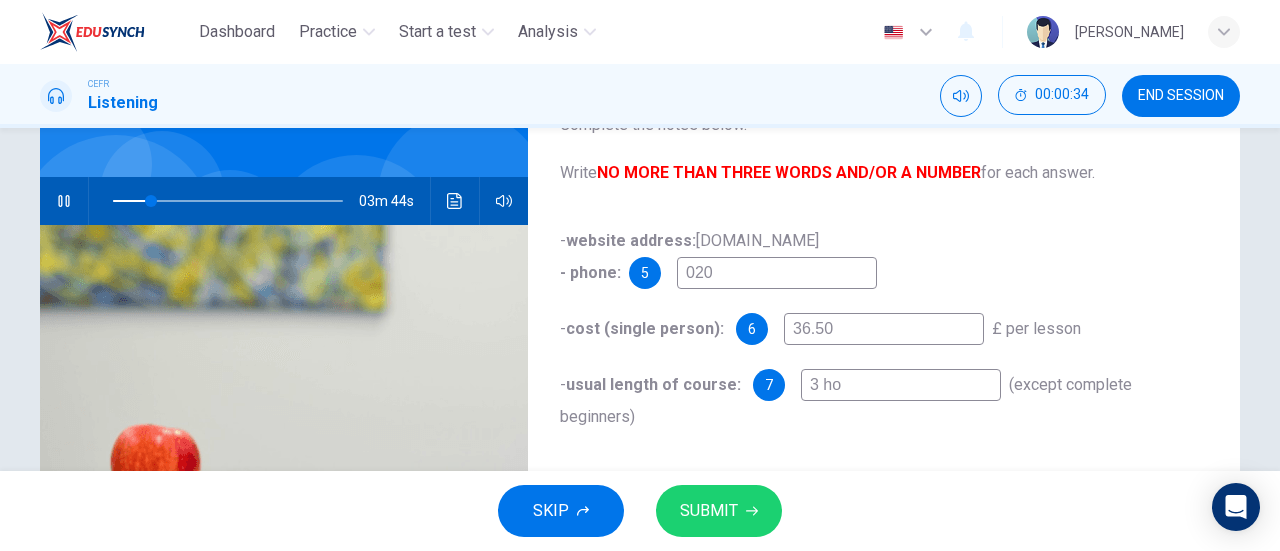 type on "16" 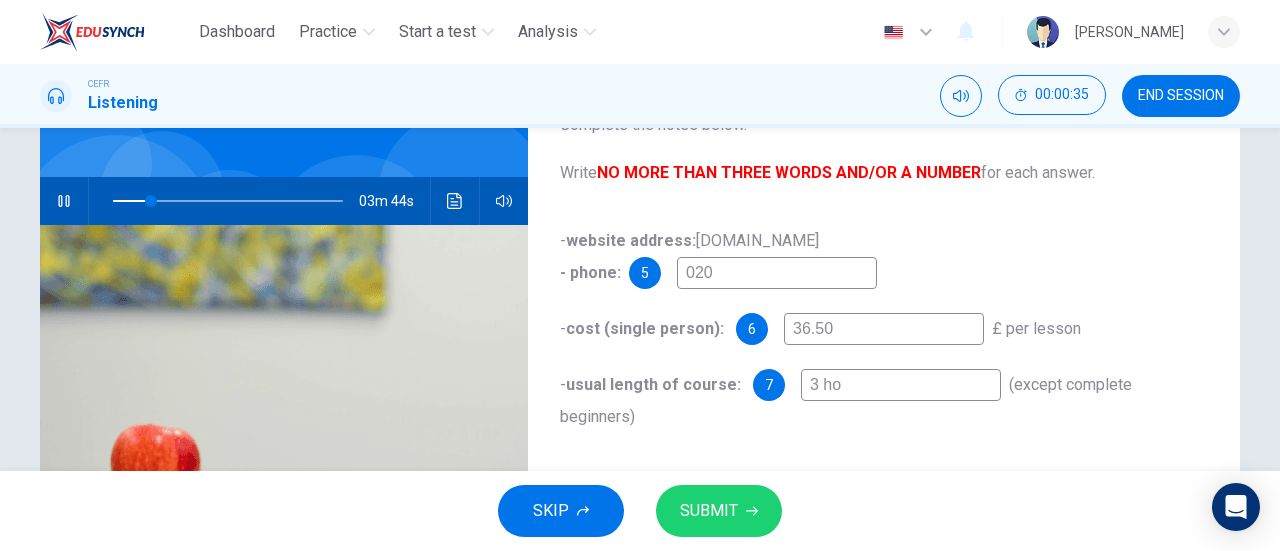 type on "3 hou" 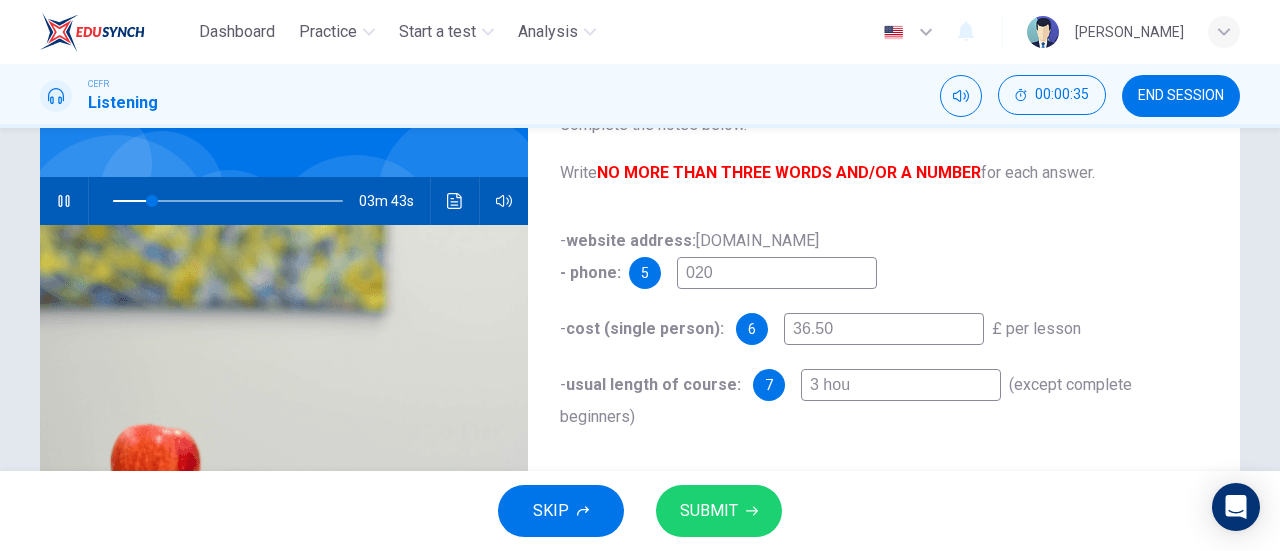 type on "17" 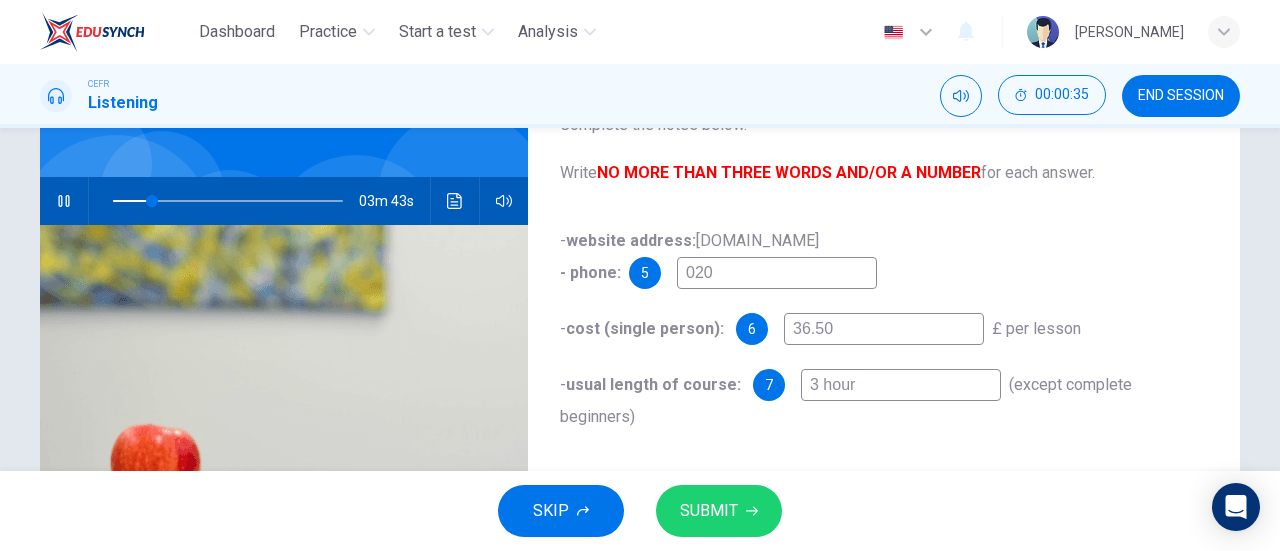 type on "3 hours" 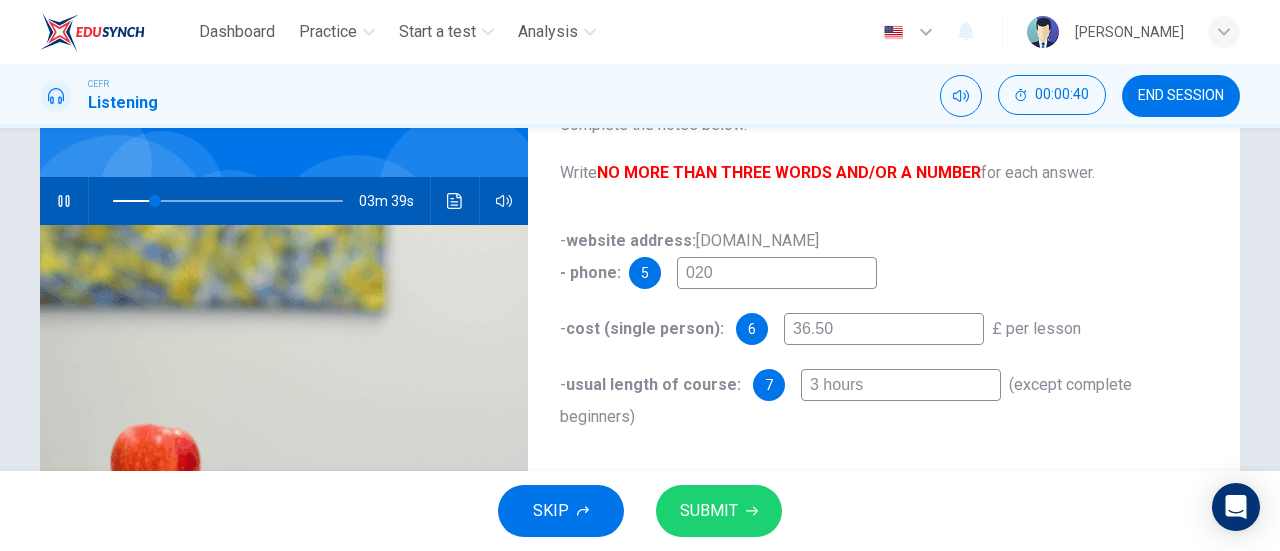 type on "19" 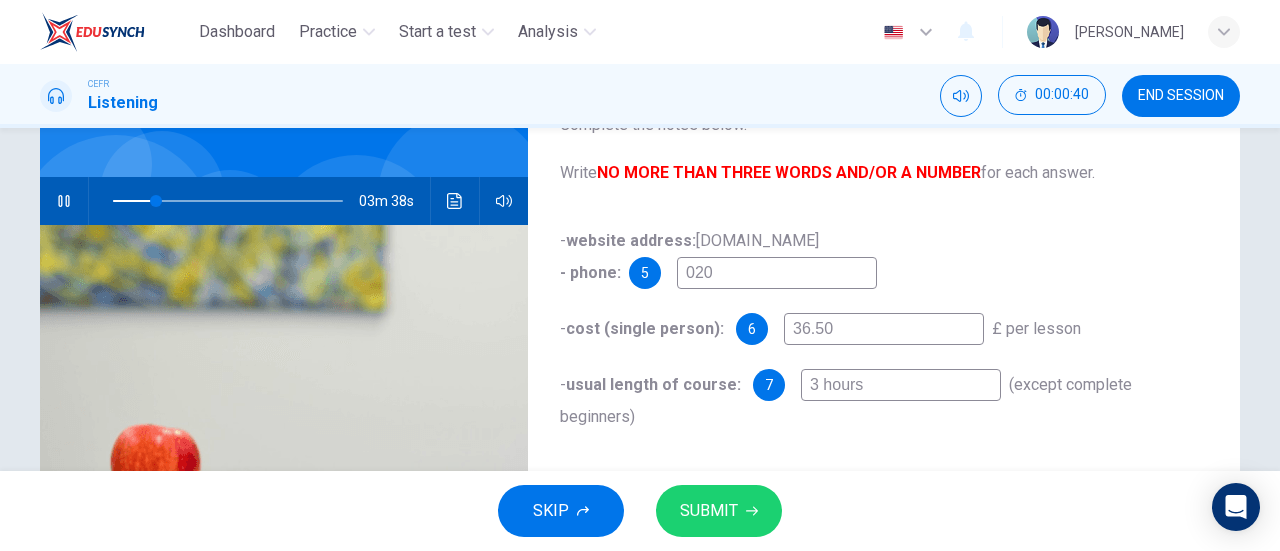 type on "3 hours" 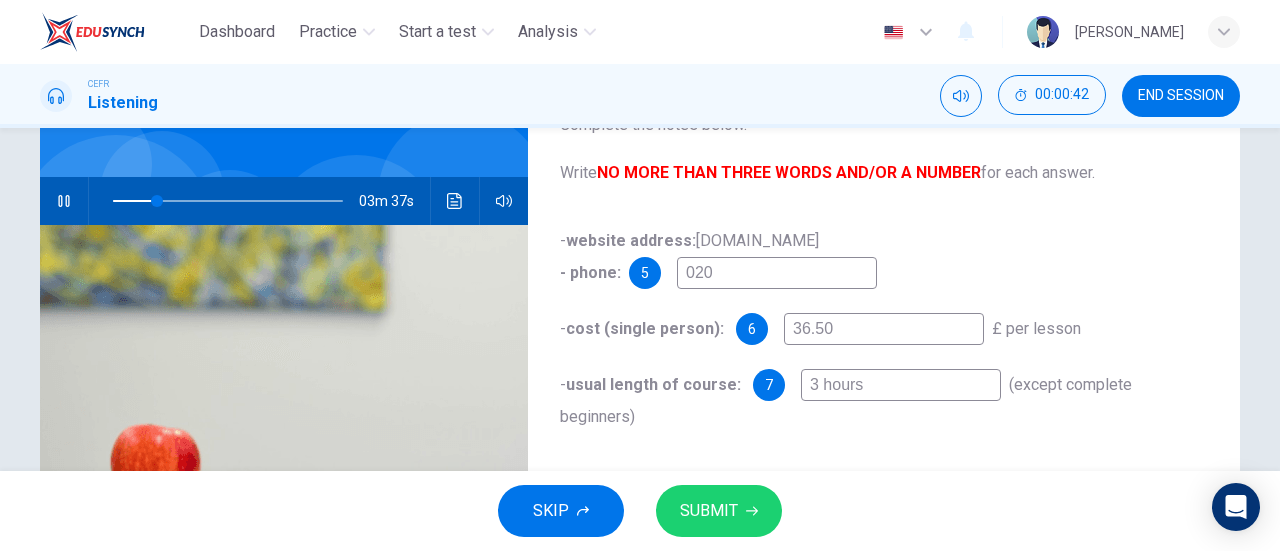 type on "19" 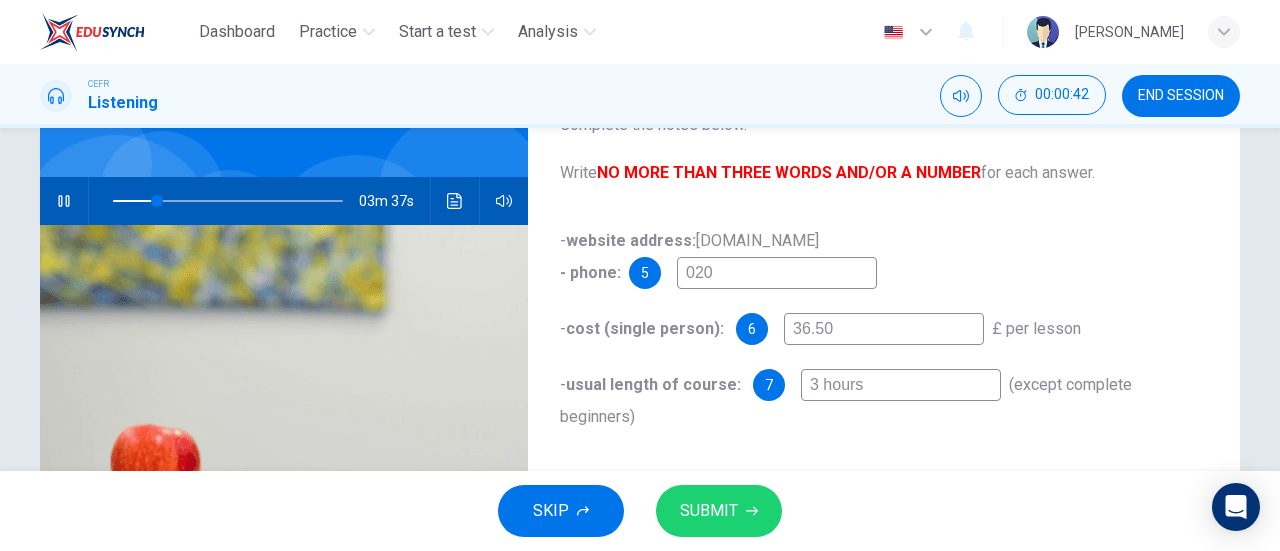 type on "0207" 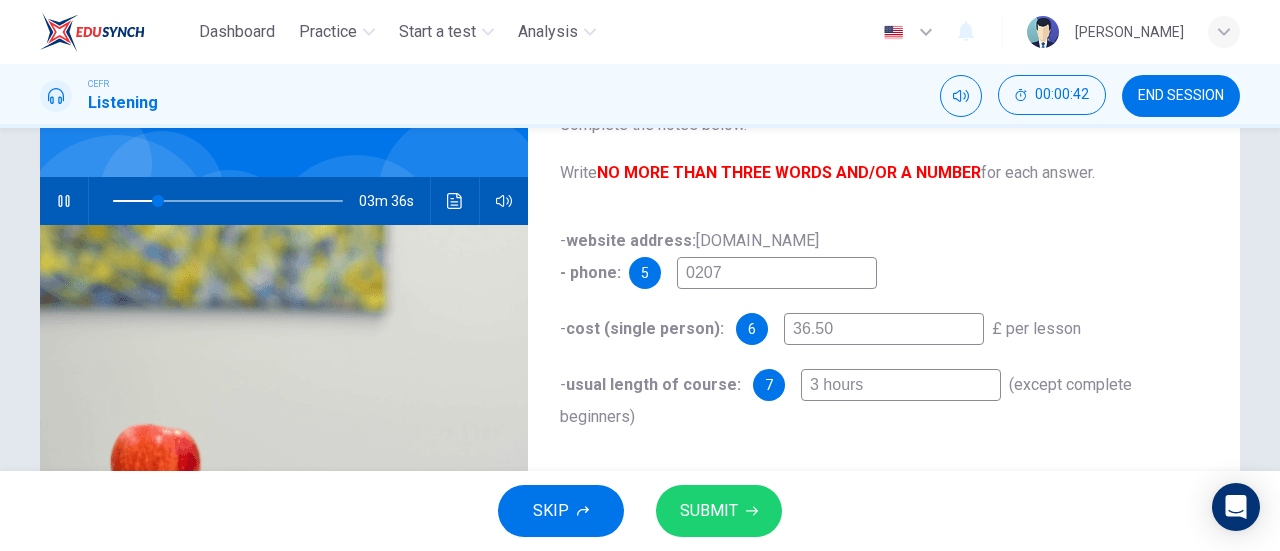 type on "19" 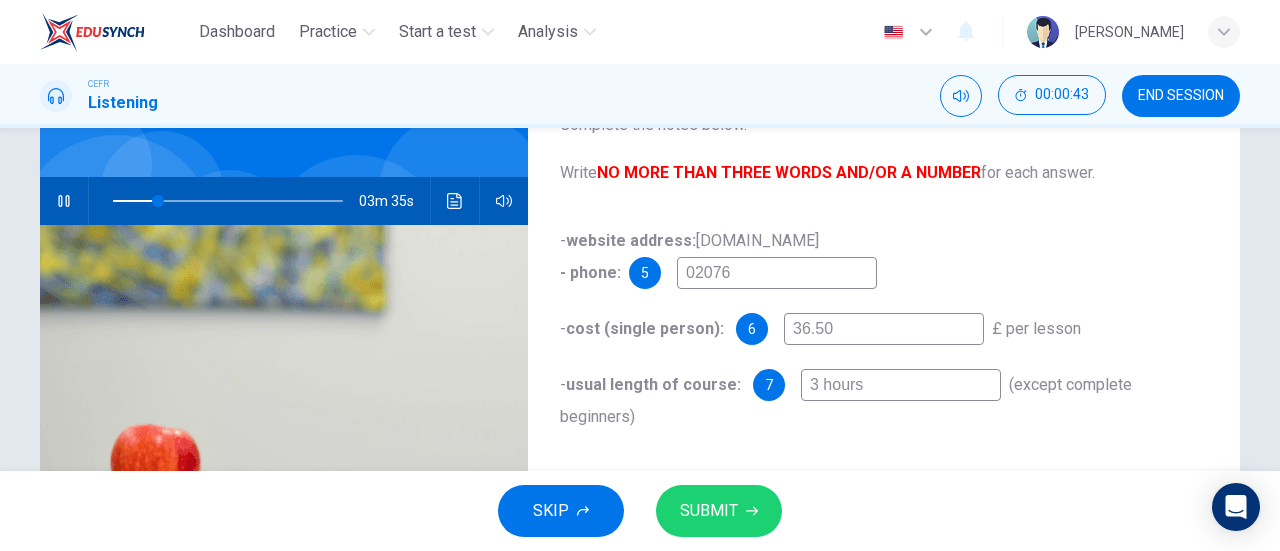 type on "20" 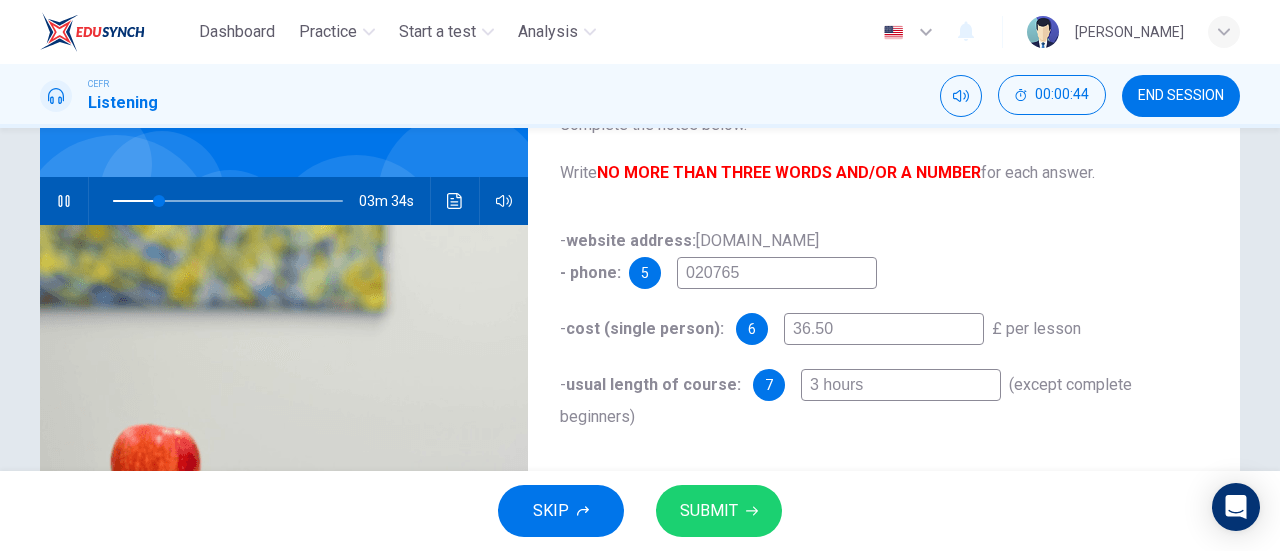 type on "20" 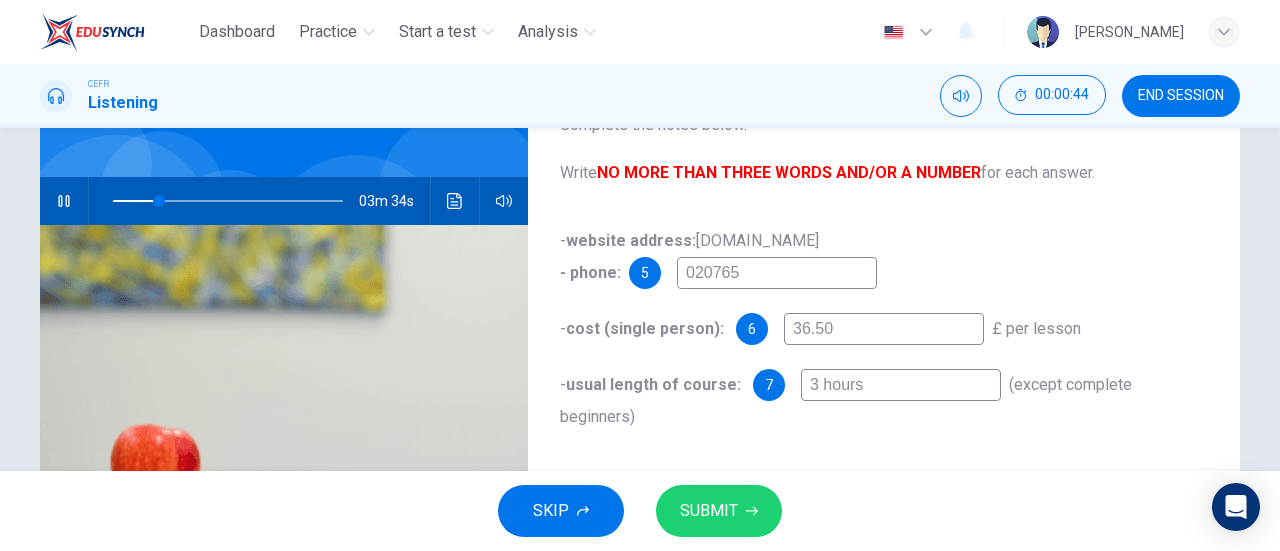 type on "0207654" 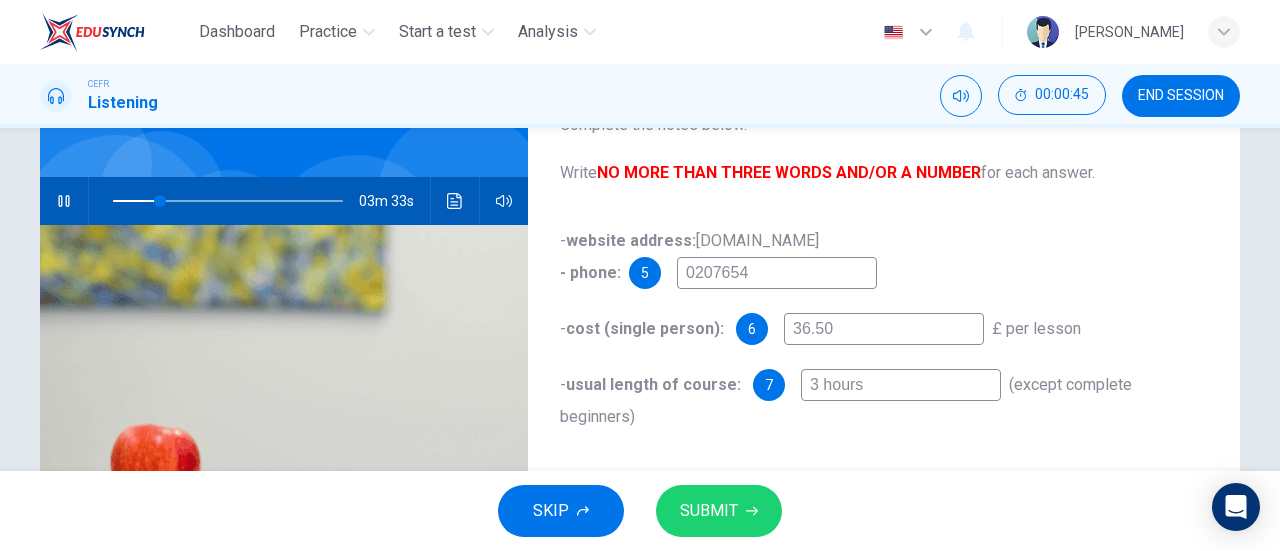 type on "20" 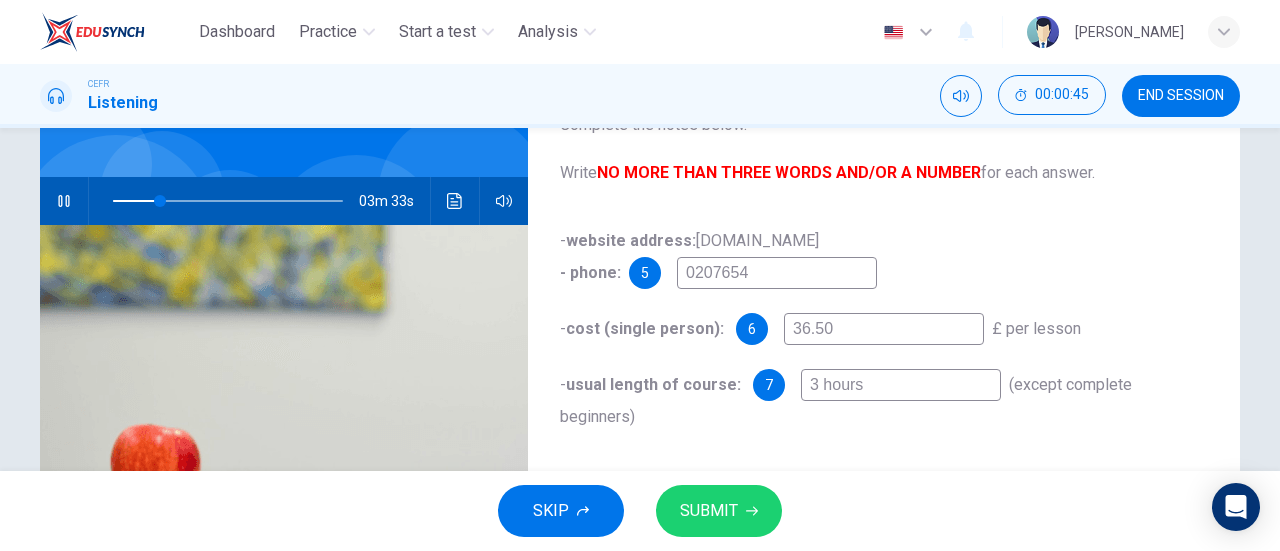 type on "020765" 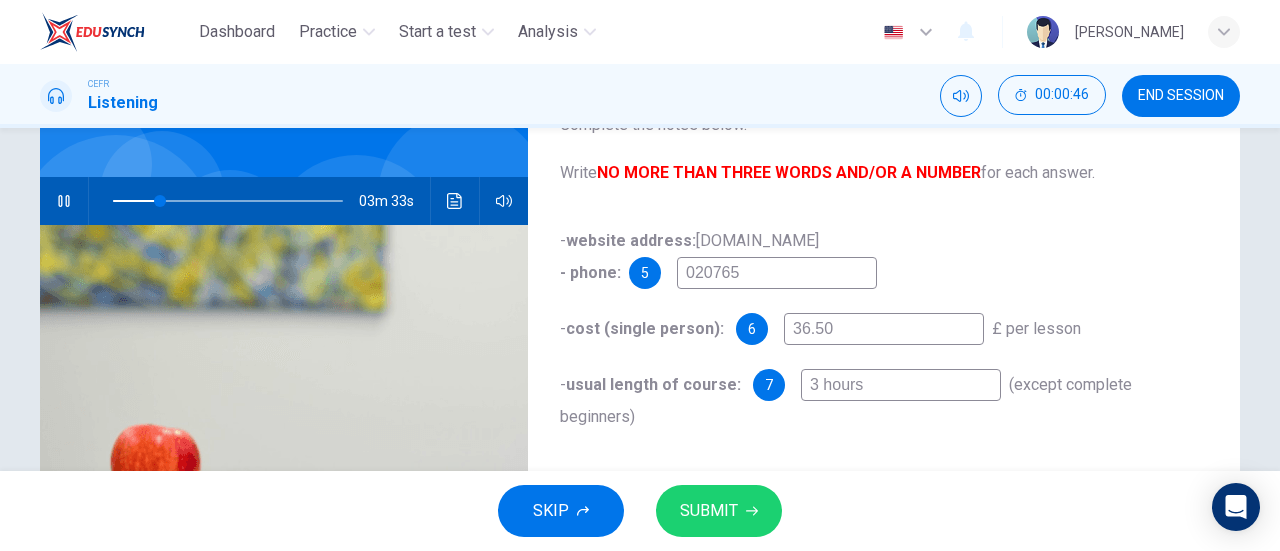 type on "21" 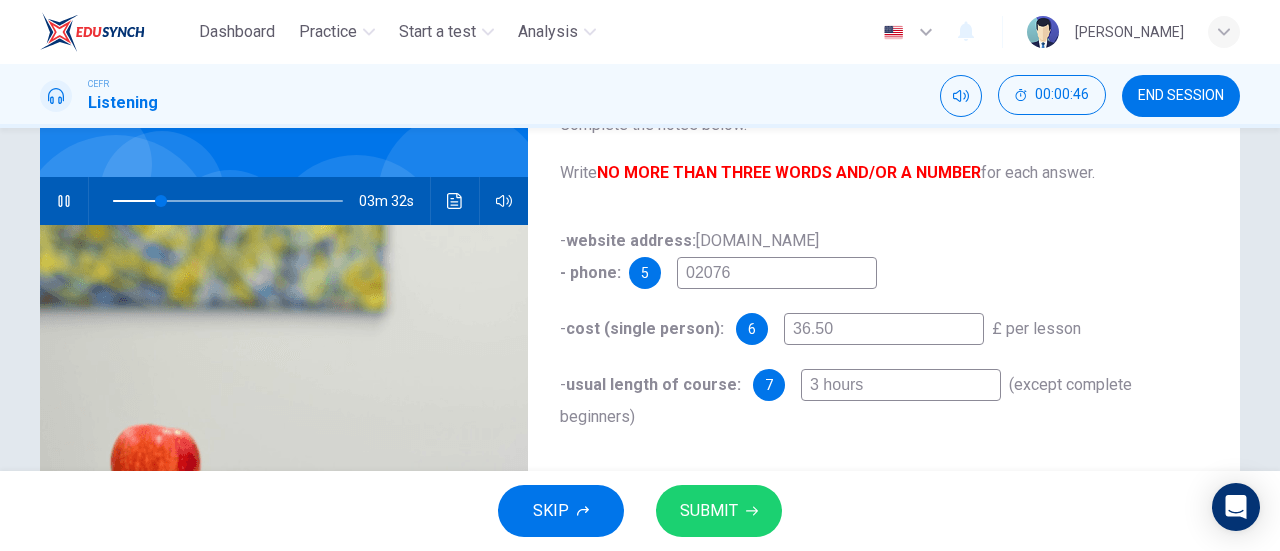 type on "0207" 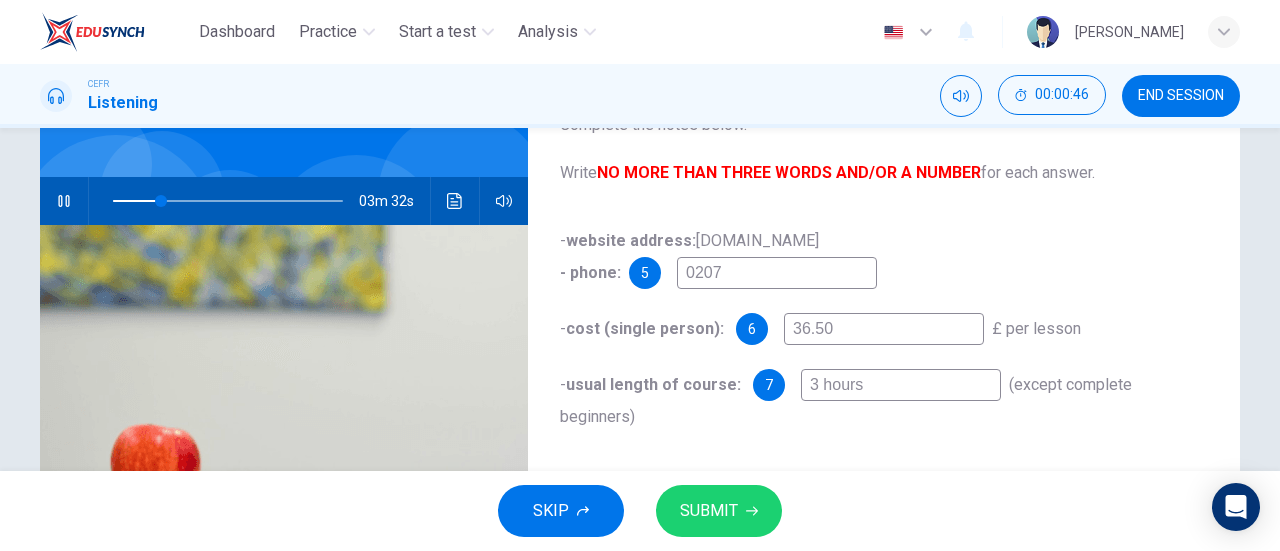 type on "21" 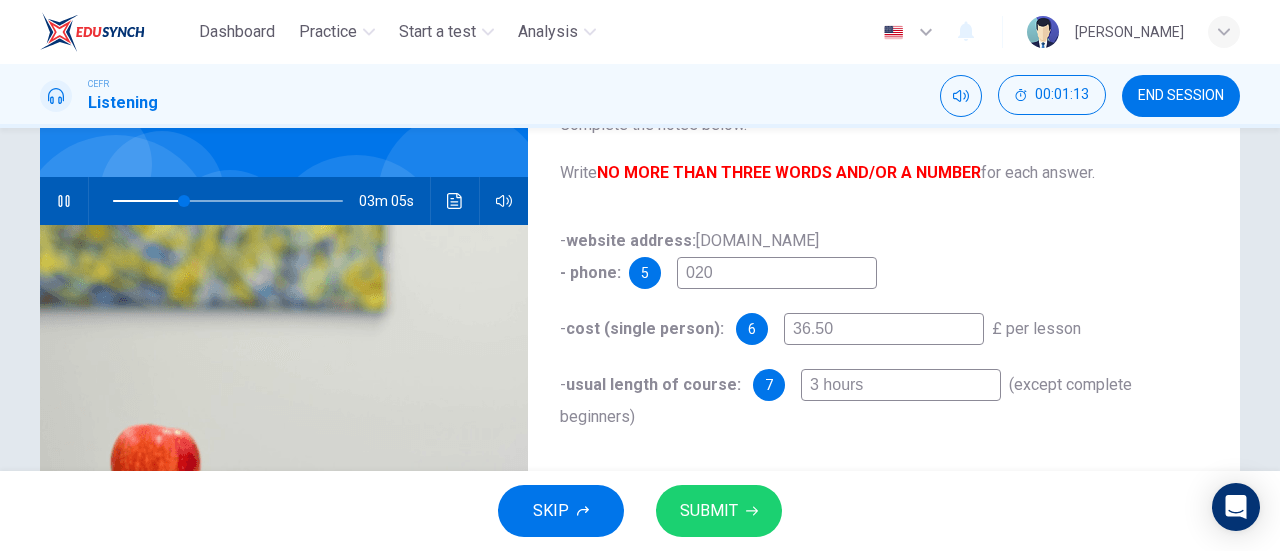 click at bounding box center (228, 201) 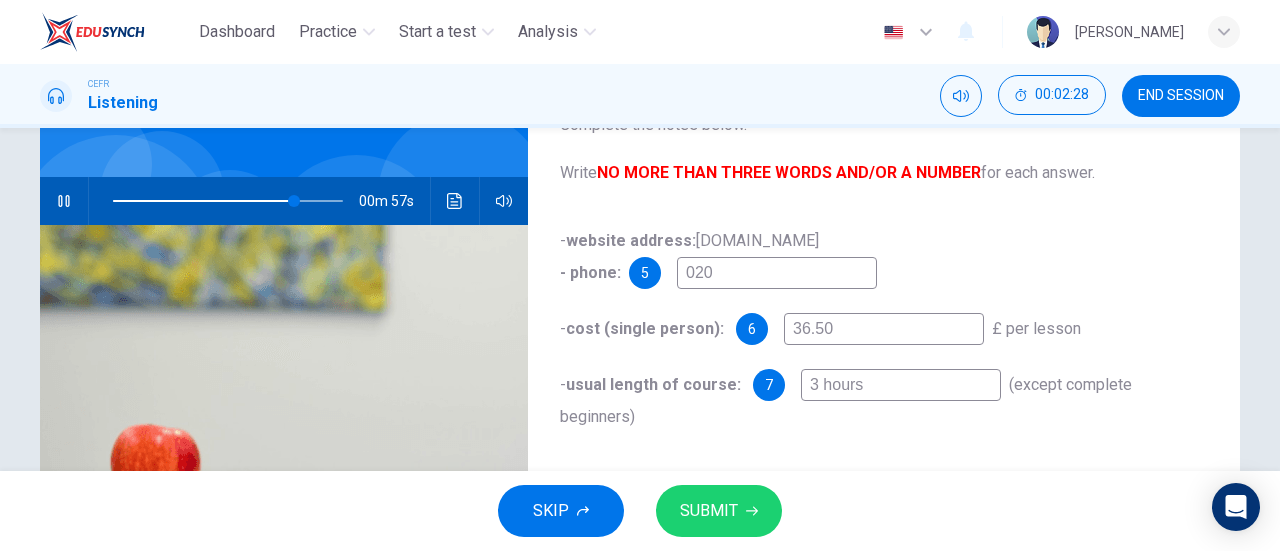 click on "020" at bounding box center (777, 273) 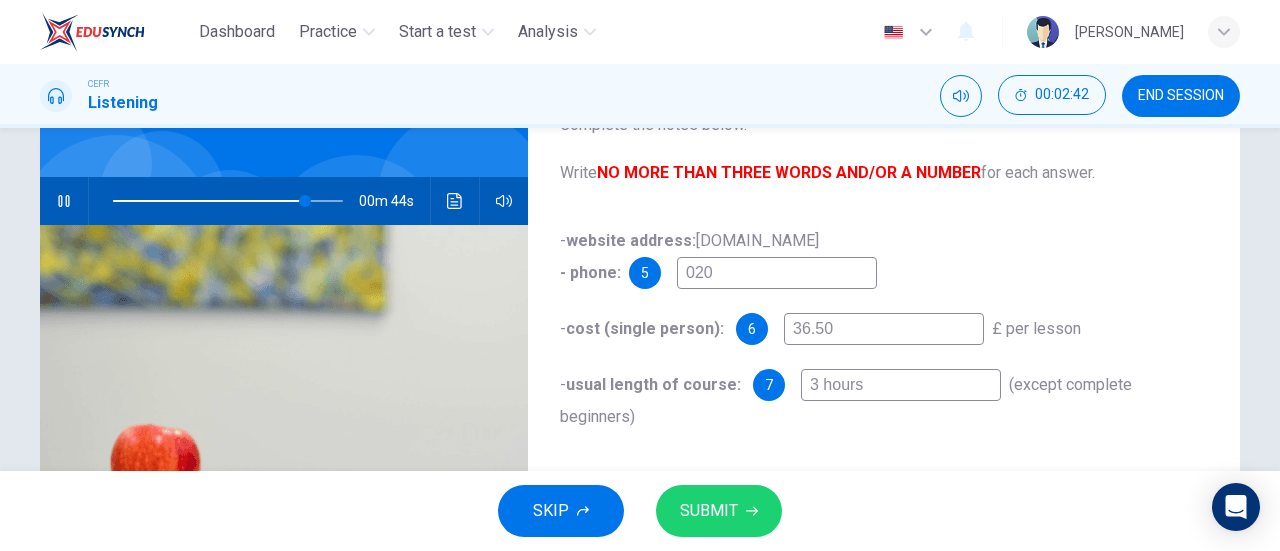 type on "84" 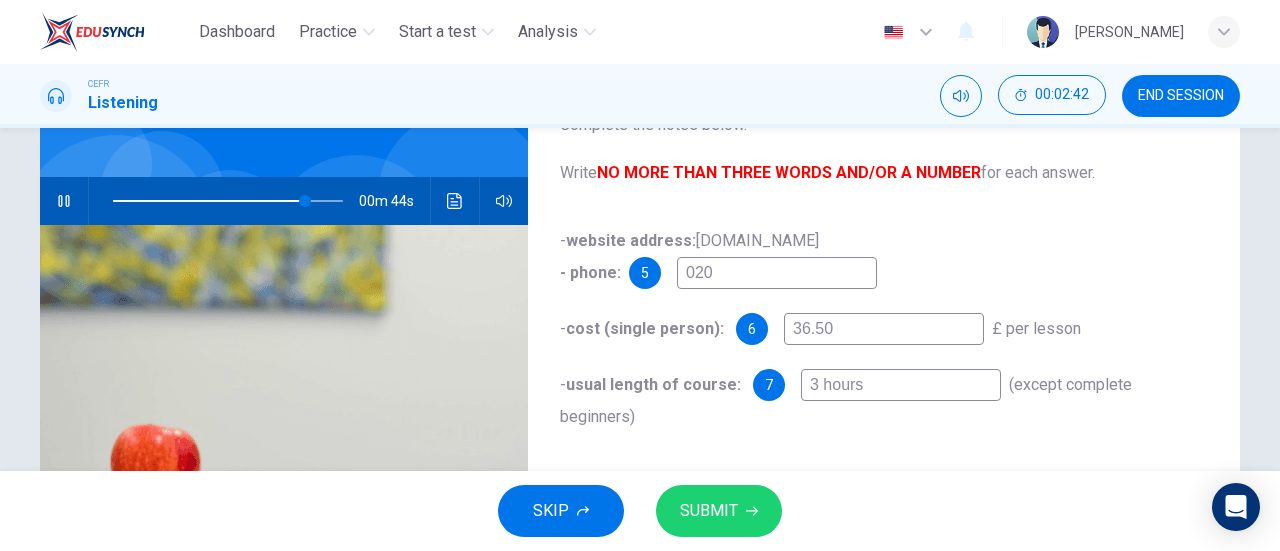 type on "0207" 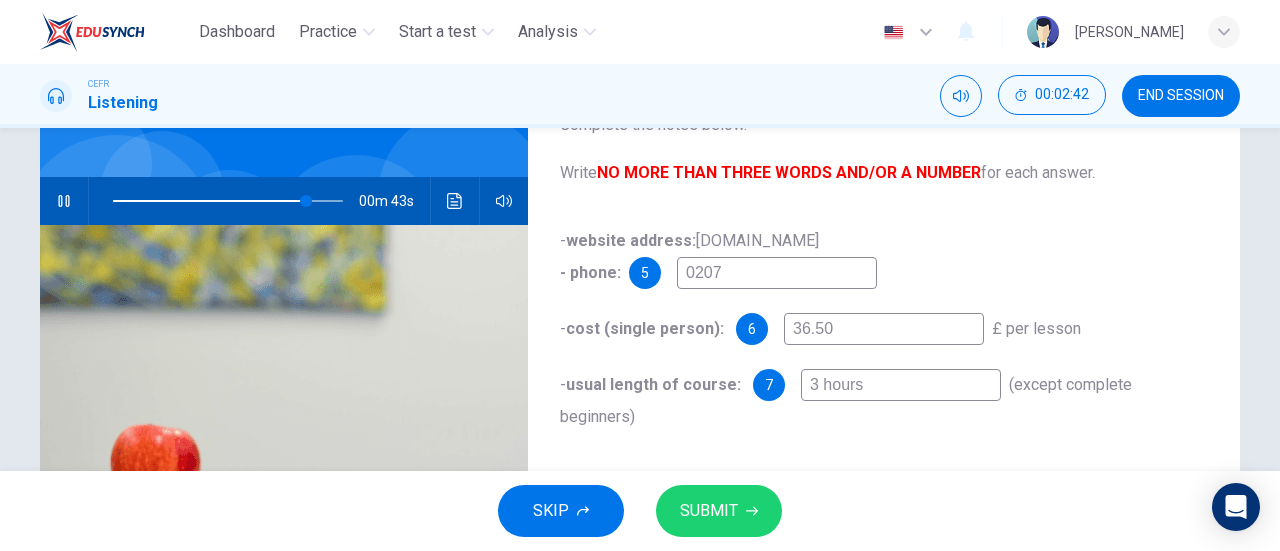 type on "84" 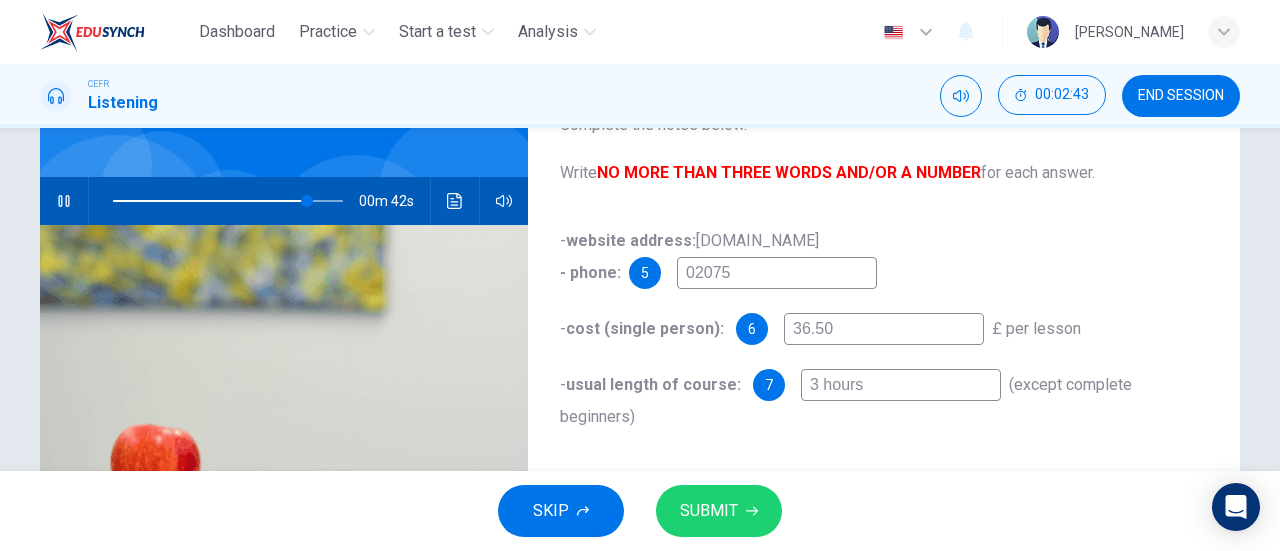 type on "84" 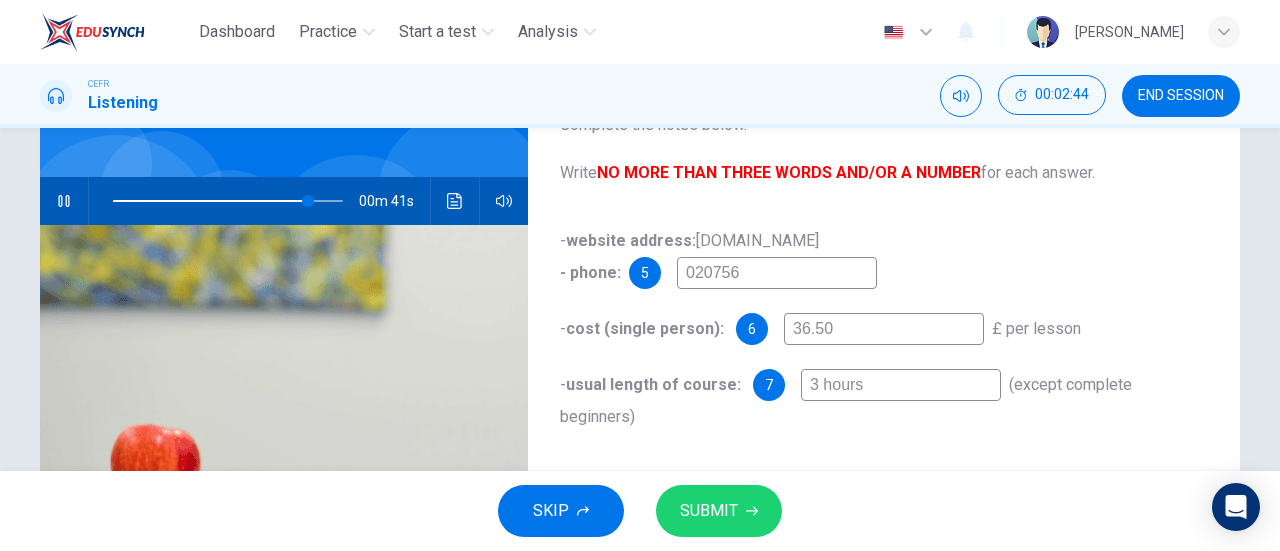 type on "85" 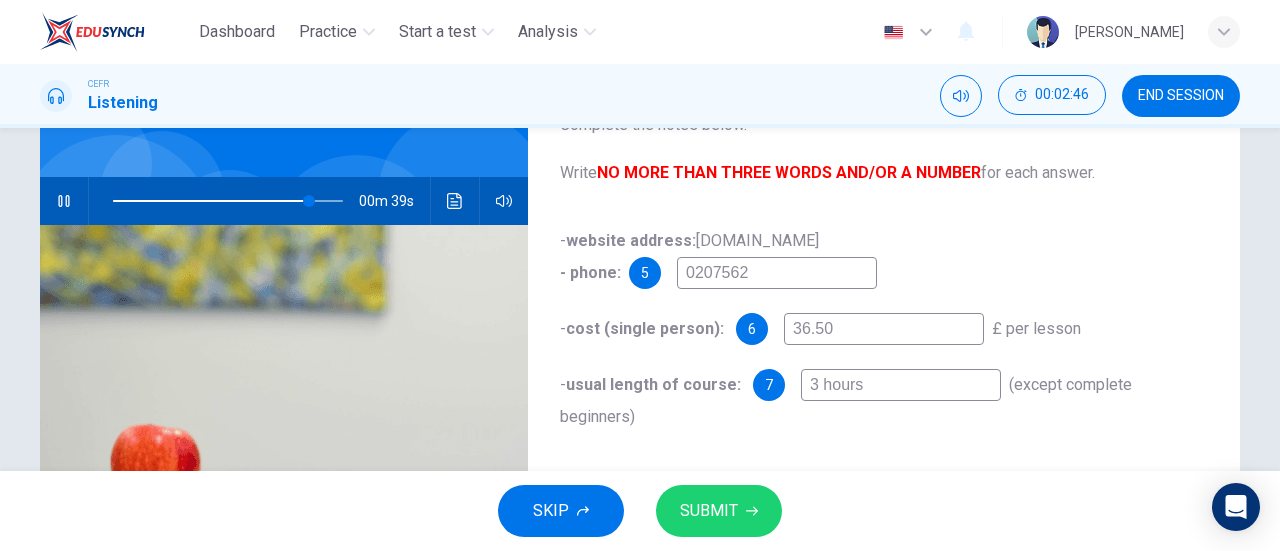 type on "85" 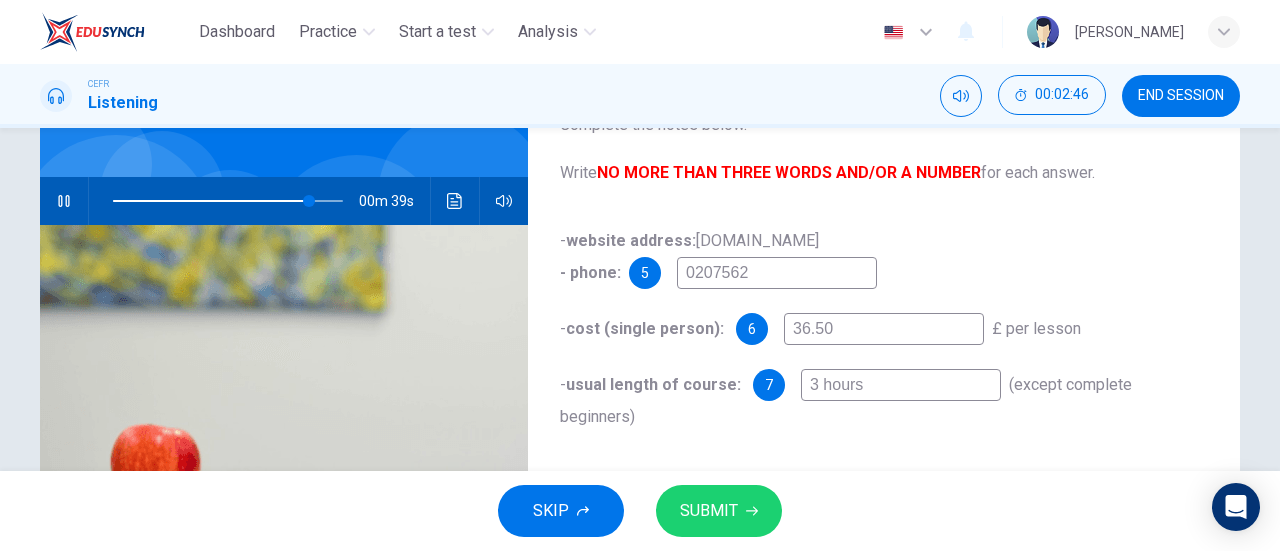 type on "02075620" 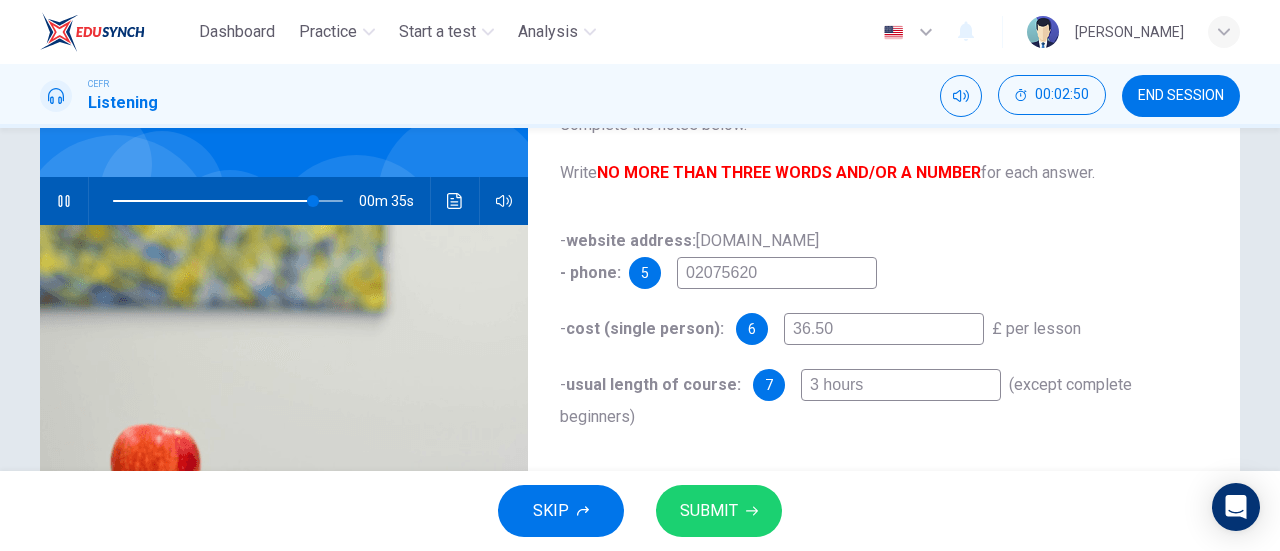 type on "87" 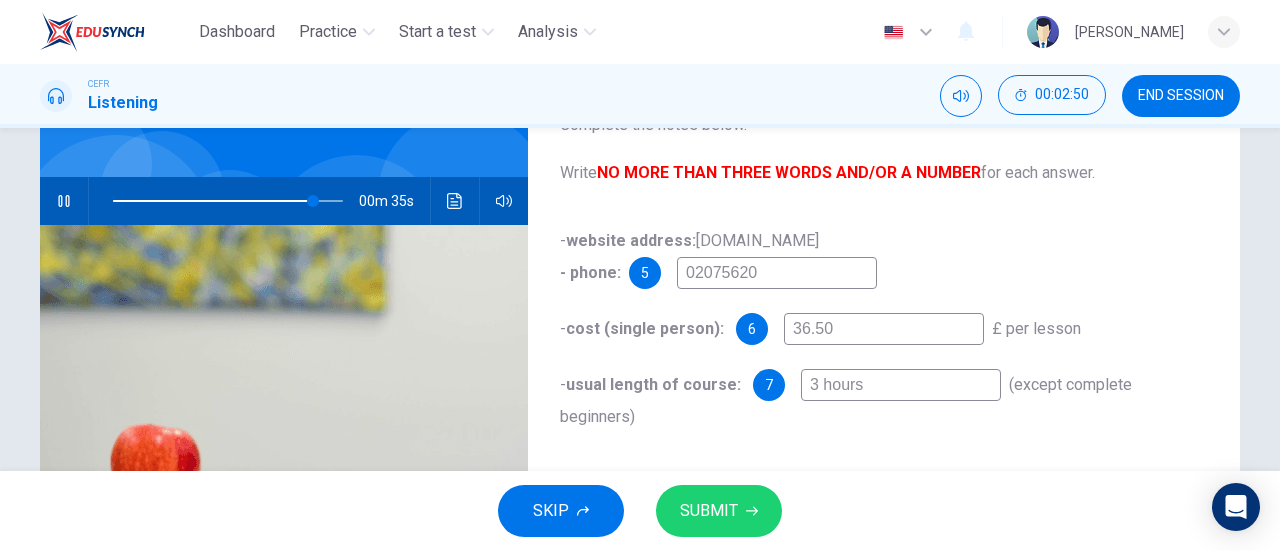 type on "020756202" 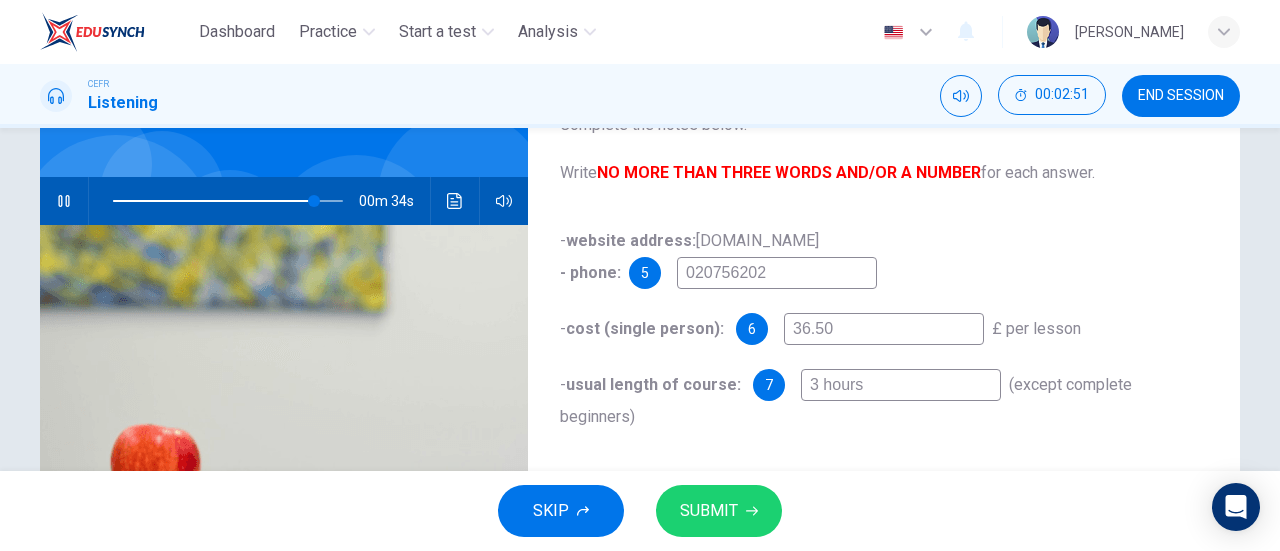 type on "87" 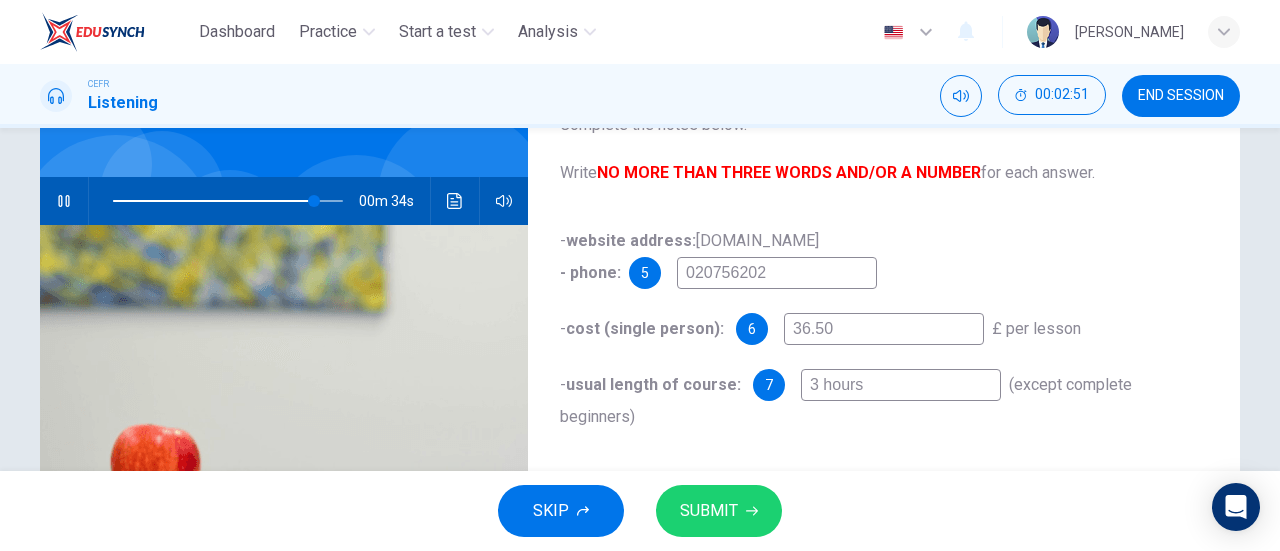 type on "02075620" 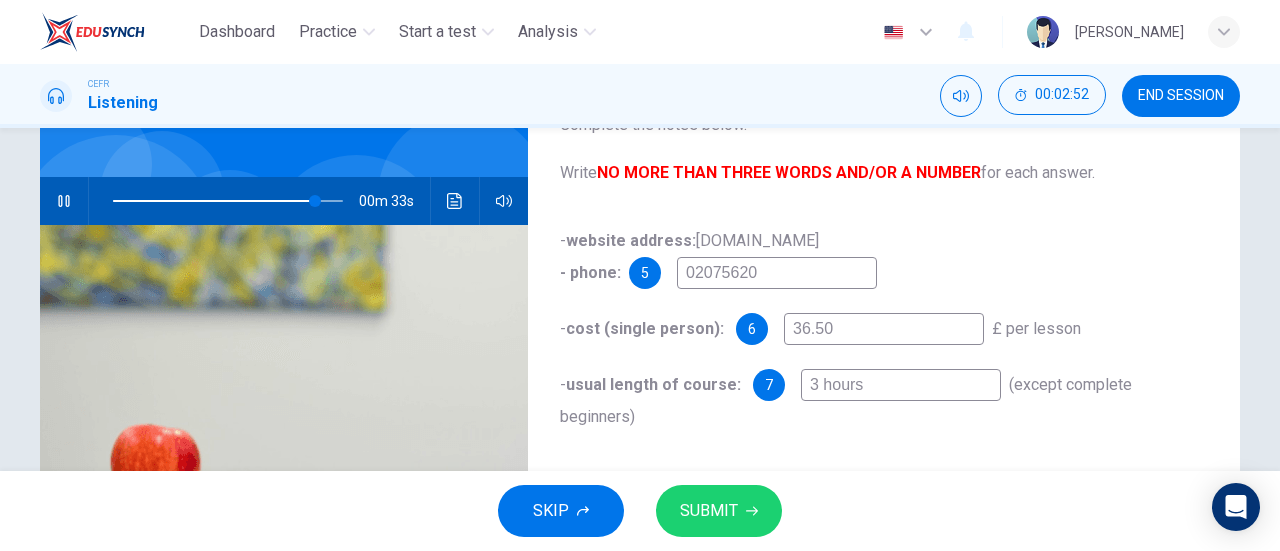 type on "88" 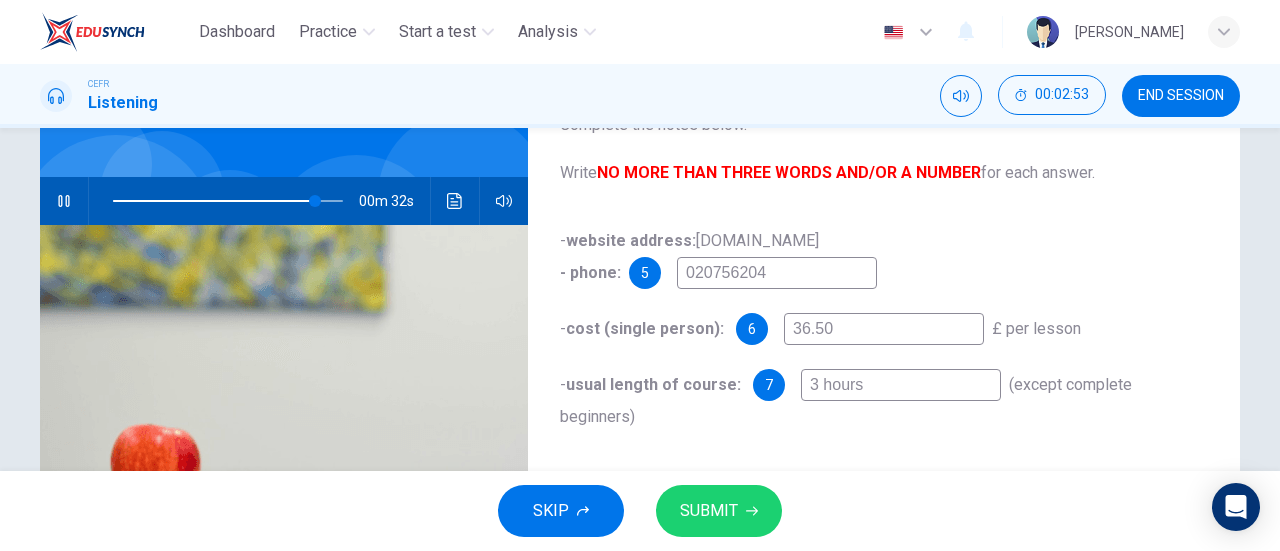 type on "88" 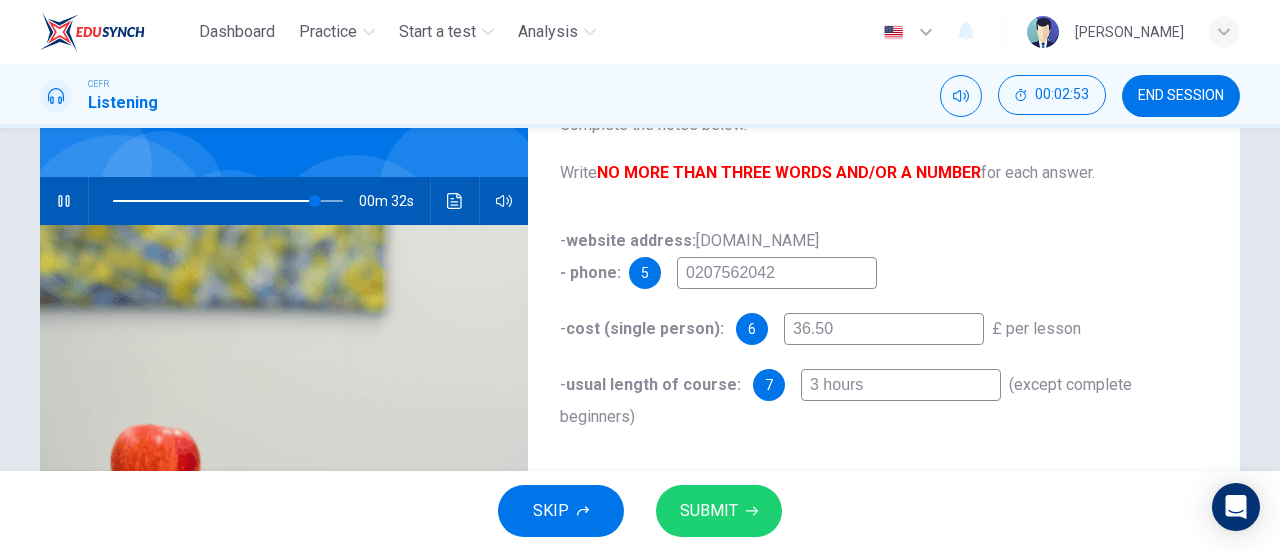 type on "02075620428" 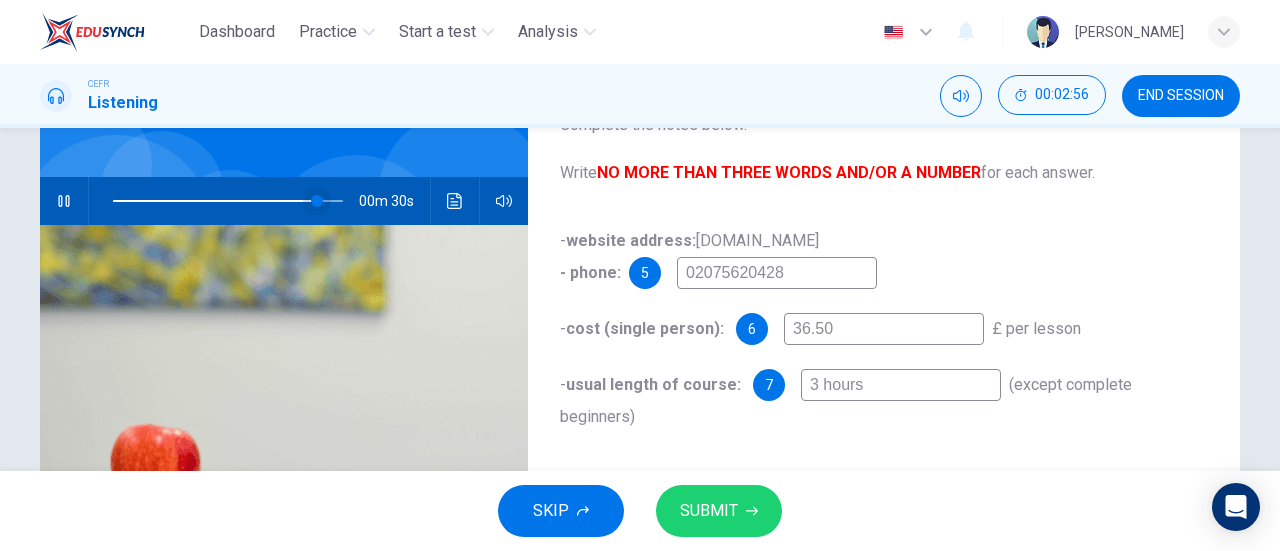 type on "89" 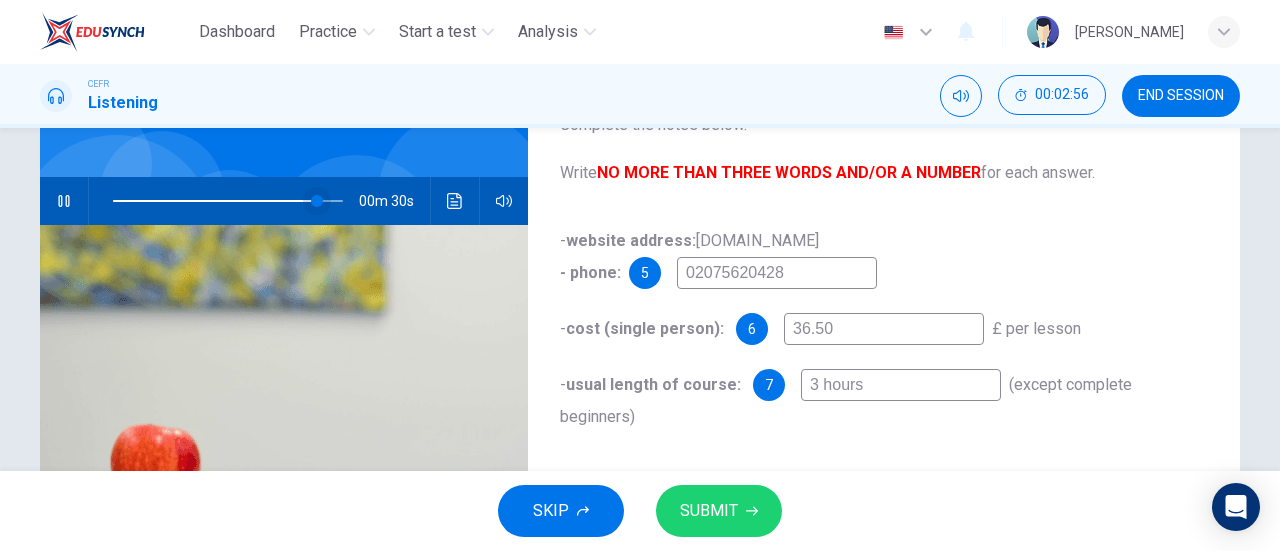 type on "02075620428" 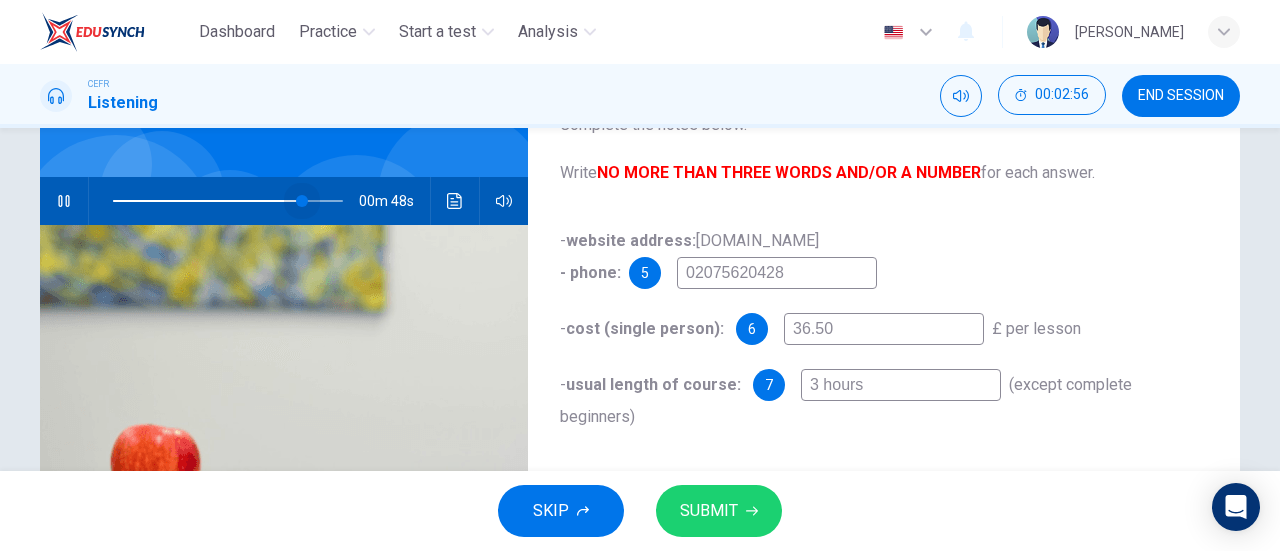 click at bounding box center (302, 201) 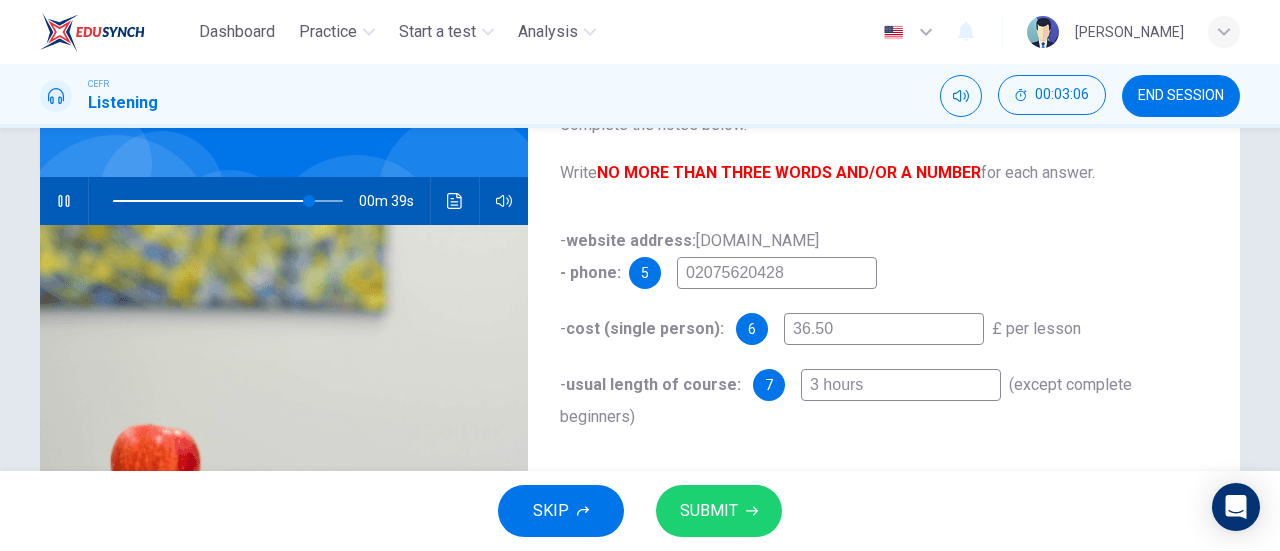 click on "02075620428" at bounding box center [777, 273] 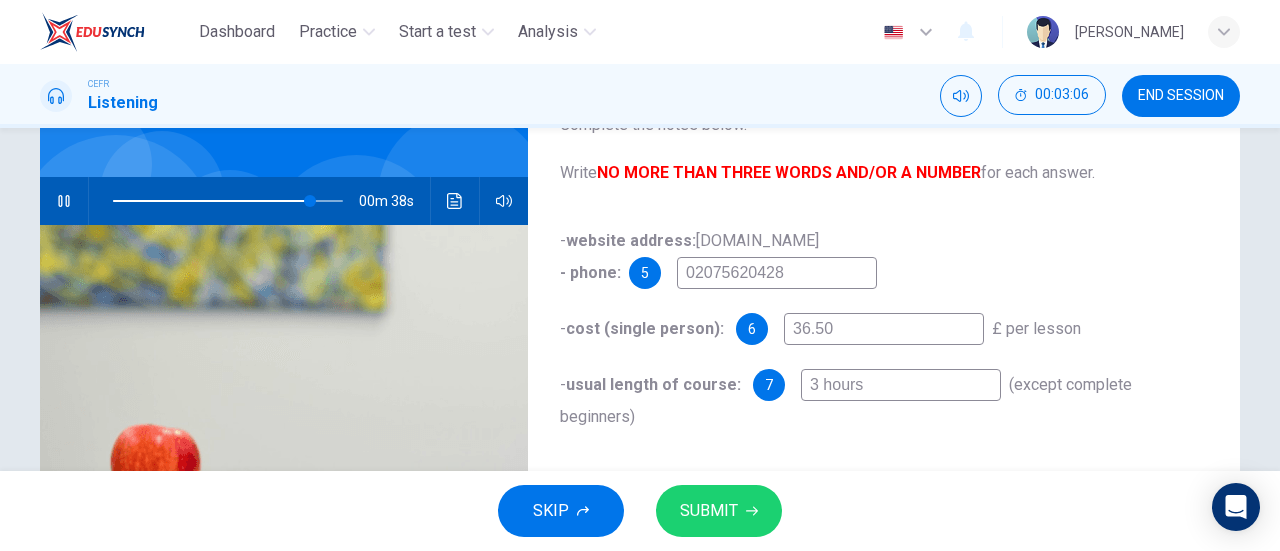 type on "86" 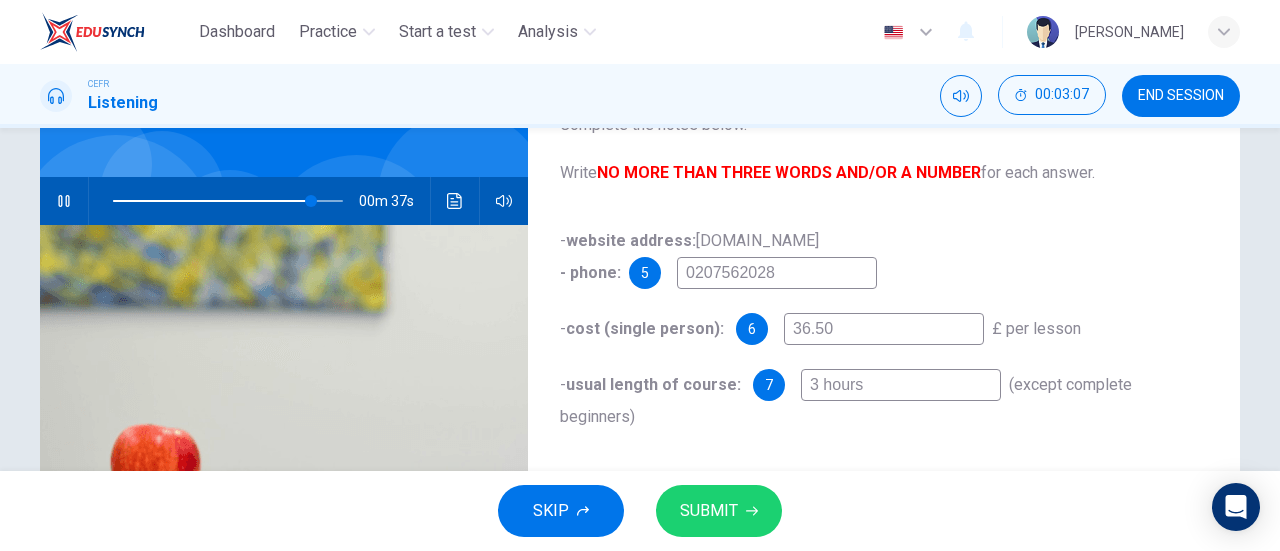 type on "86" 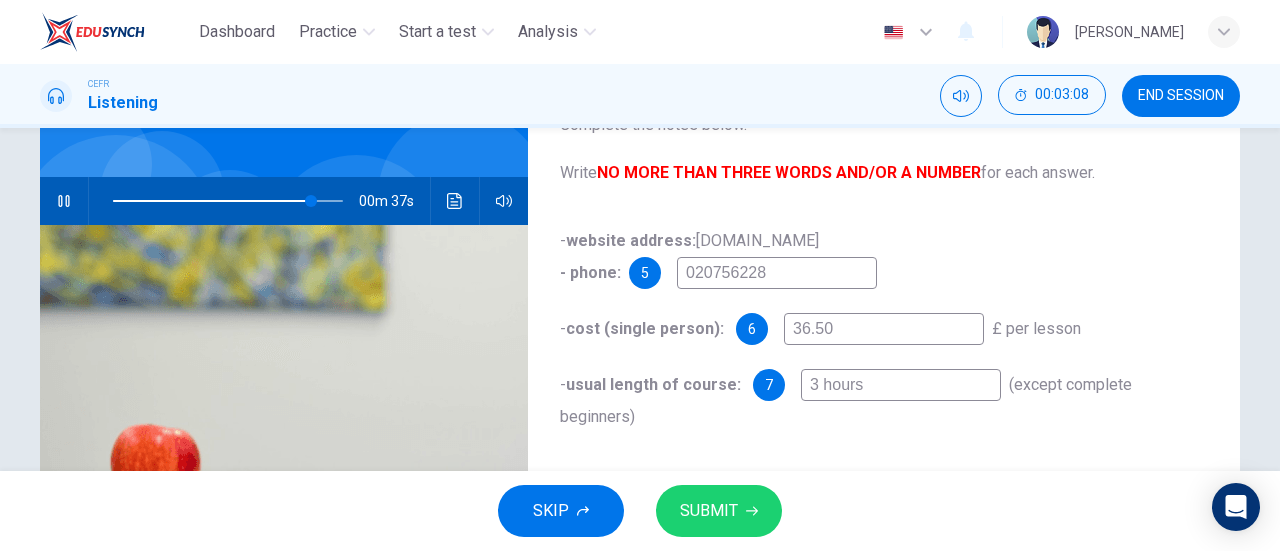type on "86" 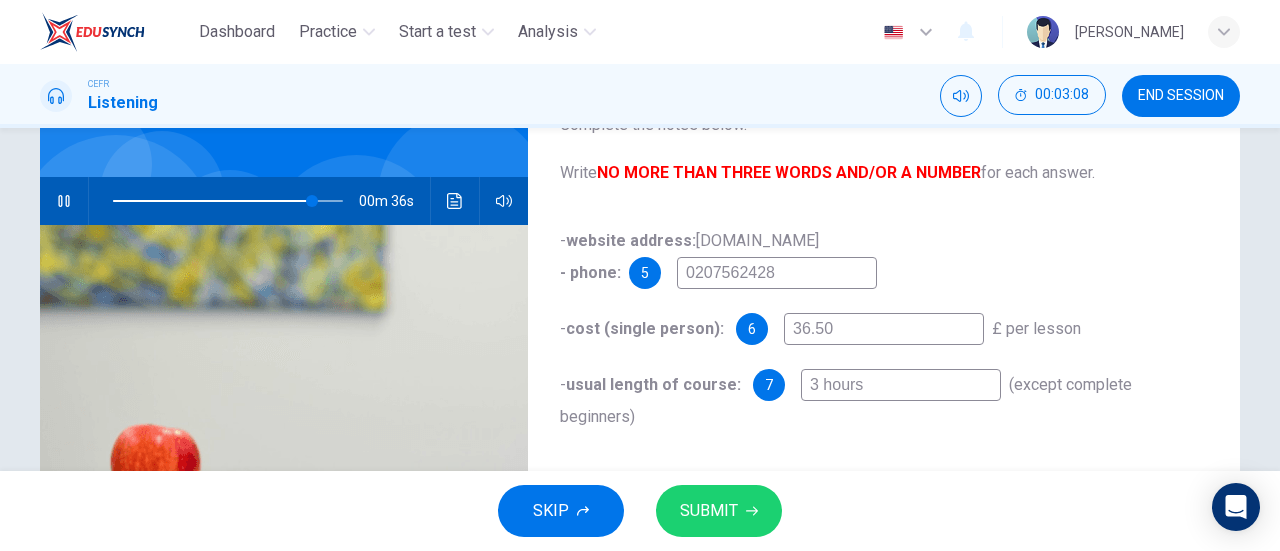type on "86" 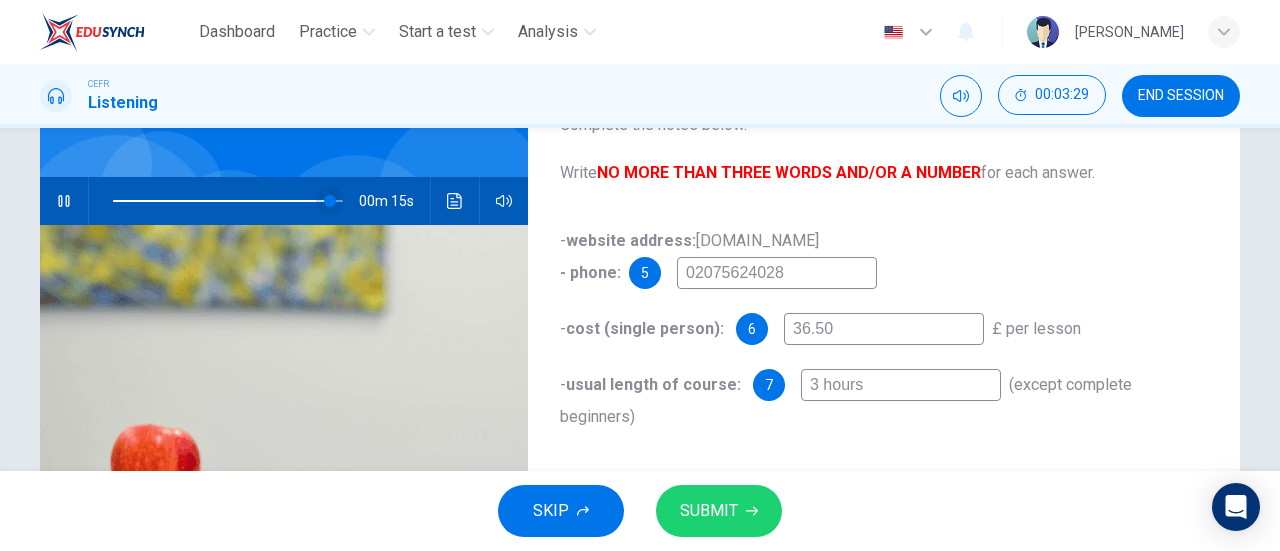 type on "94" 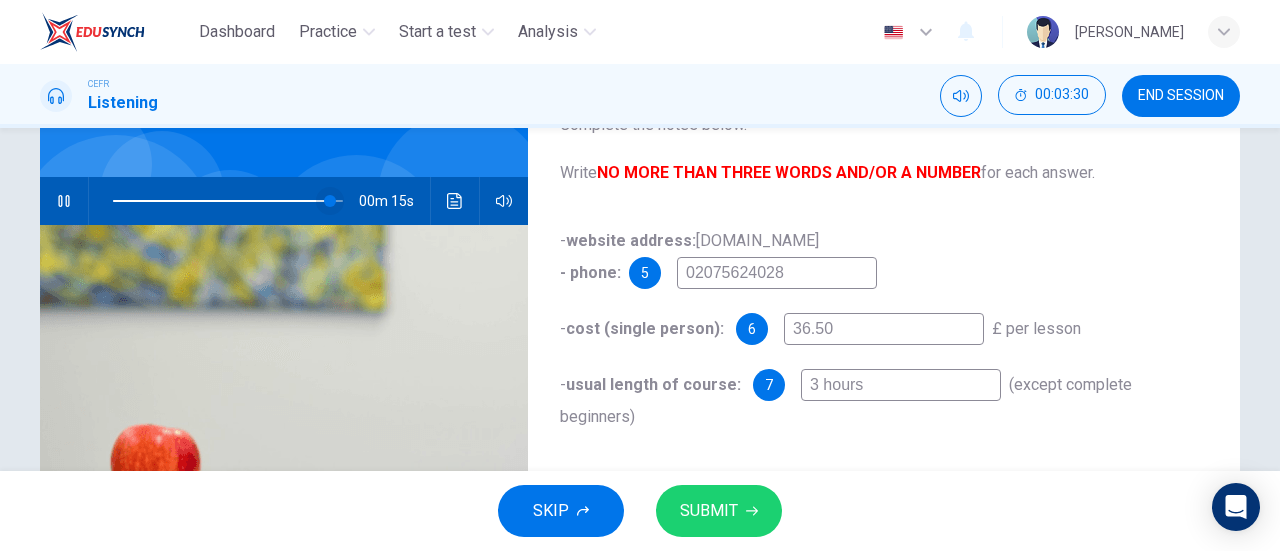 type on "02075624028" 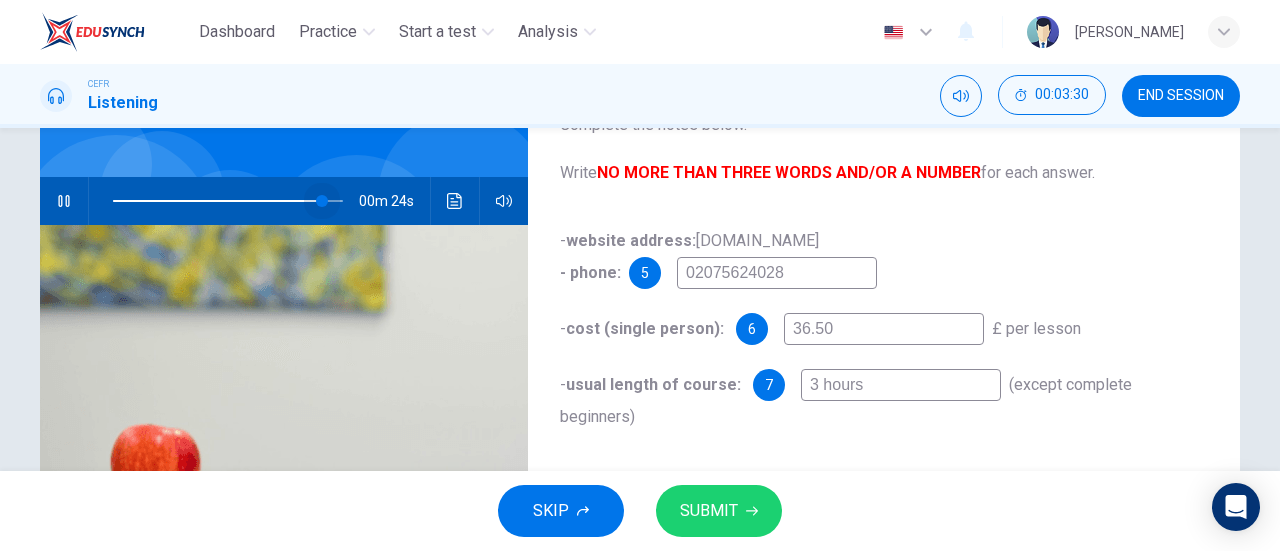 click at bounding box center [322, 201] 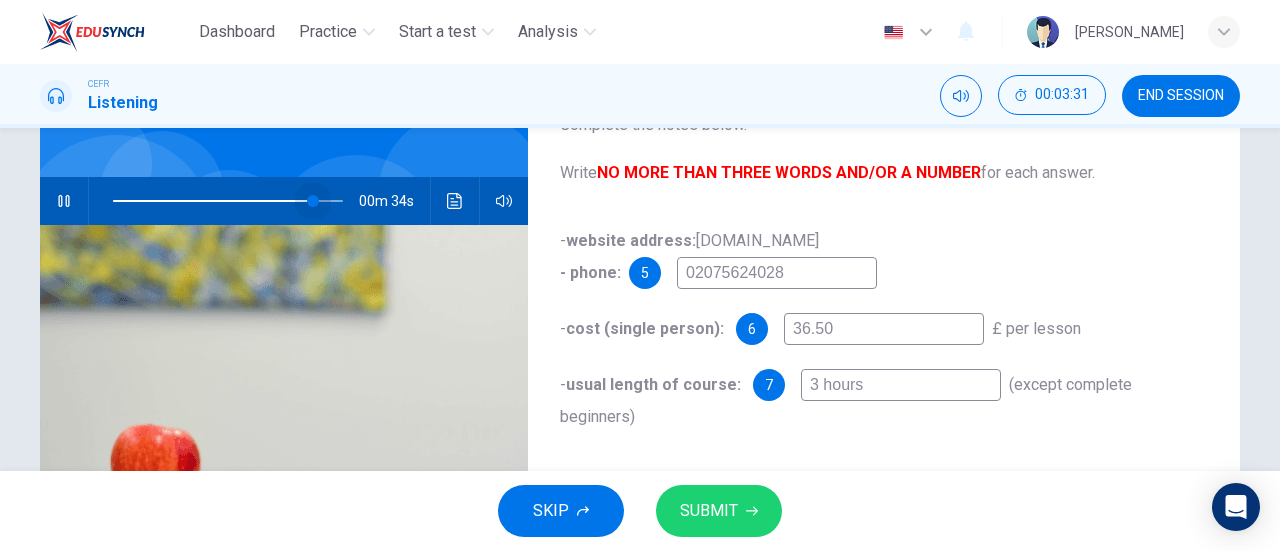 click at bounding box center [313, 201] 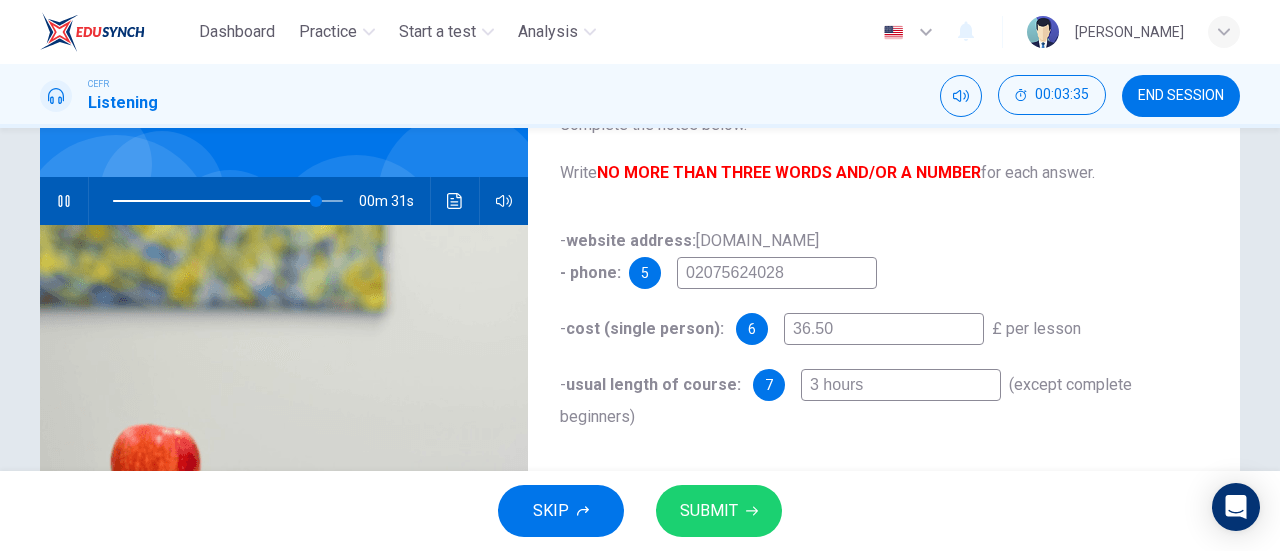 click on "36.50" at bounding box center (884, 329) 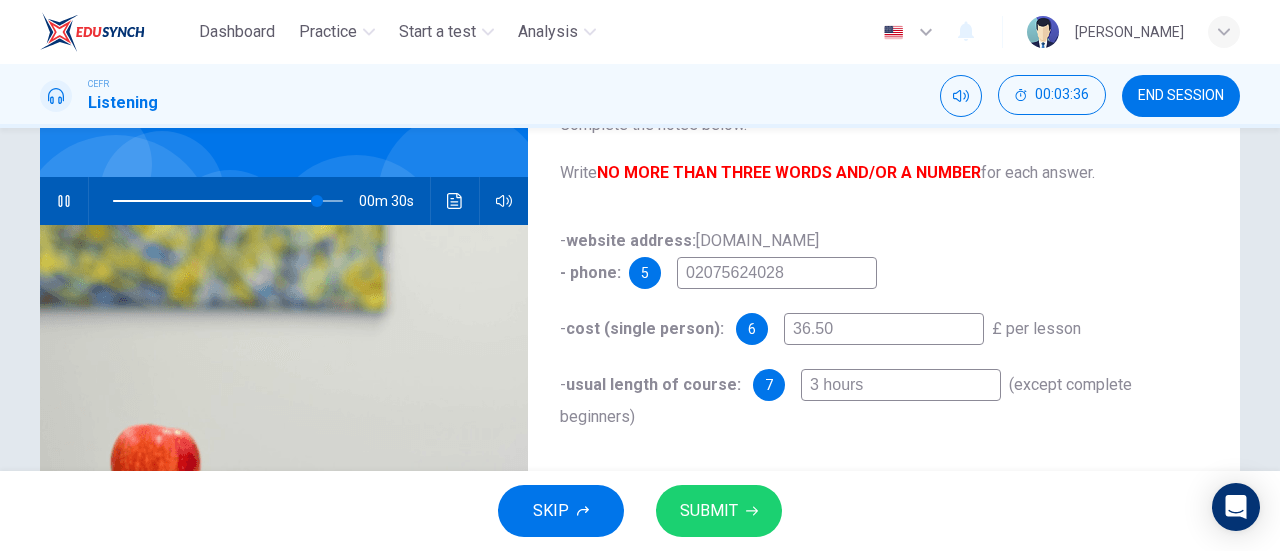 type on "89" 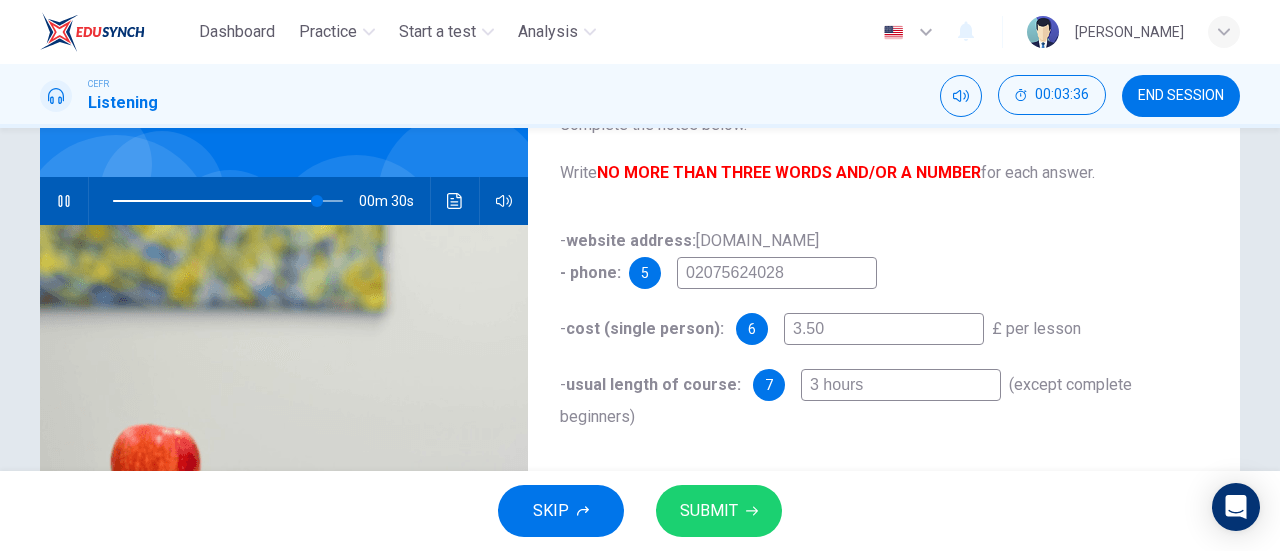 type on ".50" 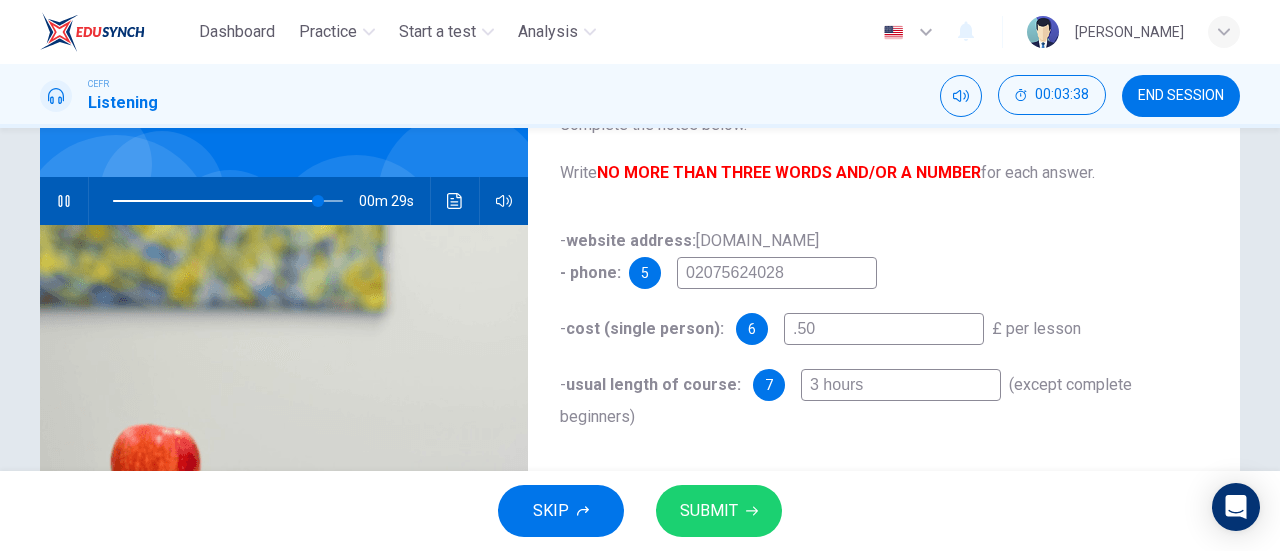 type on "89" 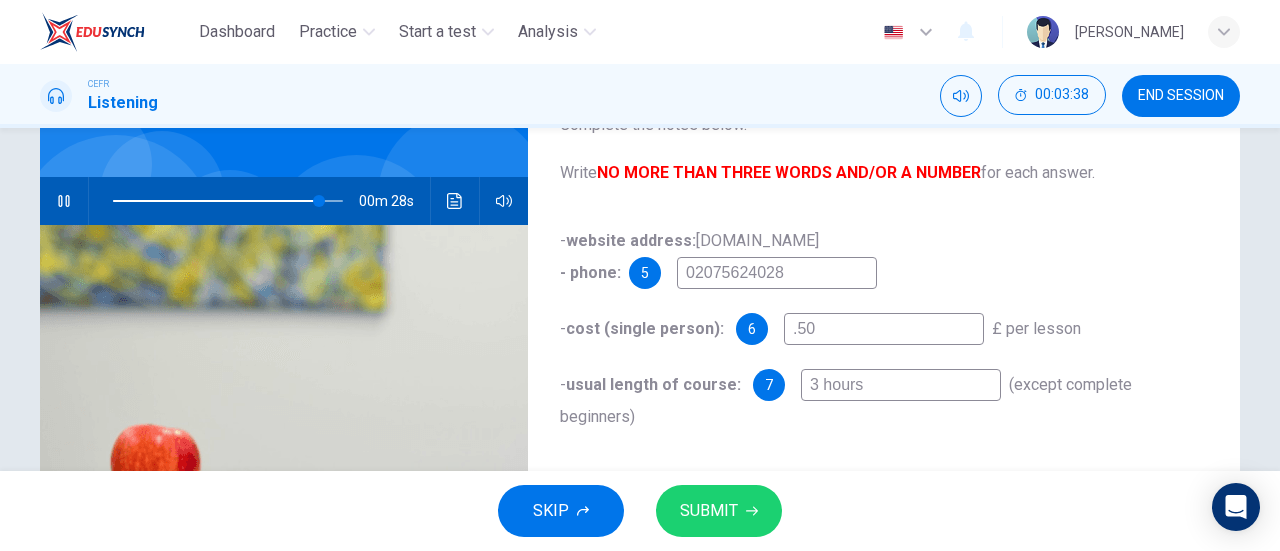 type on "2.50" 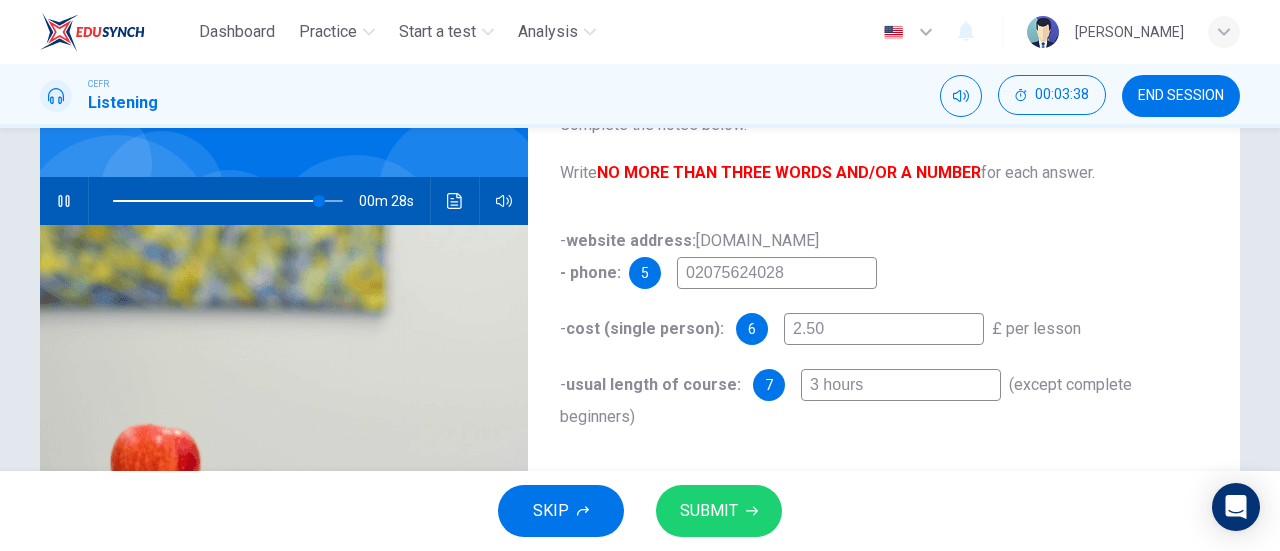 type on "89" 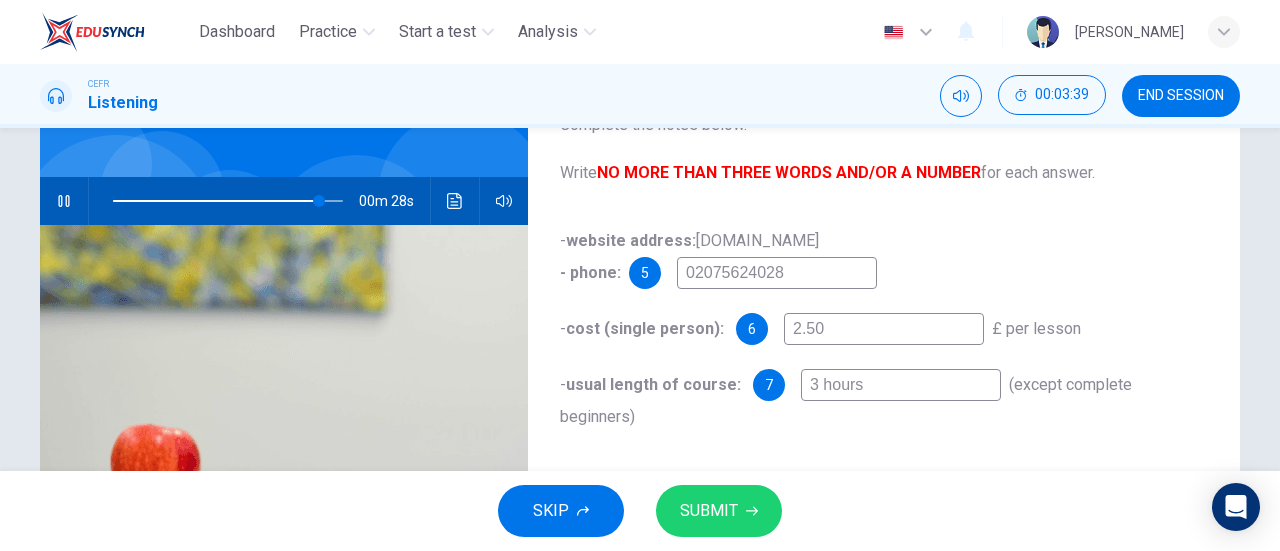 type on "27.50" 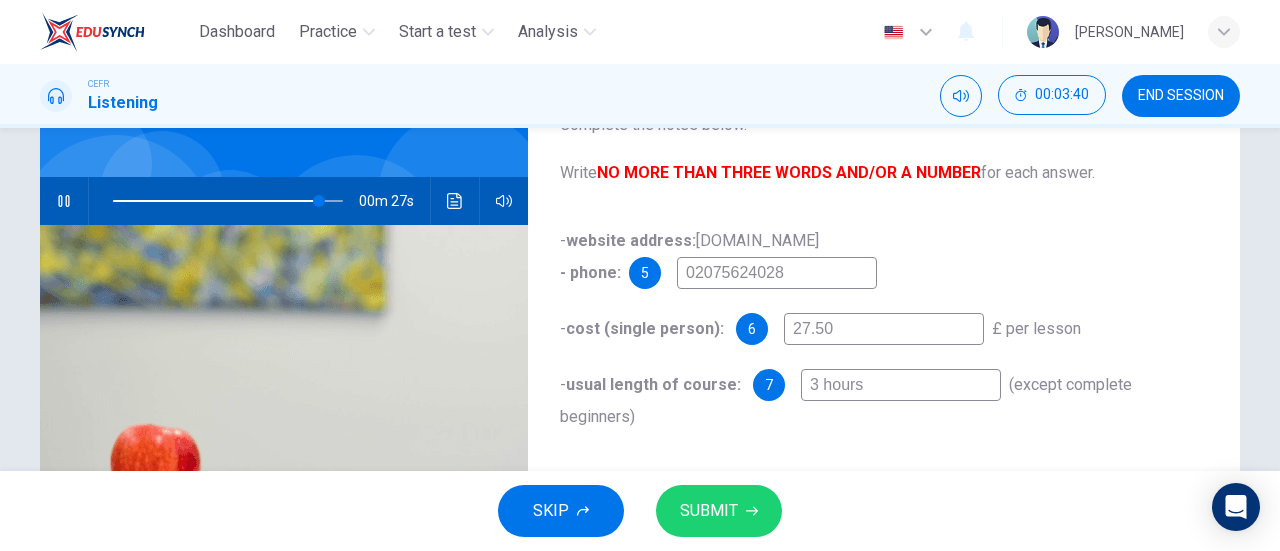 type on "90" 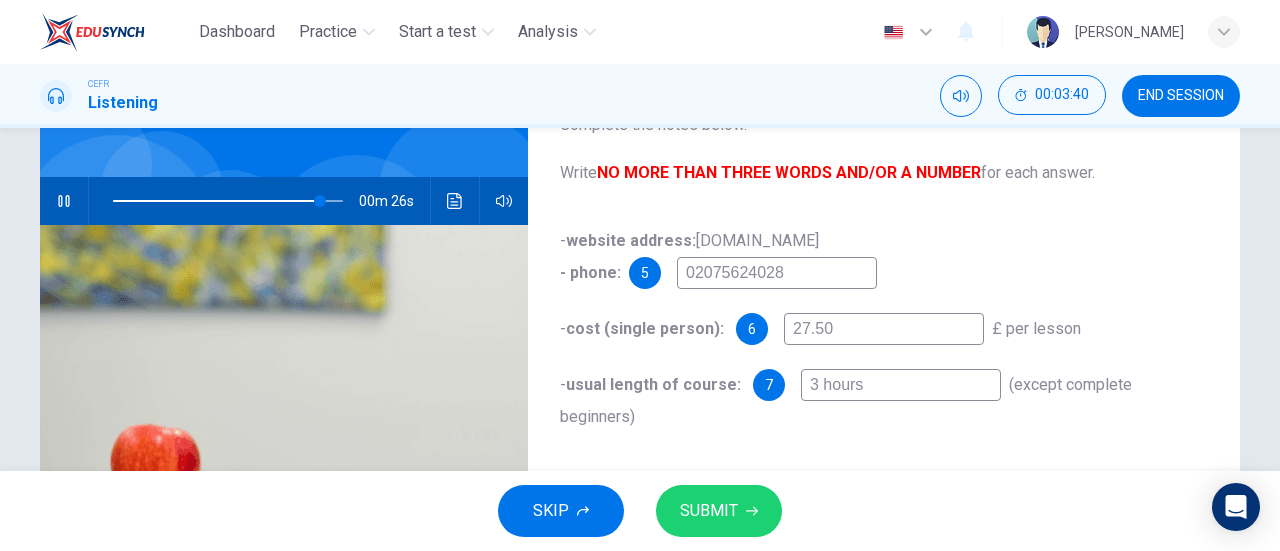 type on "27.50" 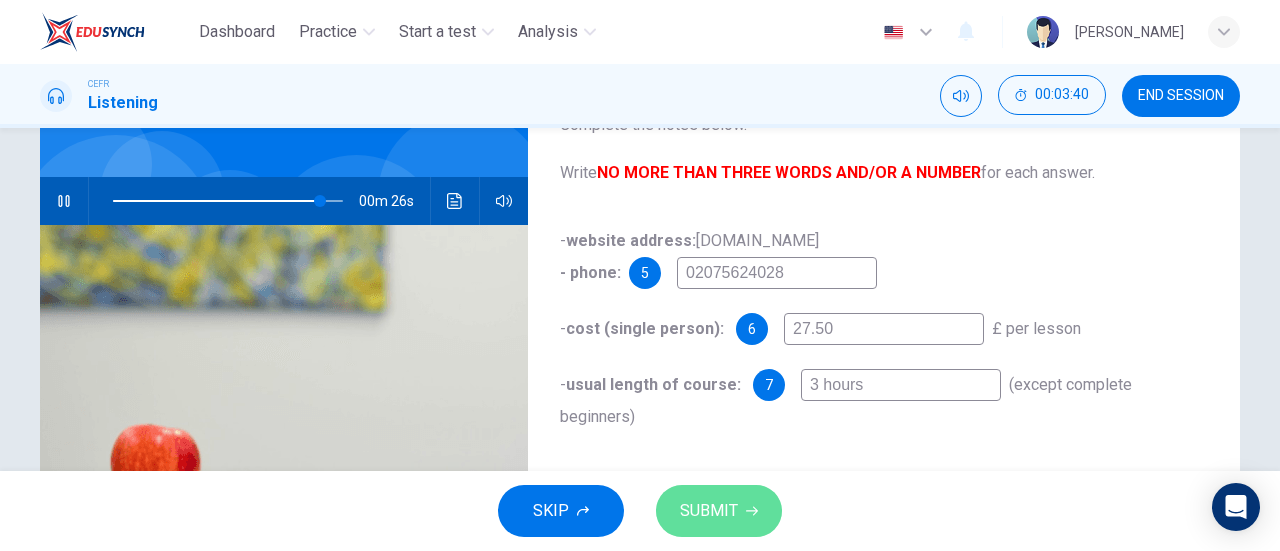 click 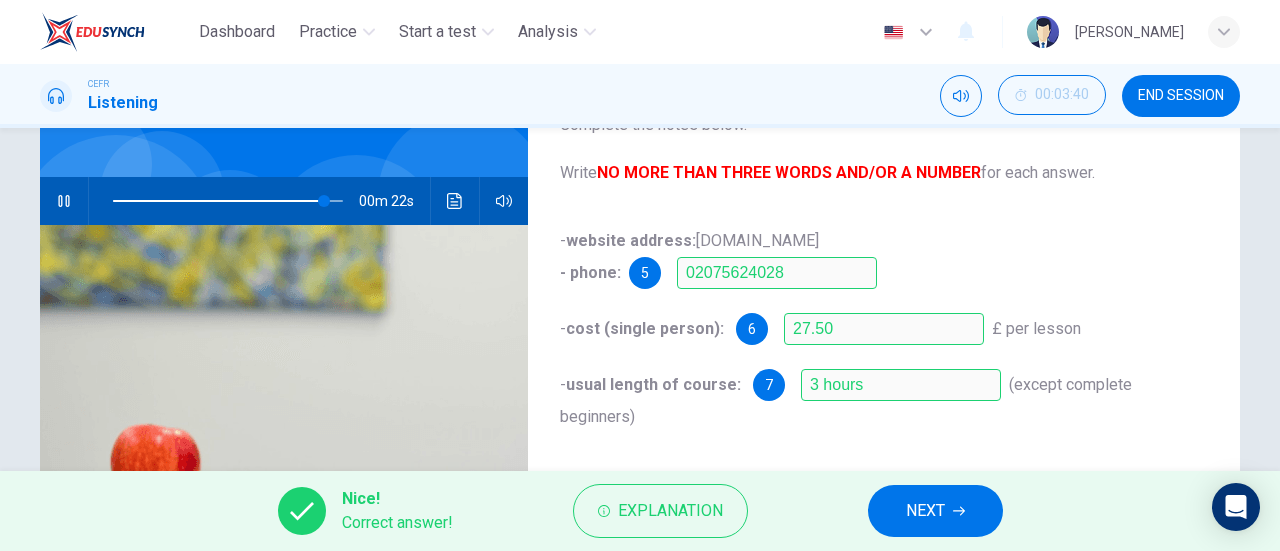 type on "92" 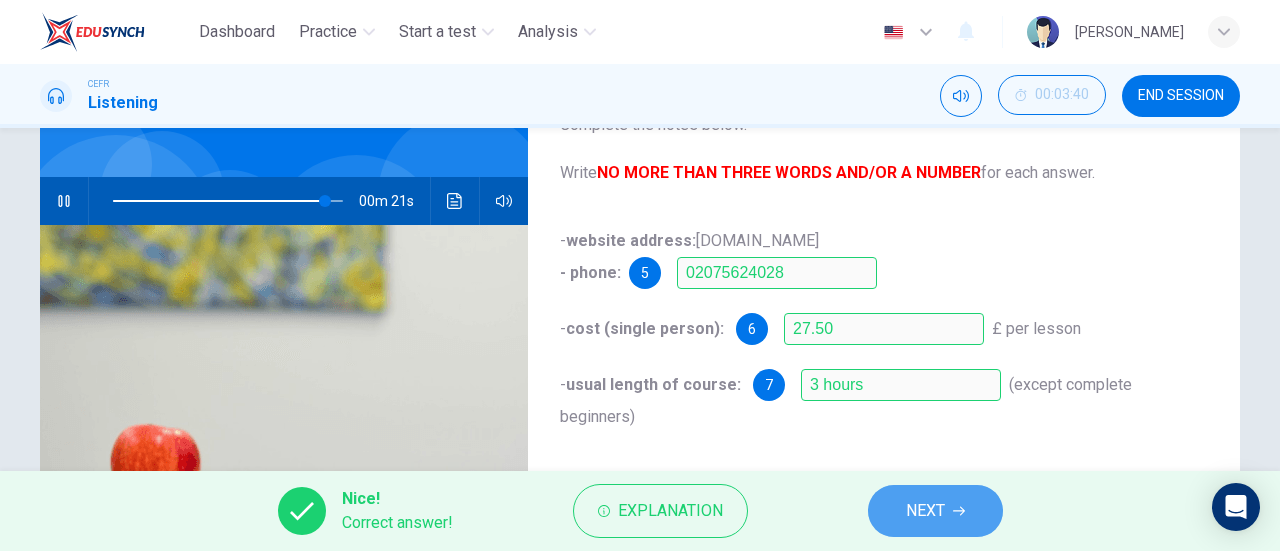 click on "NEXT" at bounding box center (925, 511) 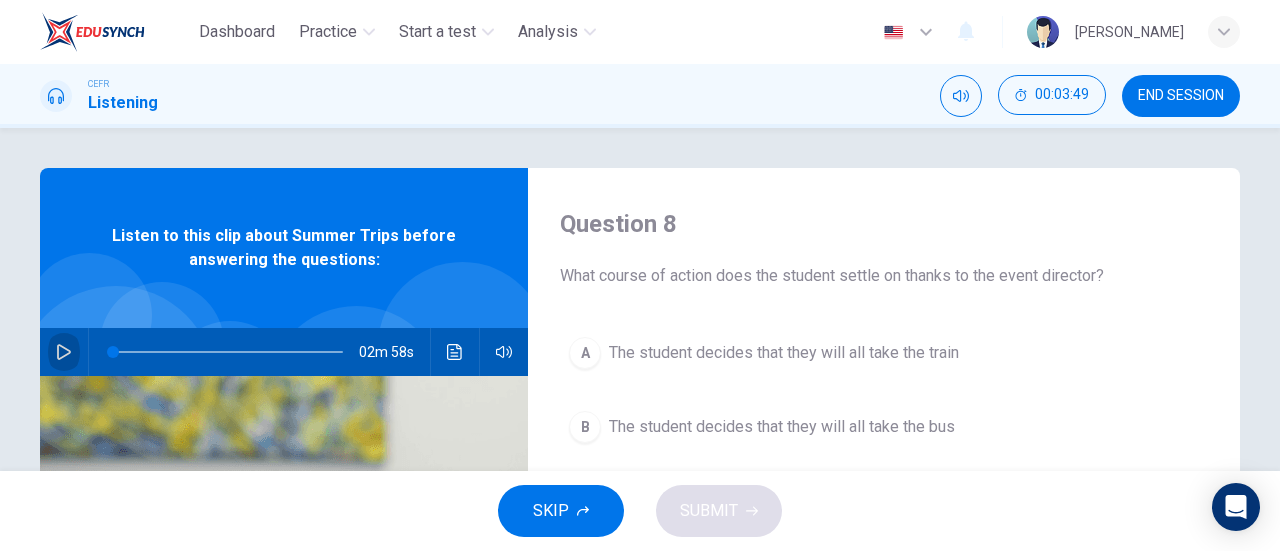 click 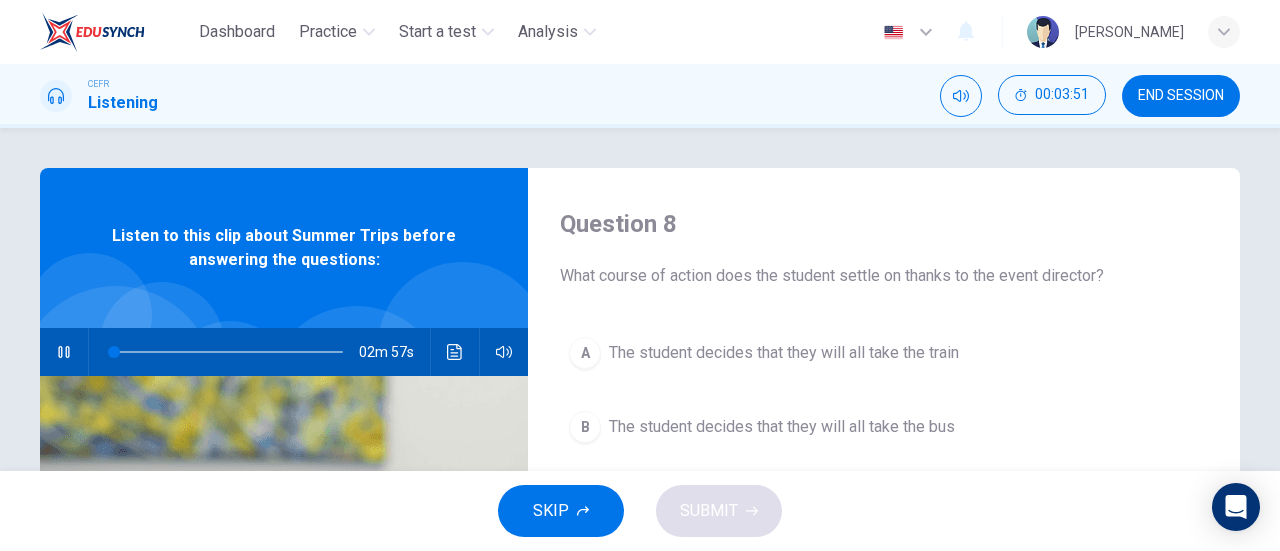 type on "1" 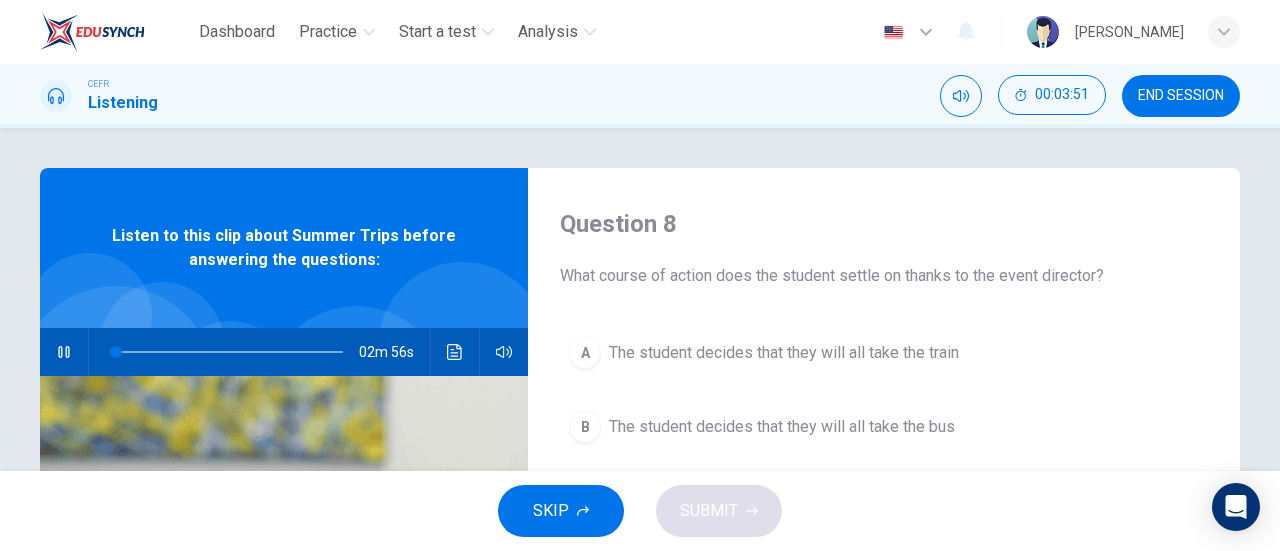 type 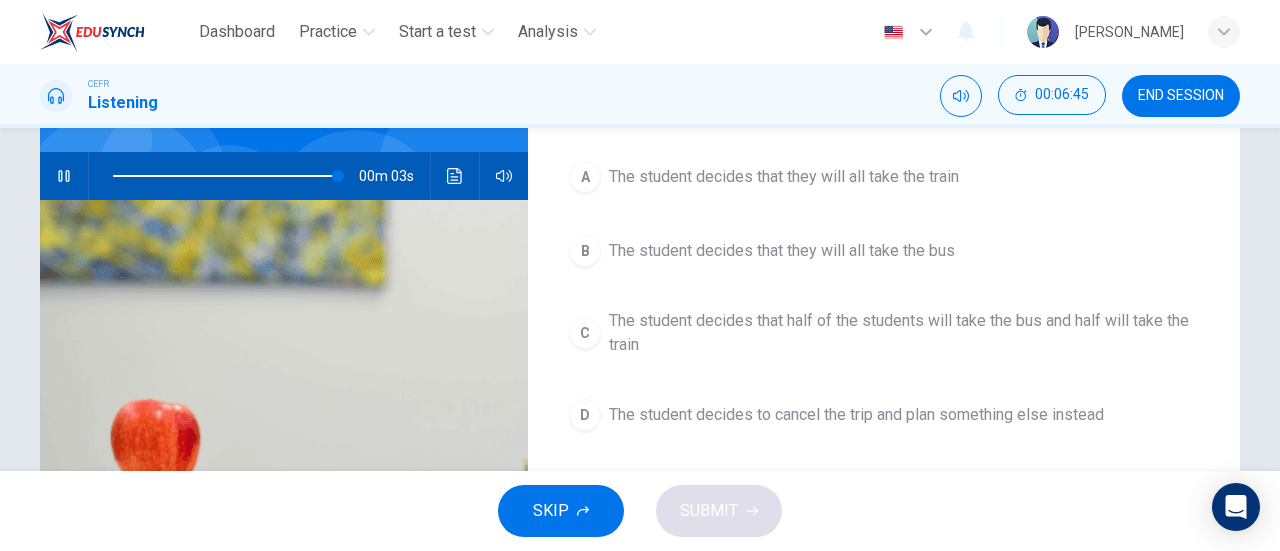 scroll, scrollTop: 178, scrollLeft: 0, axis: vertical 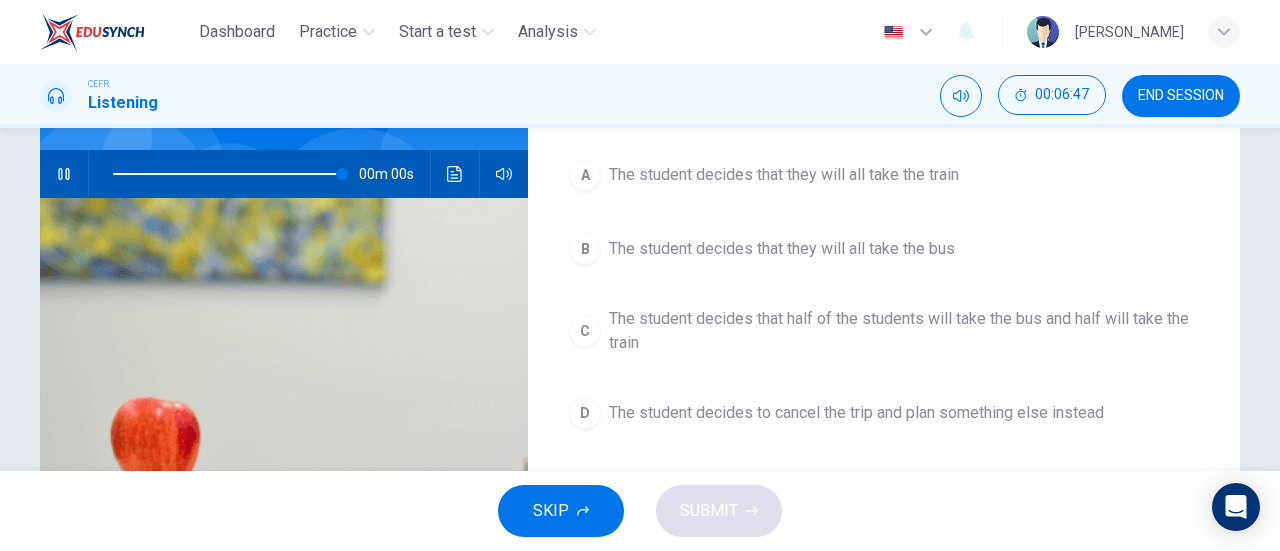 type on "0" 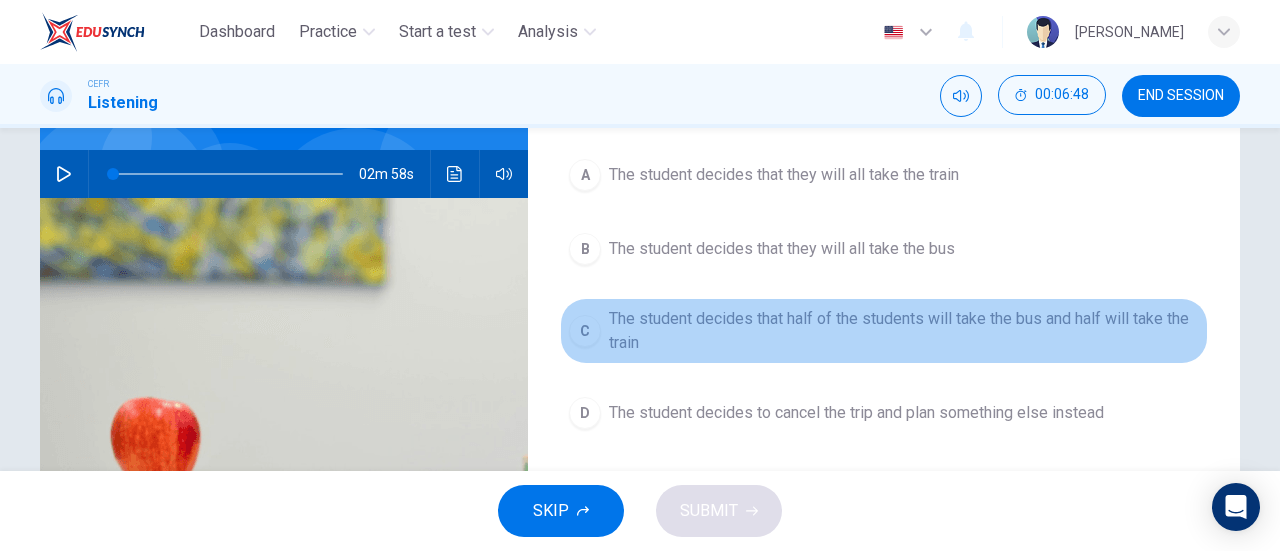 click on "The student decides that half of the students will take the bus and half will take the train" at bounding box center (904, 331) 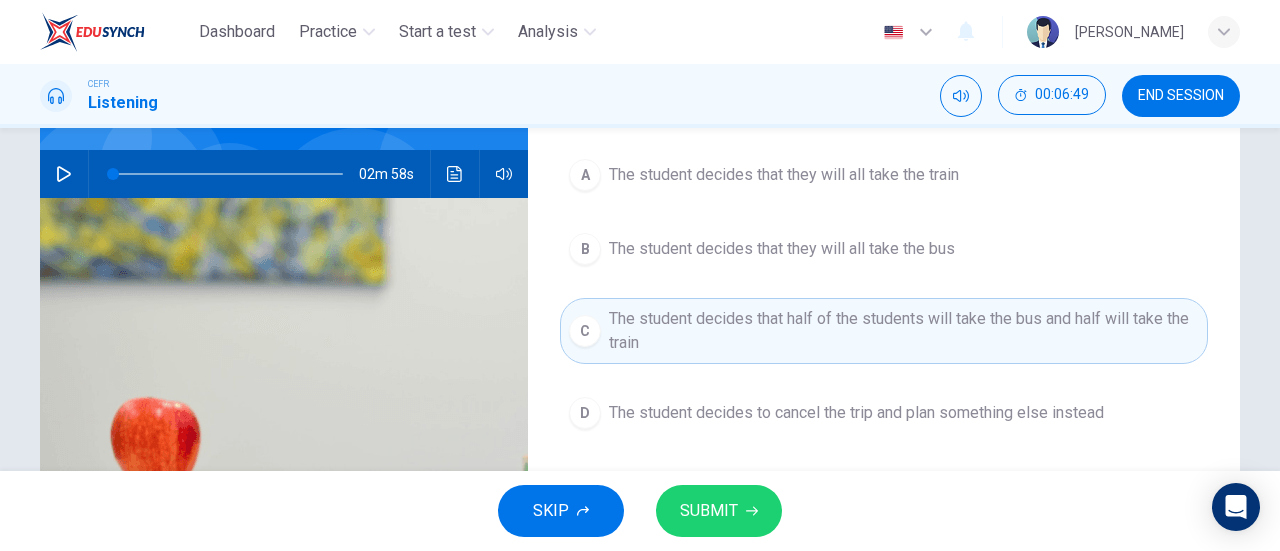 click on "SUBMIT" at bounding box center (709, 511) 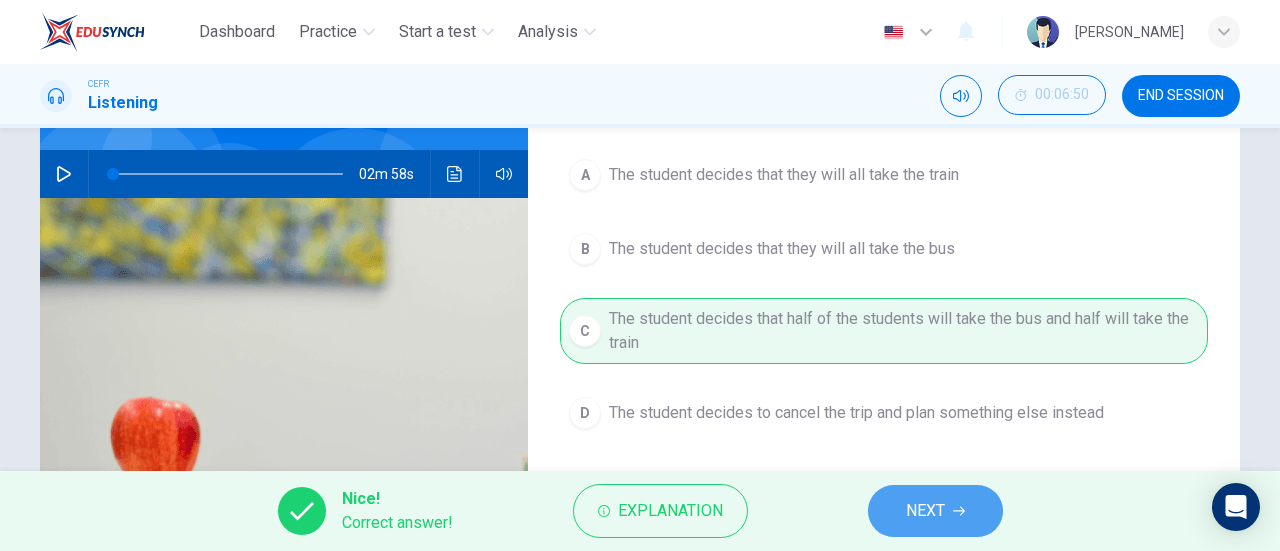 click on "NEXT" at bounding box center [925, 511] 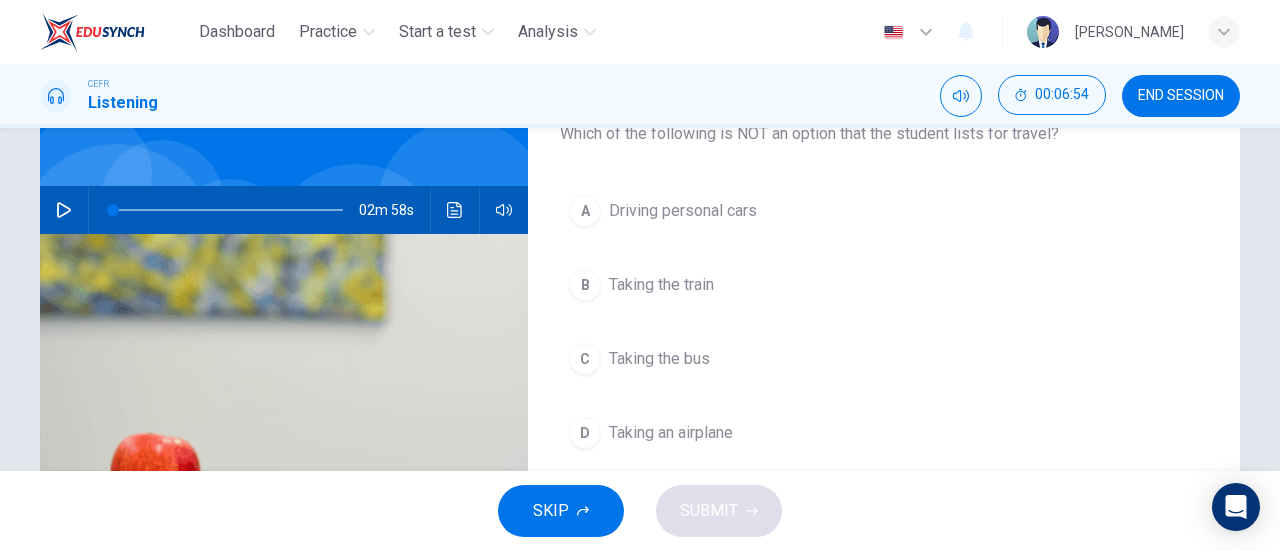 scroll, scrollTop: 144, scrollLeft: 0, axis: vertical 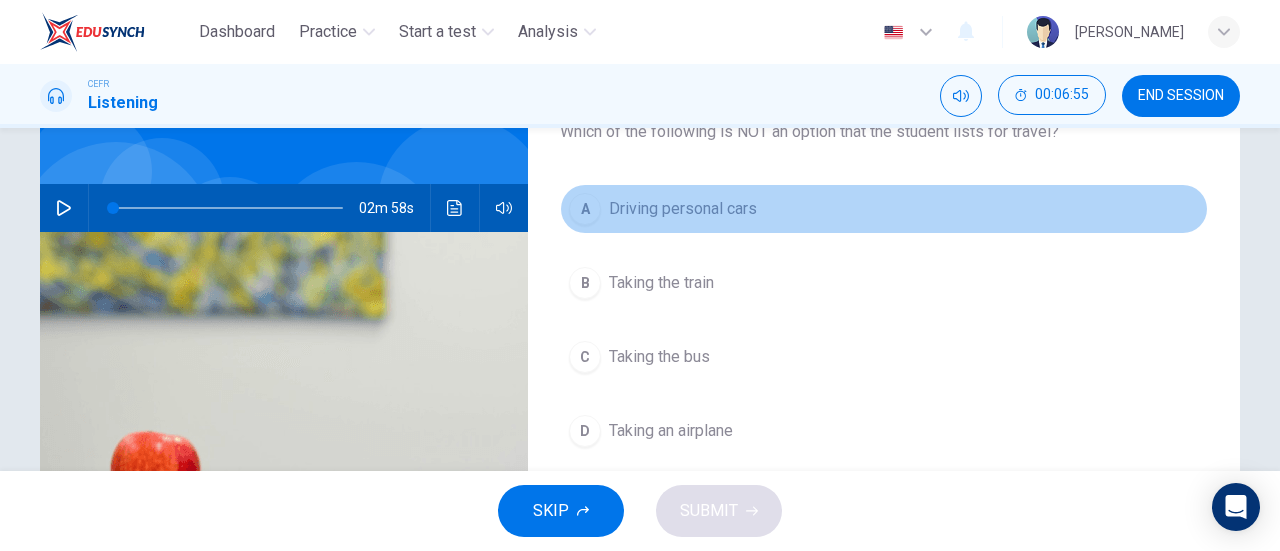 click on "Driving personal cars" at bounding box center (683, 209) 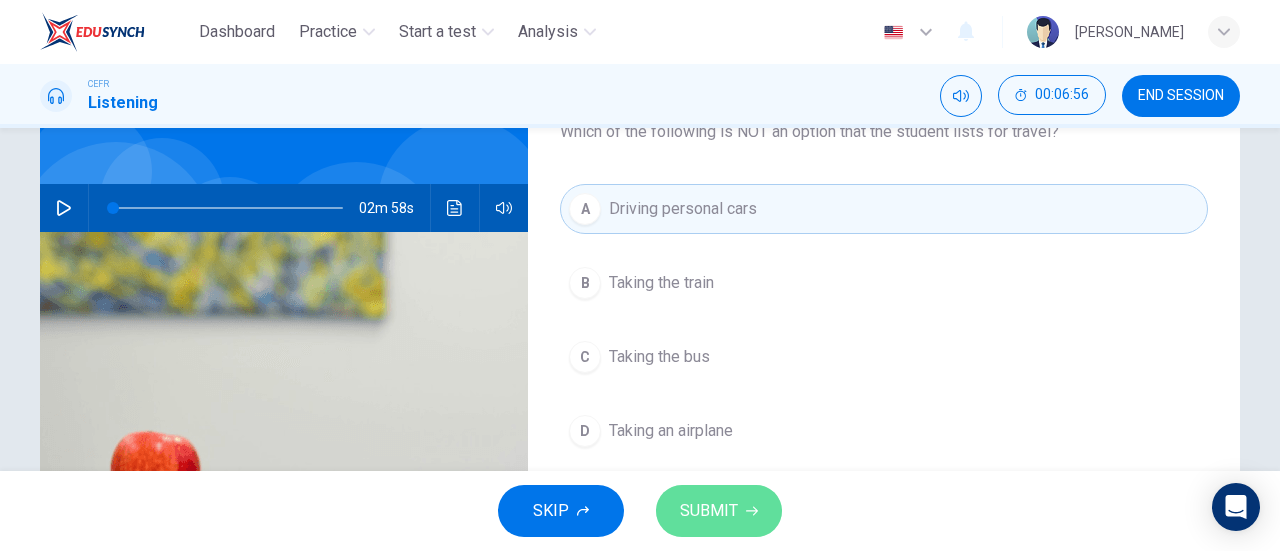 click on "SUBMIT" at bounding box center (709, 511) 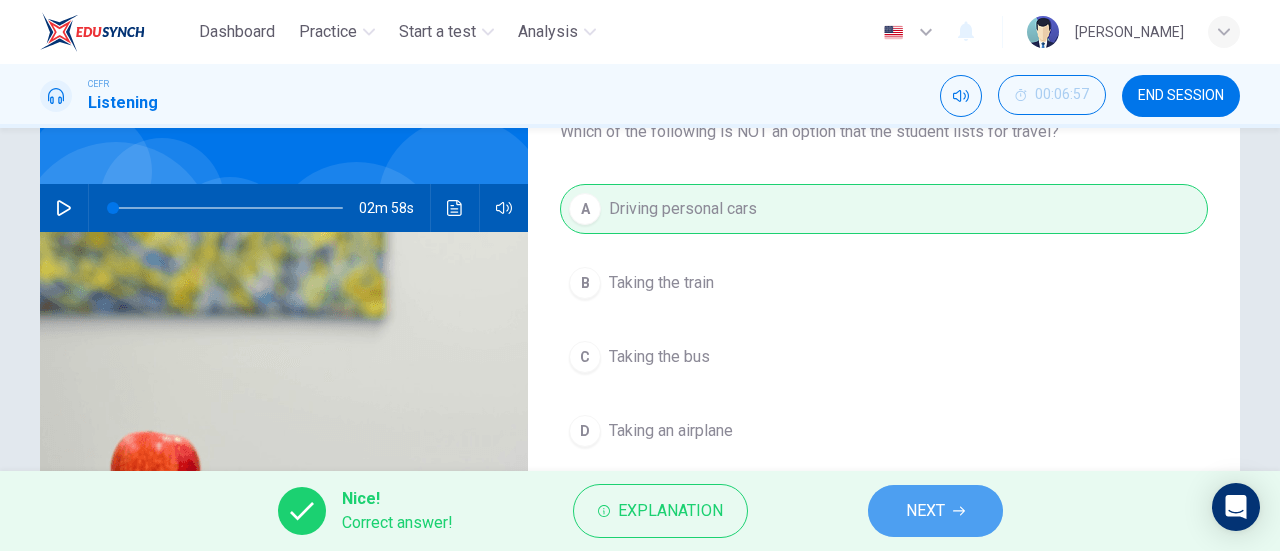 click on "NEXT" at bounding box center [925, 511] 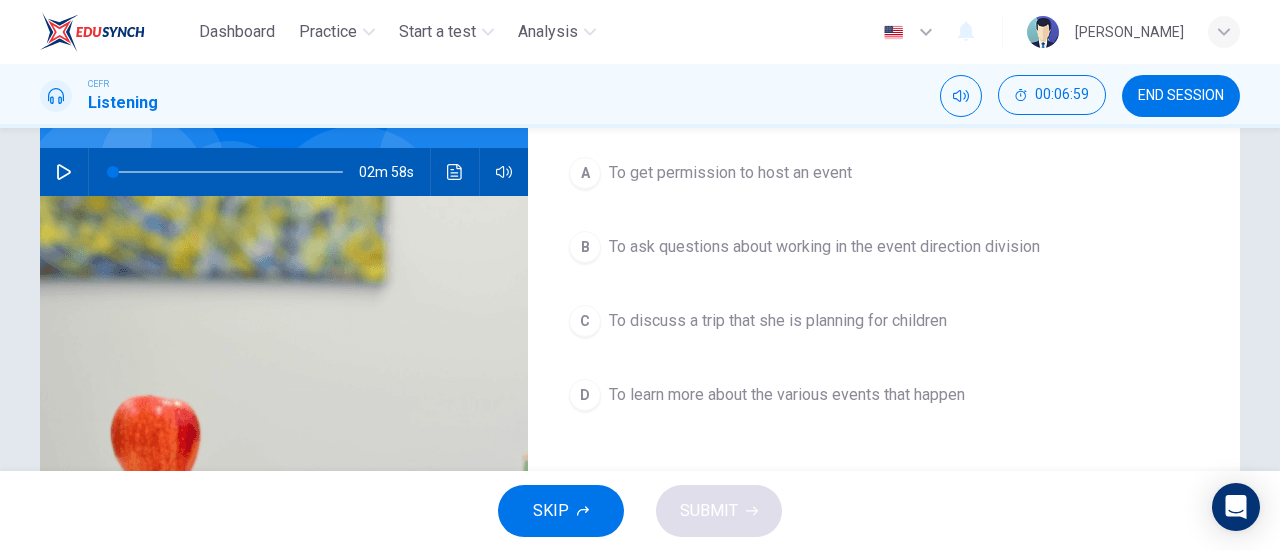 scroll, scrollTop: 187, scrollLeft: 0, axis: vertical 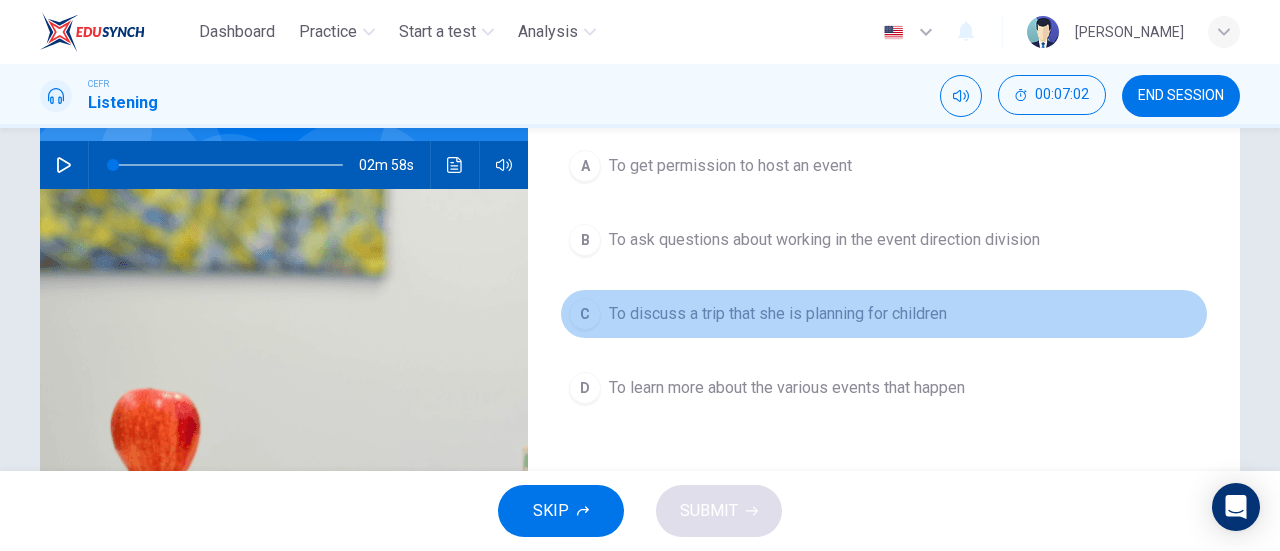 click on "To discuss a trip that she is planning for children" at bounding box center [778, 314] 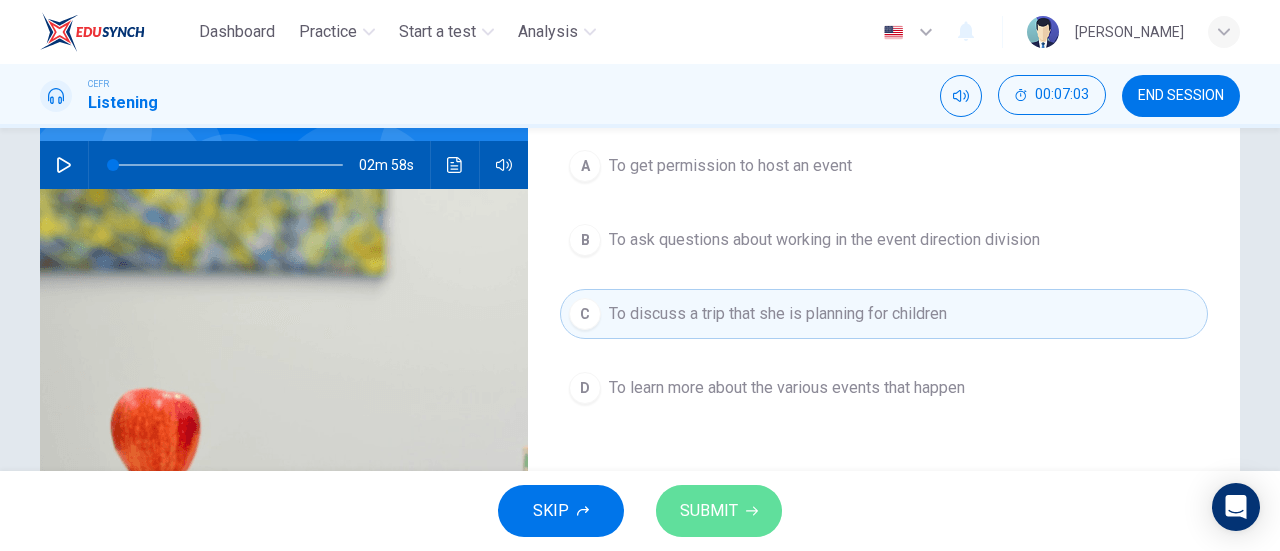 click on "SUBMIT" at bounding box center (709, 511) 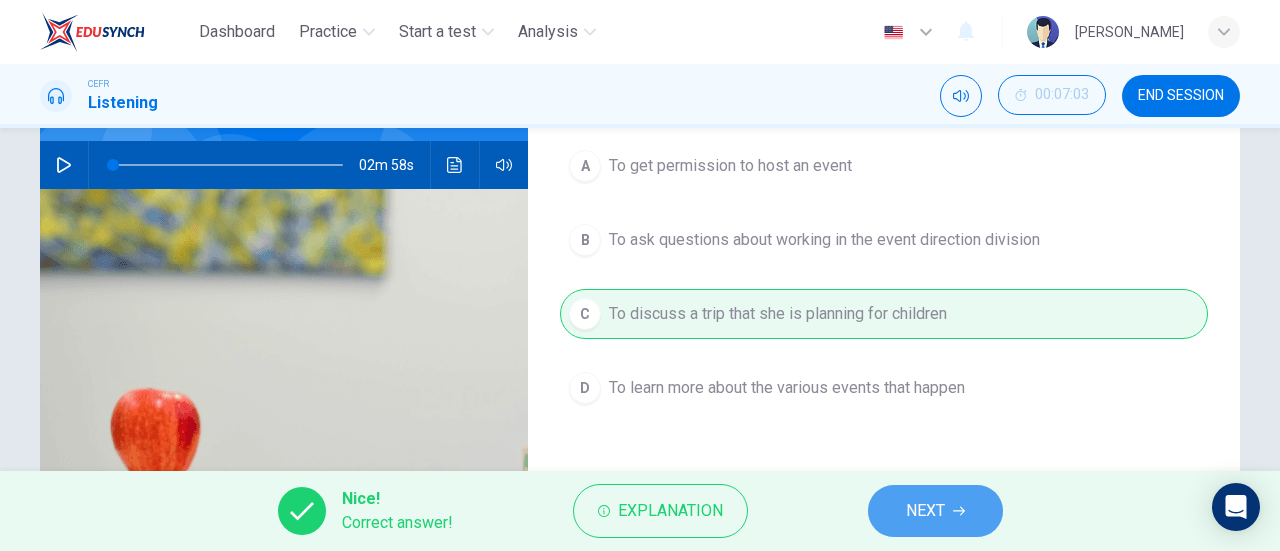 click on "NEXT" at bounding box center (925, 511) 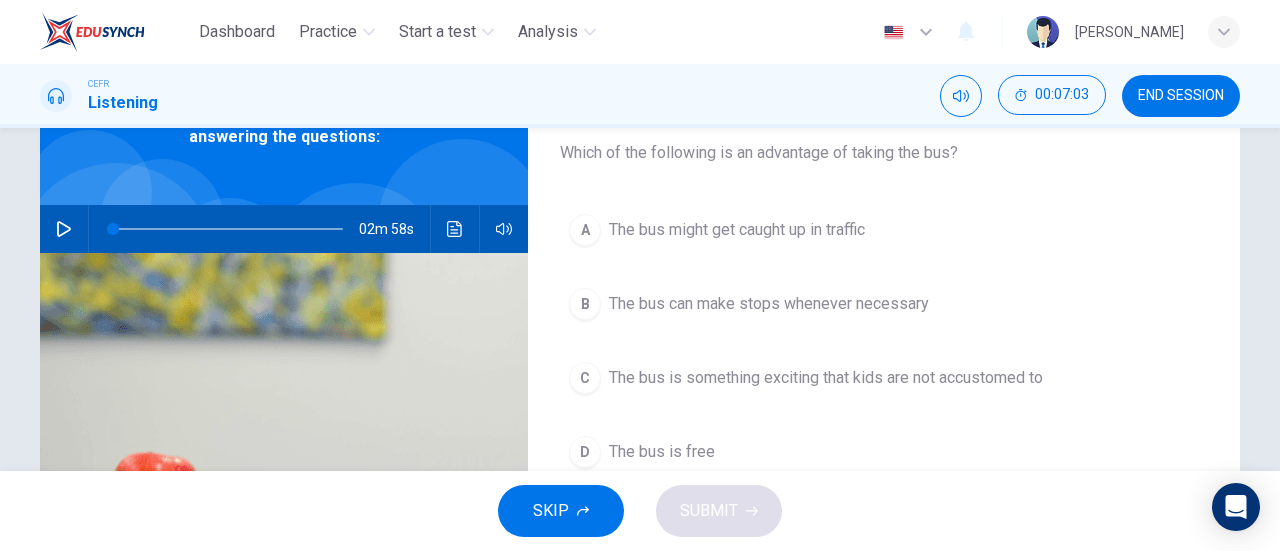 scroll, scrollTop: 122, scrollLeft: 0, axis: vertical 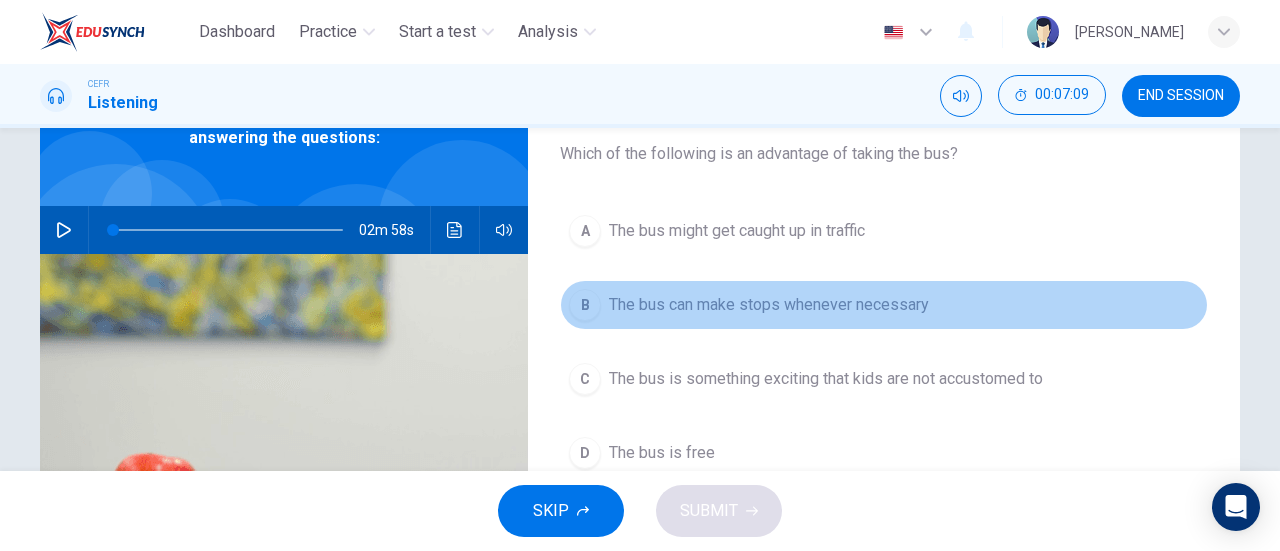 click on "The bus can make stops whenever necessary" at bounding box center [769, 305] 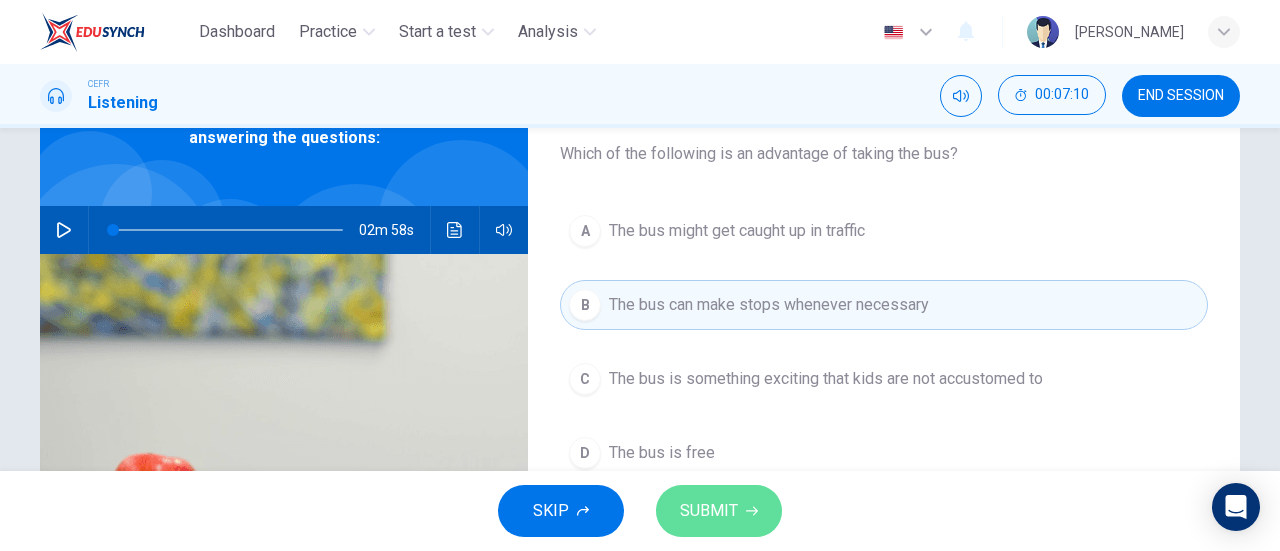 click on "SUBMIT" at bounding box center [719, 511] 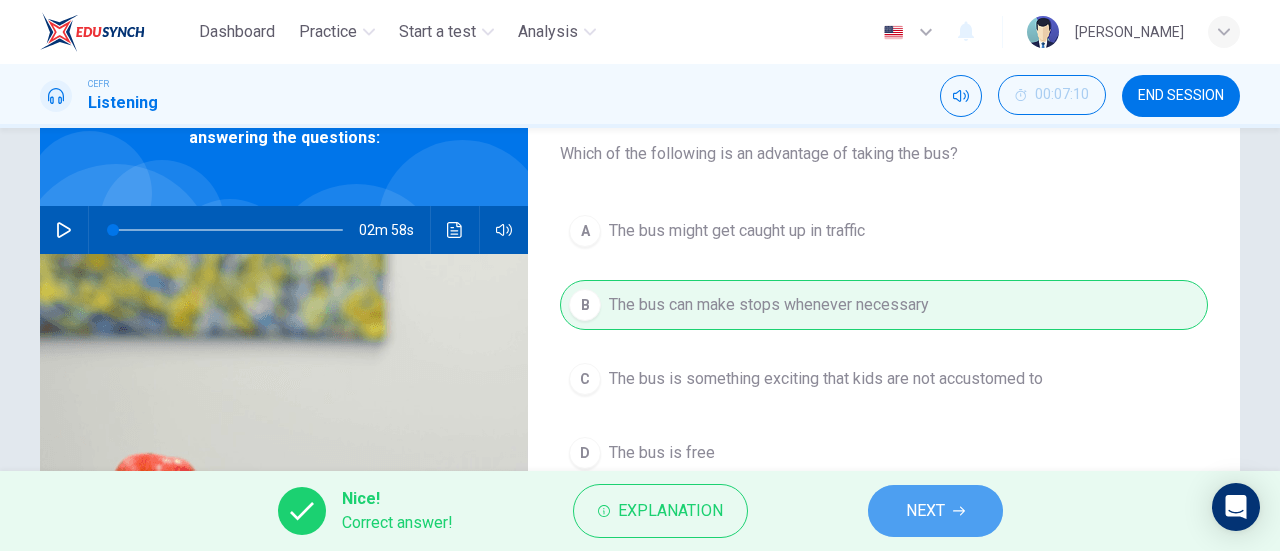 click on "NEXT" at bounding box center (935, 511) 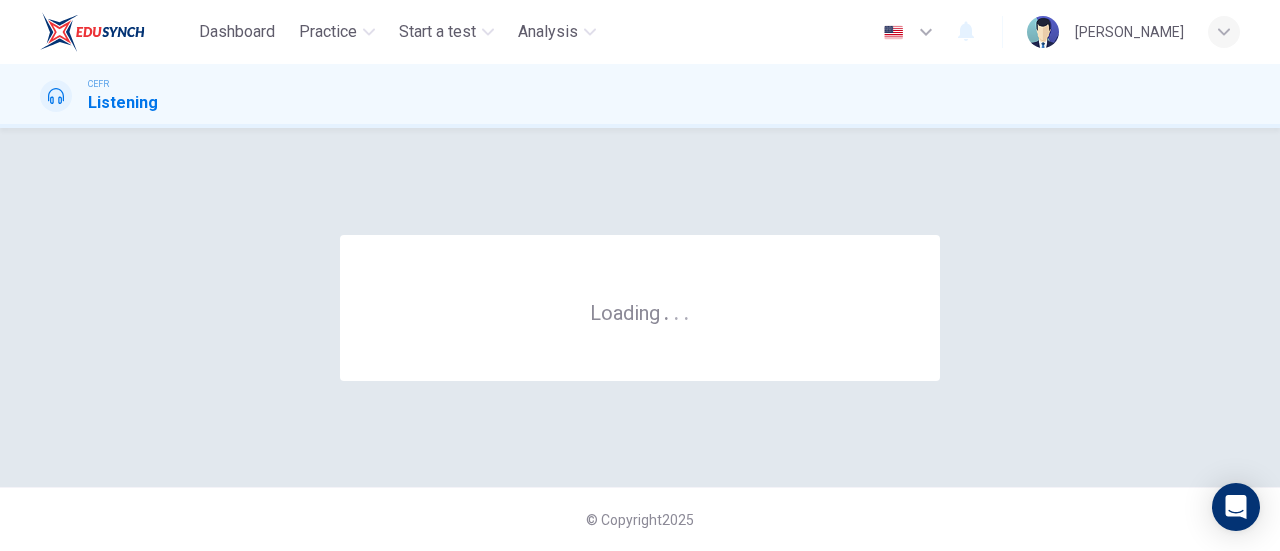 scroll, scrollTop: 0, scrollLeft: 0, axis: both 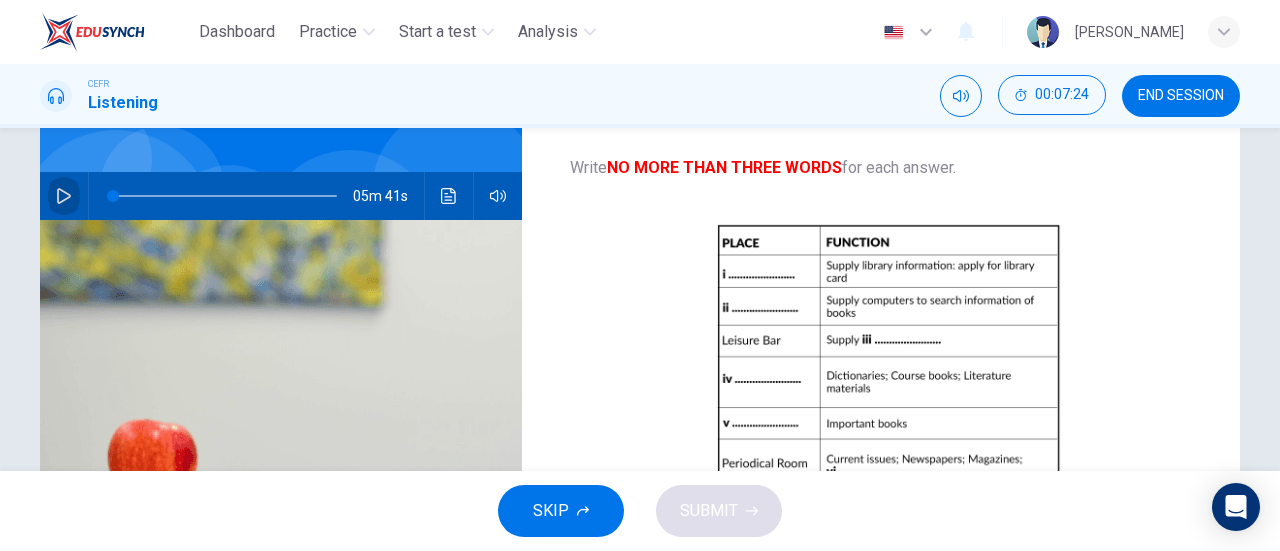 click 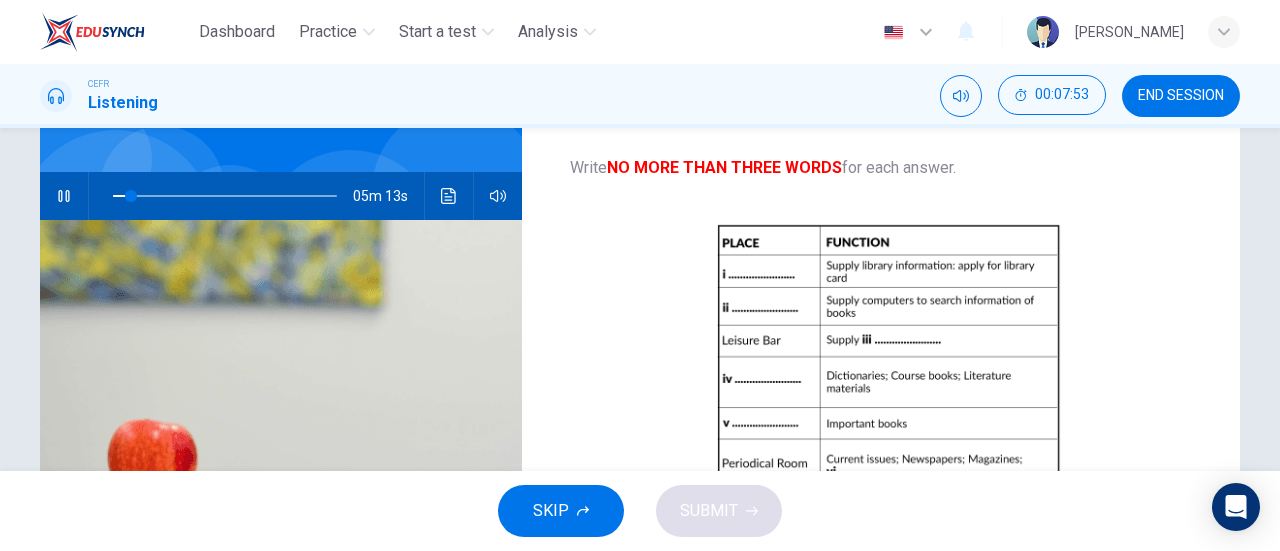 type on "8" 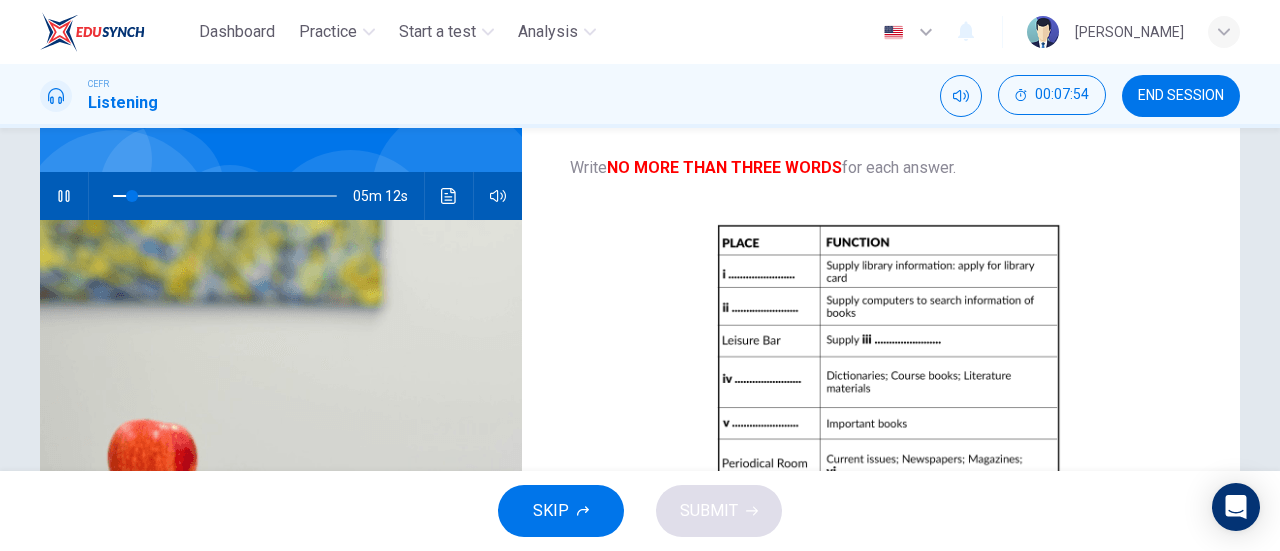 type 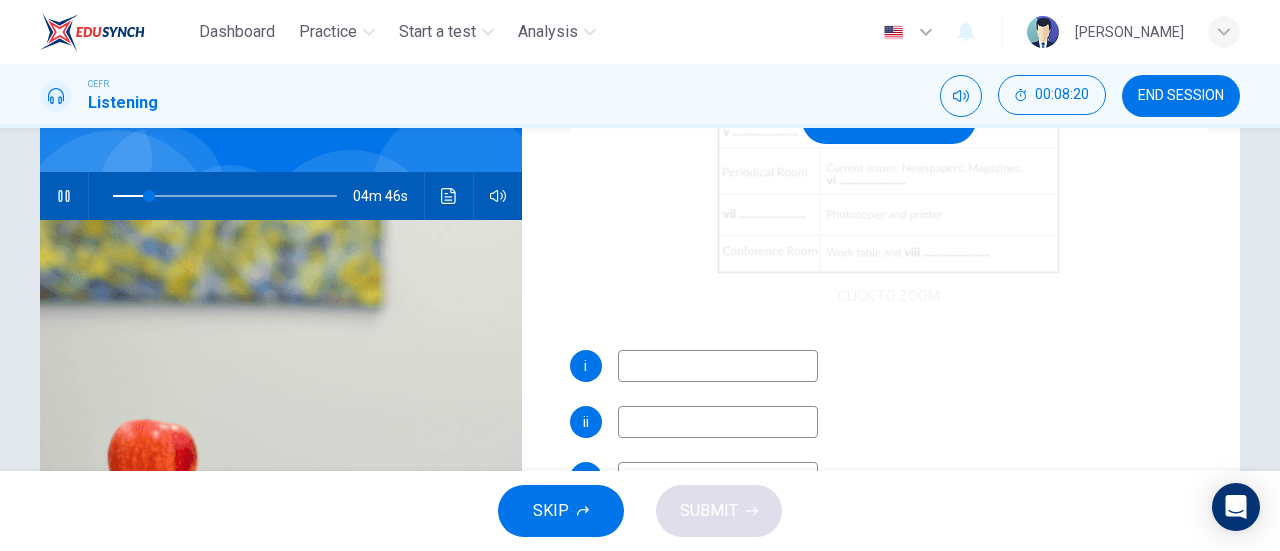 scroll, scrollTop: 292, scrollLeft: 0, axis: vertical 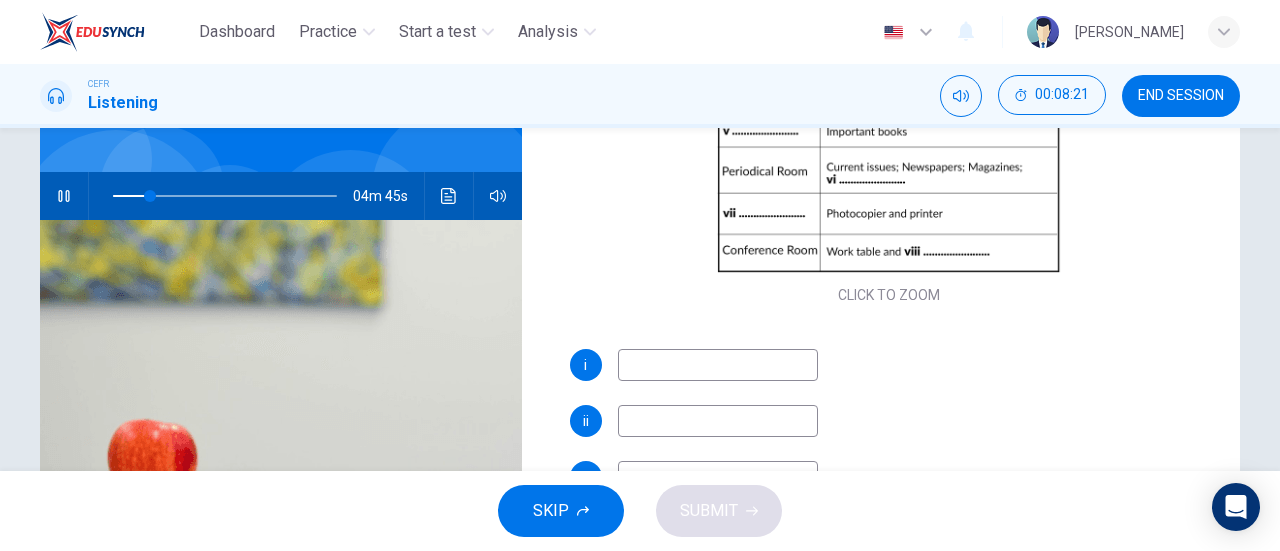click at bounding box center (718, 365) 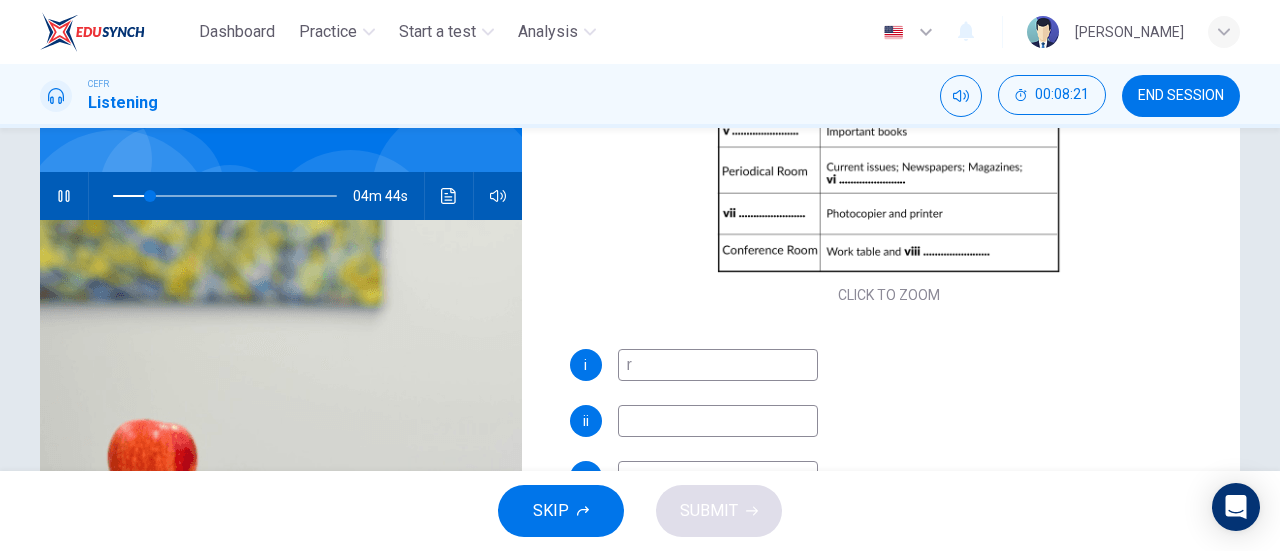 type on "re" 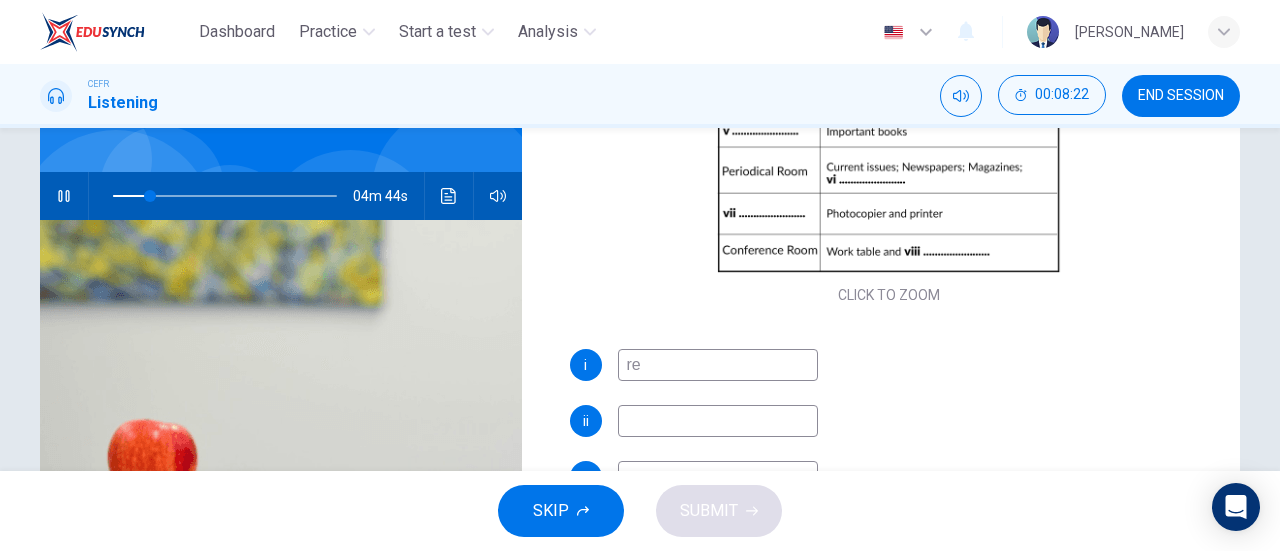 type on "17" 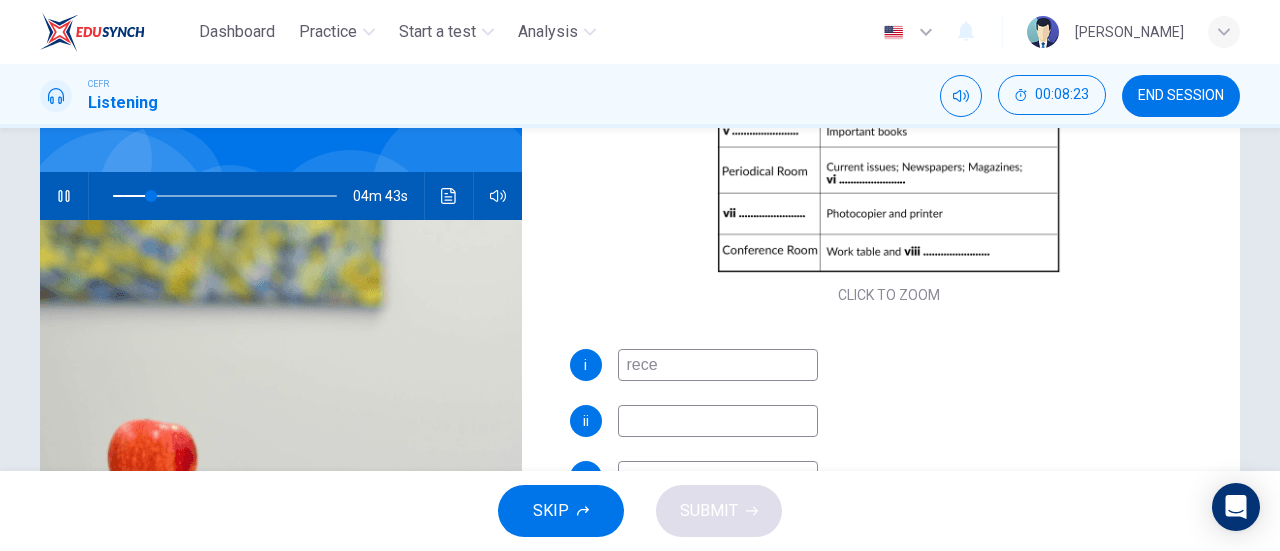 type on "recep" 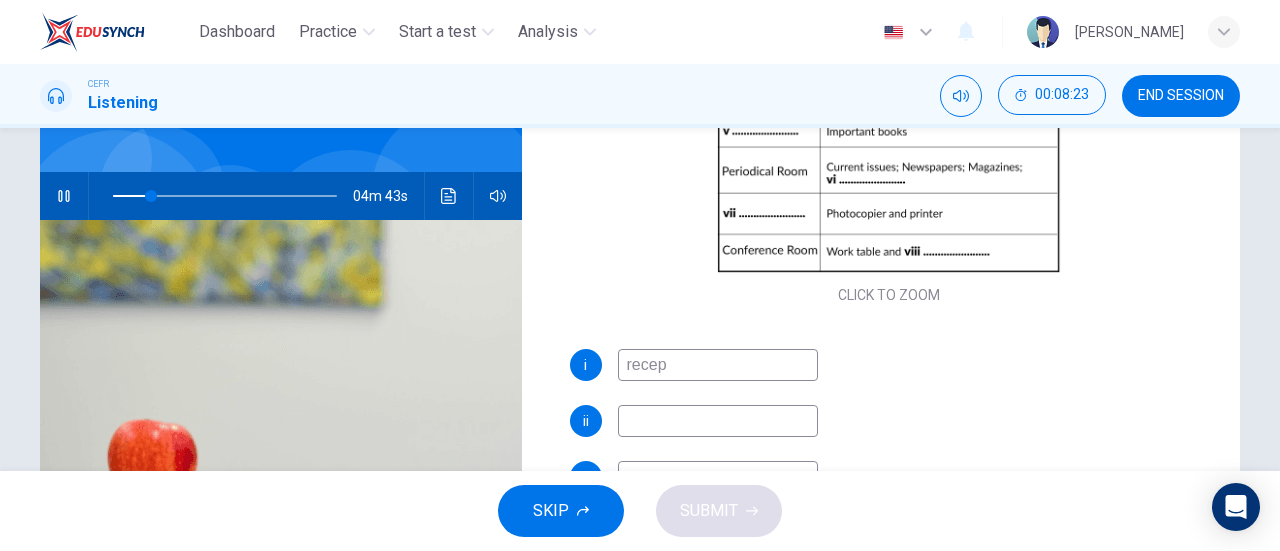 type on "17" 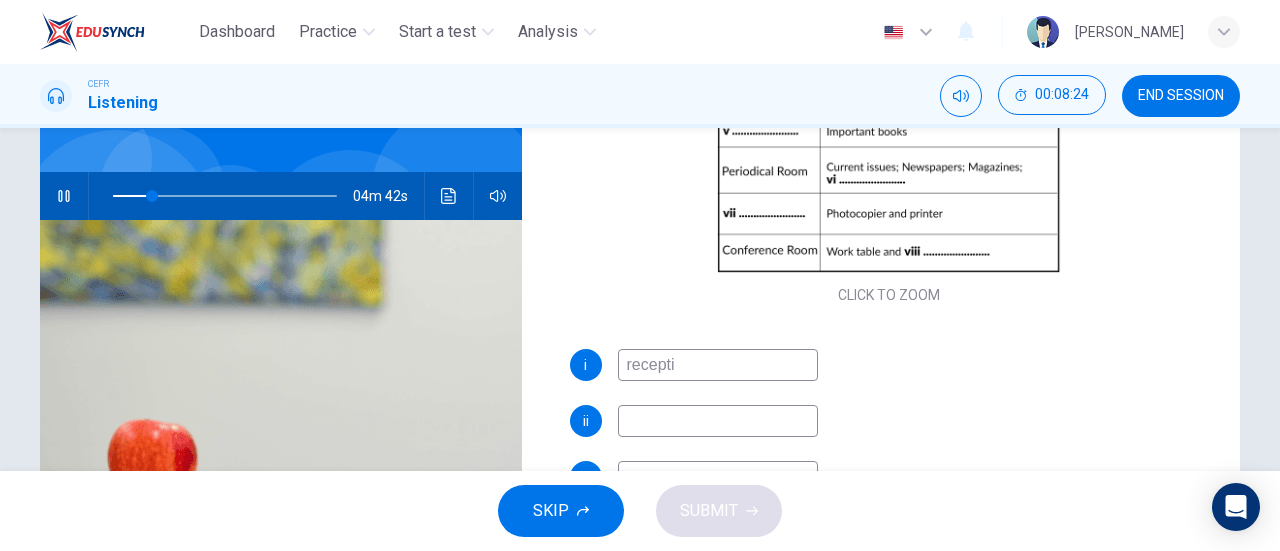 type on "receptio" 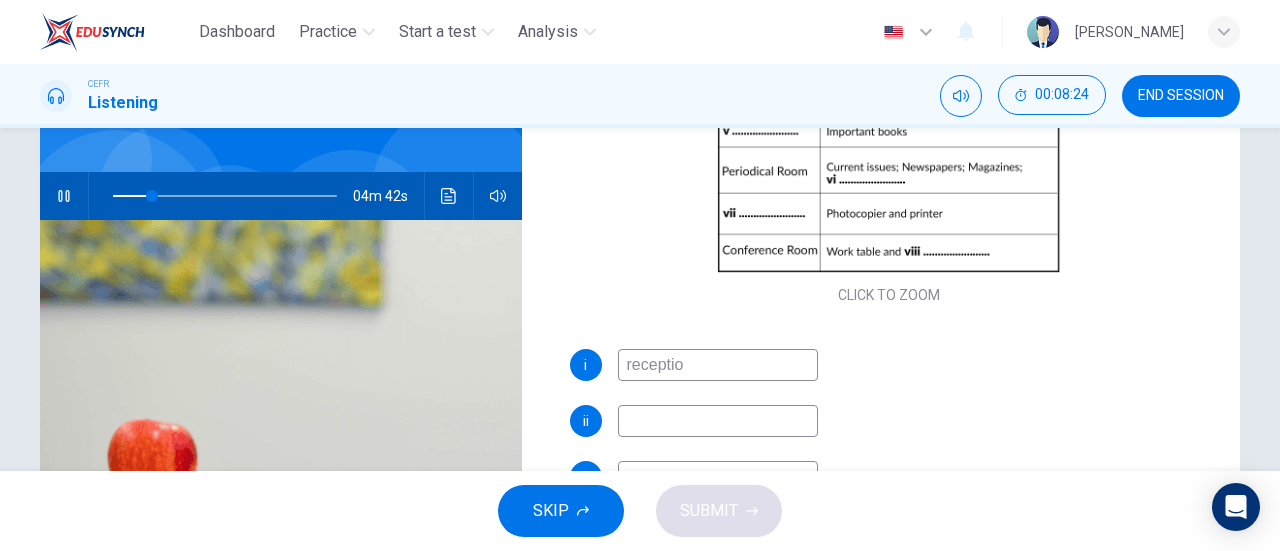 type on "18" 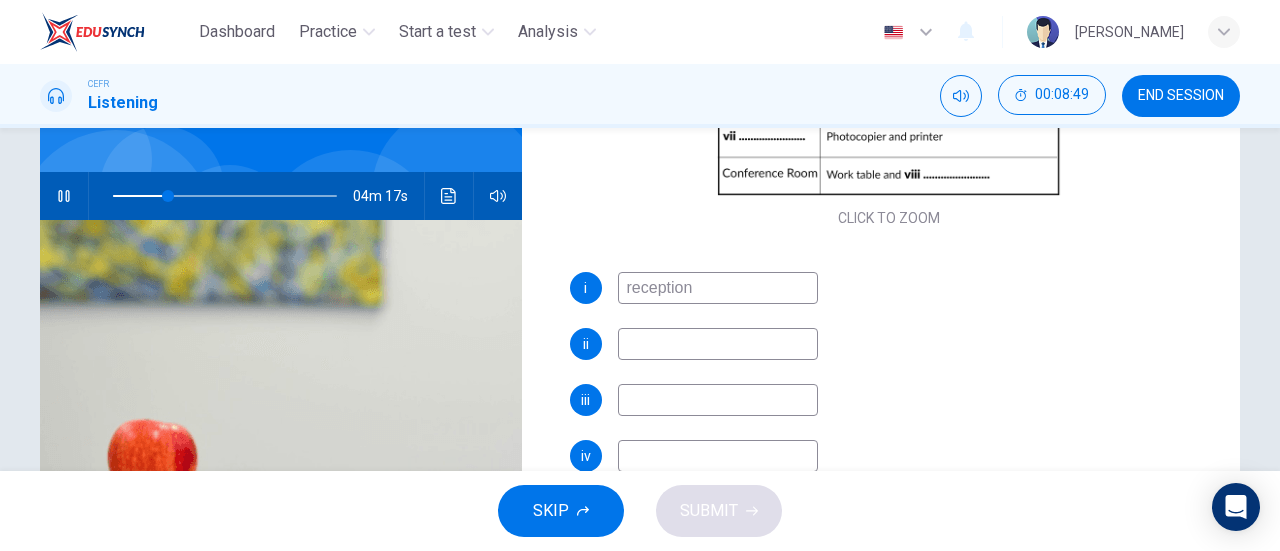 scroll, scrollTop: 398, scrollLeft: 0, axis: vertical 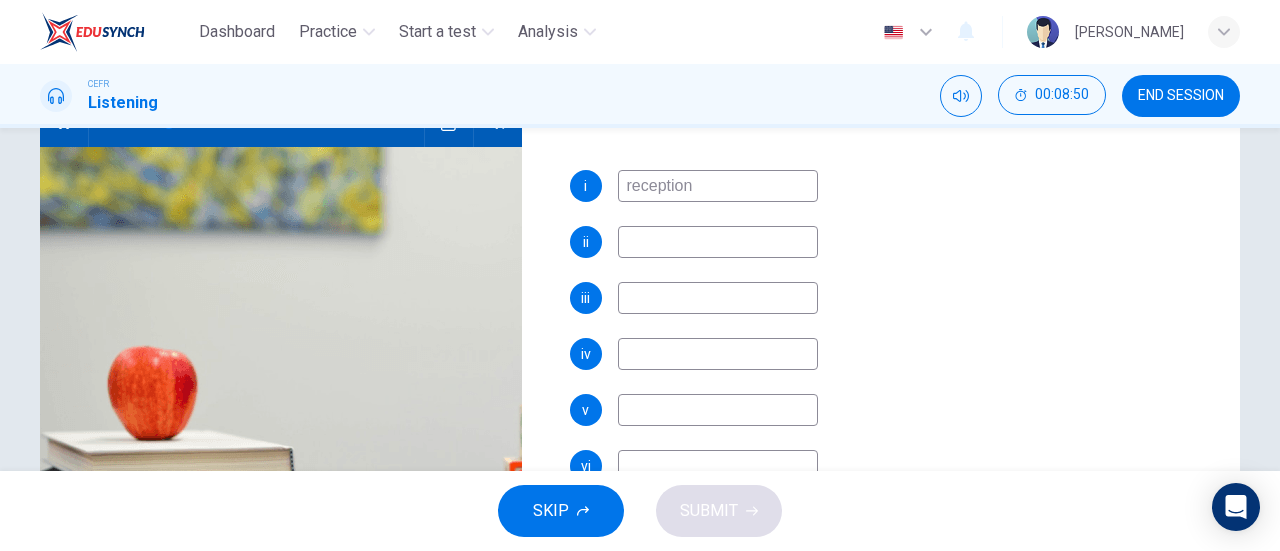 type on "25" 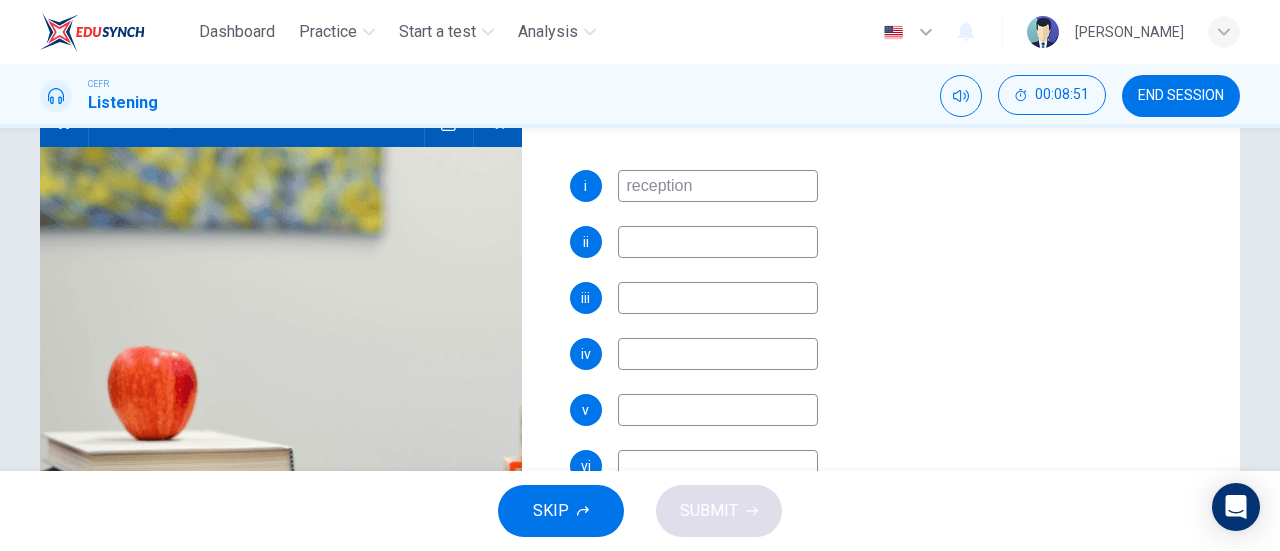 type on "c" 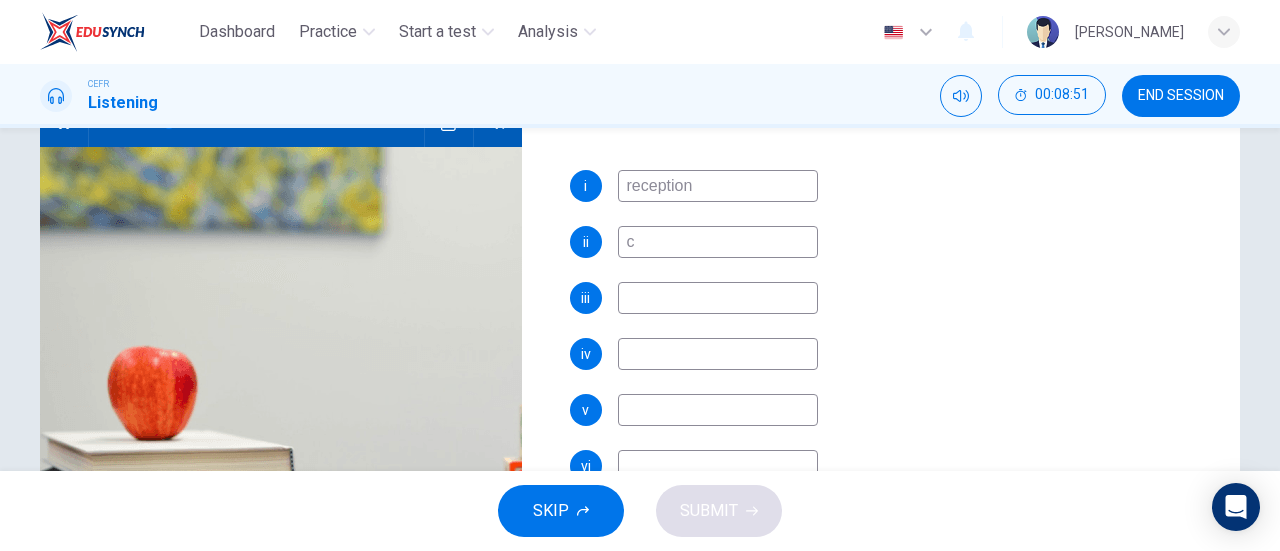 type on "25" 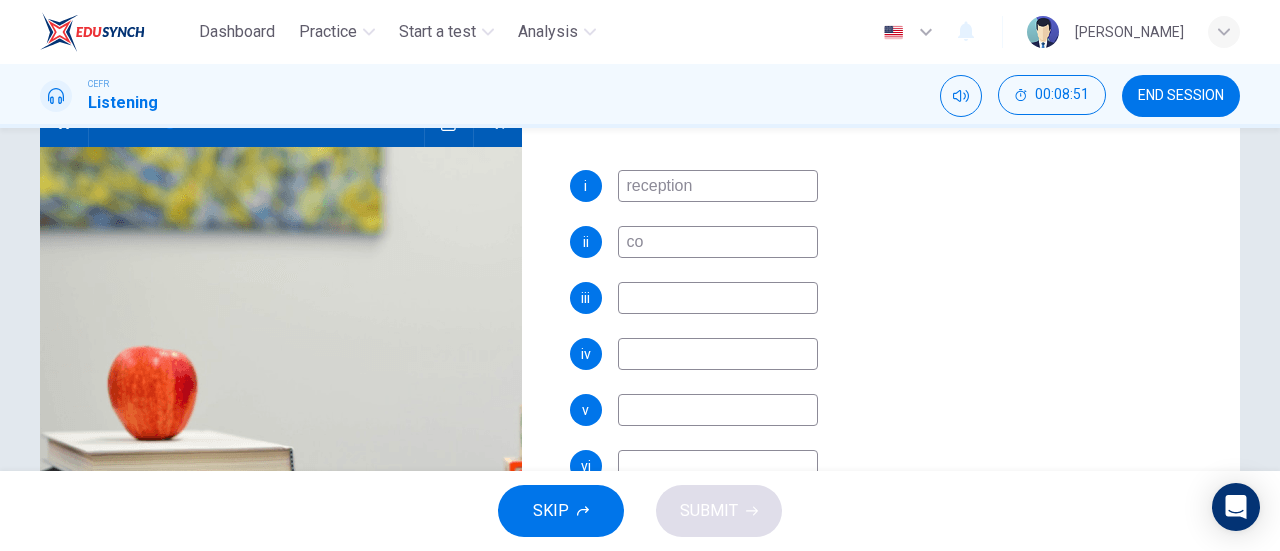type on "com" 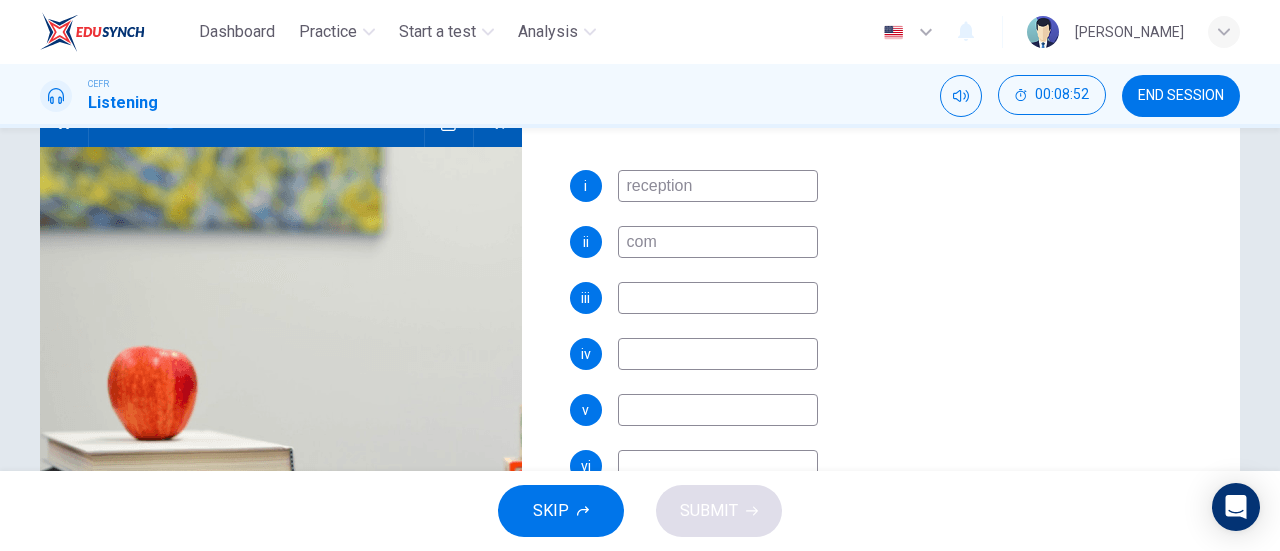 type on "26" 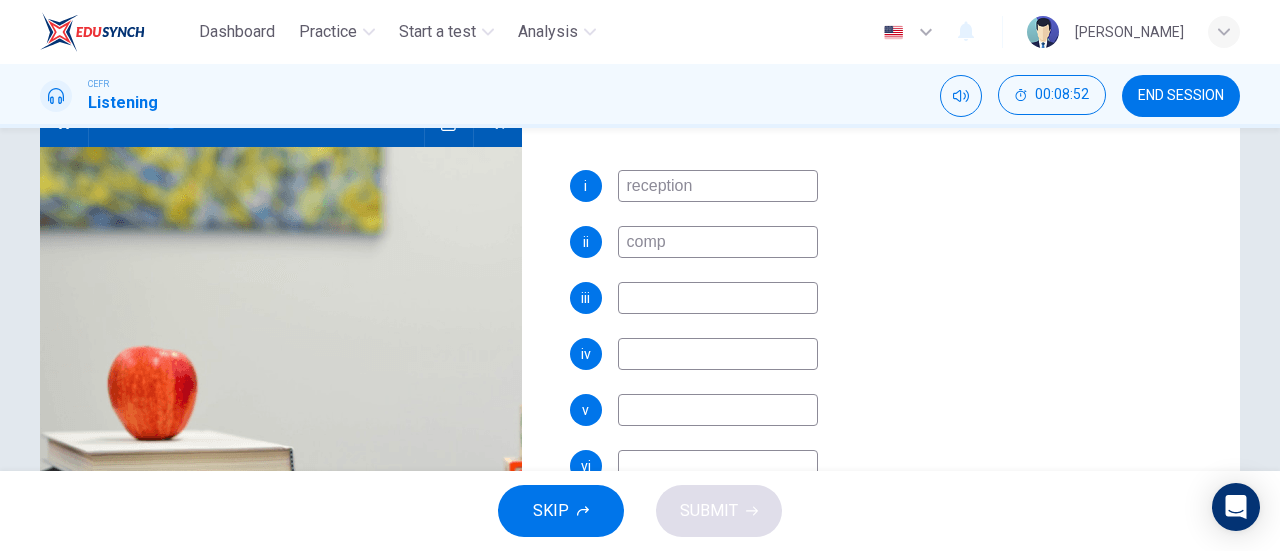 type on "compu" 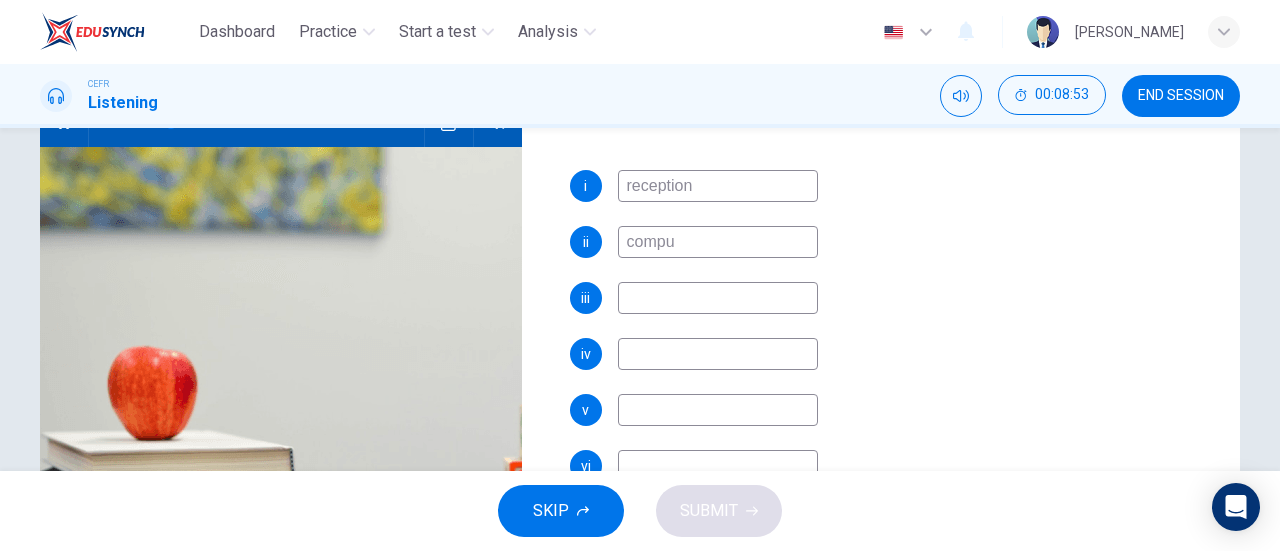 type on "26" 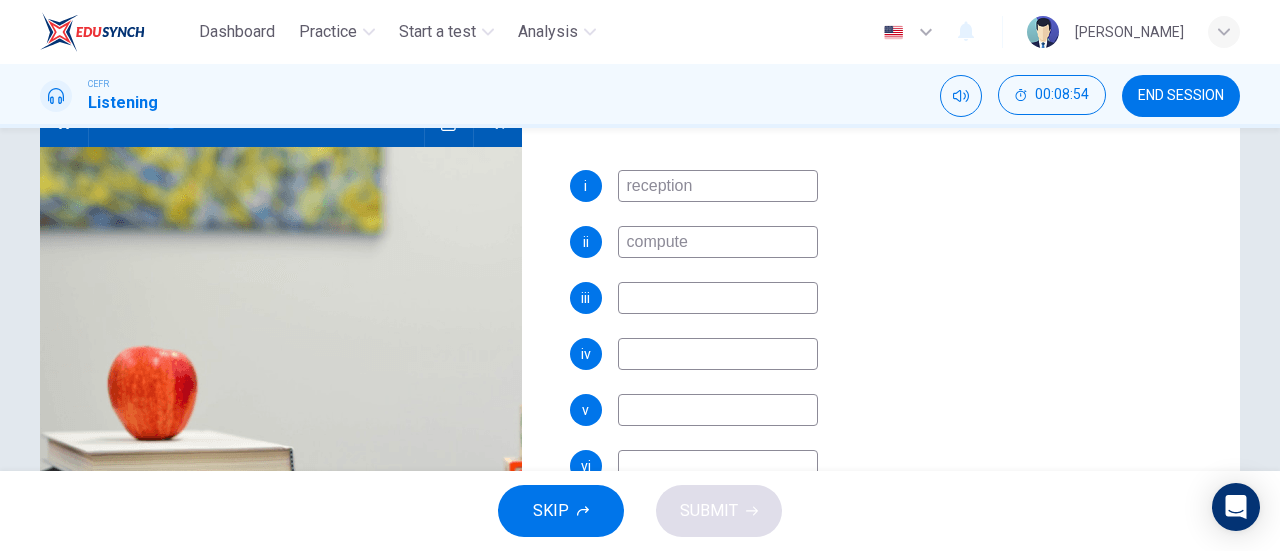 type on "computer" 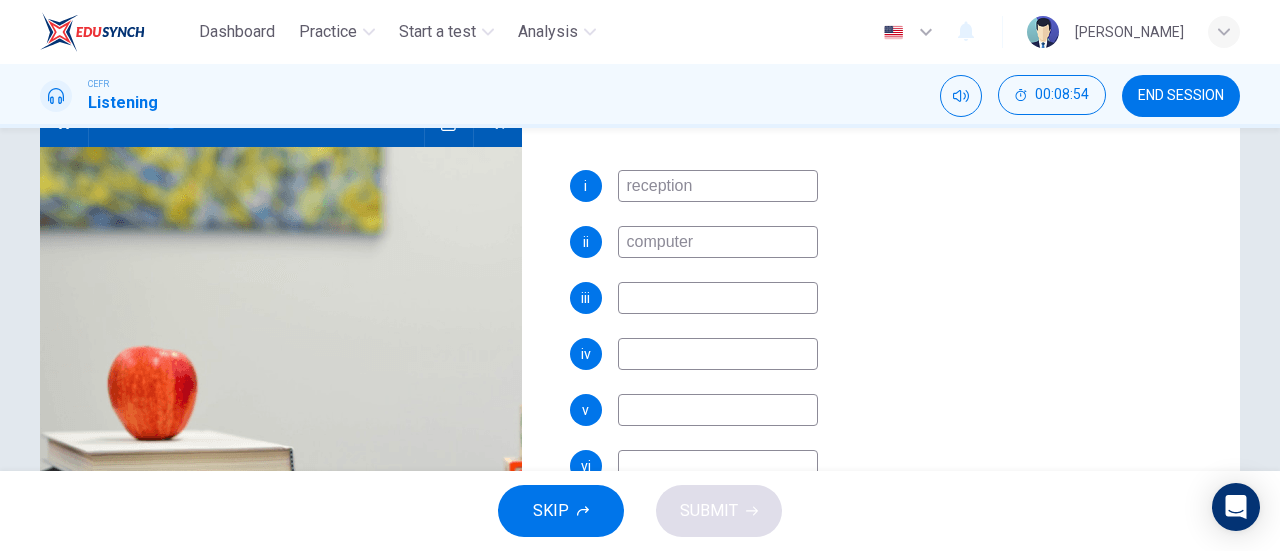 type on "26" 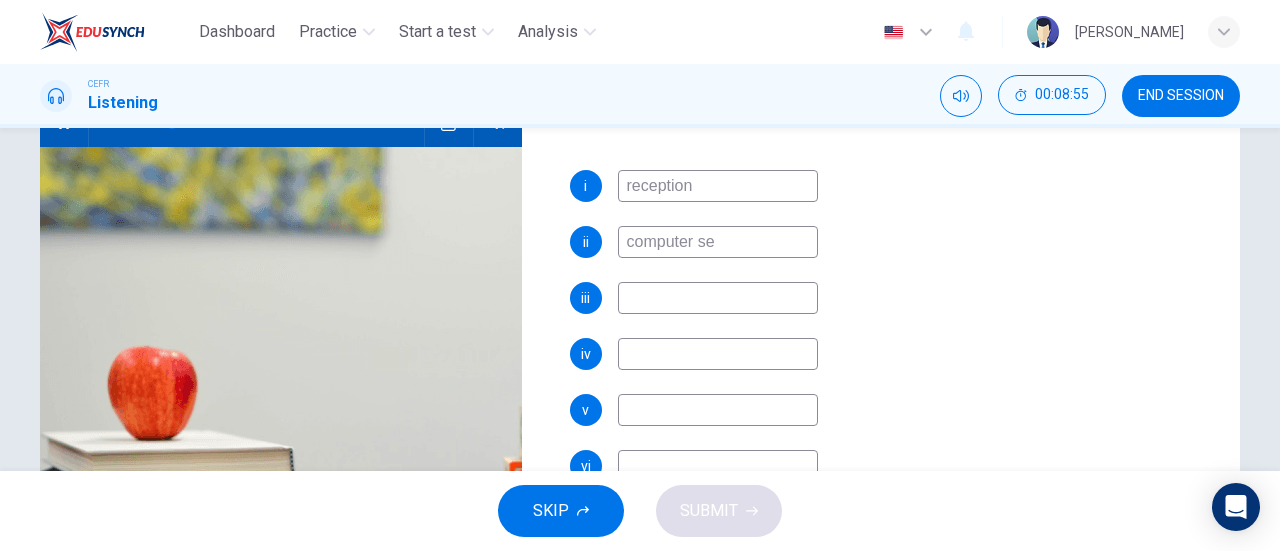 type on "computer sec" 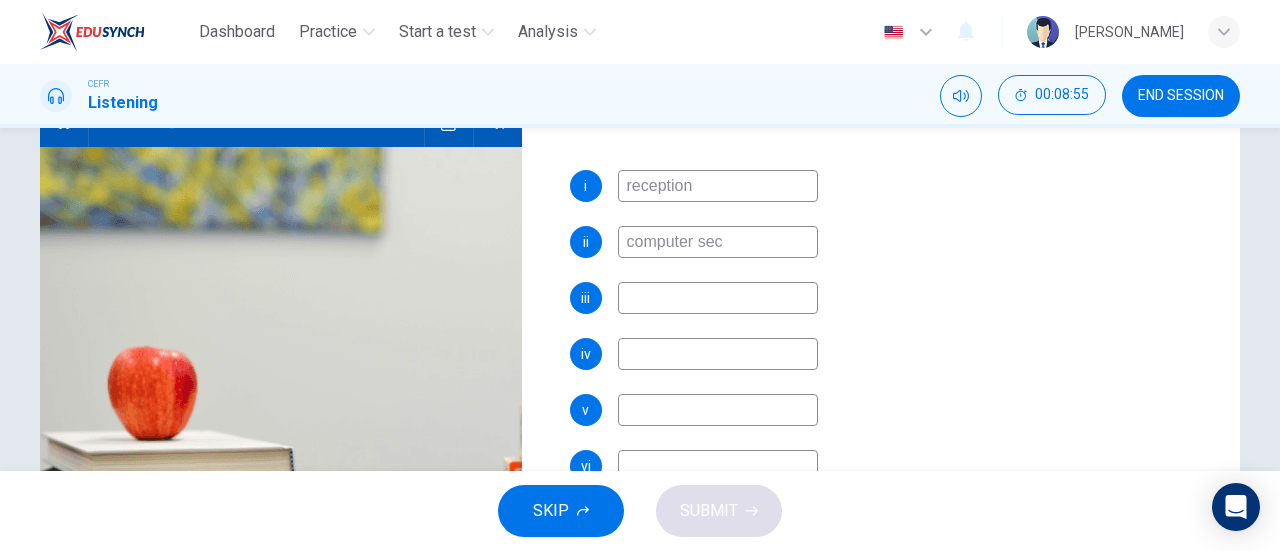type on "27" 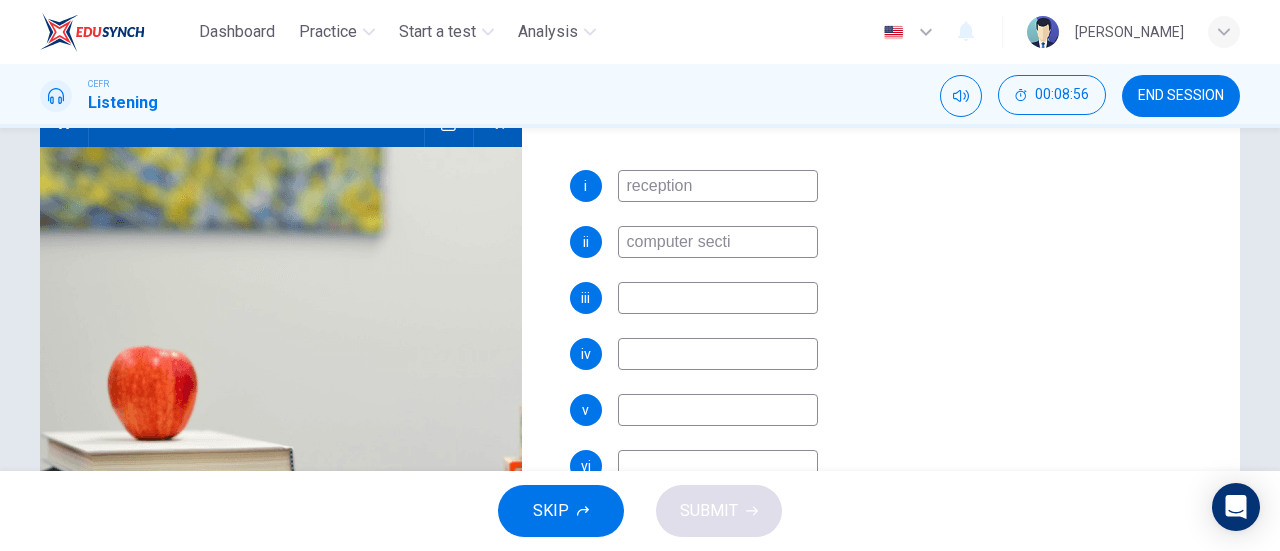 type on "computer sectio" 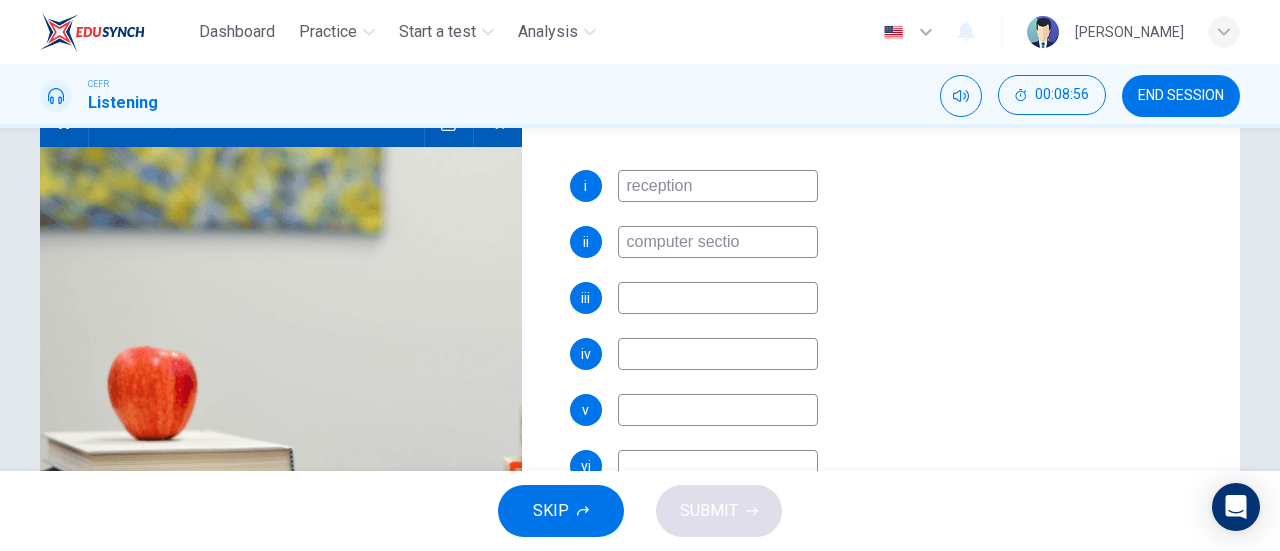 type on "27" 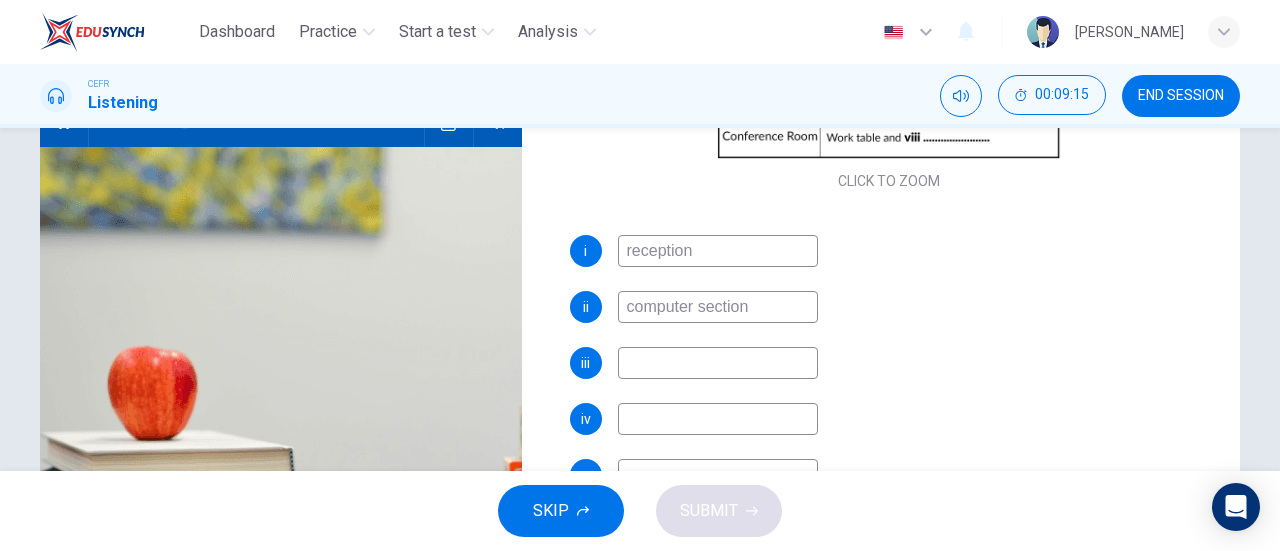 scroll, scrollTop: 335, scrollLeft: 0, axis: vertical 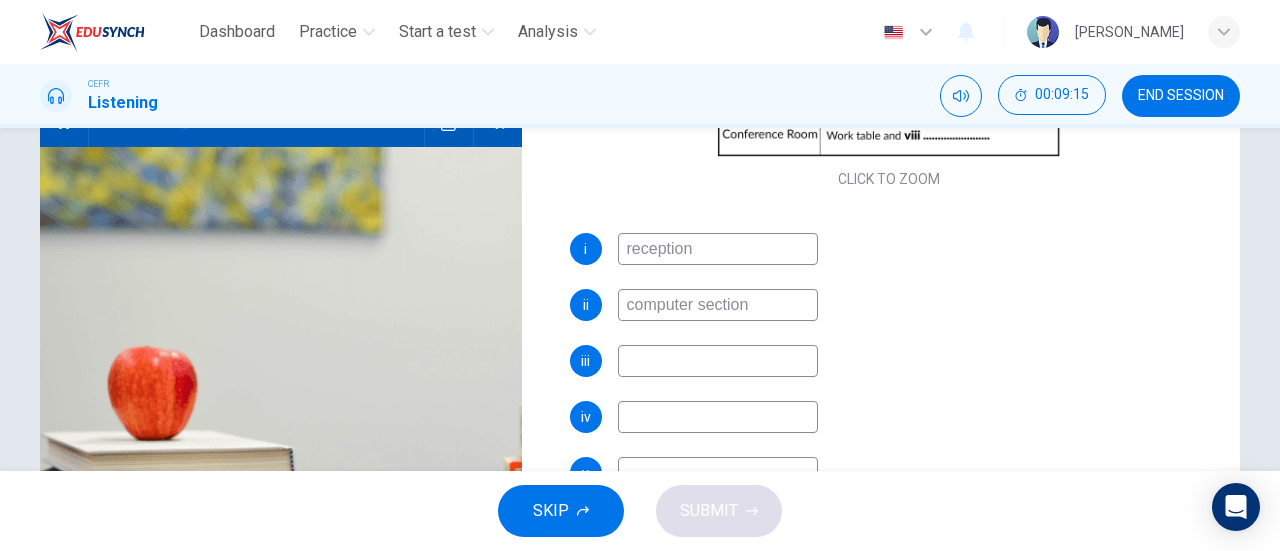 type on "32" 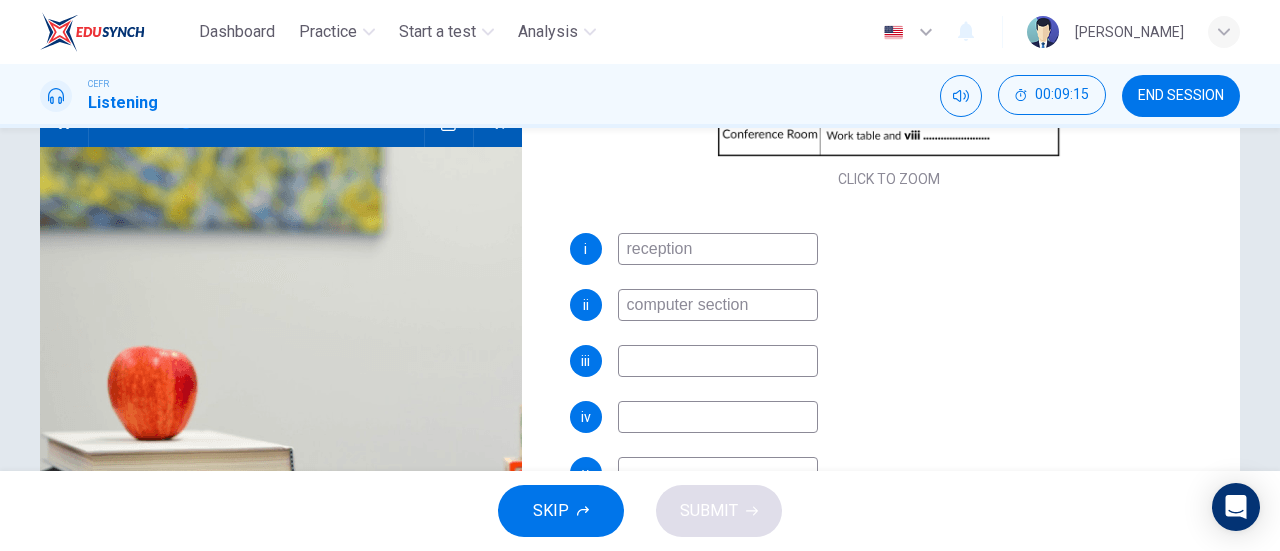 type on "computer section" 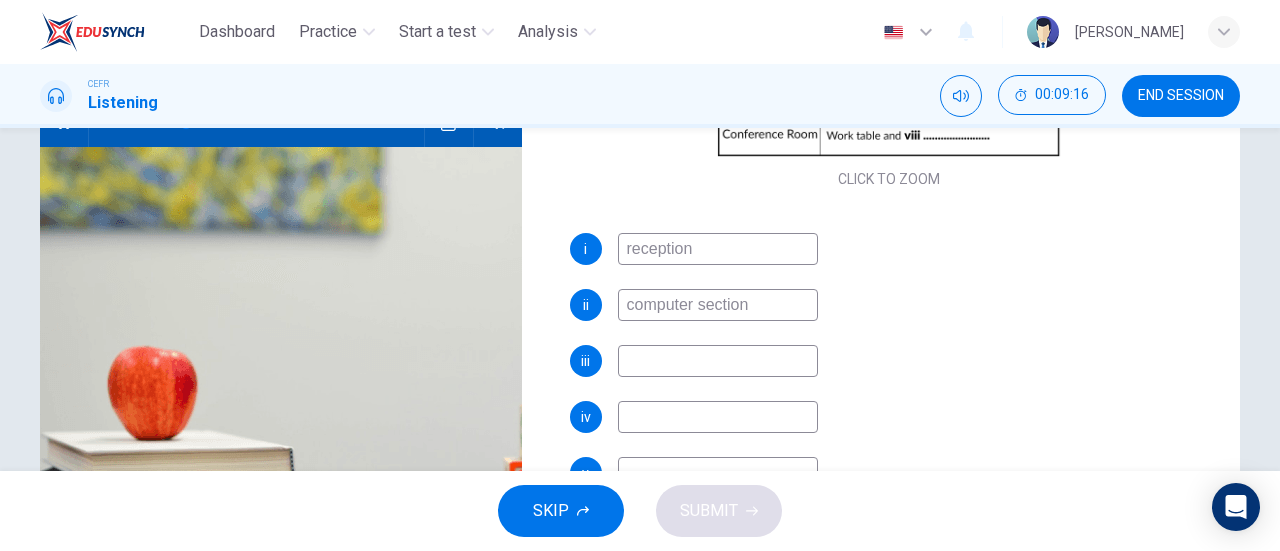 click at bounding box center (718, 361) 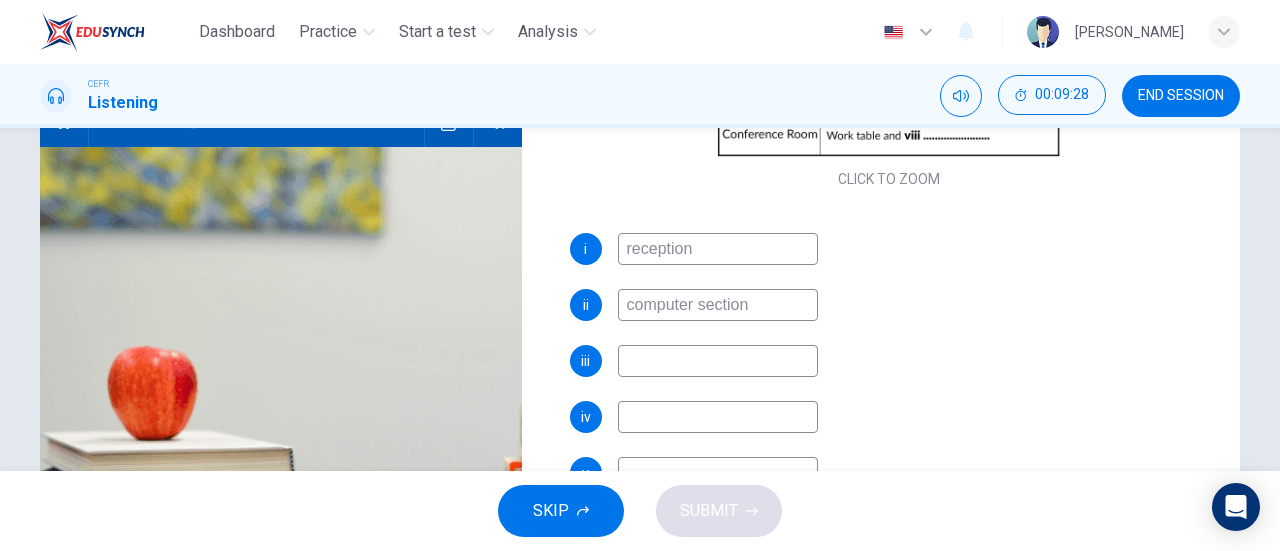type on "36" 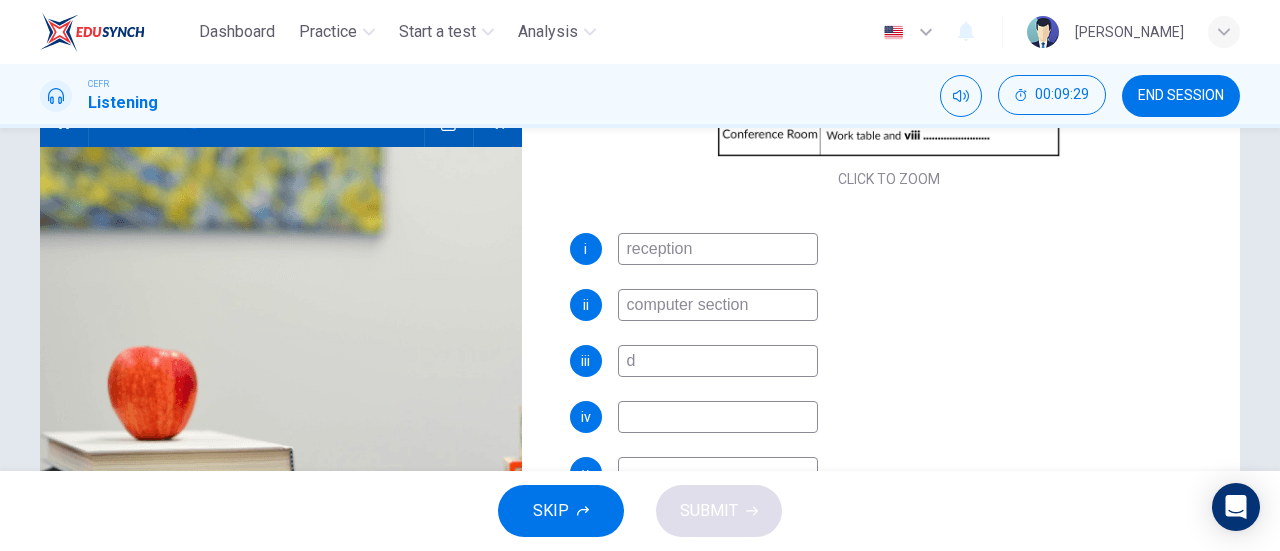 type on "dr" 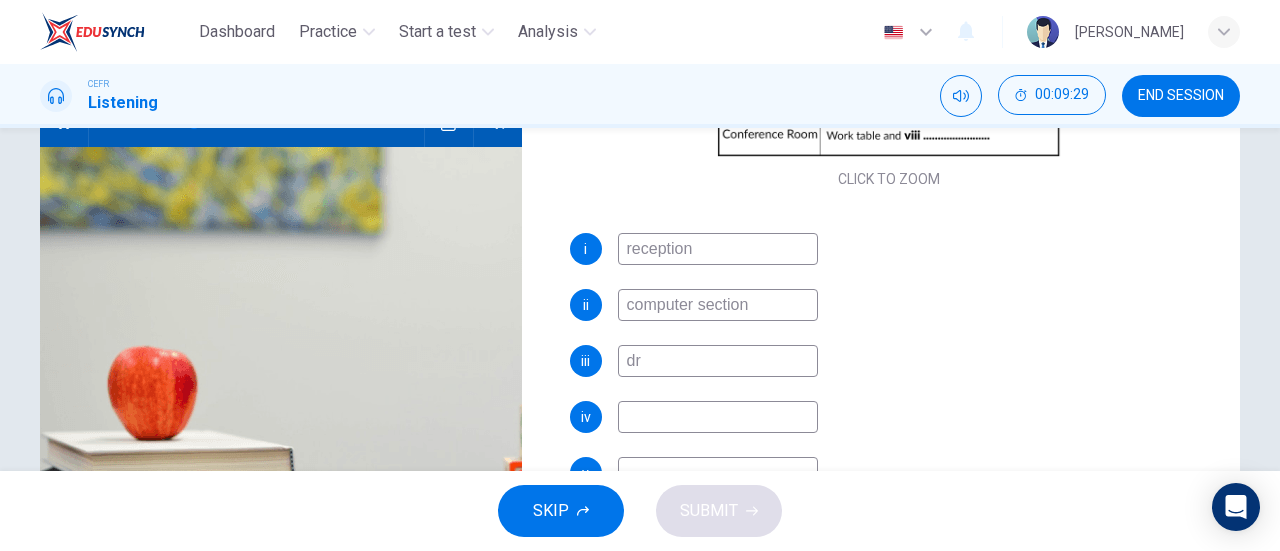 type on "37" 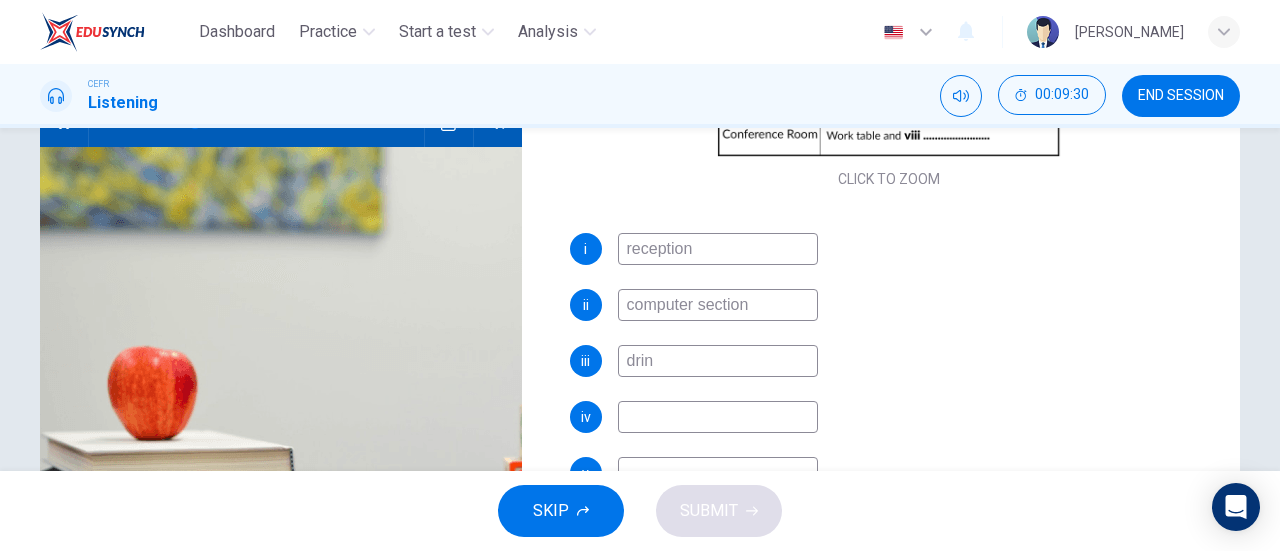 type on "drink" 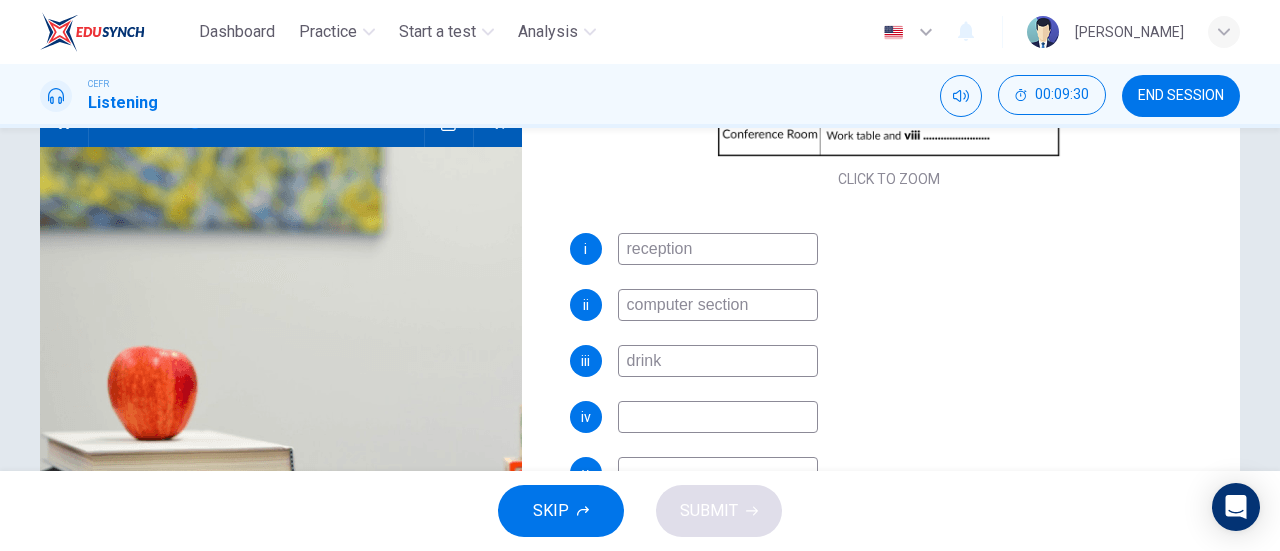 type on "37" 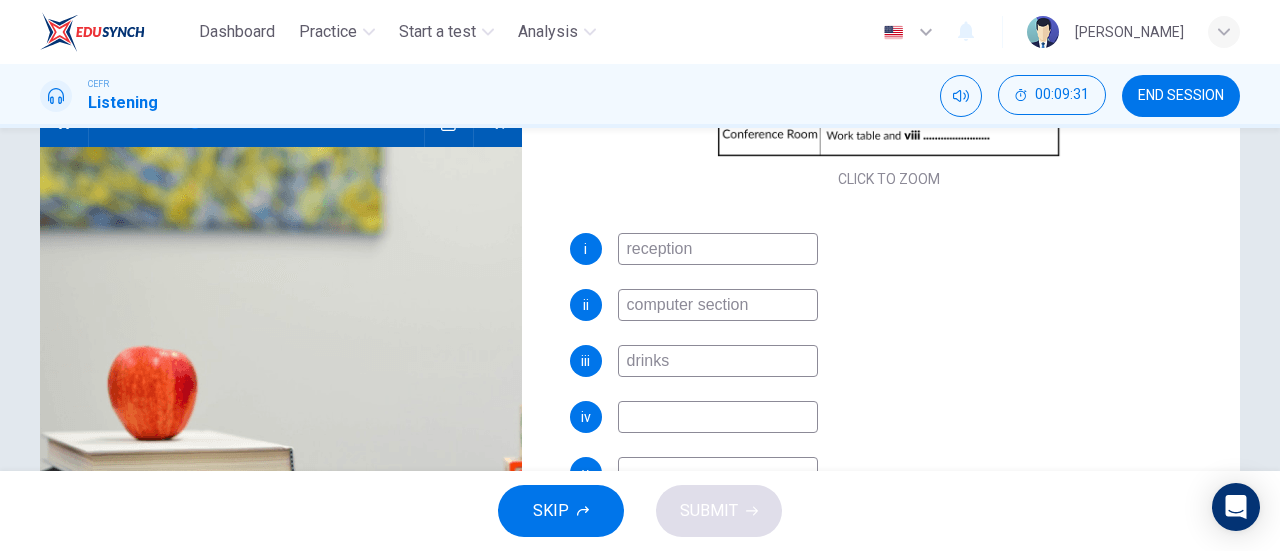 type on "drinks a" 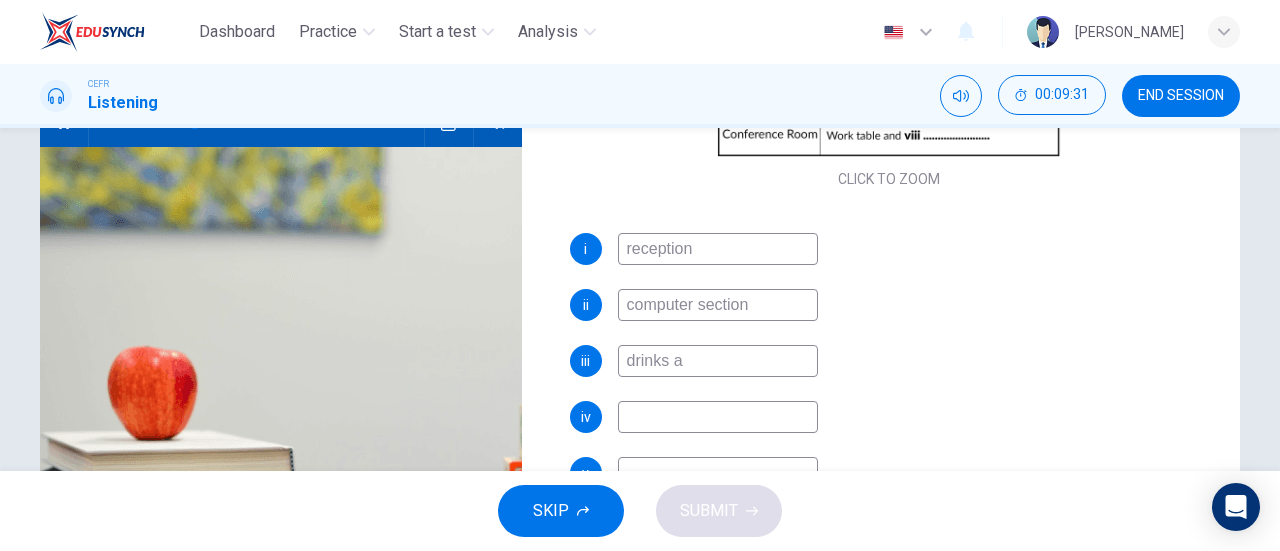 type on "37" 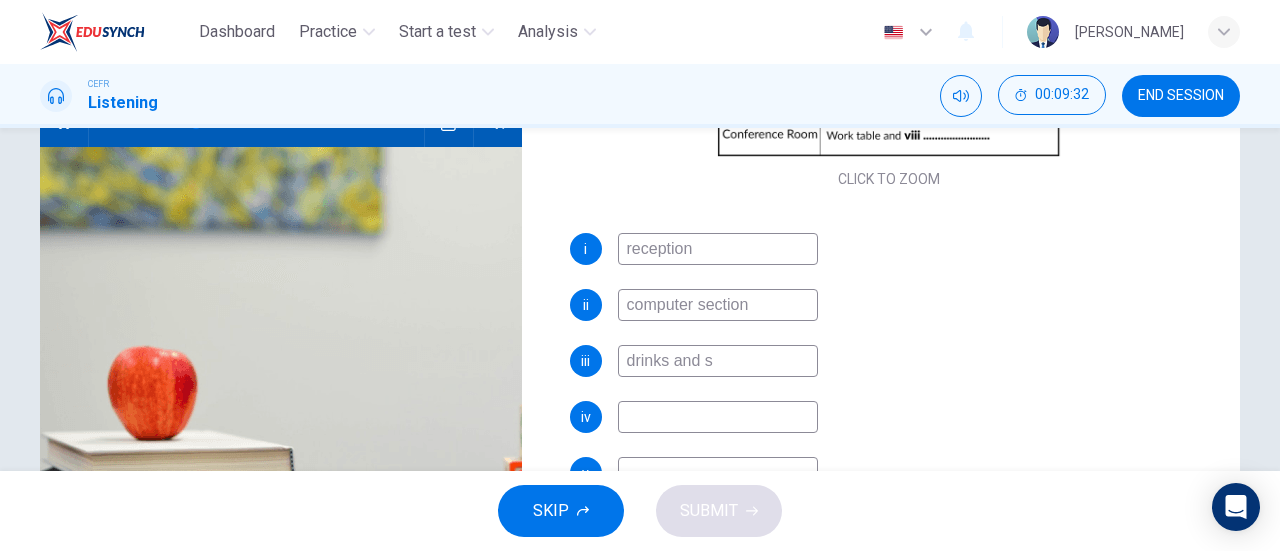 type on "drinks and sn" 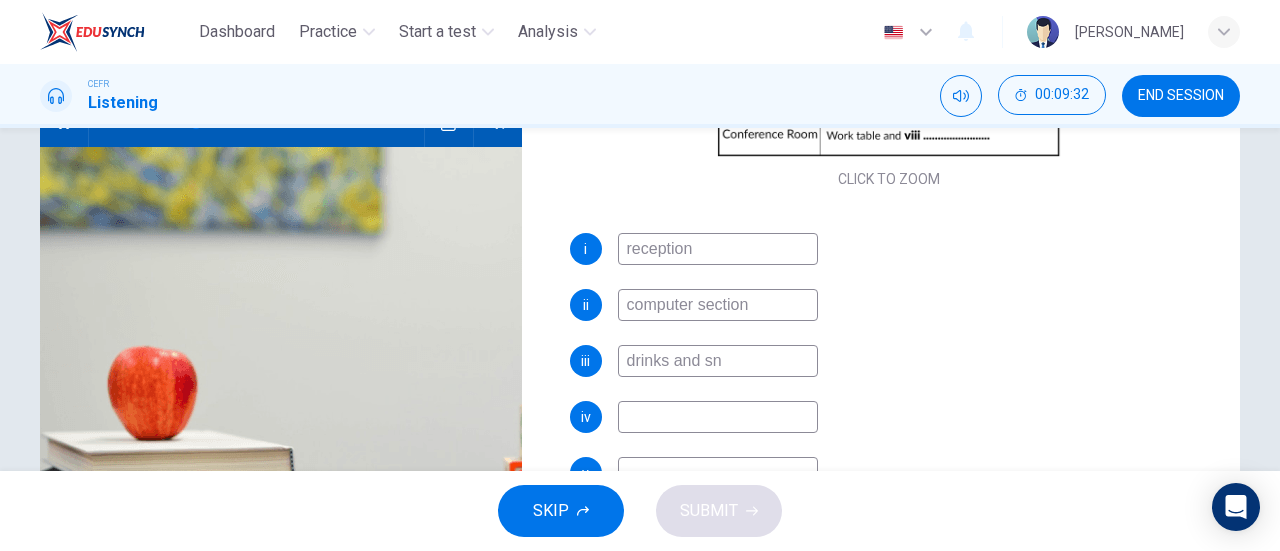 type on "37" 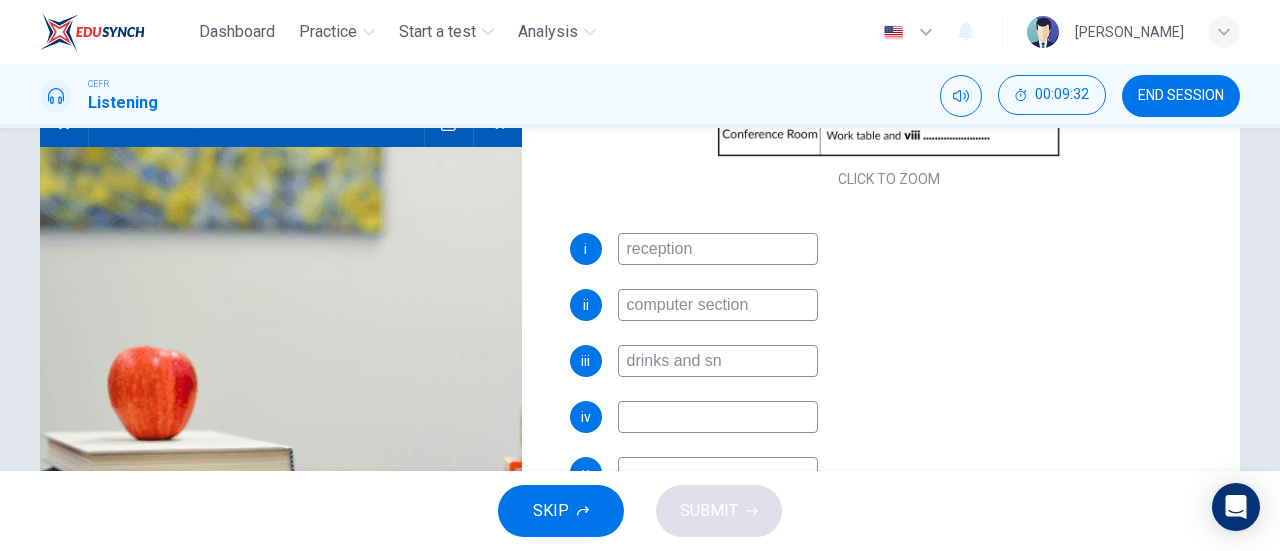 type on "drinks and sna" 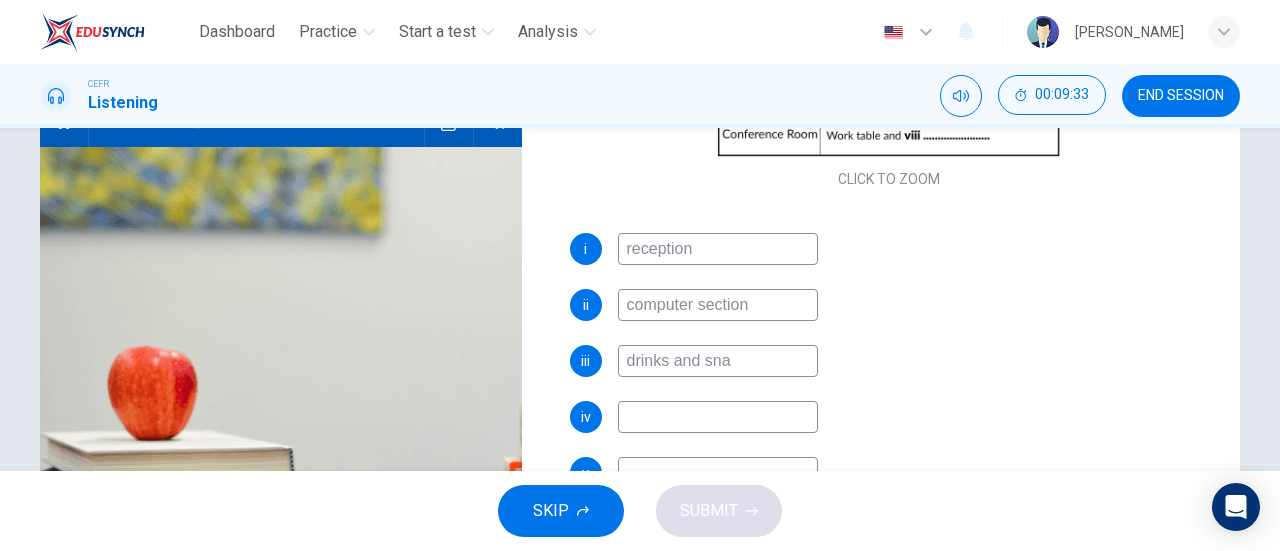 type on "38" 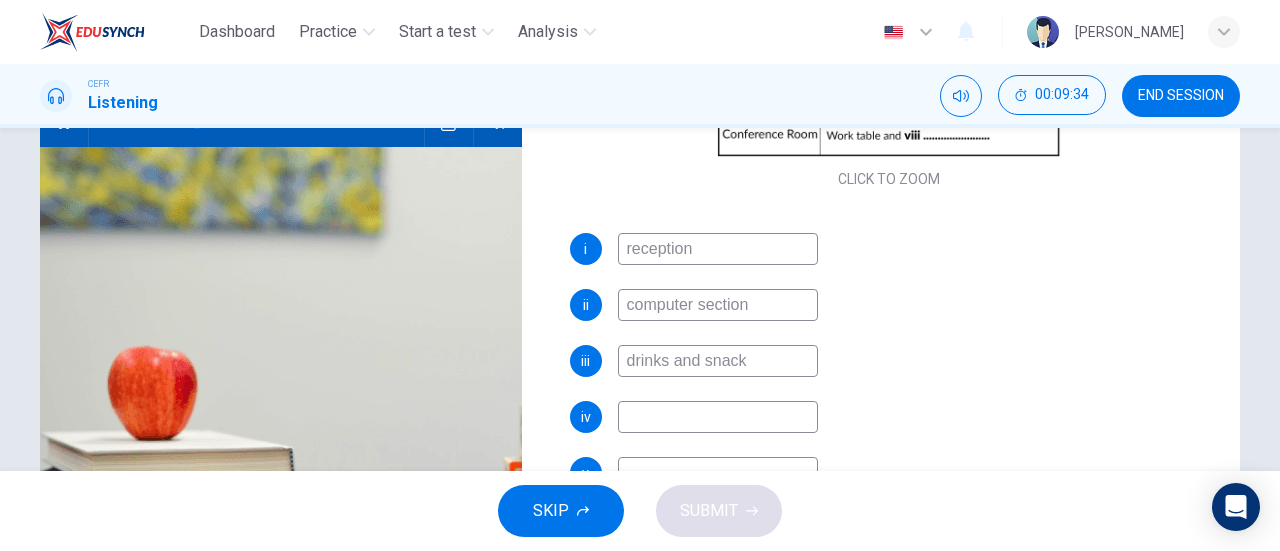 type on "drinks and snacks" 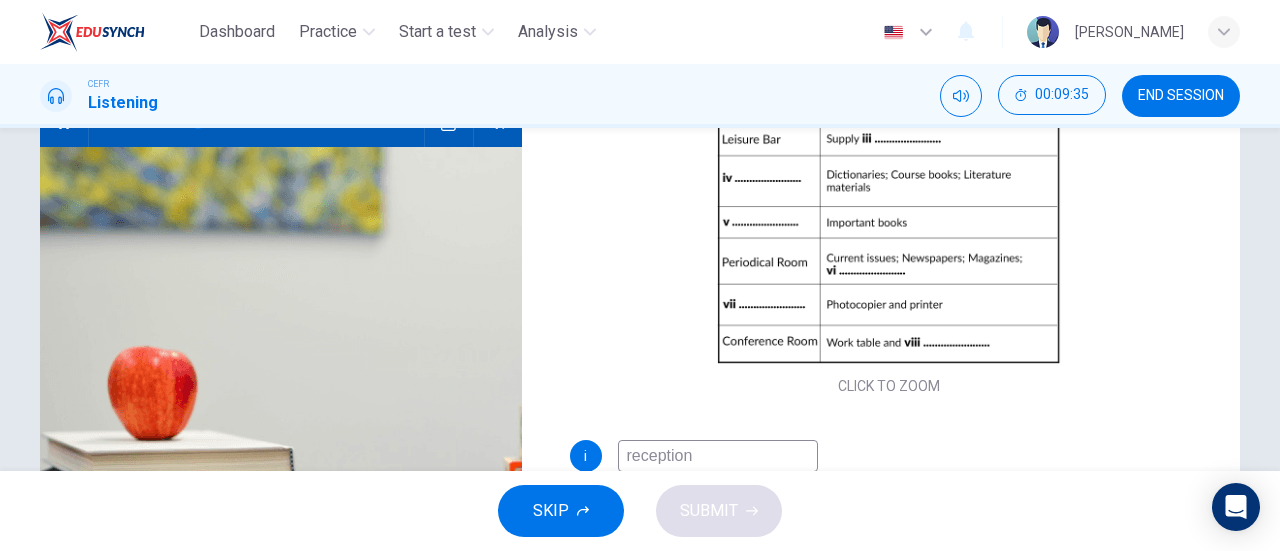 scroll, scrollTop: 127, scrollLeft: 0, axis: vertical 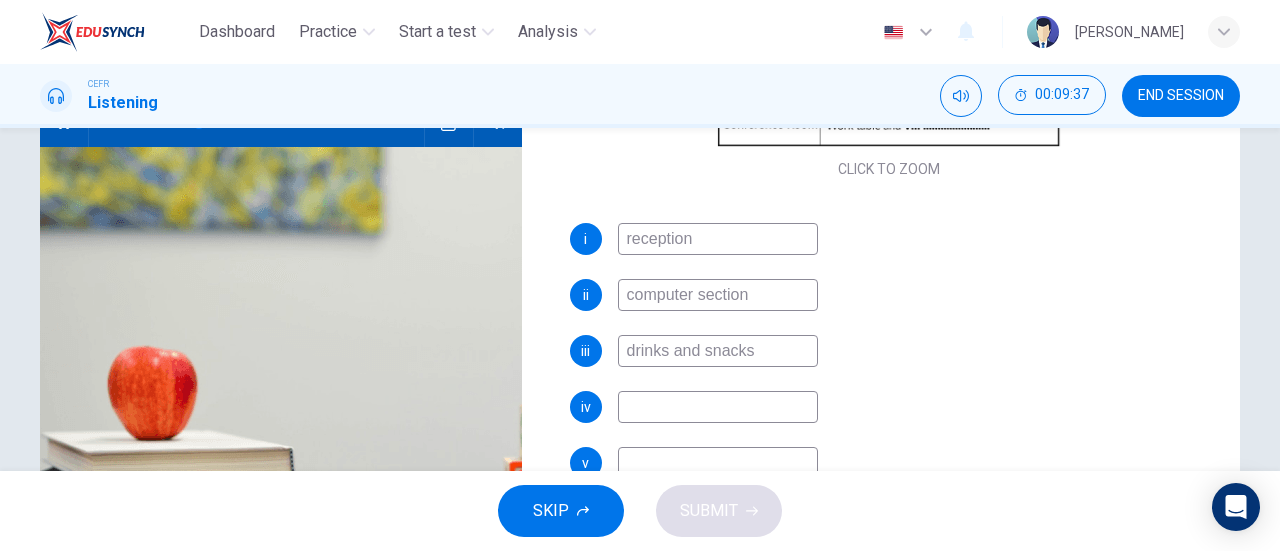 type on "39" 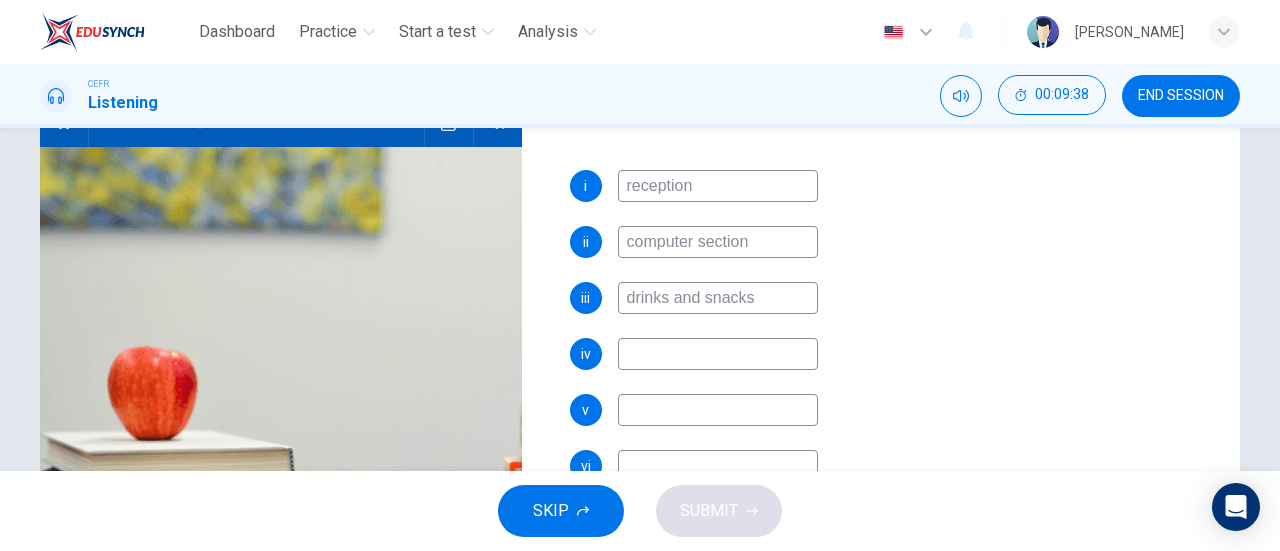 type on "drinks and snacks" 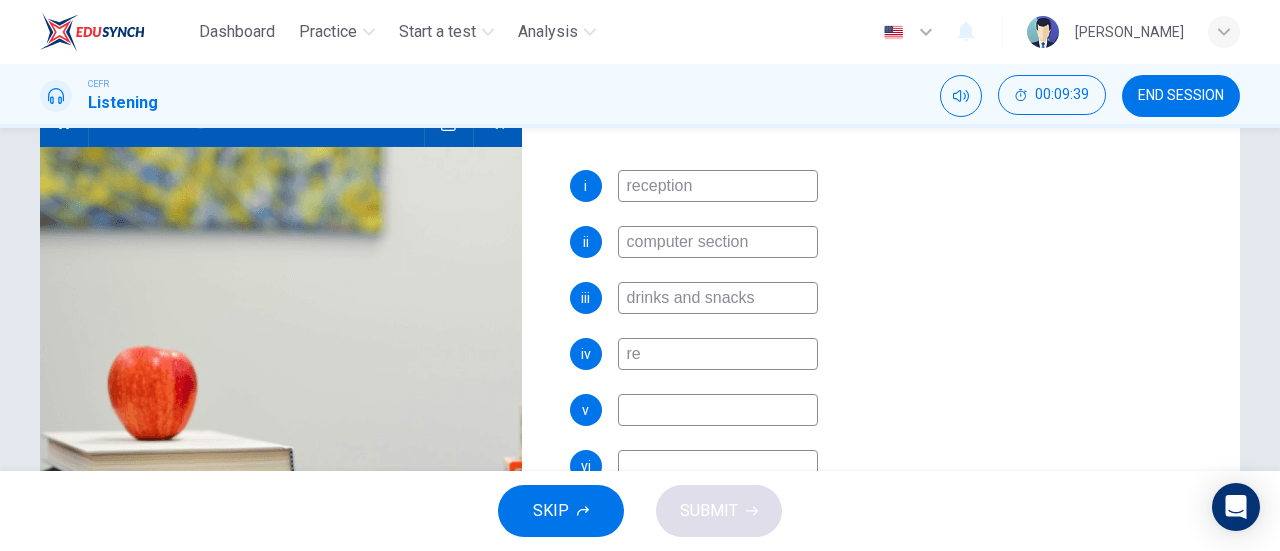 type on "ref" 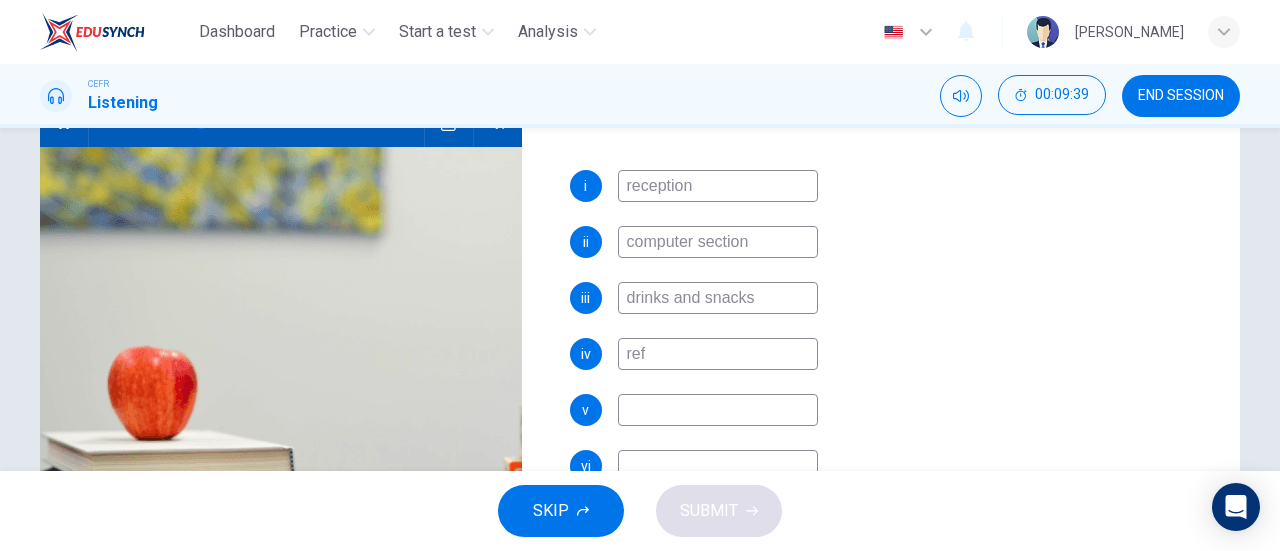 type on "40" 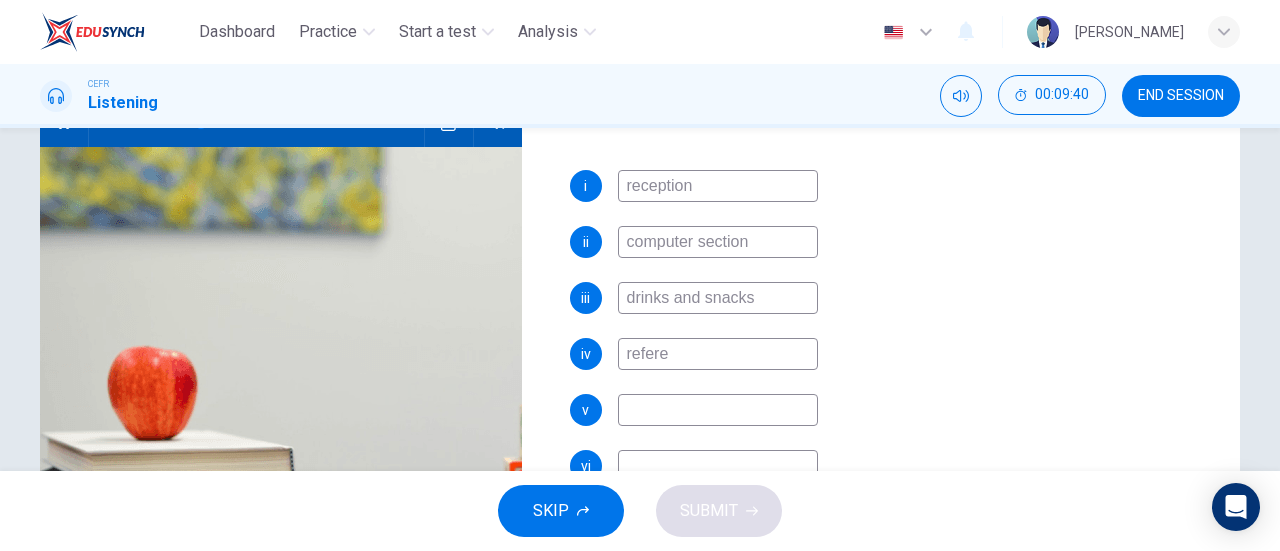 type on "referen" 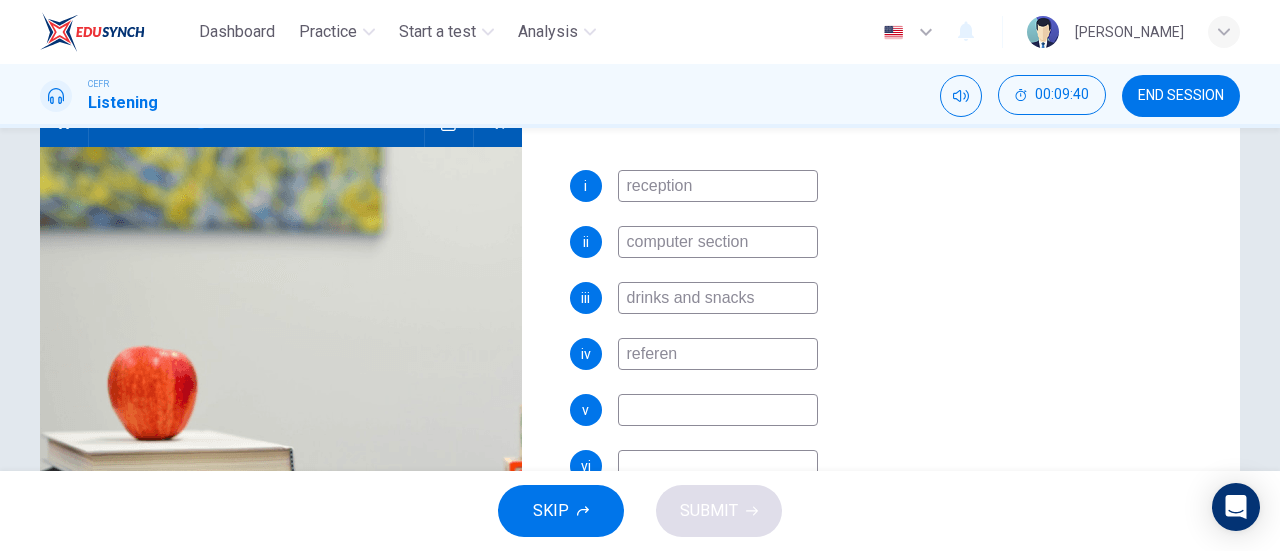 type on "40" 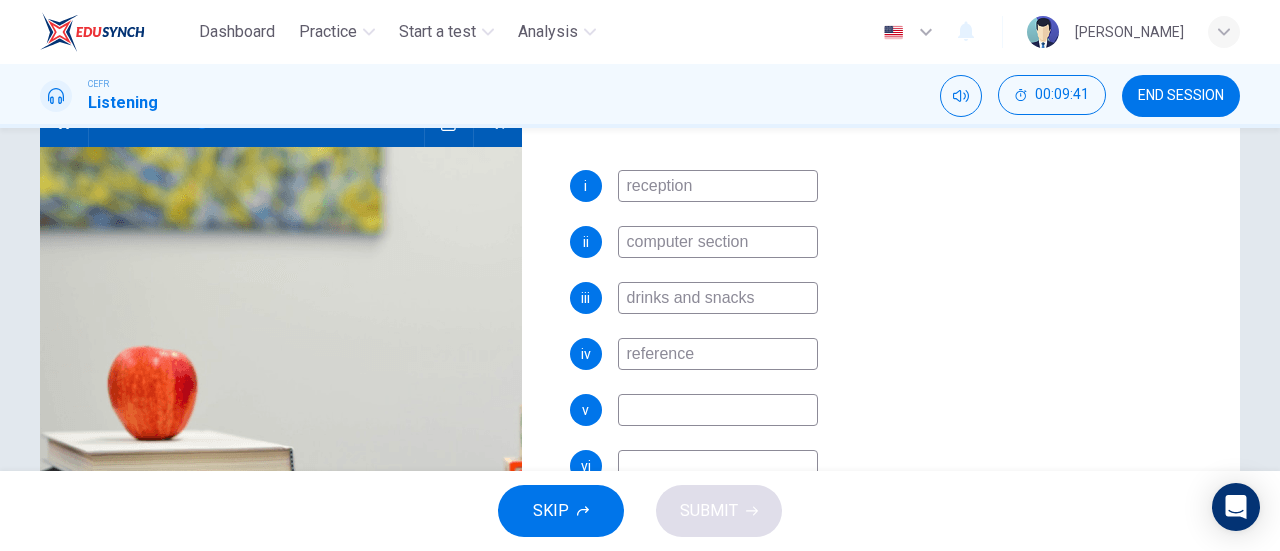 type on "reference" 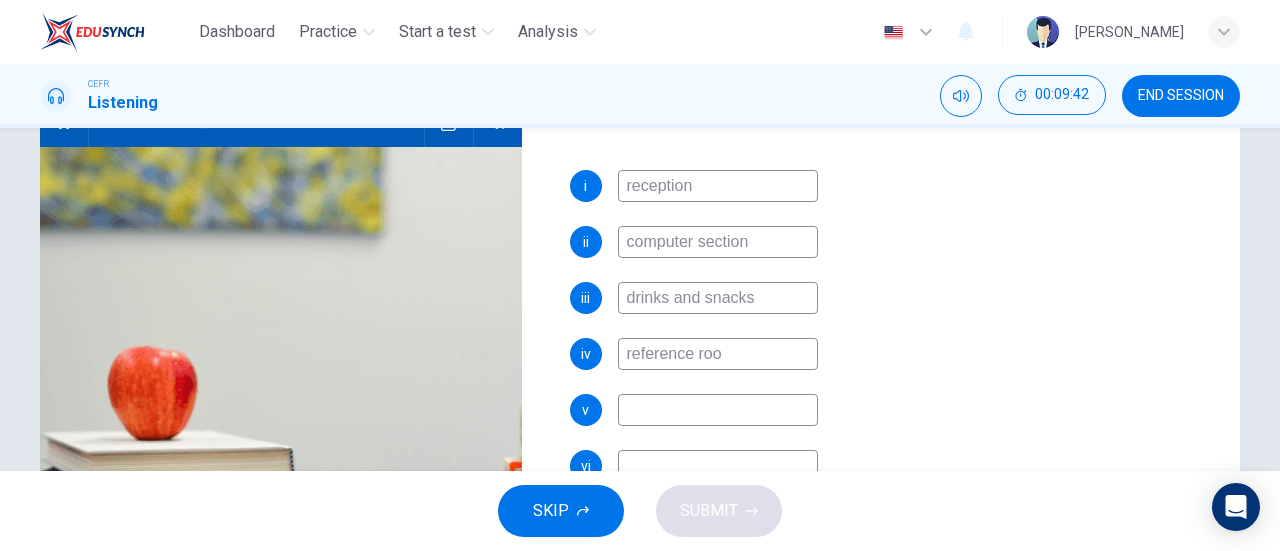 type on "reference room" 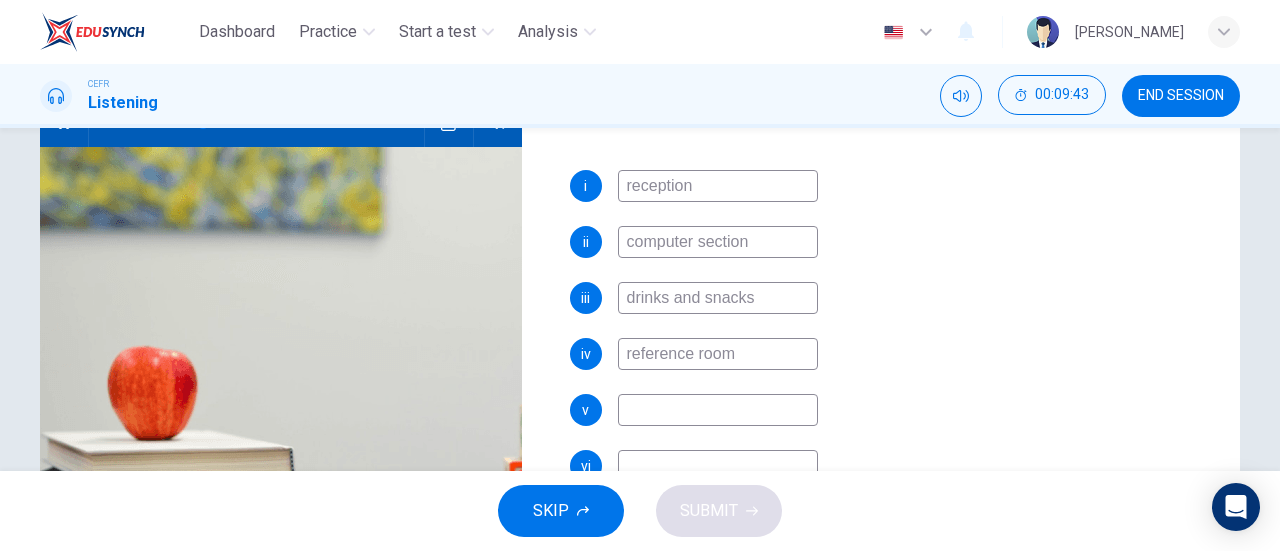 scroll, scrollTop: 0, scrollLeft: 0, axis: both 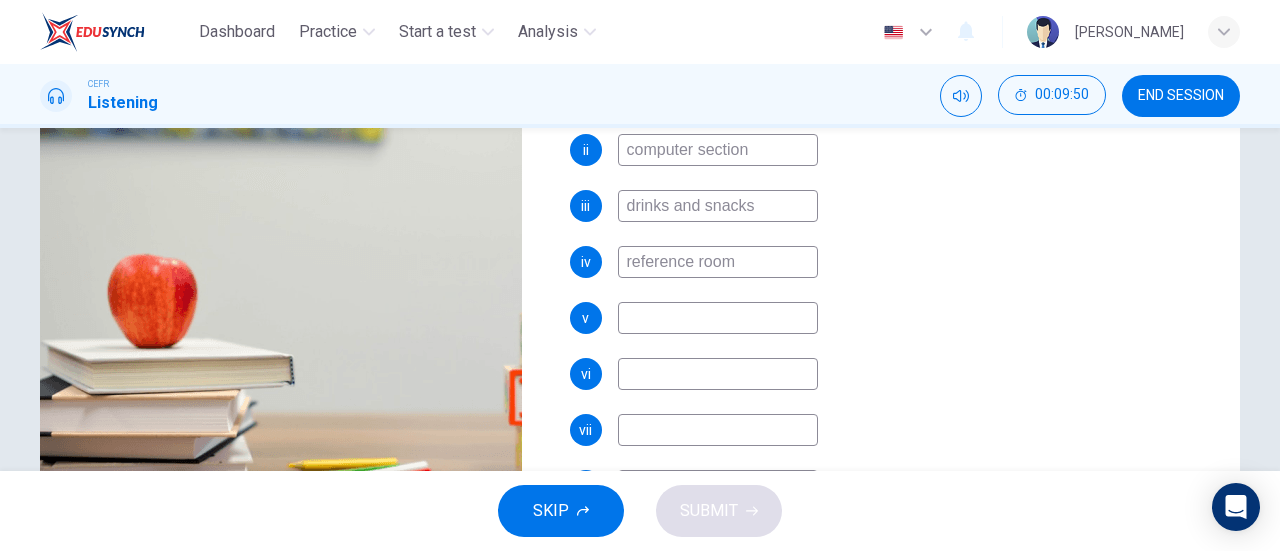 type on "43" 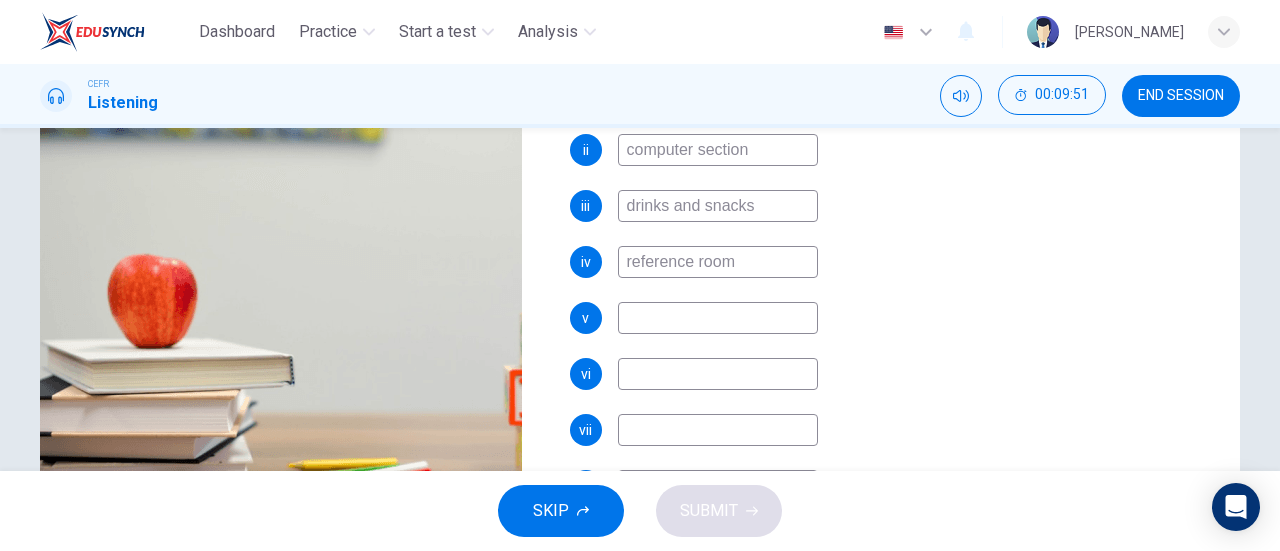 click at bounding box center [718, 318] 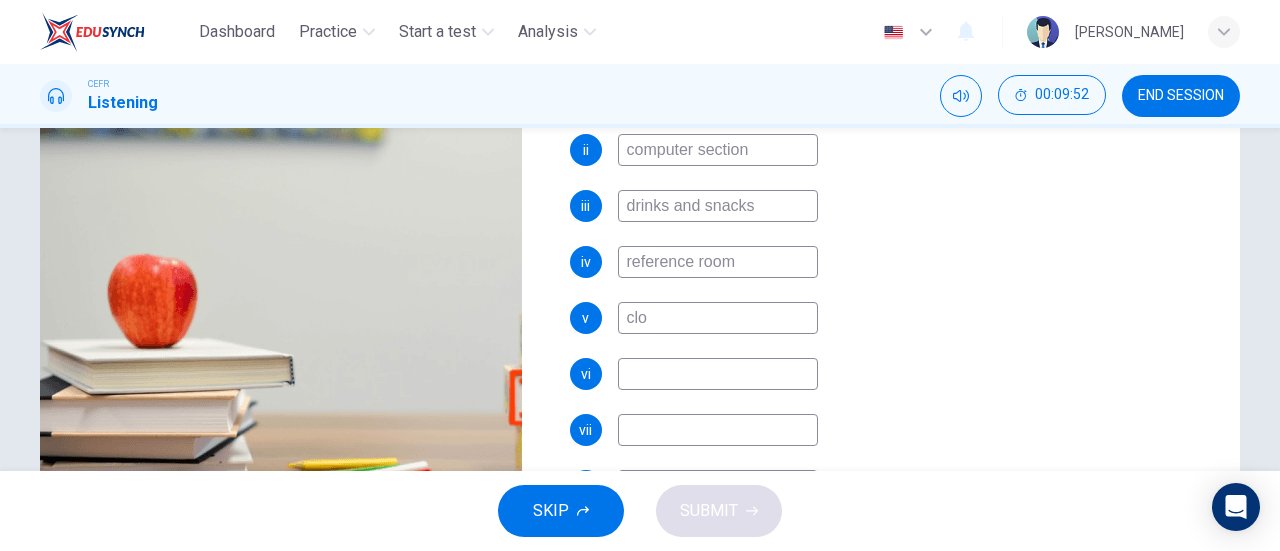 type on "clos" 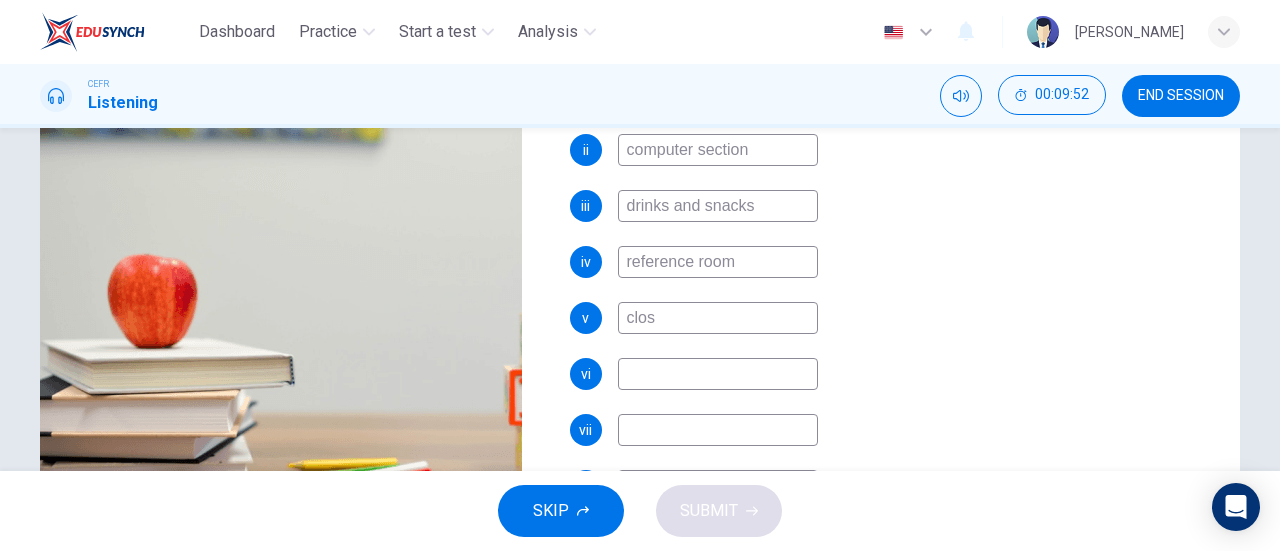 type on "43" 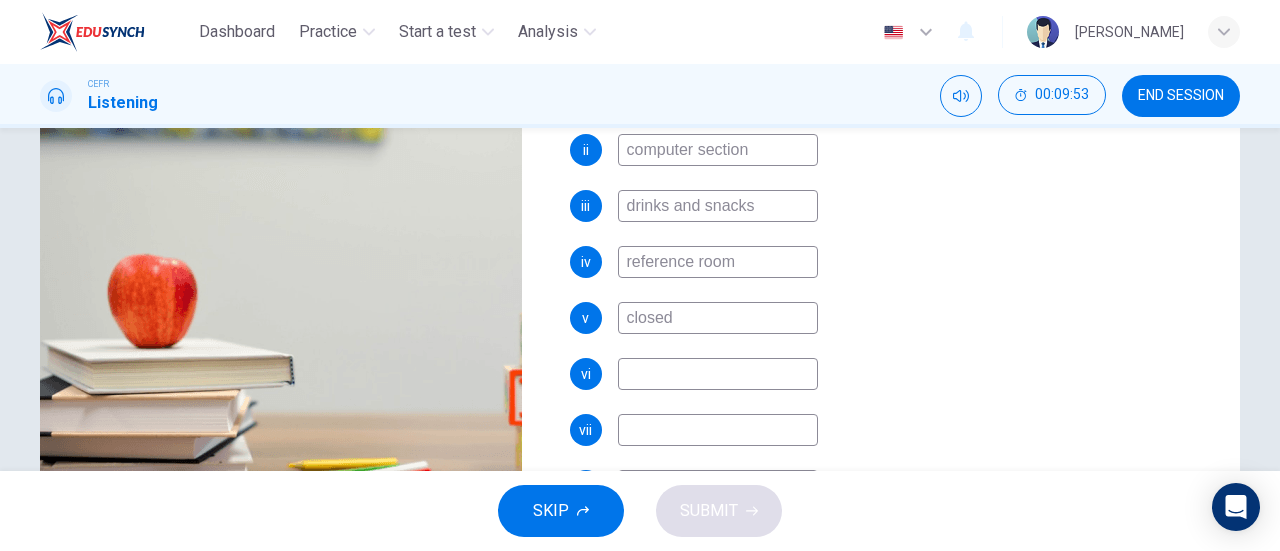type on "closed" 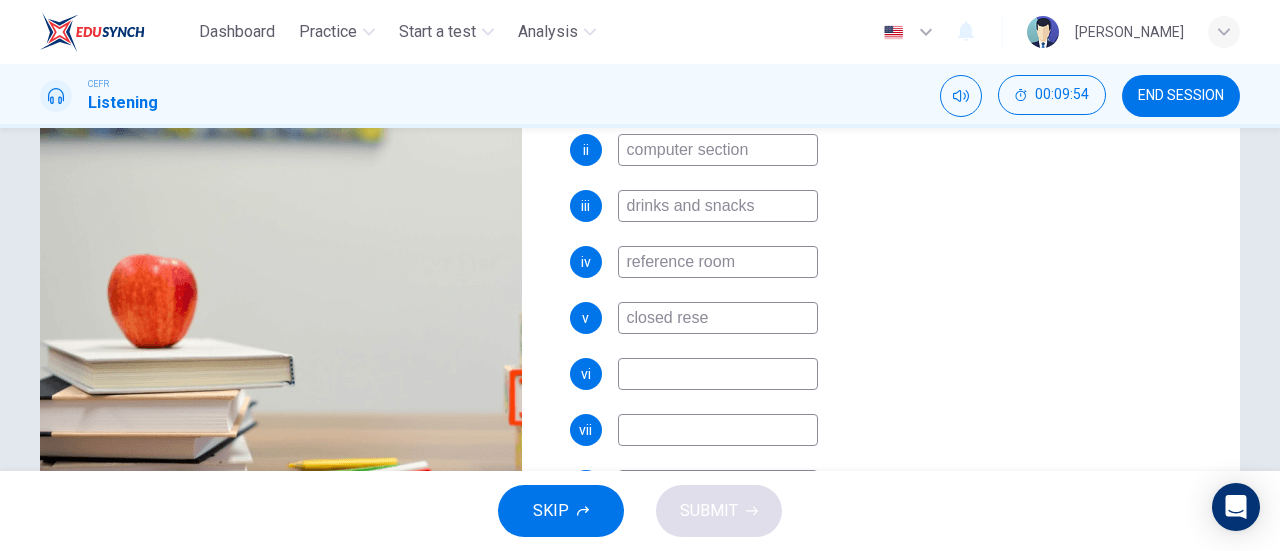 type on "closed [PERSON_NAME]" 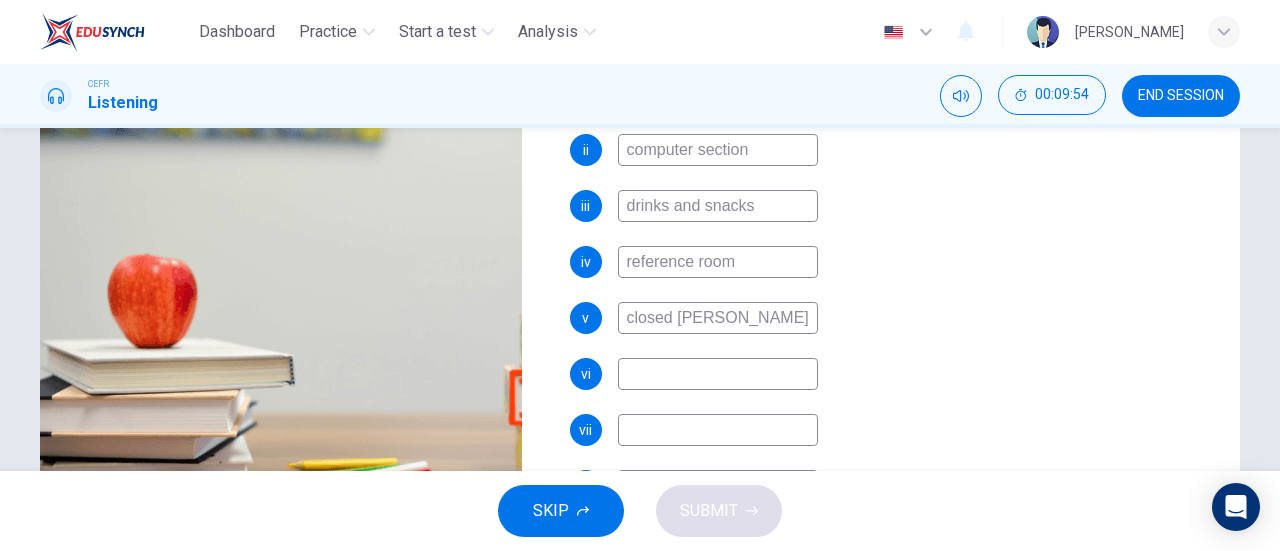 type on "44" 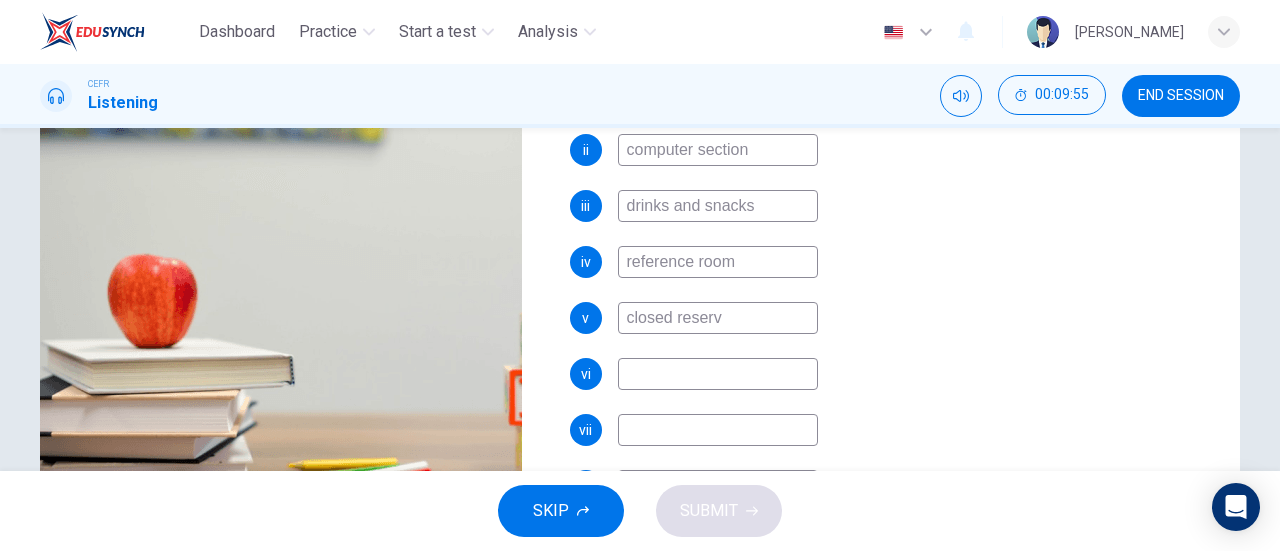 type on "closed reserve" 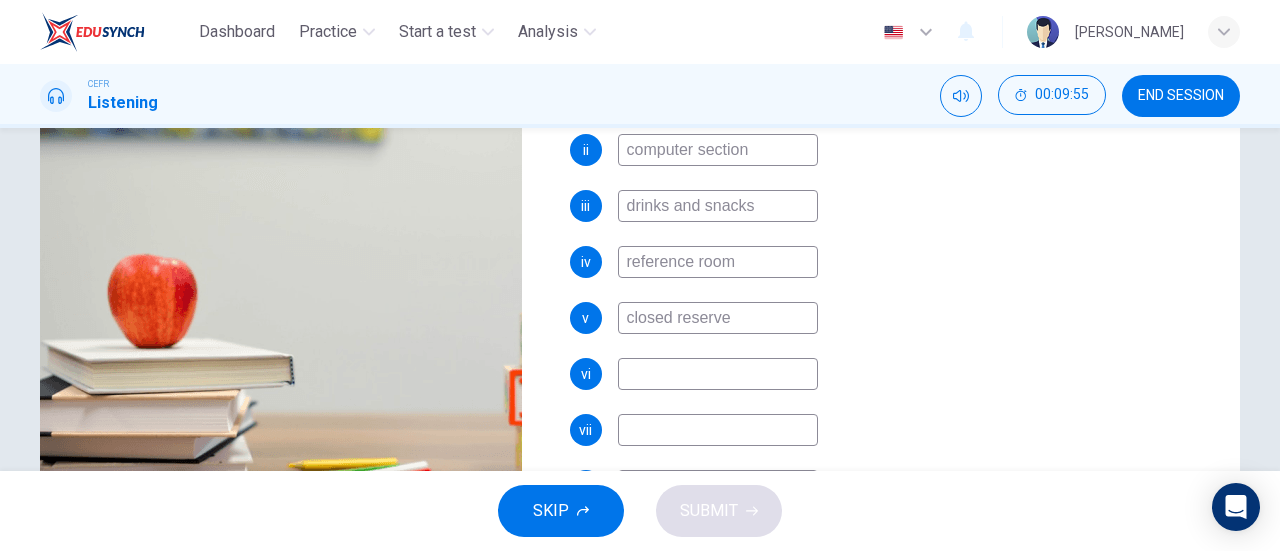 type on "44" 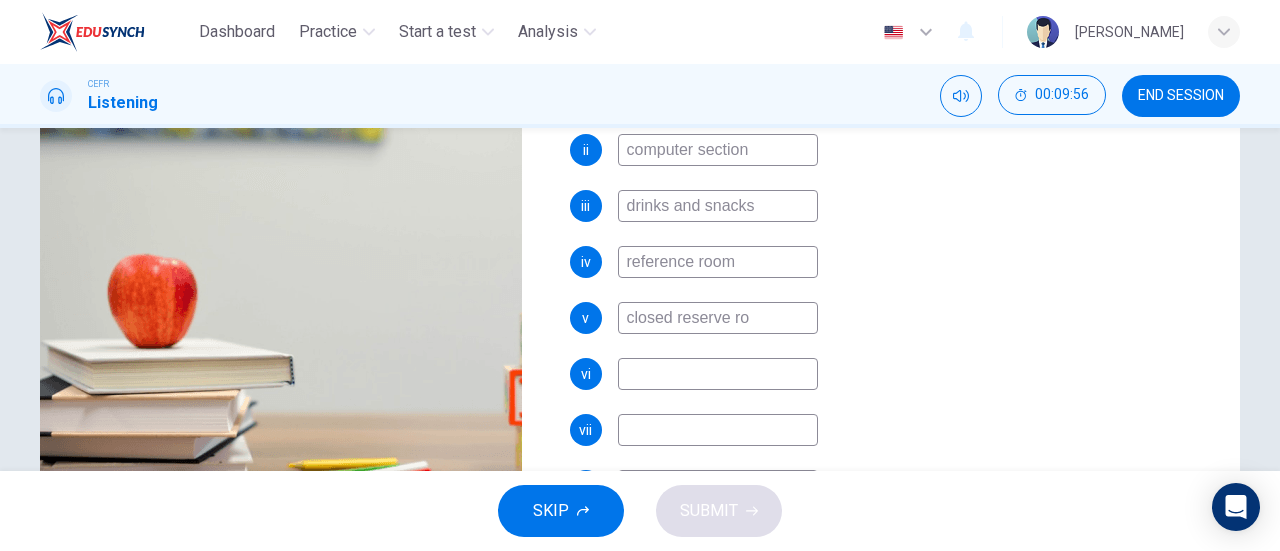 type on "closed reserve roo" 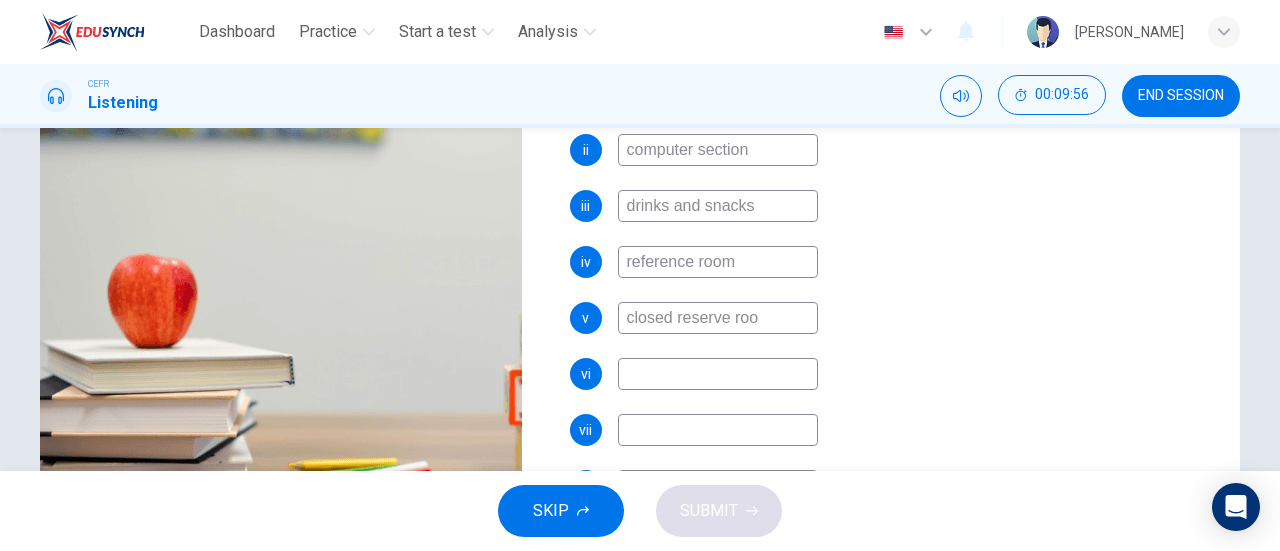 type on "44" 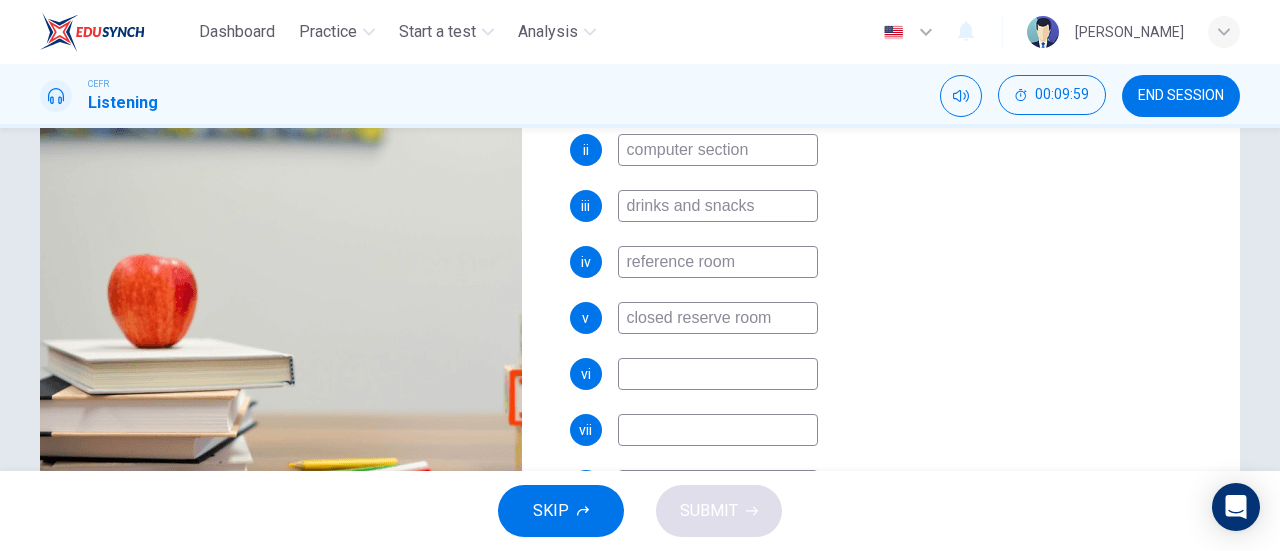 click on "closed reserve room" at bounding box center [718, 318] 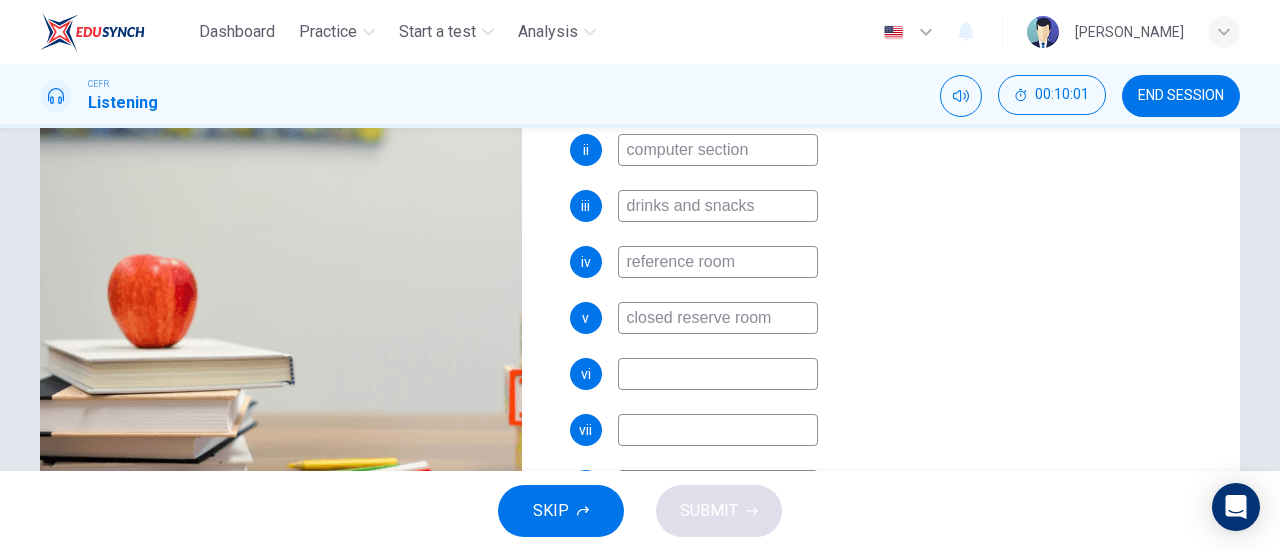 click on "closed reserve room" at bounding box center [718, 318] 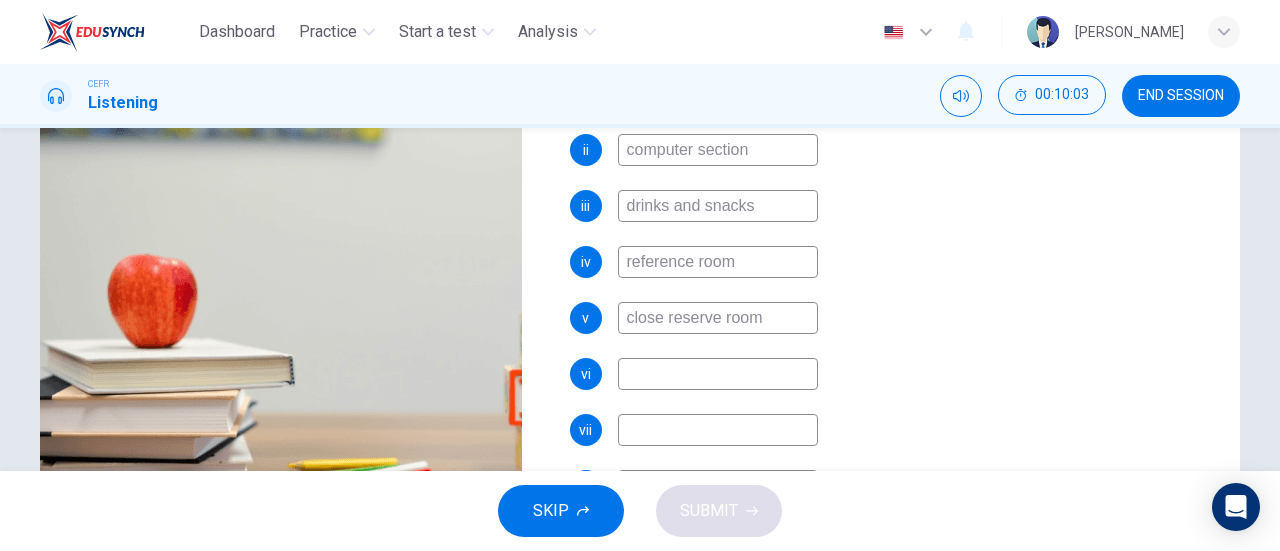 click on "close reserve room" at bounding box center [718, 318] 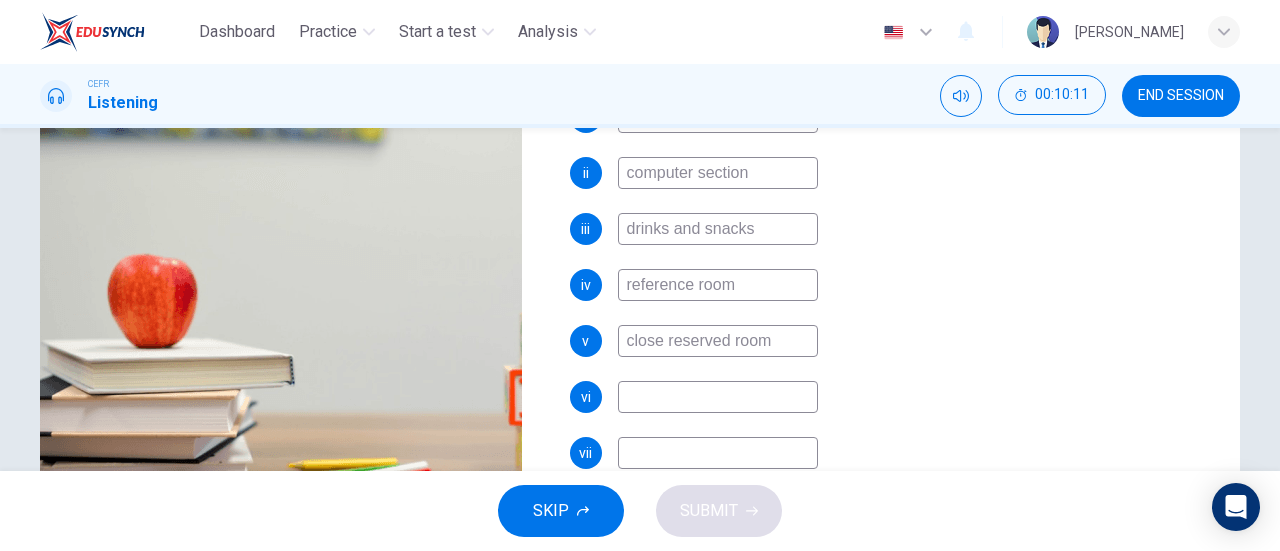 scroll, scrollTop: 398, scrollLeft: 0, axis: vertical 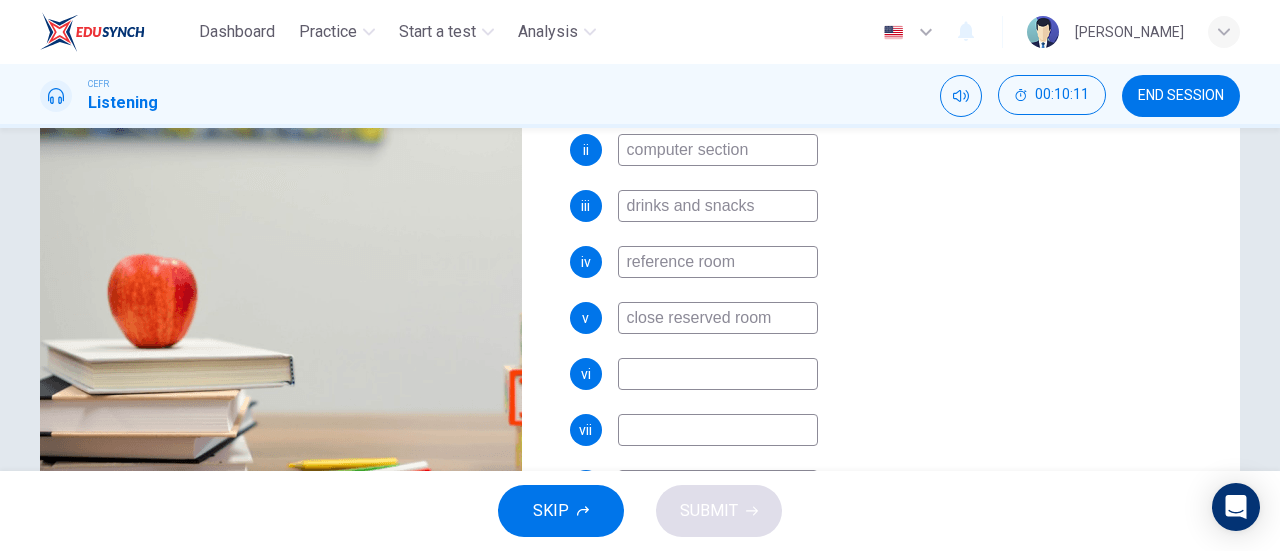 type on "49" 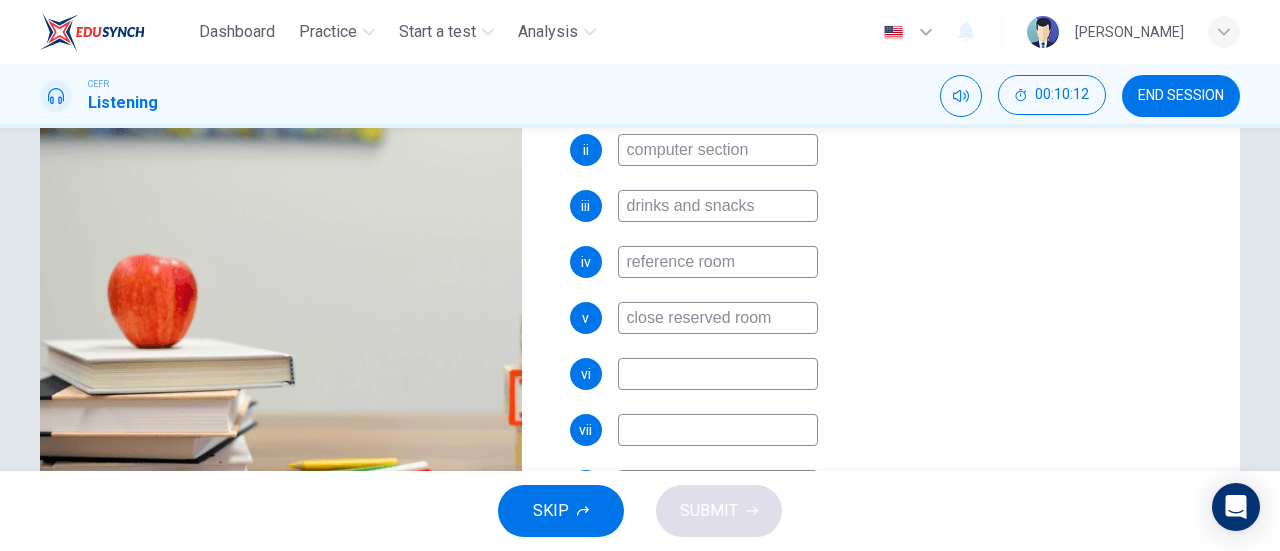 type on "close reserved room" 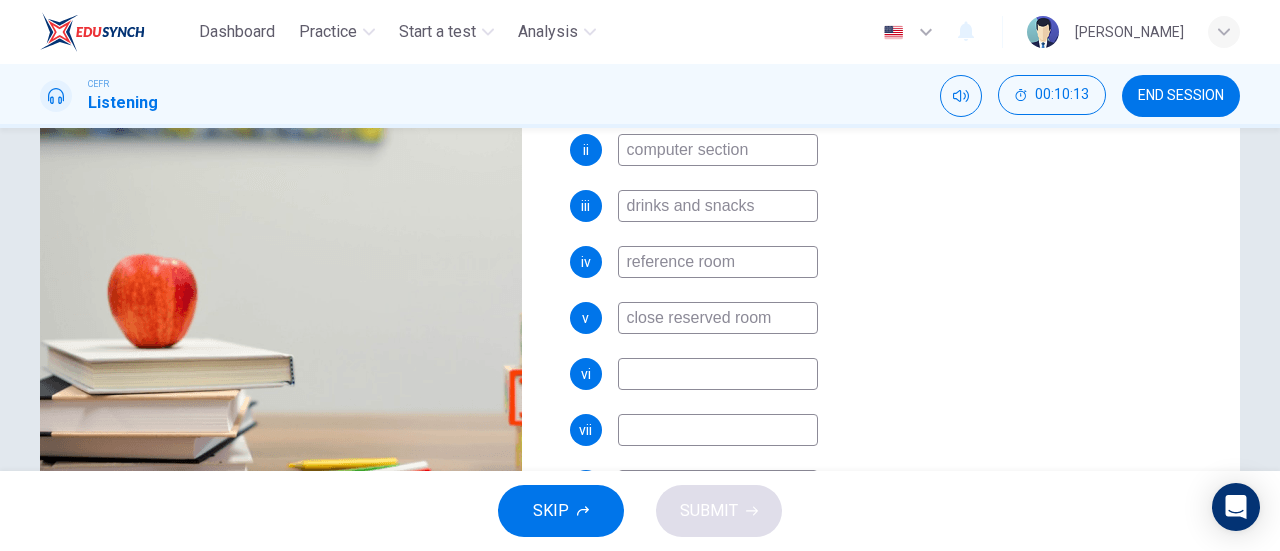 type on "49" 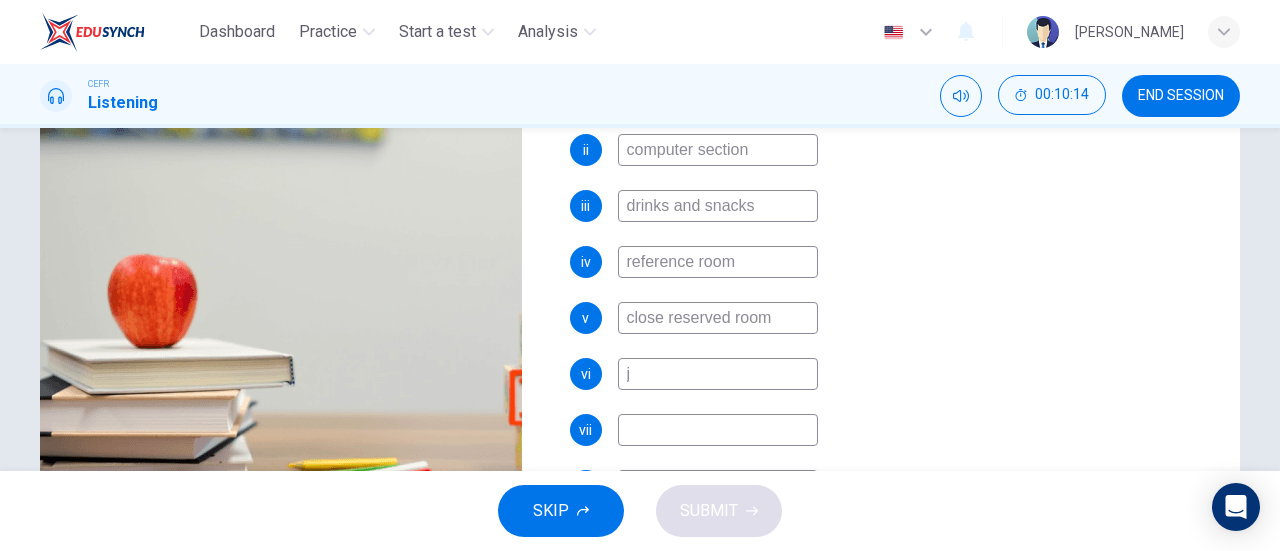 type on "jo" 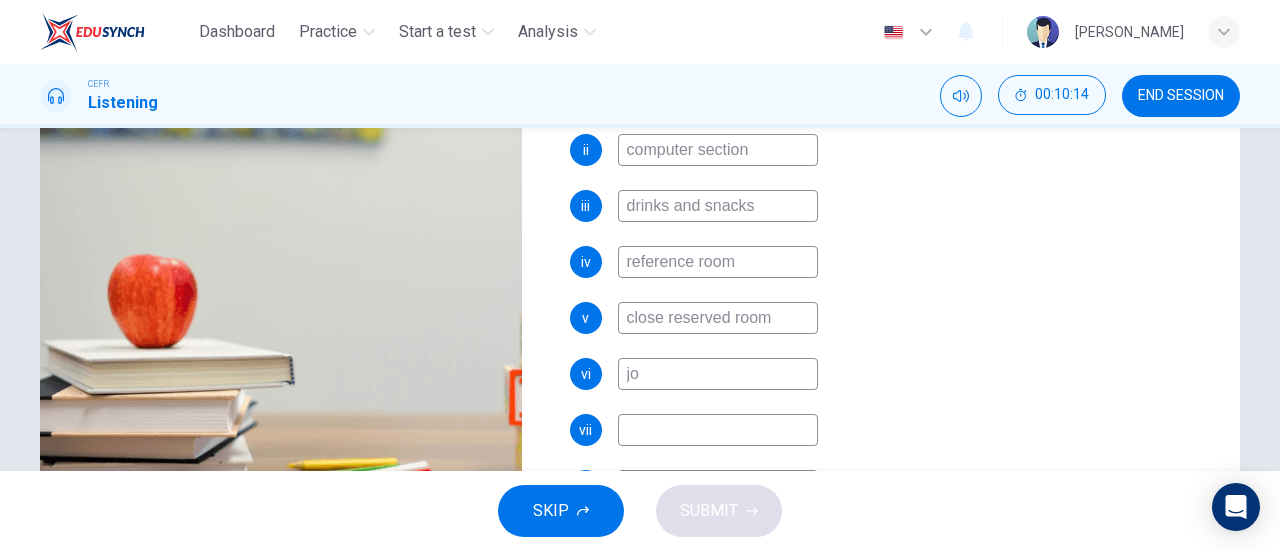 type on "50" 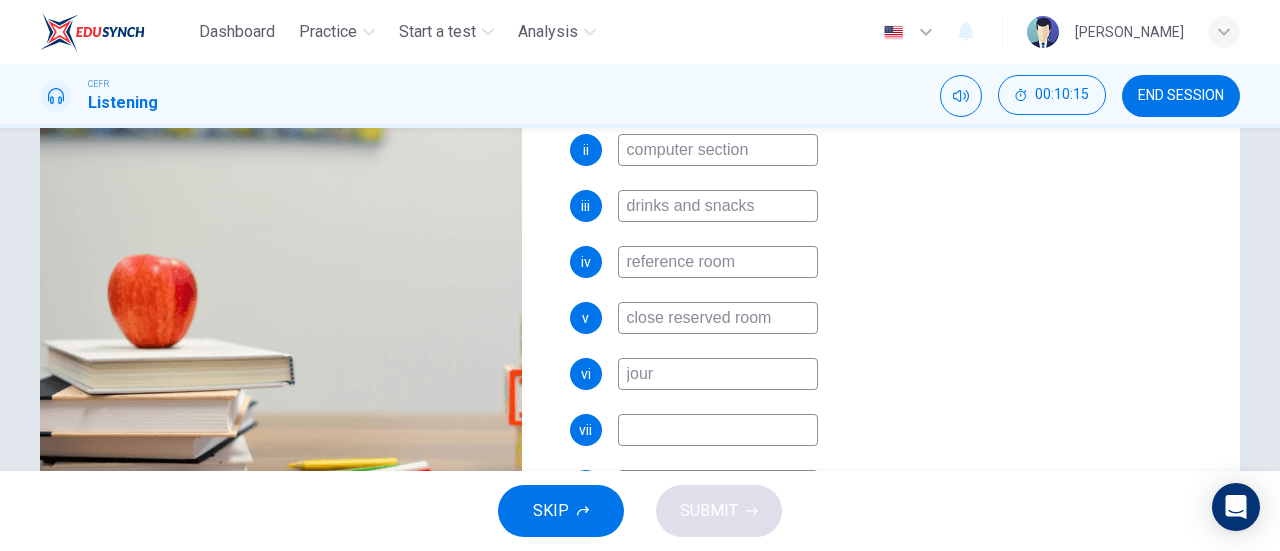 type on "journ" 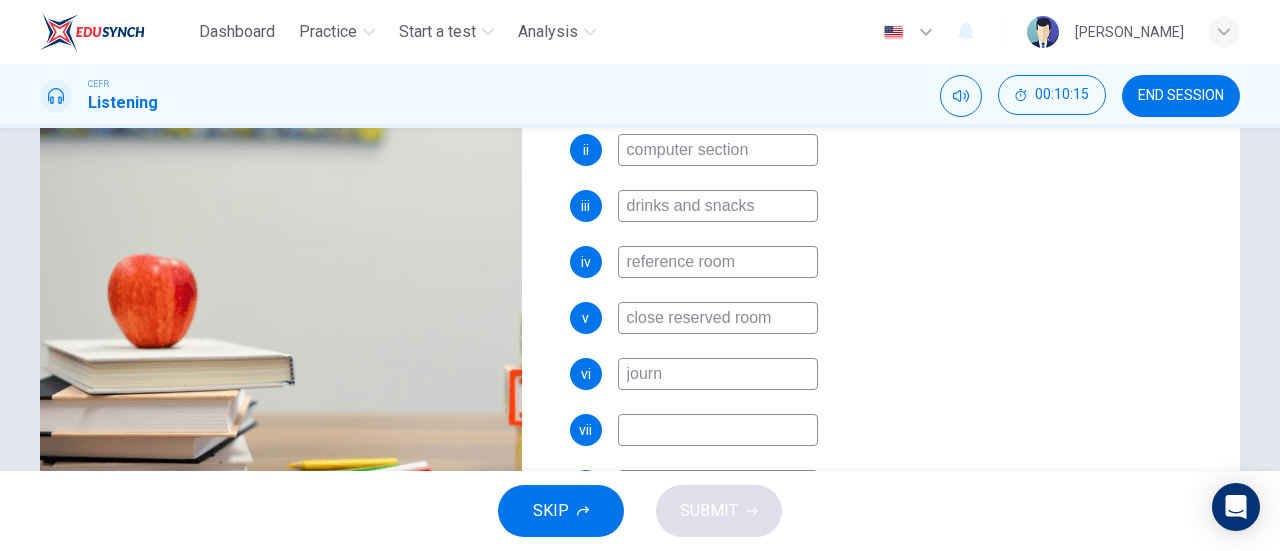 type on "50" 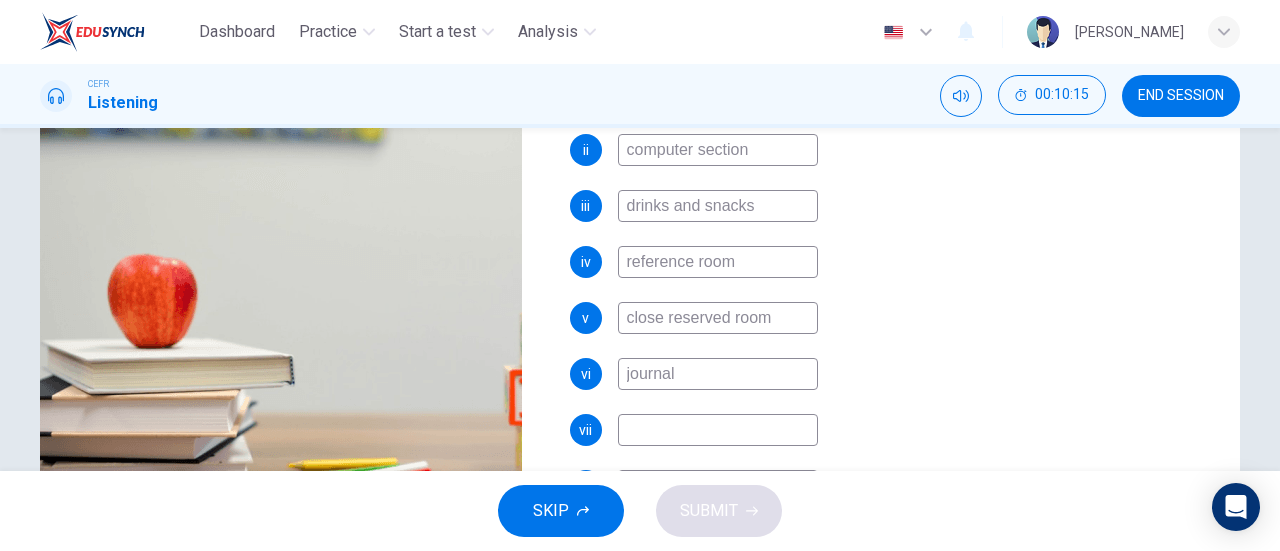 type on "journals" 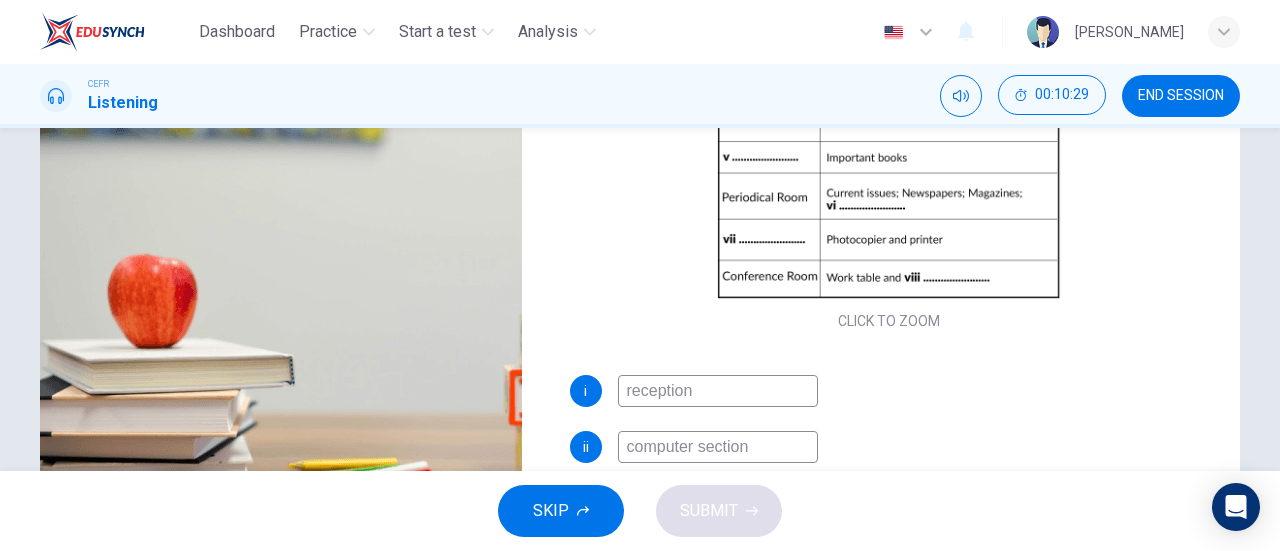 scroll, scrollTop: 398, scrollLeft: 0, axis: vertical 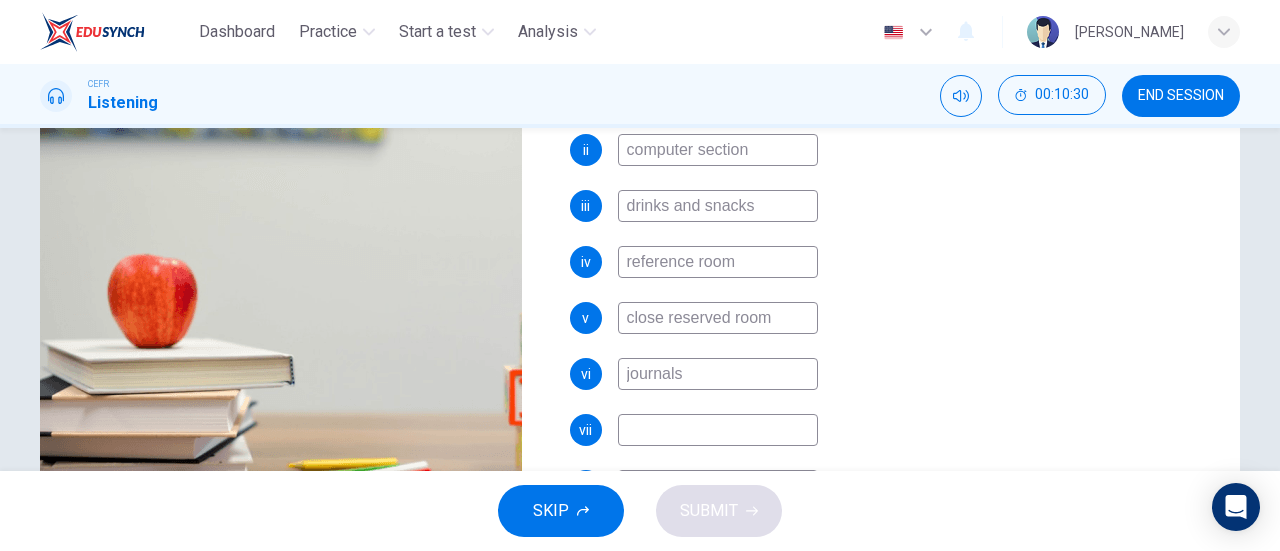 type on "54" 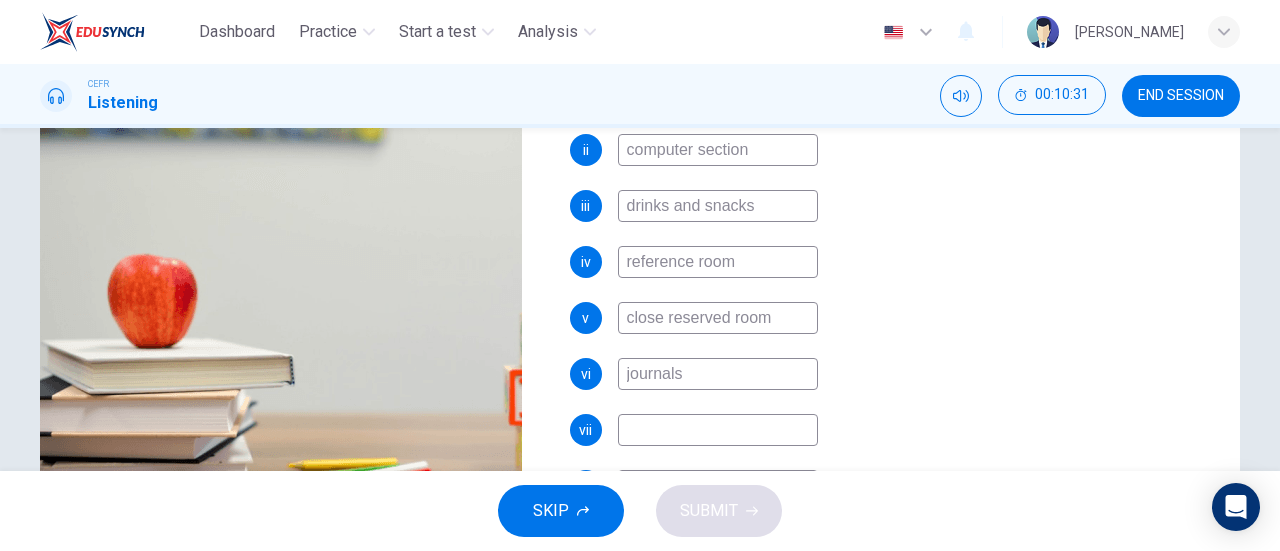 type on "journals" 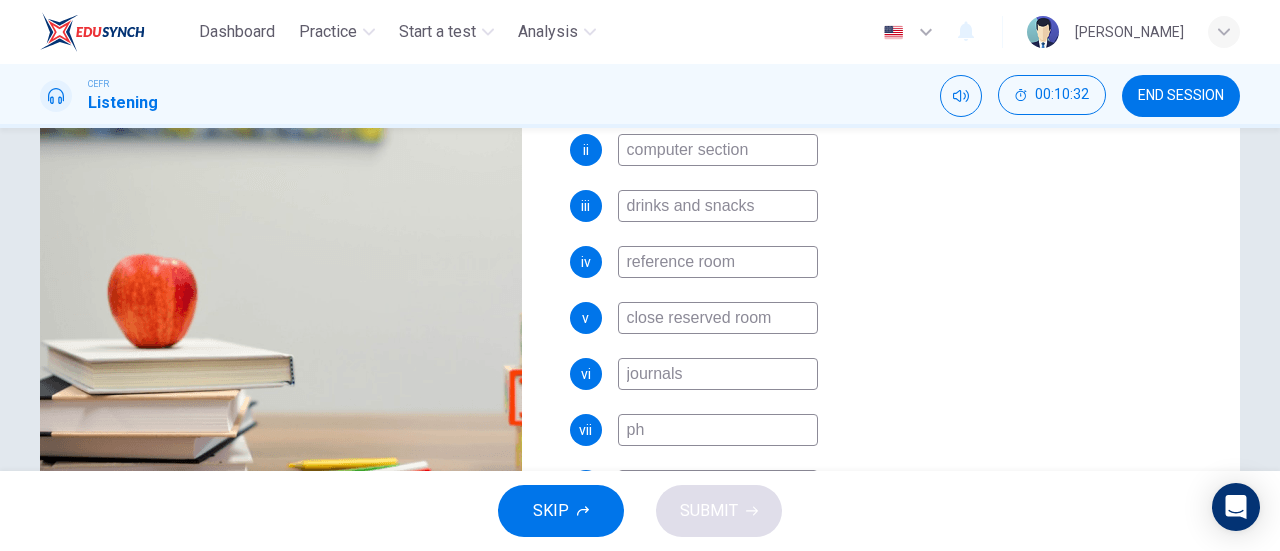 type on "pho" 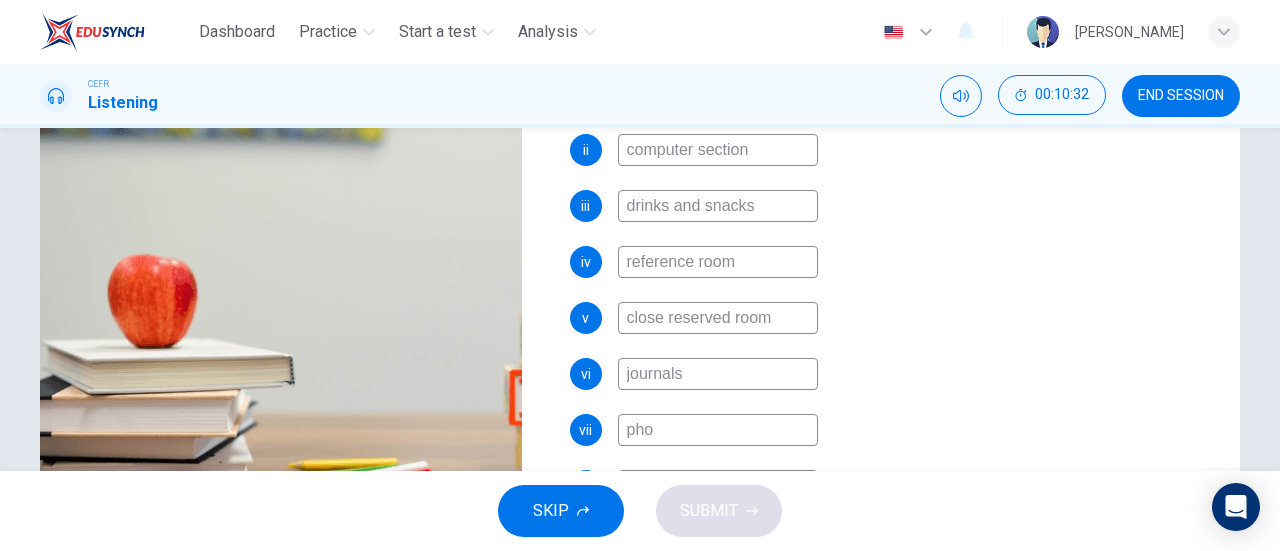 type on "55" 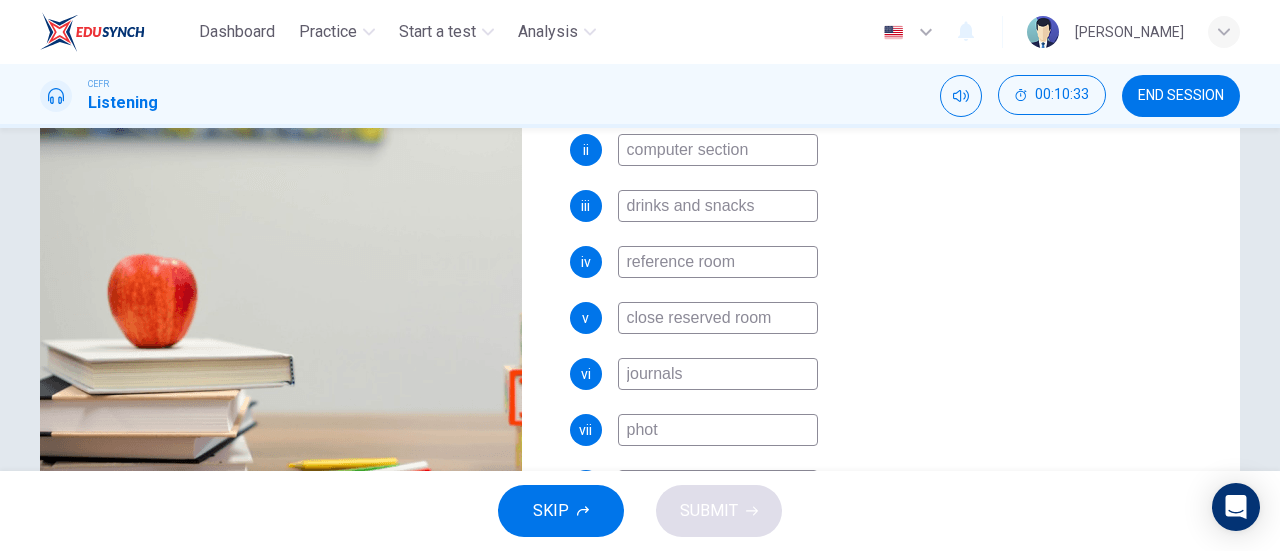 type on "photo" 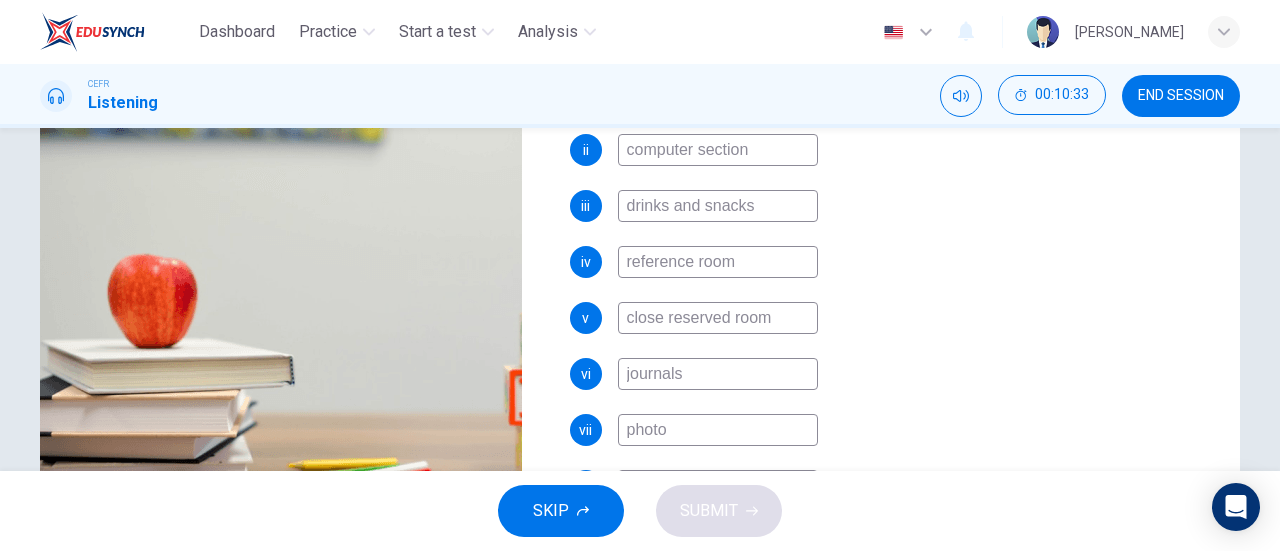 type on "55" 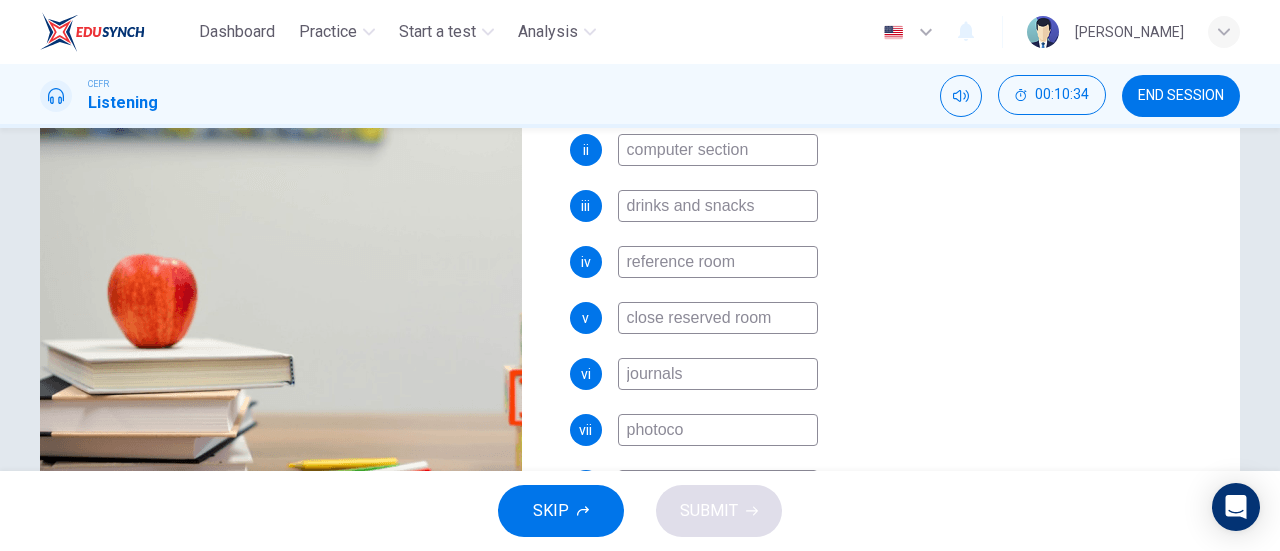 type on "photocop" 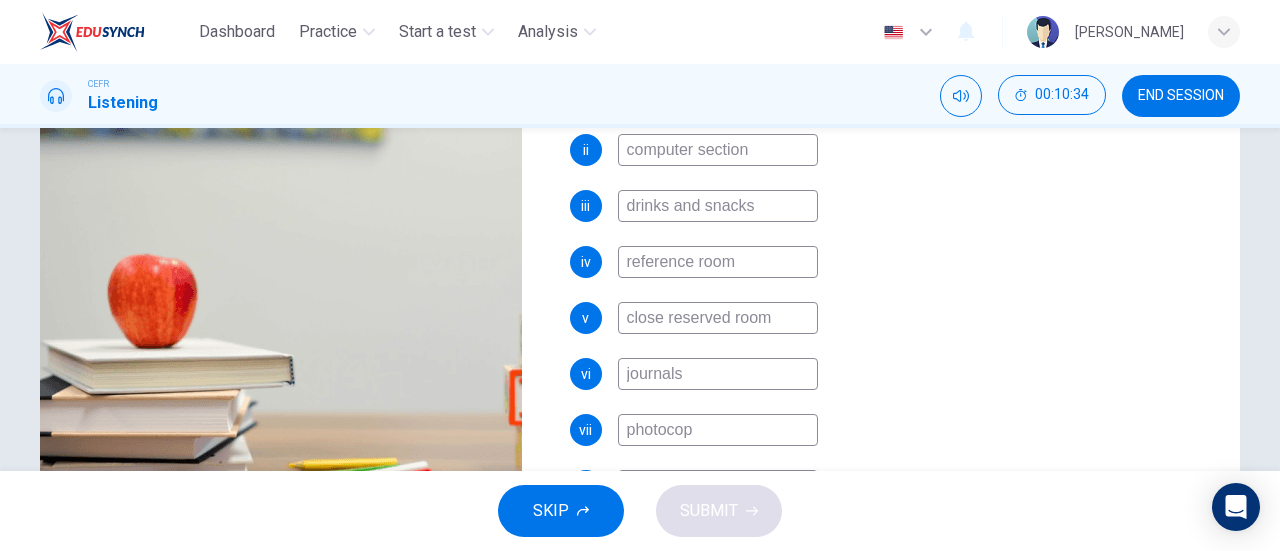 type on "56" 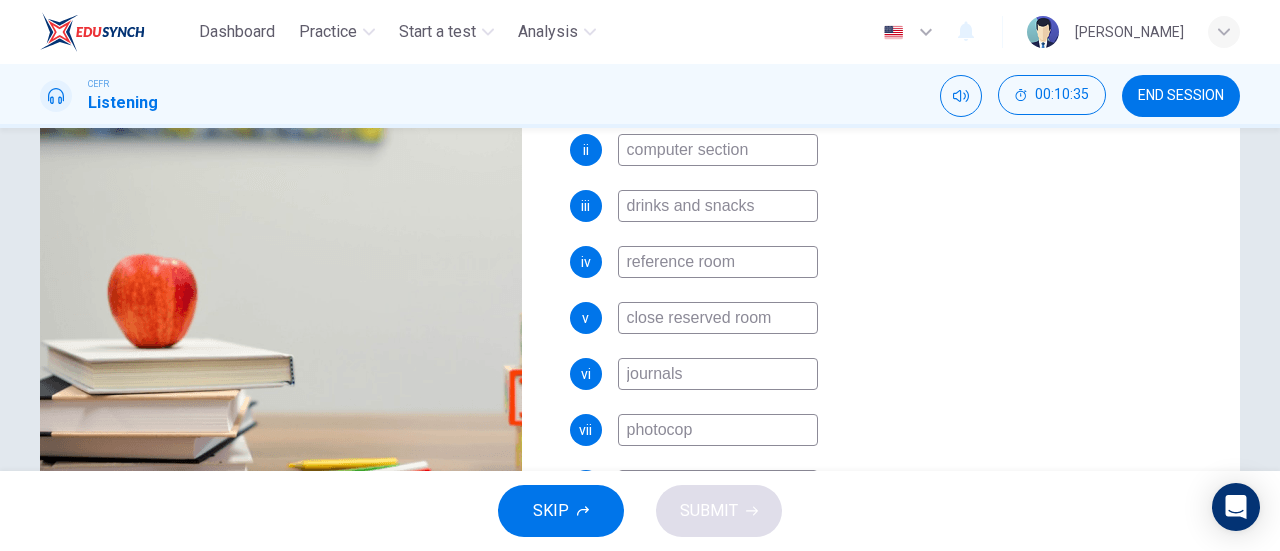 type on "photocopy" 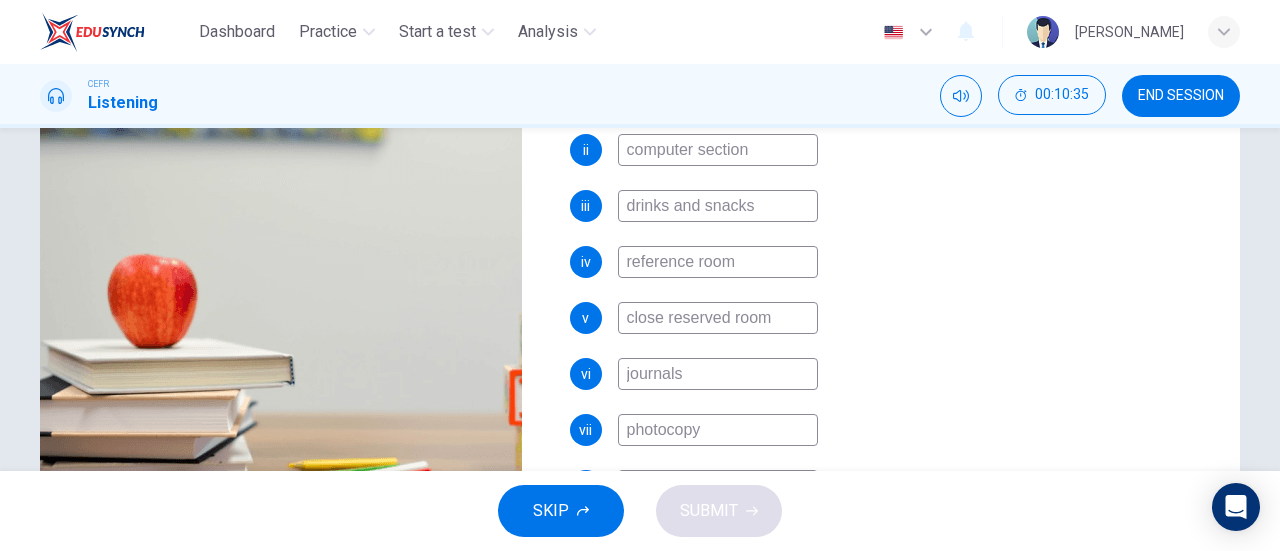 type on "56" 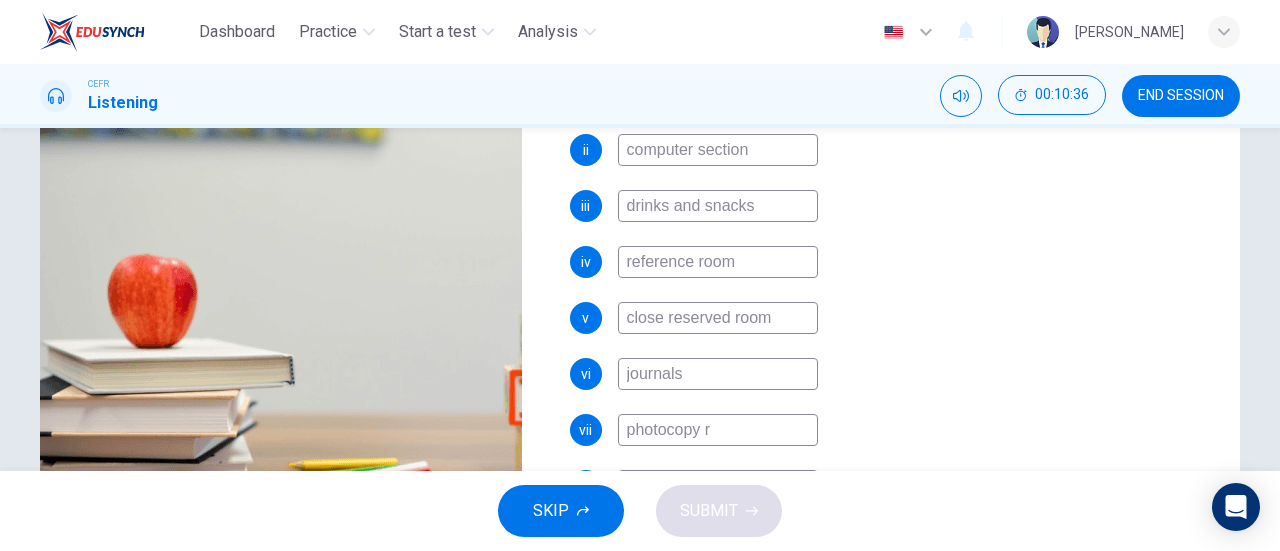 type on "photocopy ro" 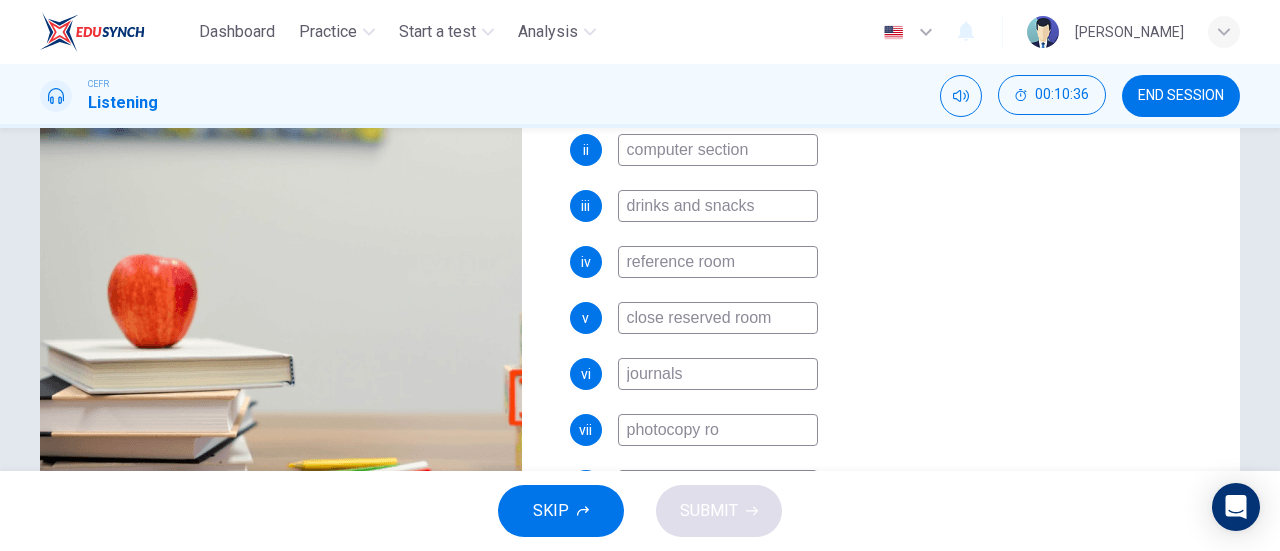type on "56" 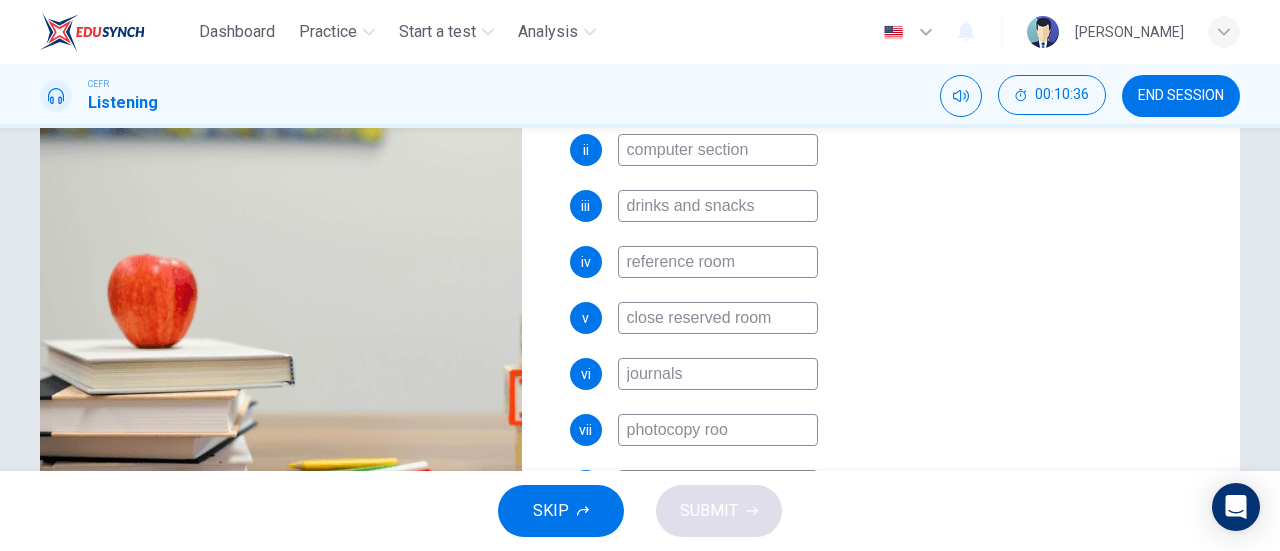 type on "photocopy room" 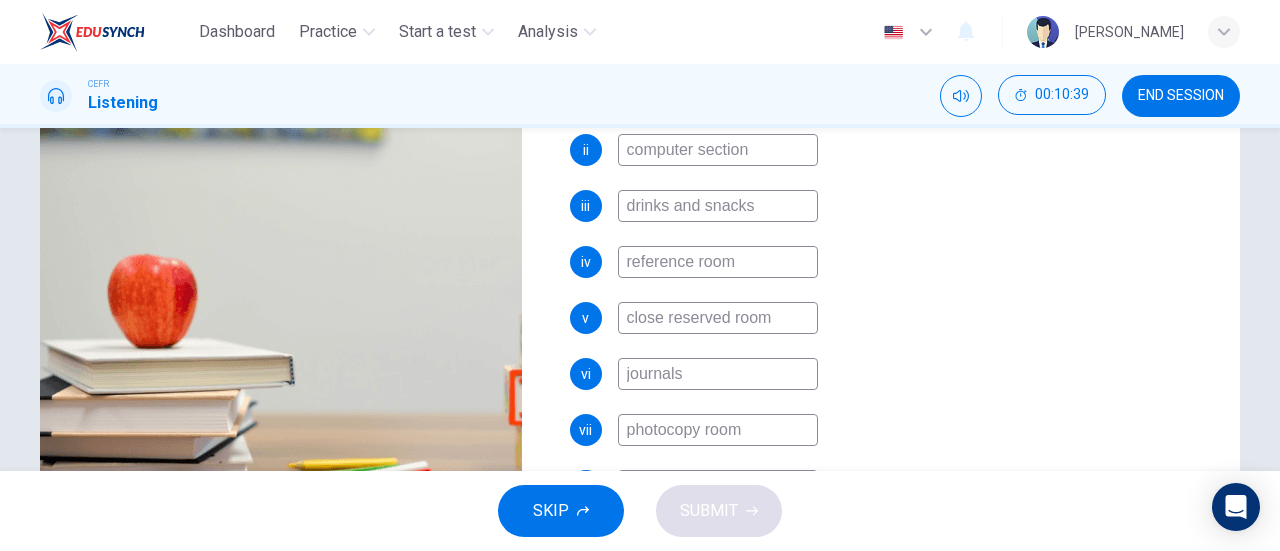 scroll, scrollTop: 432, scrollLeft: 0, axis: vertical 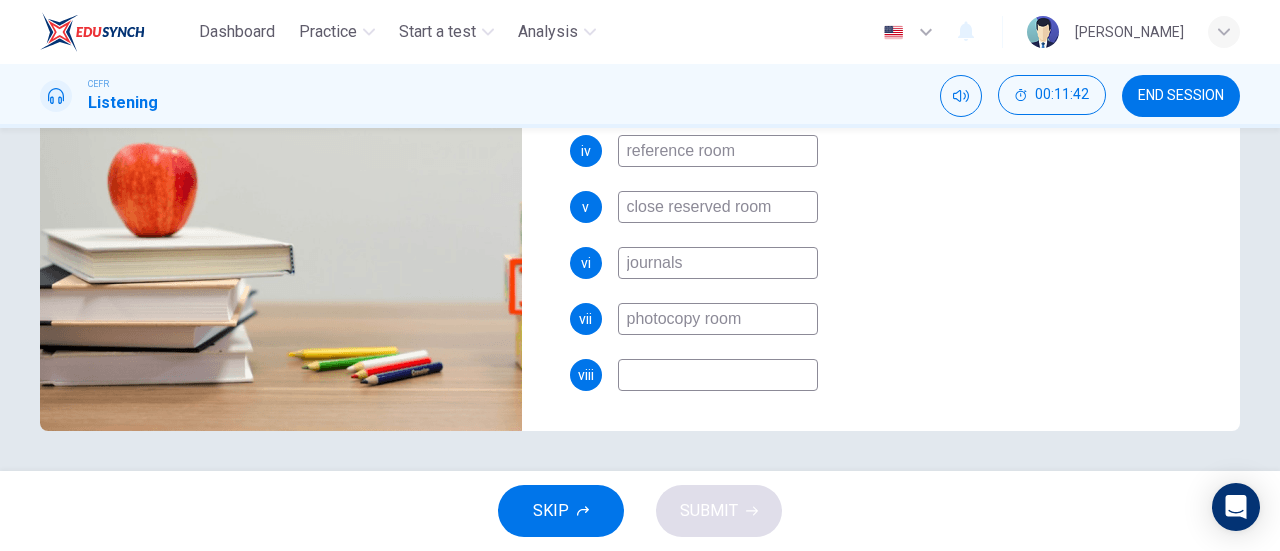 type on "76" 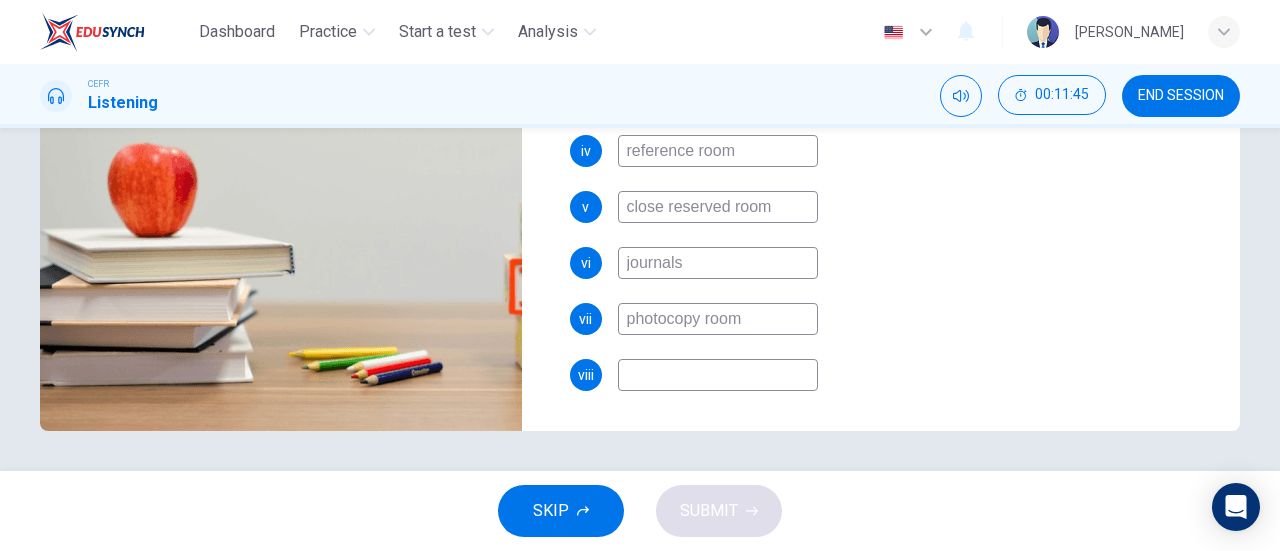 type on "76" 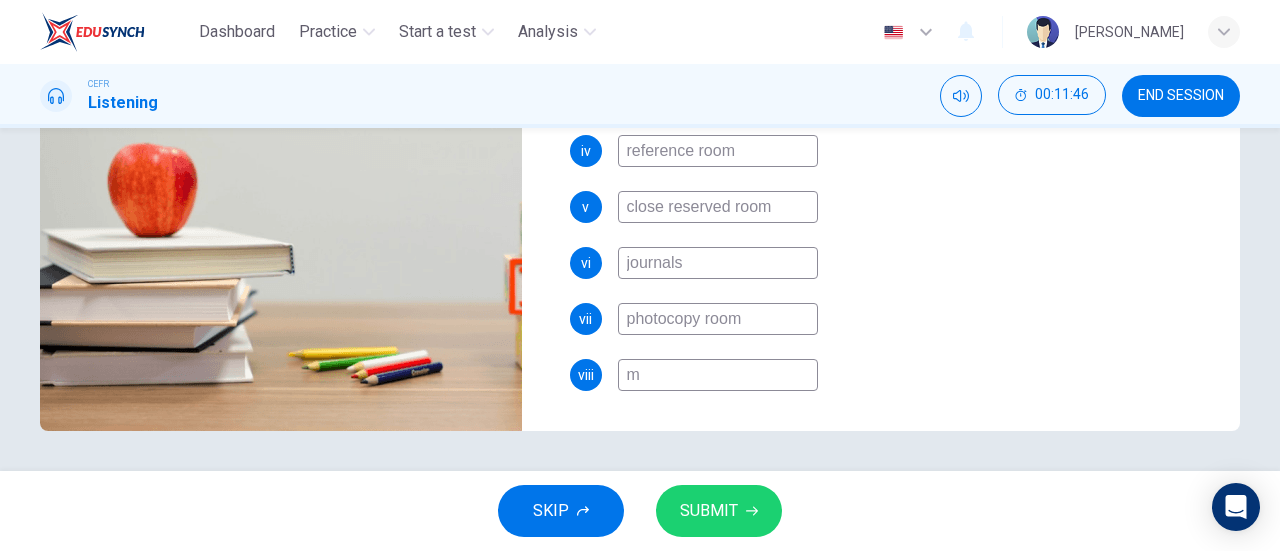 type on "mu" 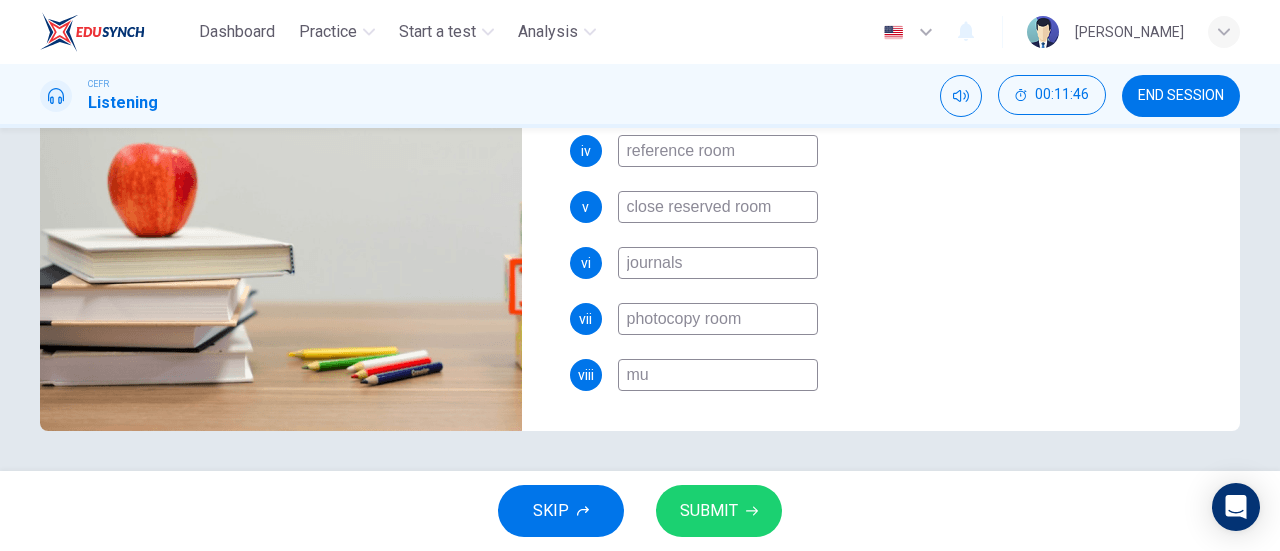 type on "77" 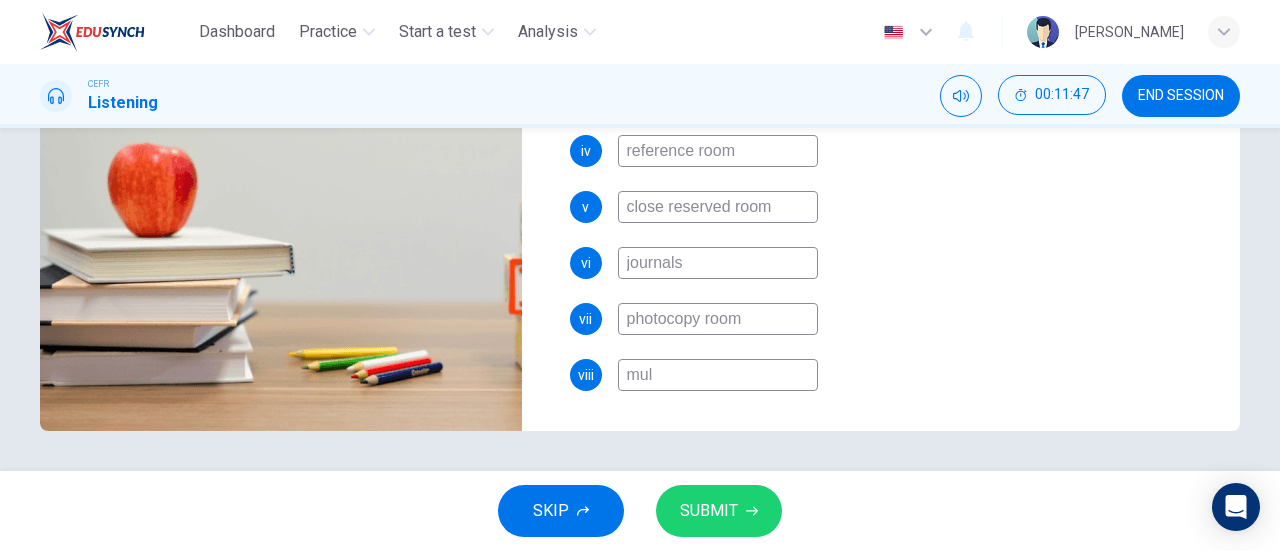 type on "mult" 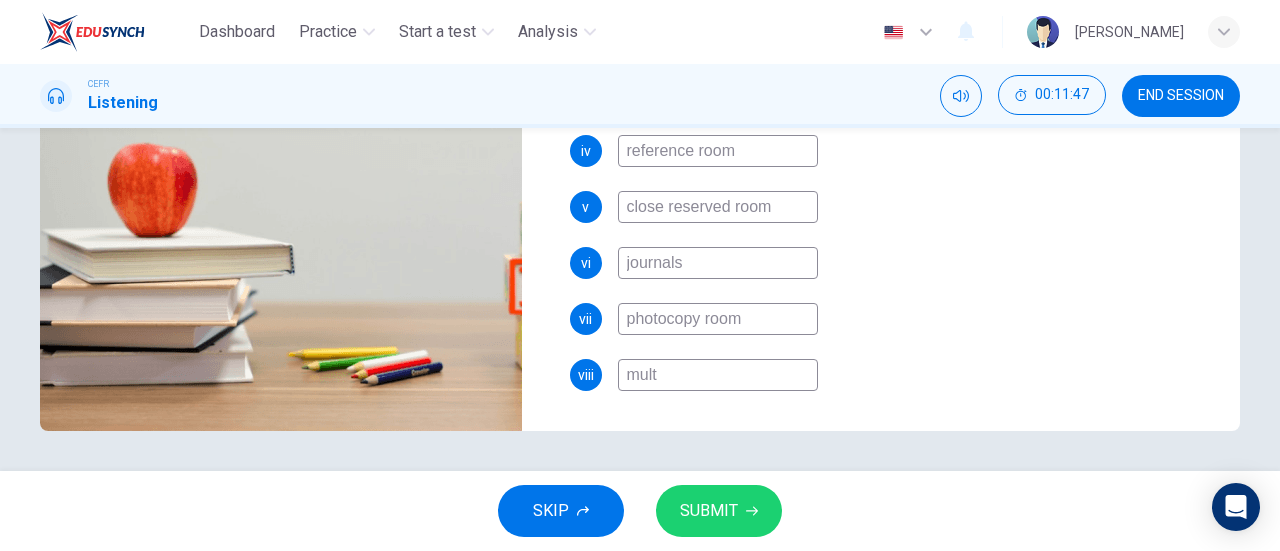 type on "77" 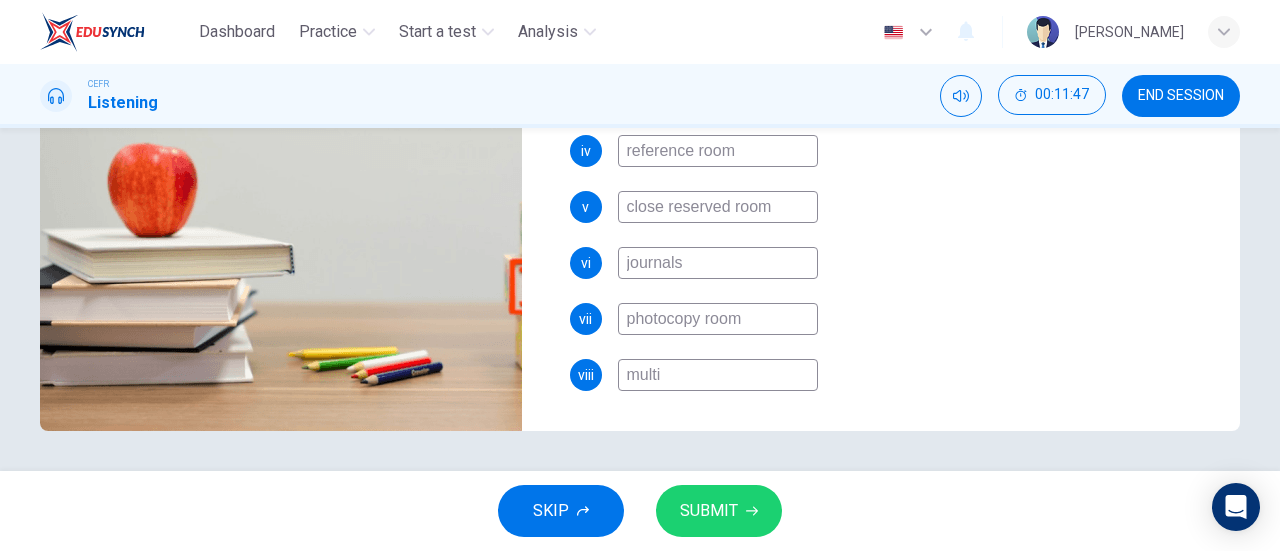 type on "77" 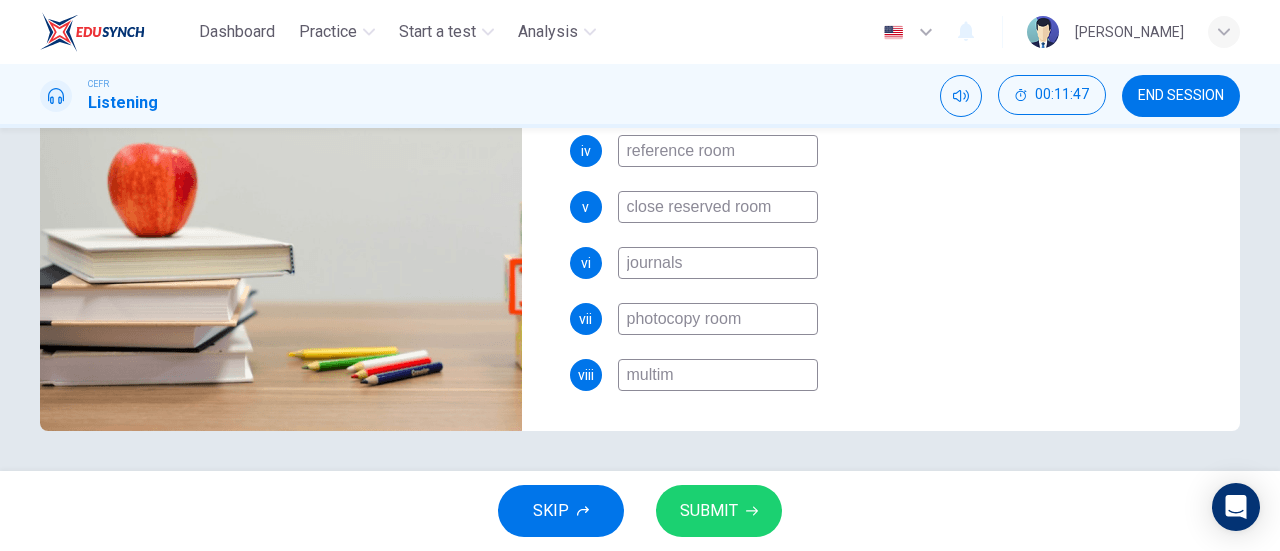 type on "77" 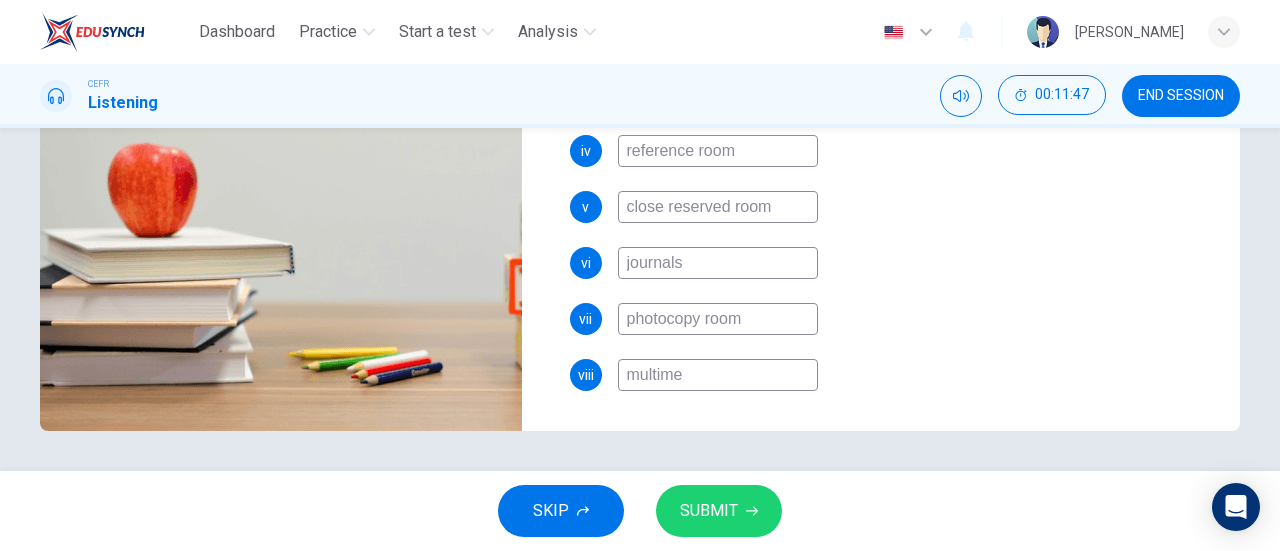 type on "77" 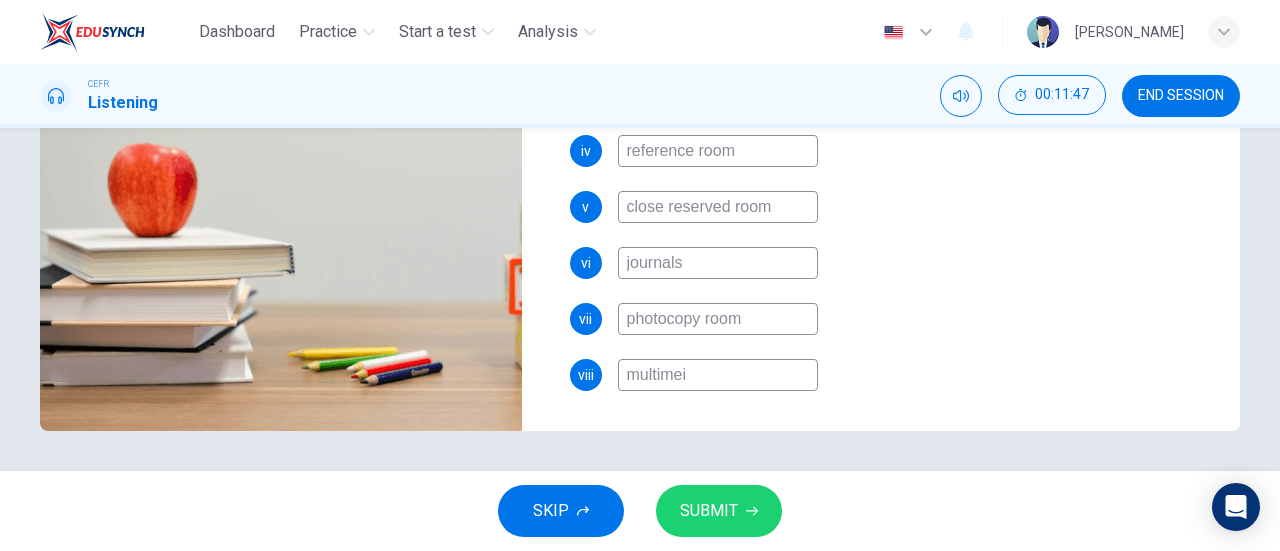 type on "77" 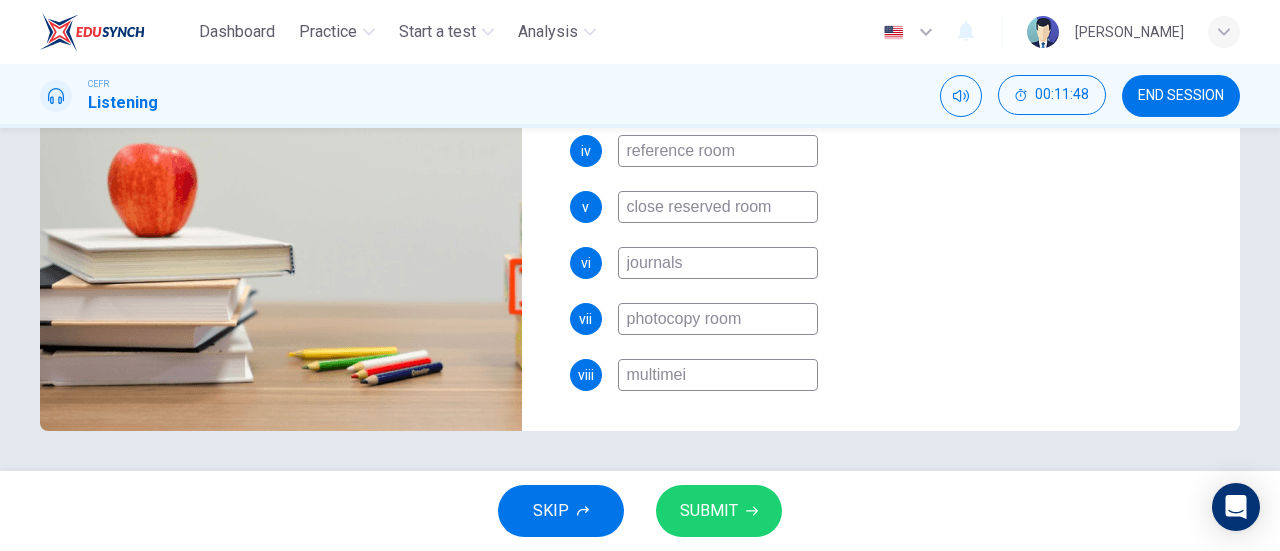 type on "multimeid" 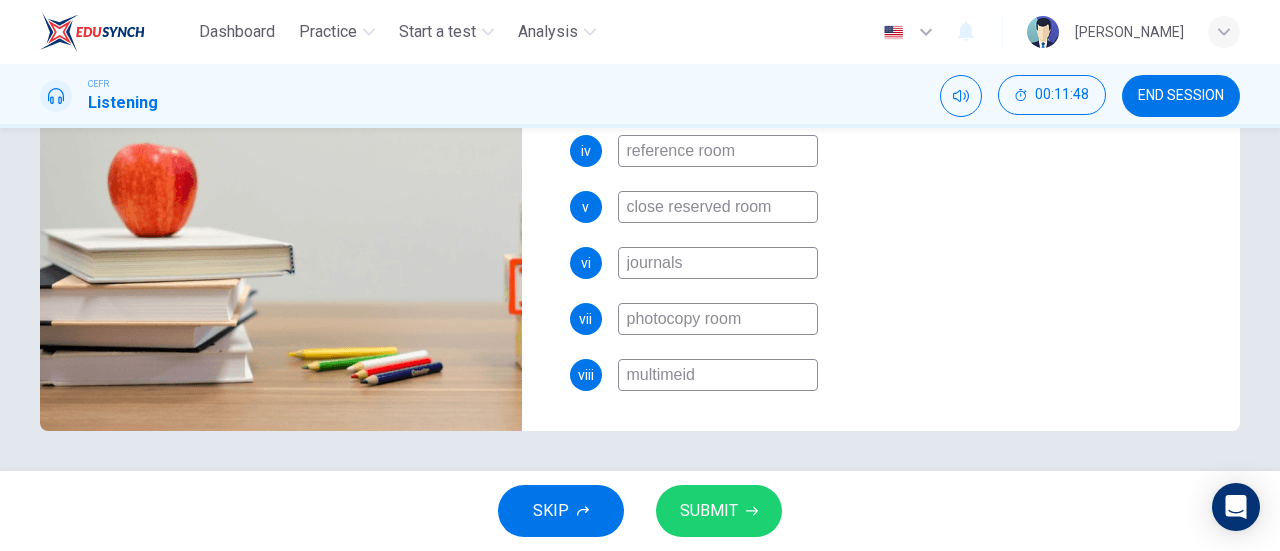 type on "77" 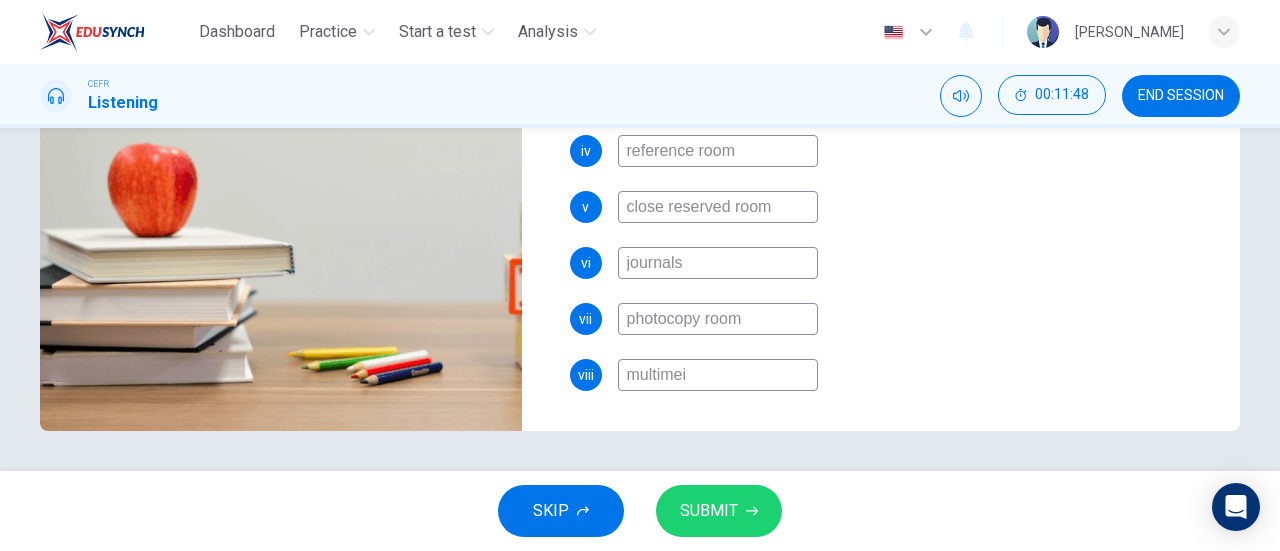 type on "multime" 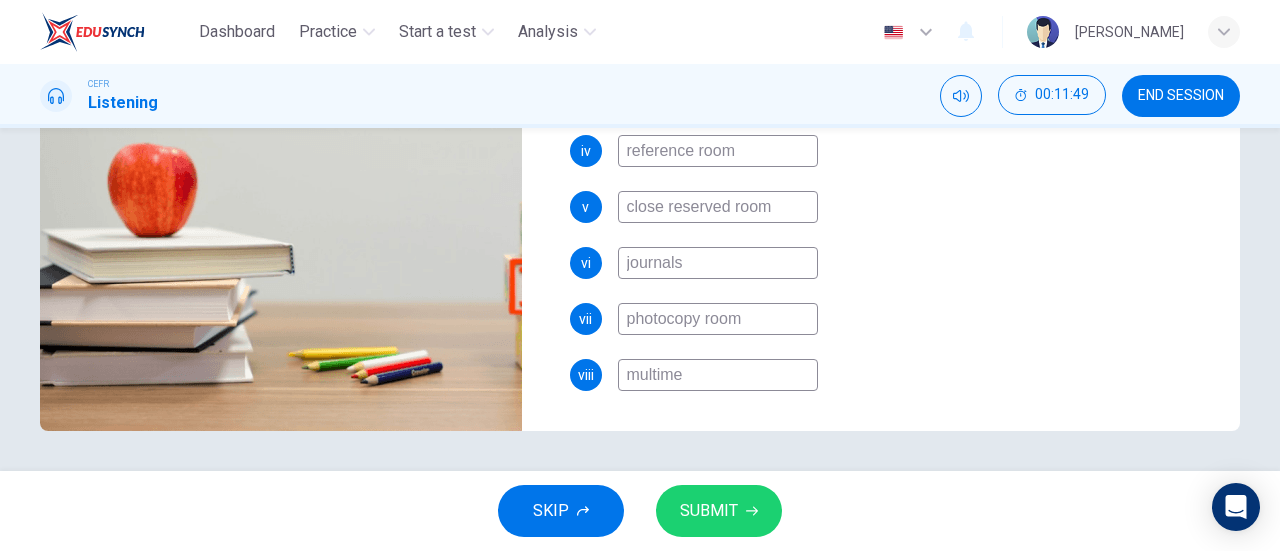 type on "78" 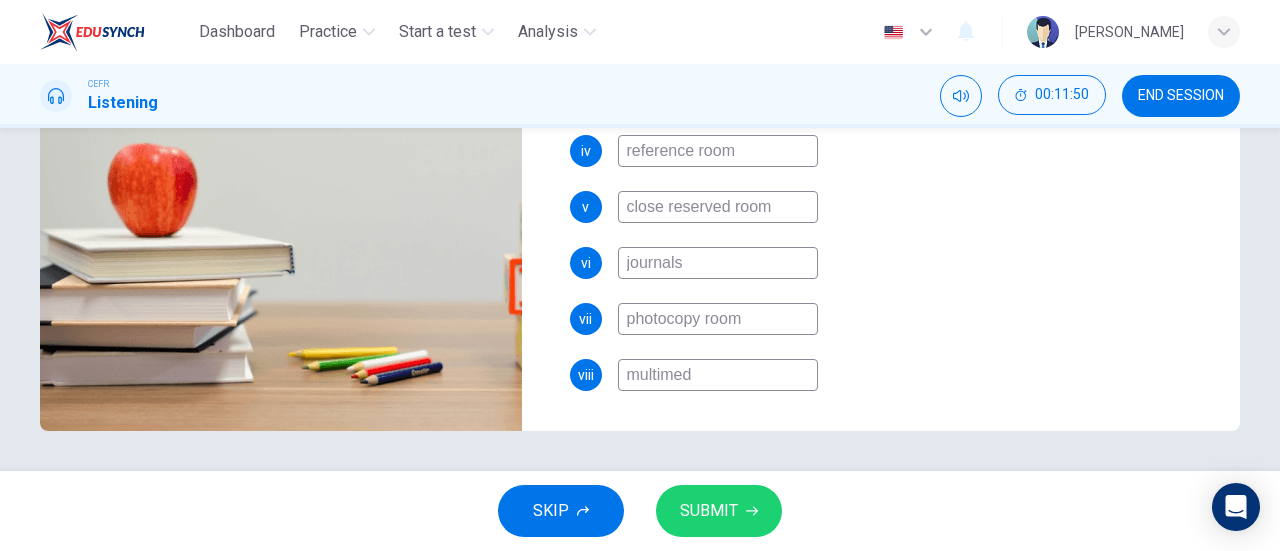 type 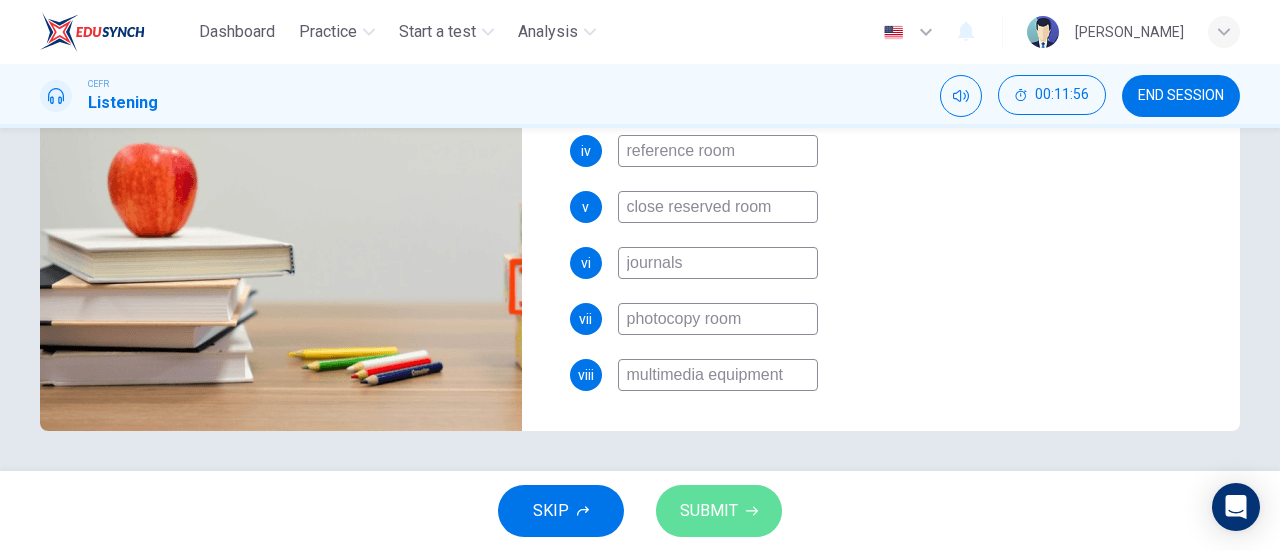 click on "SUBMIT" at bounding box center (719, 511) 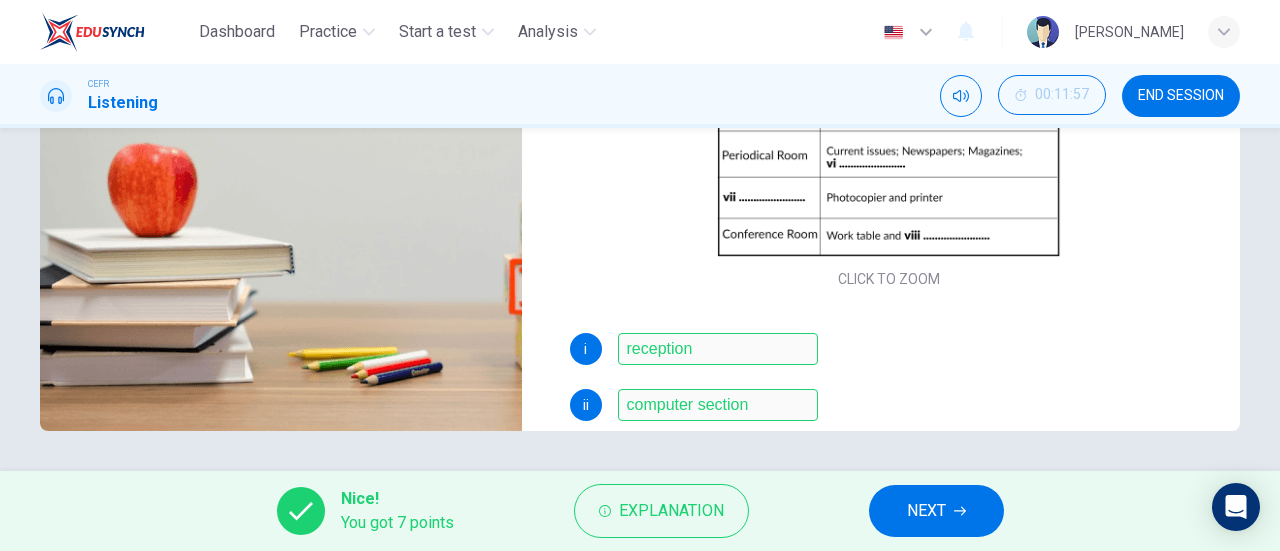 scroll, scrollTop: 0, scrollLeft: 0, axis: both 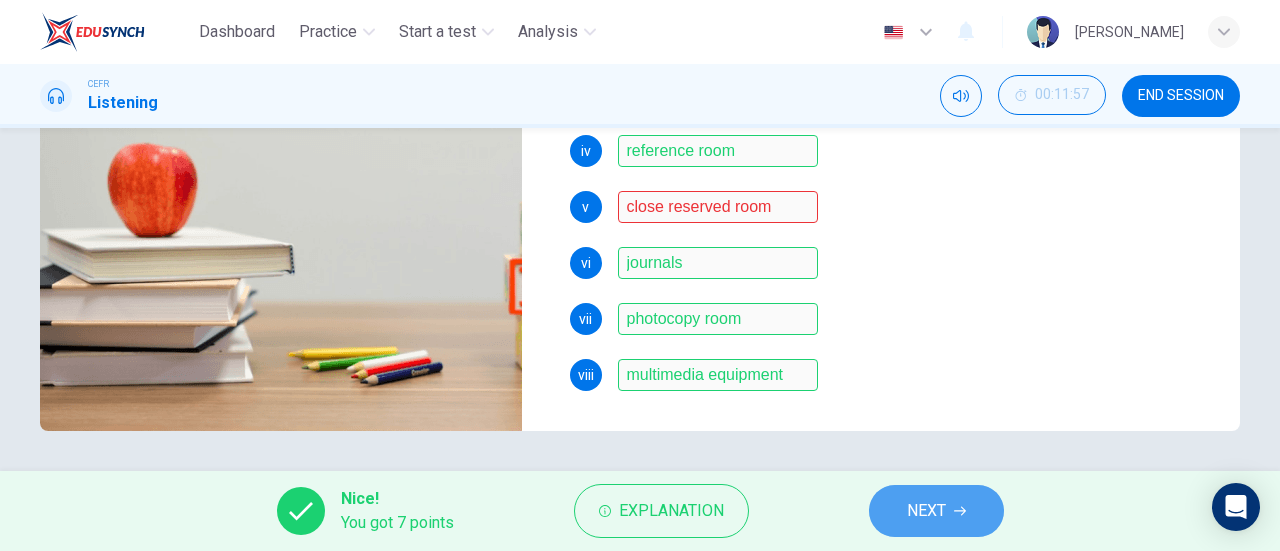 click on "NEXT" at bounding box center (926, 511) 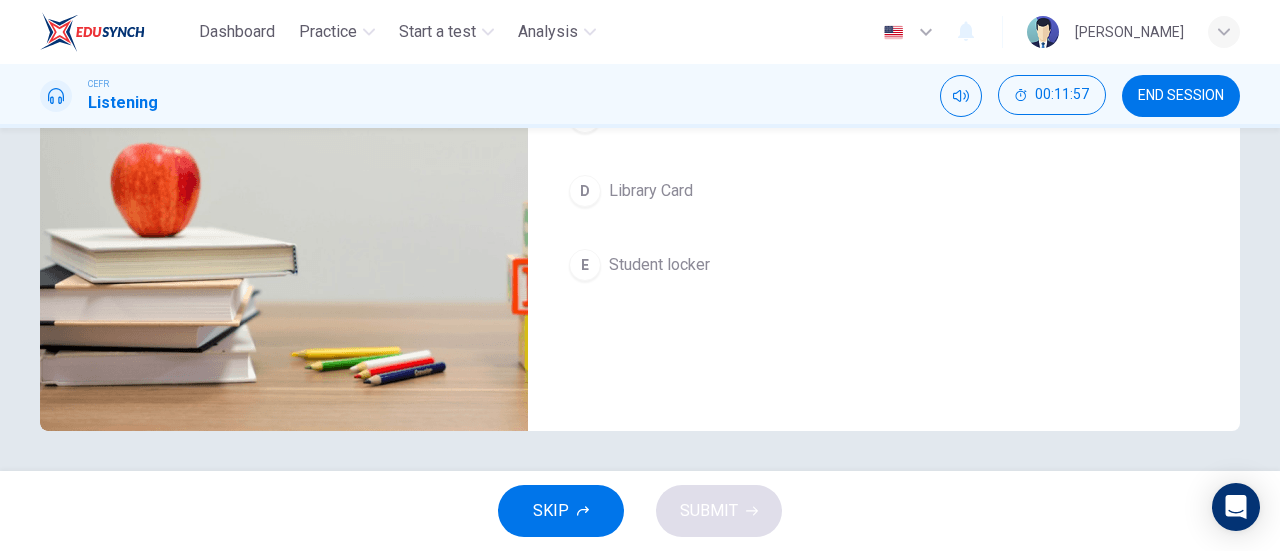 scroll, scrollTop: 0, scrollLeft: 0, axis: both 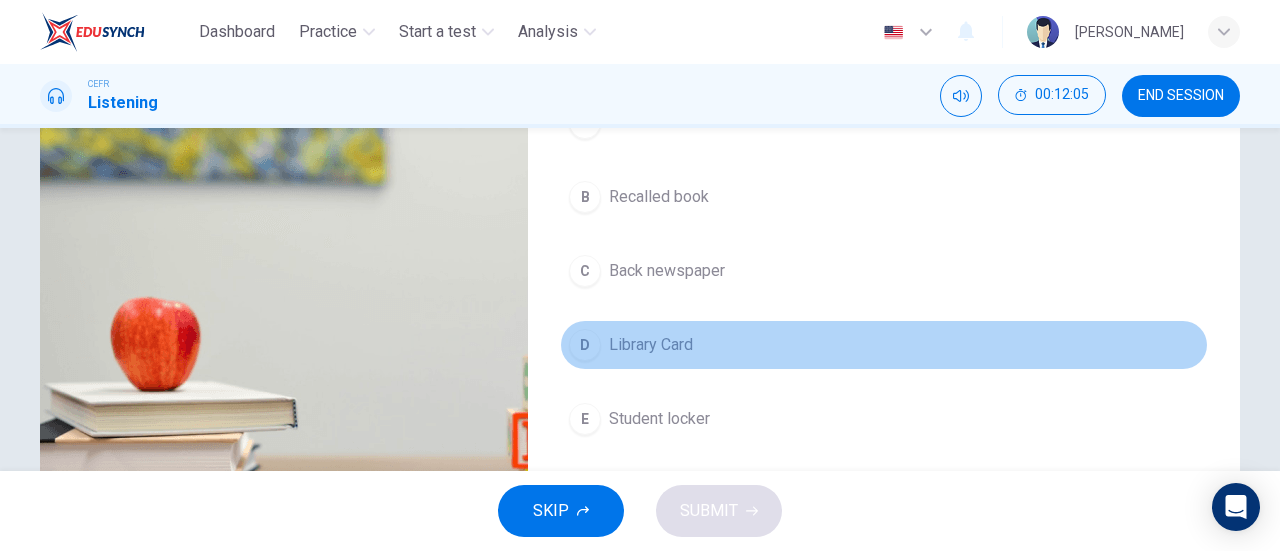 click on "Library Card" at bounding box center (651, 345) 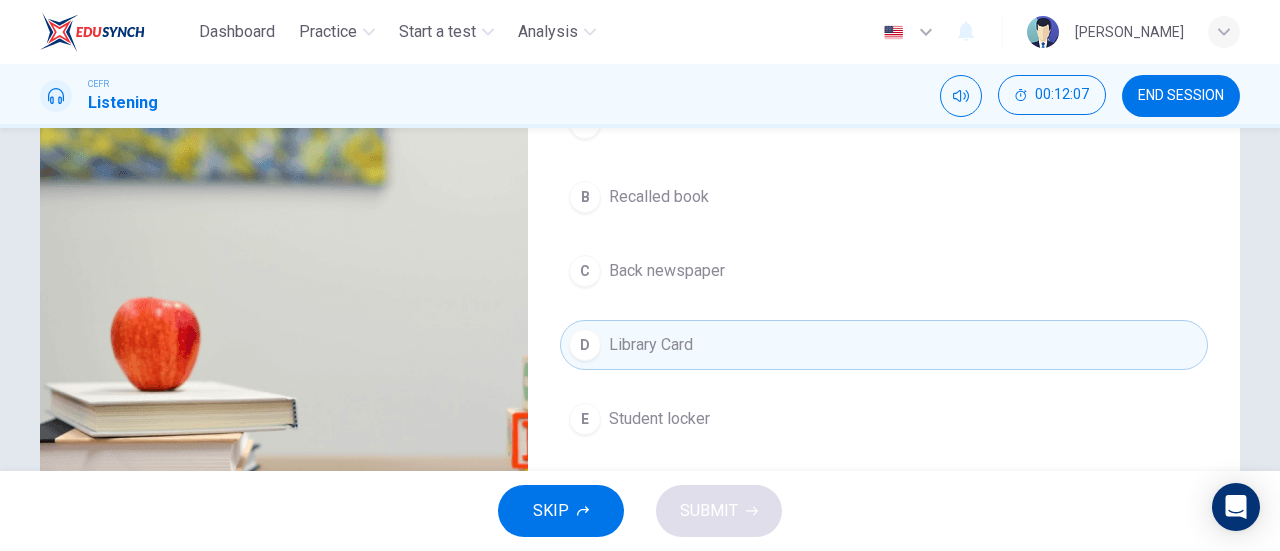 scroll, scrollTop: 152, scrollLeft: 0, axis: vertical 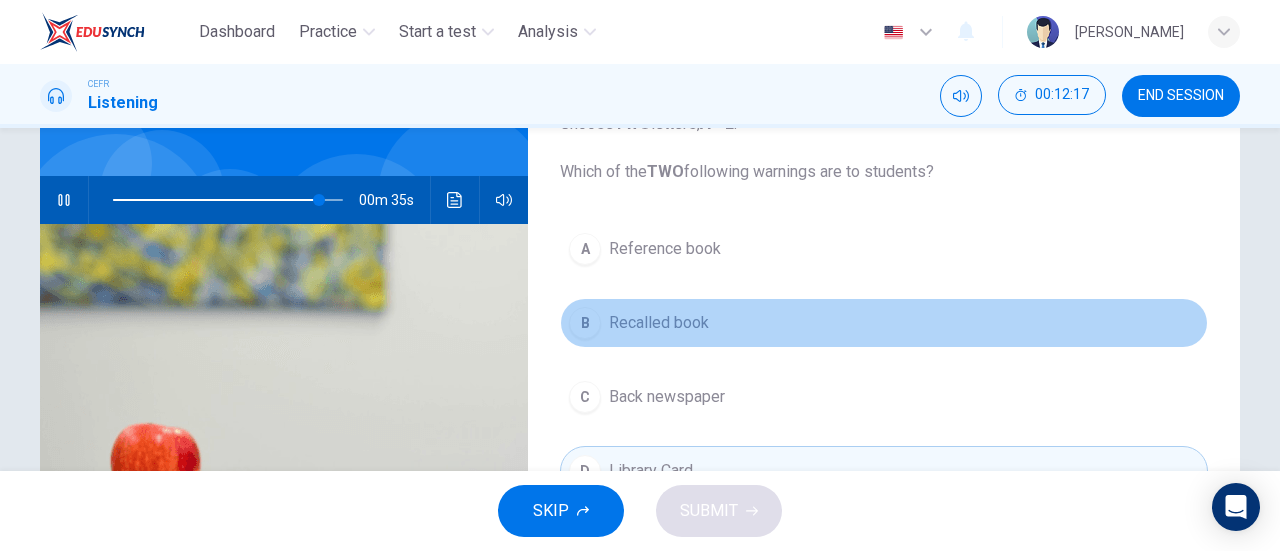click on "Recalled book" at bounding box center (659, 323) 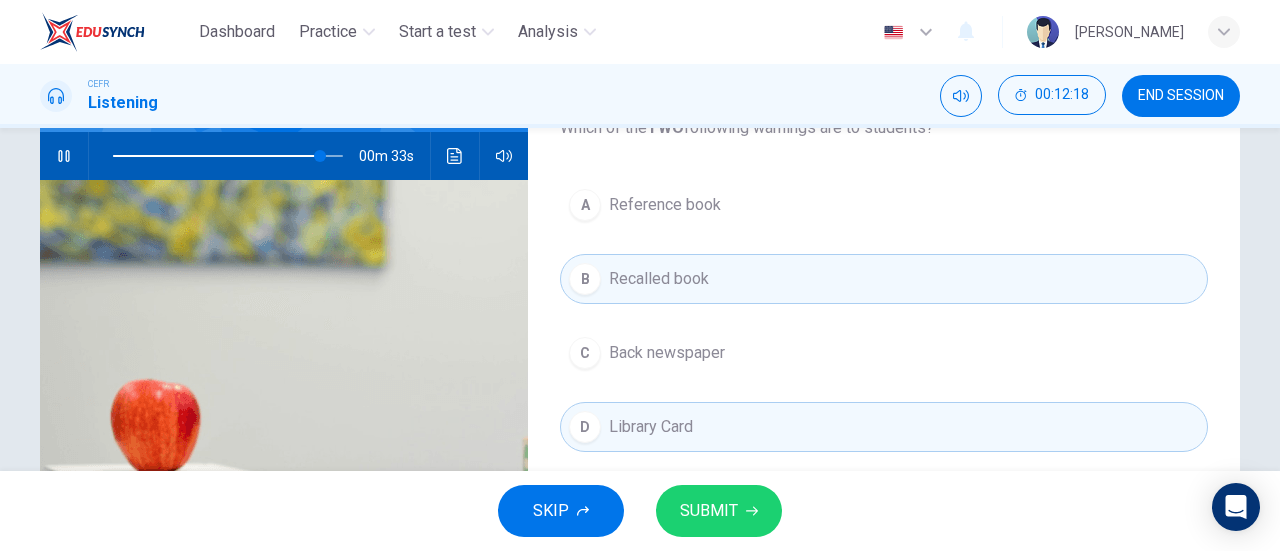 scroll, scrollTop: 190, scrollLeft: 0, axis: vertical 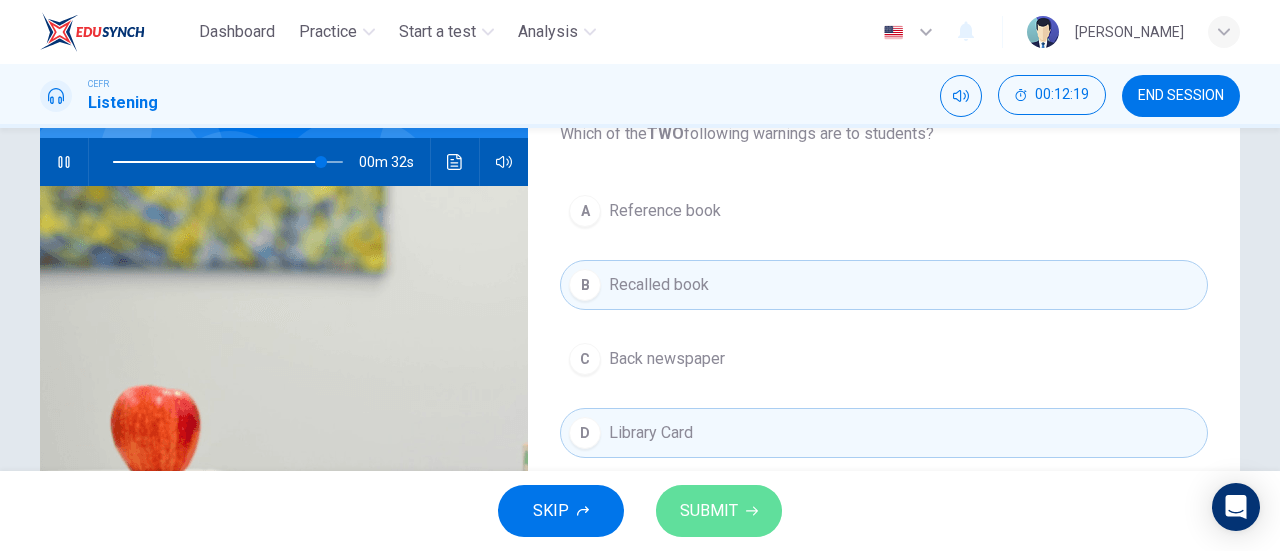 click on "SUBMIT" at bounding box center [709, 511] 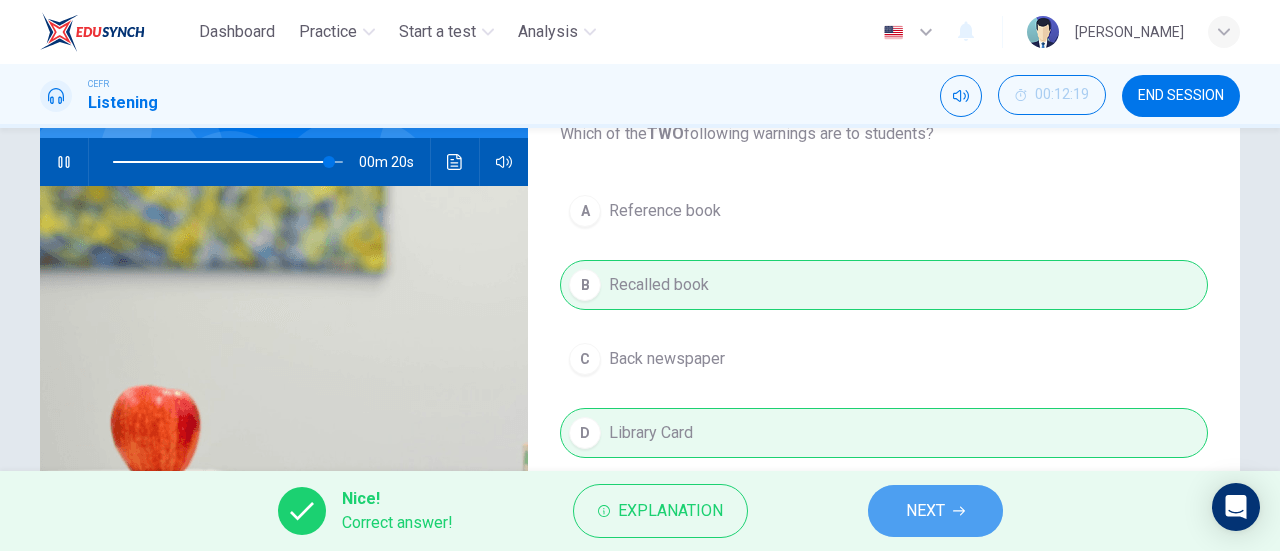 click on "NEXT" at bounding box center [935, 511] 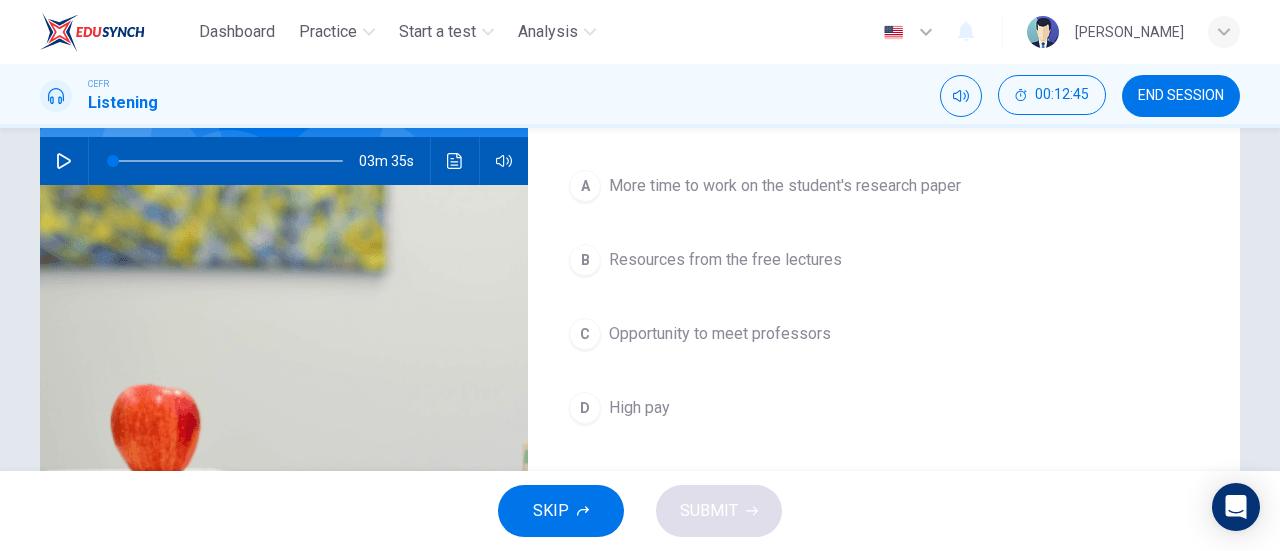 scroll, scrollTop: 0, scrollLeft: 0, axis: both 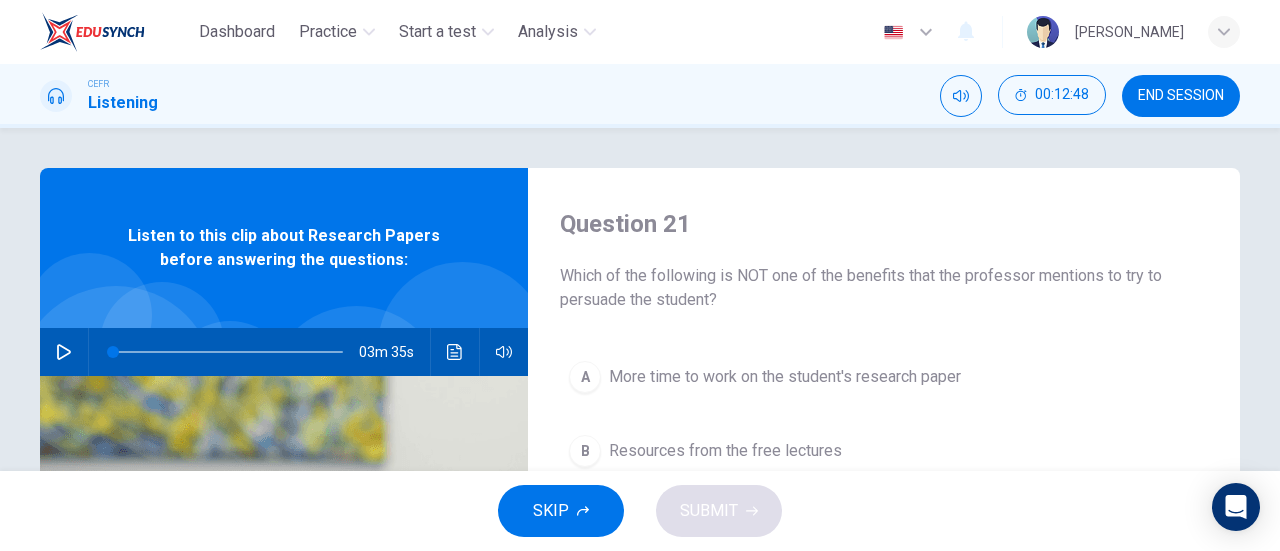 click at bounding box center (64, 352) 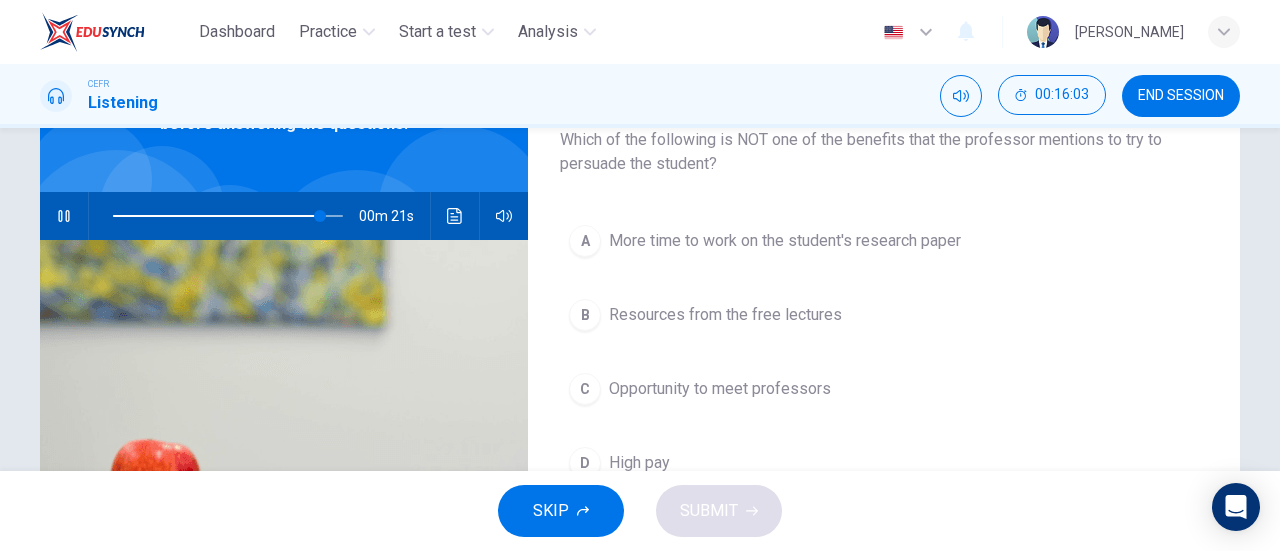 scroll, scrollTop: 190, scrollLeft: 0, axis: vertical 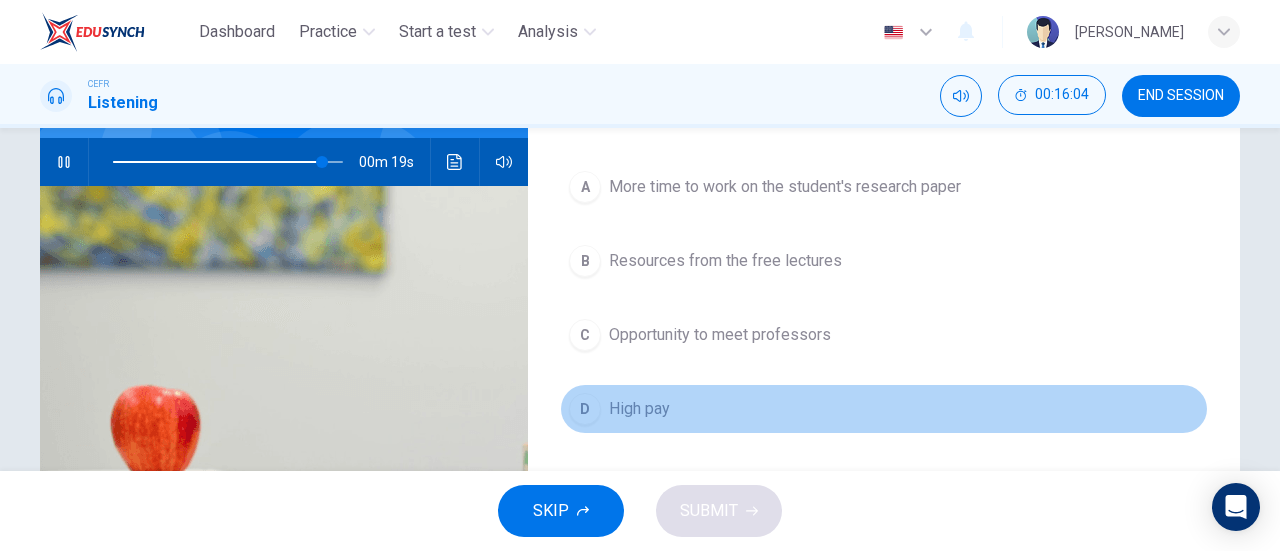 click on "D High pay" at bounding box center [884, 409] 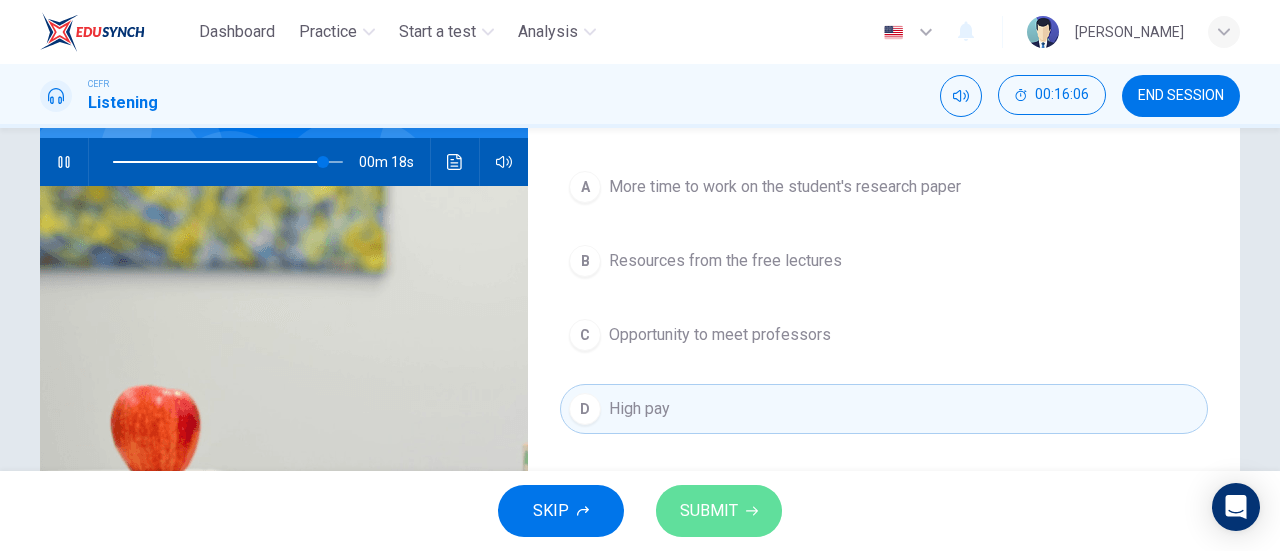 click on "SUBMIT" at bounding box center [709, 511] 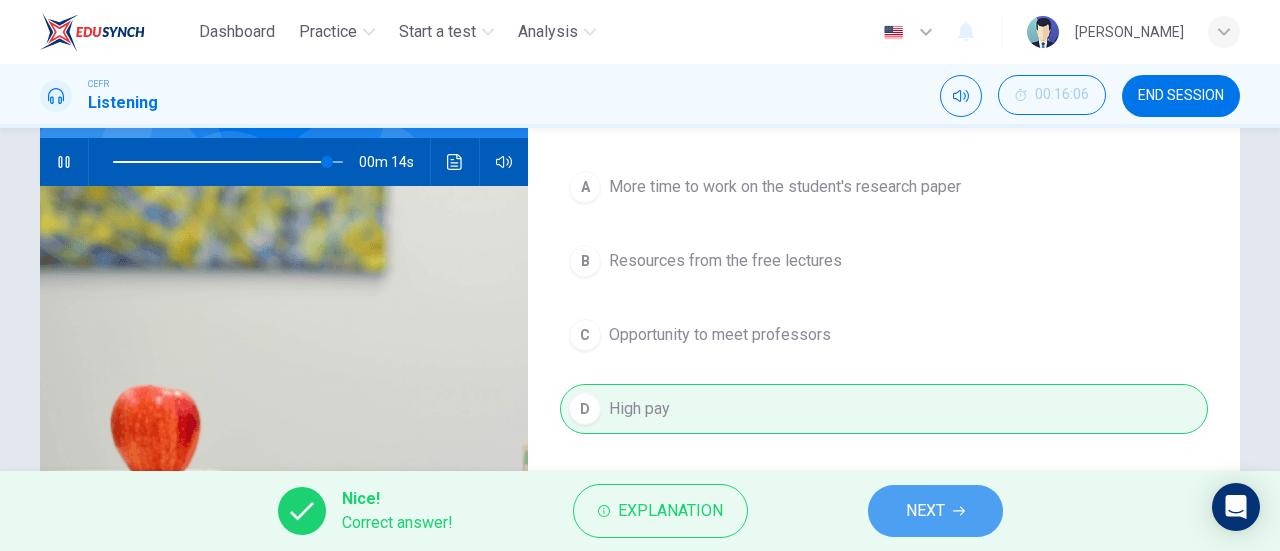 click on "NEXT" at bounding box center (935, 511) 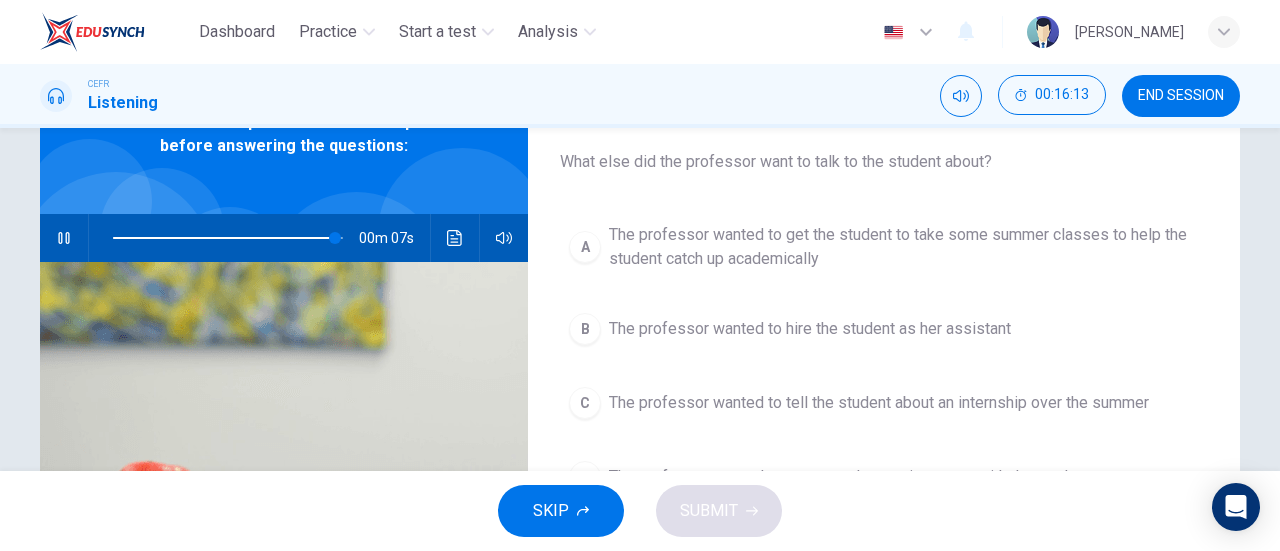 scroll, scrollTop: 223, scrollLeft: 0, axis: vertical 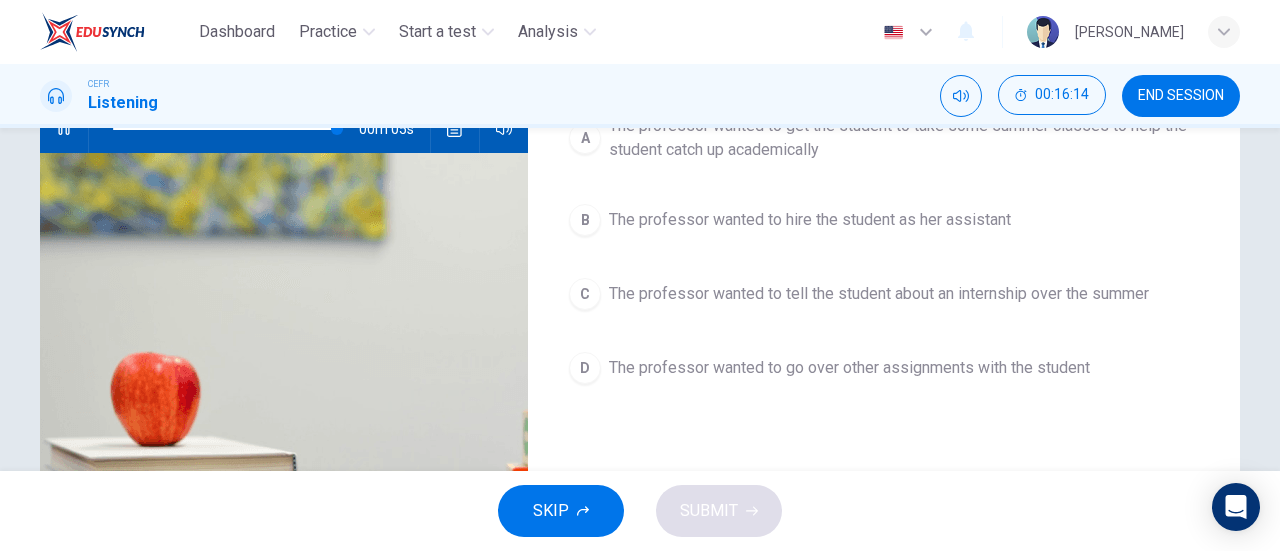 click on "The professor wanted to tell the student about an internship over the summer" at bounding box center [879, 294] 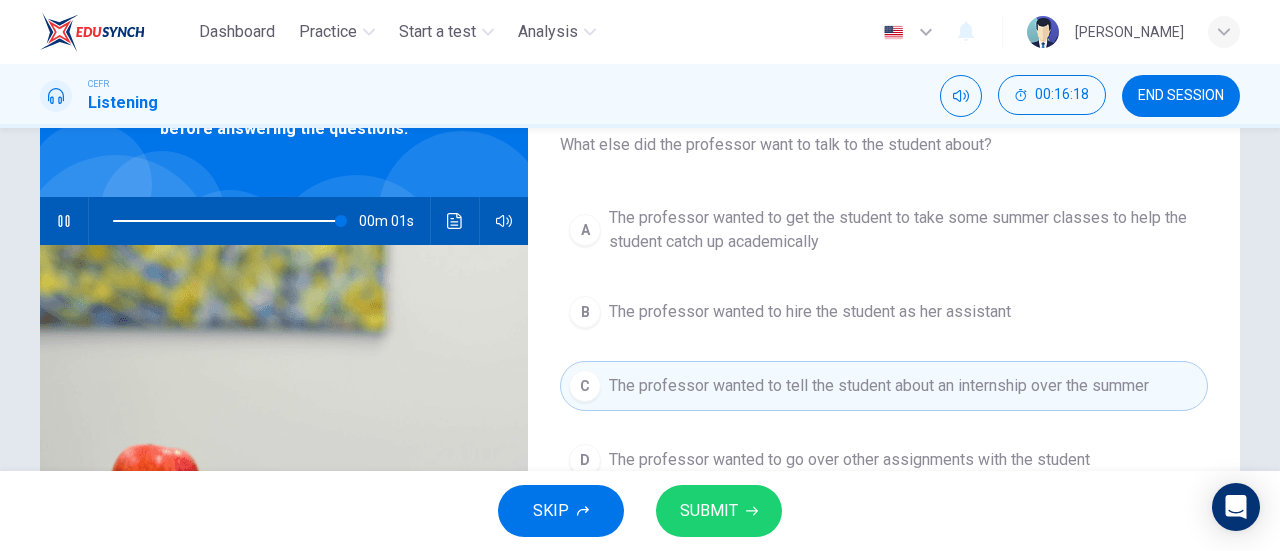scroll, scrollTop: 139, scrollLeft: 0, axis: vertical 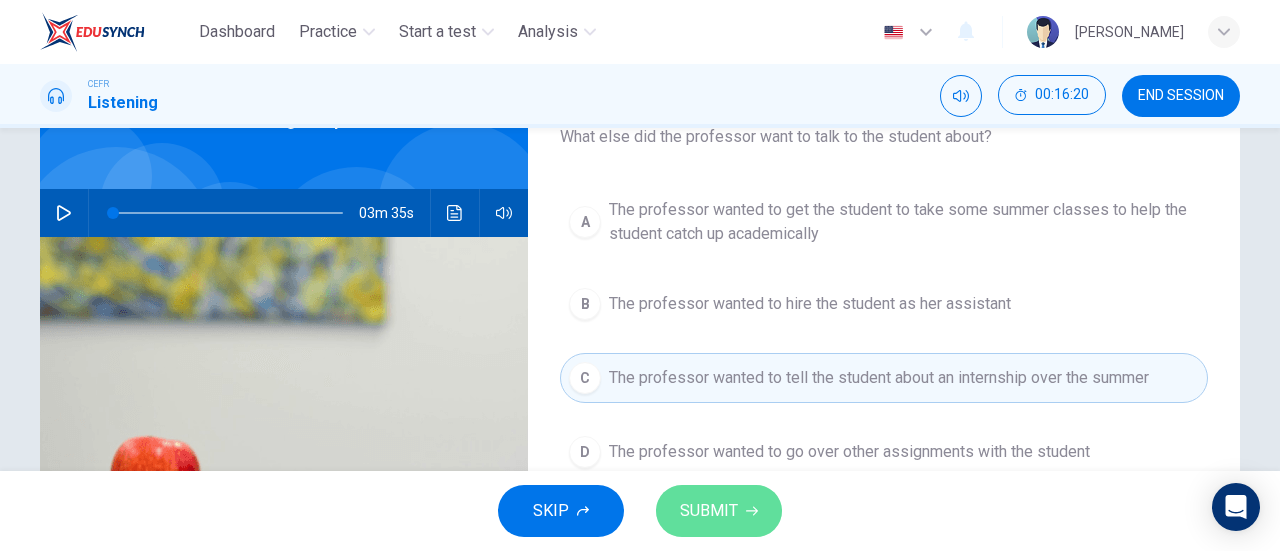 click on "SUBMIT" at bounding box center (709, 511) 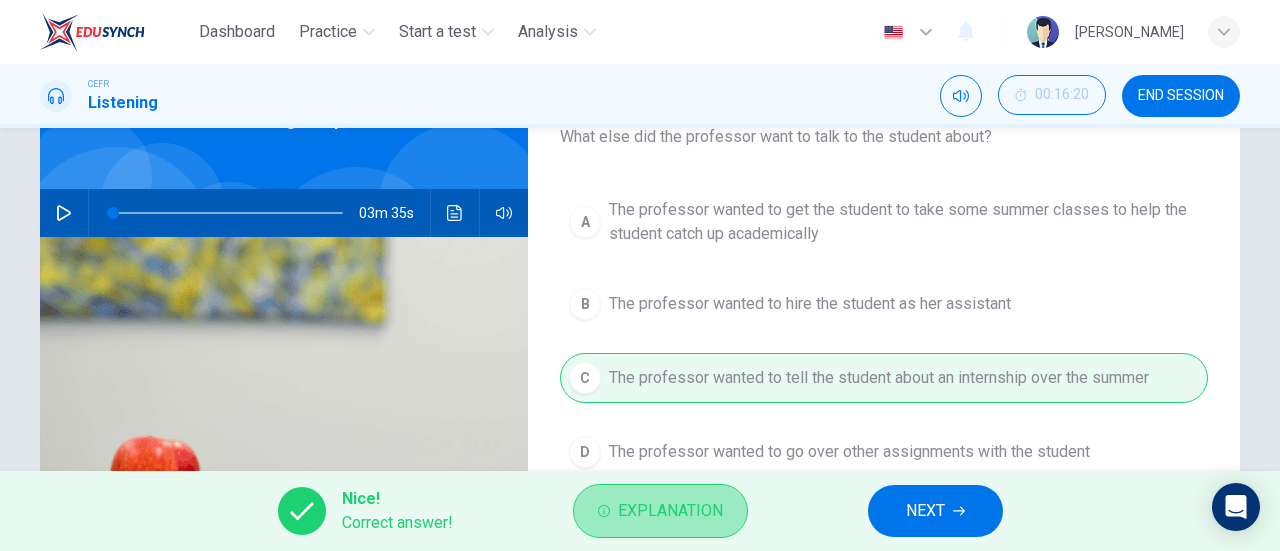 click on "Explanation" at bounding box center [670, 511] 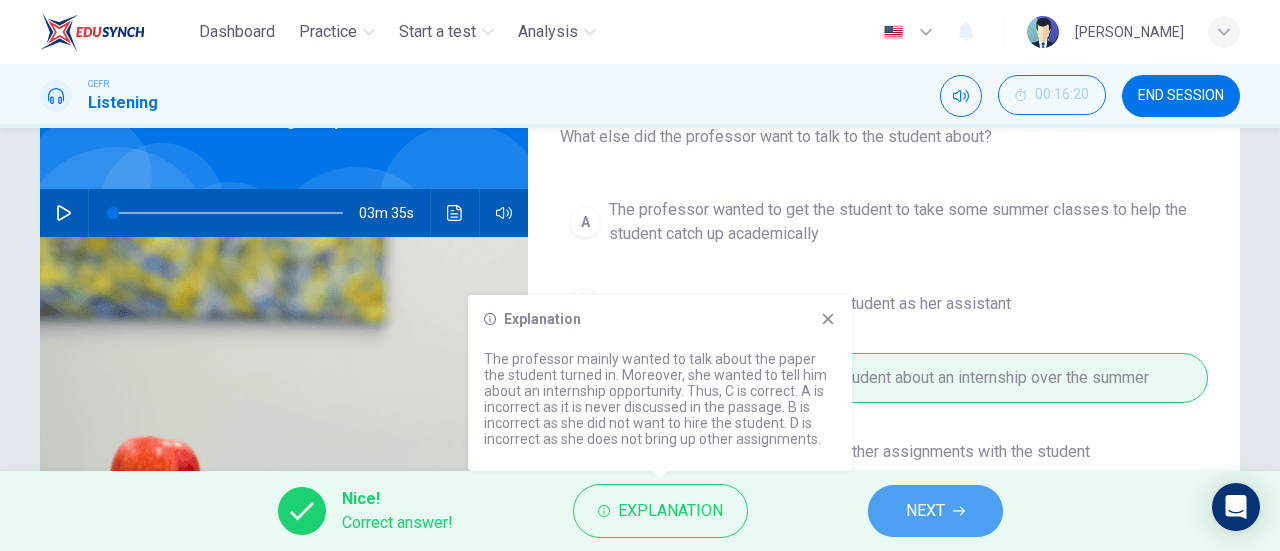 click on "NEXT" at bounding box center (925, 511) 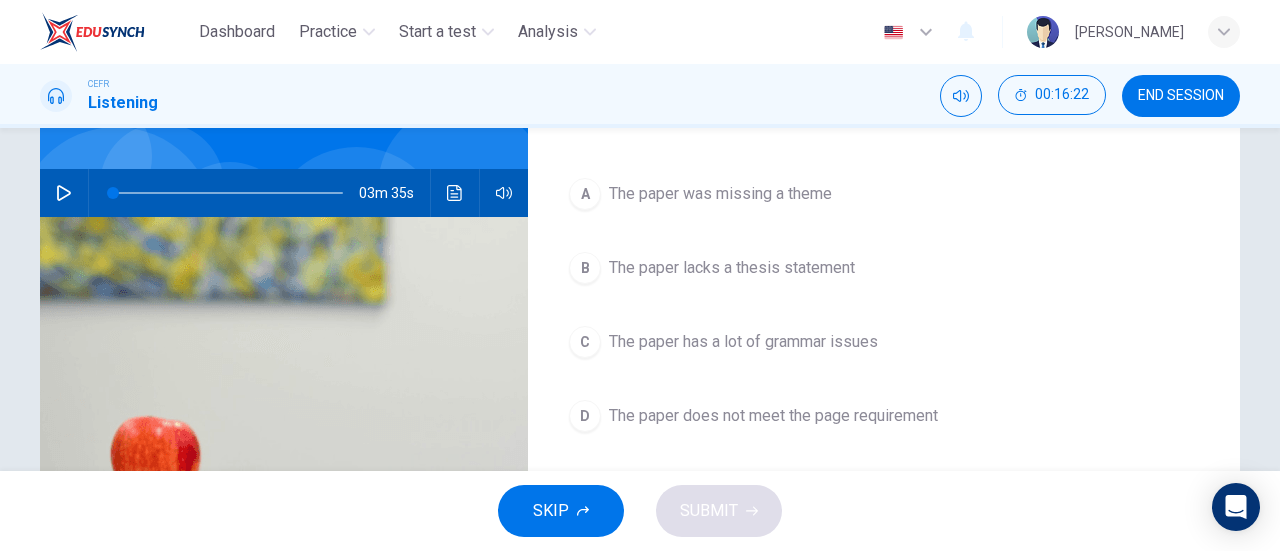 scroll, scrollTop: 160, scrollLeft: 0, axis: vertical 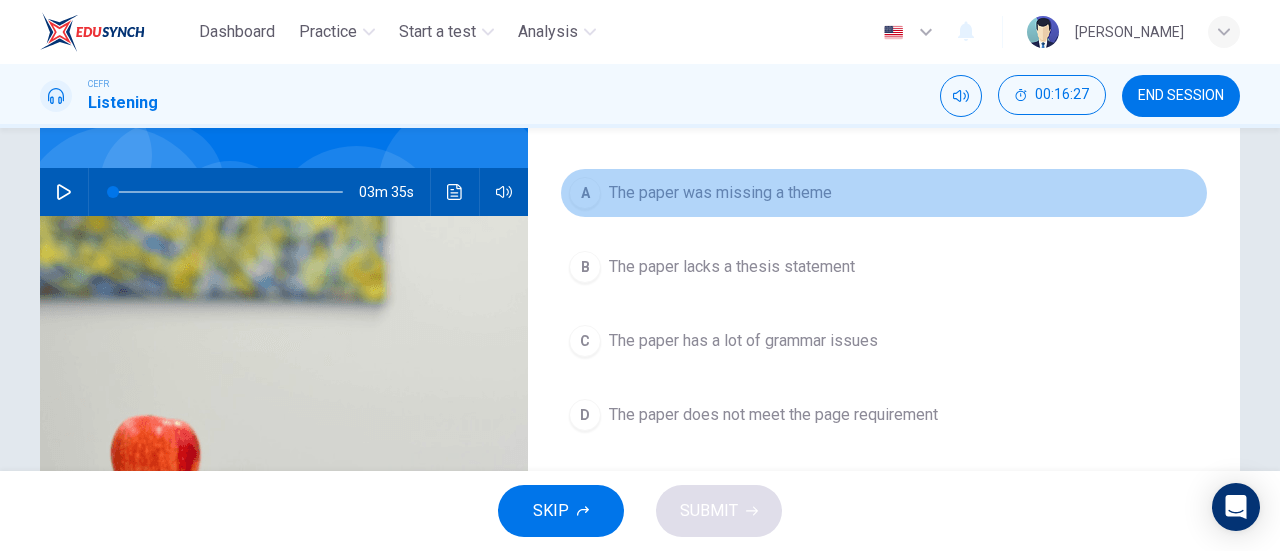 click on "The paper was missing a theme" at bounding box center (720, 193) 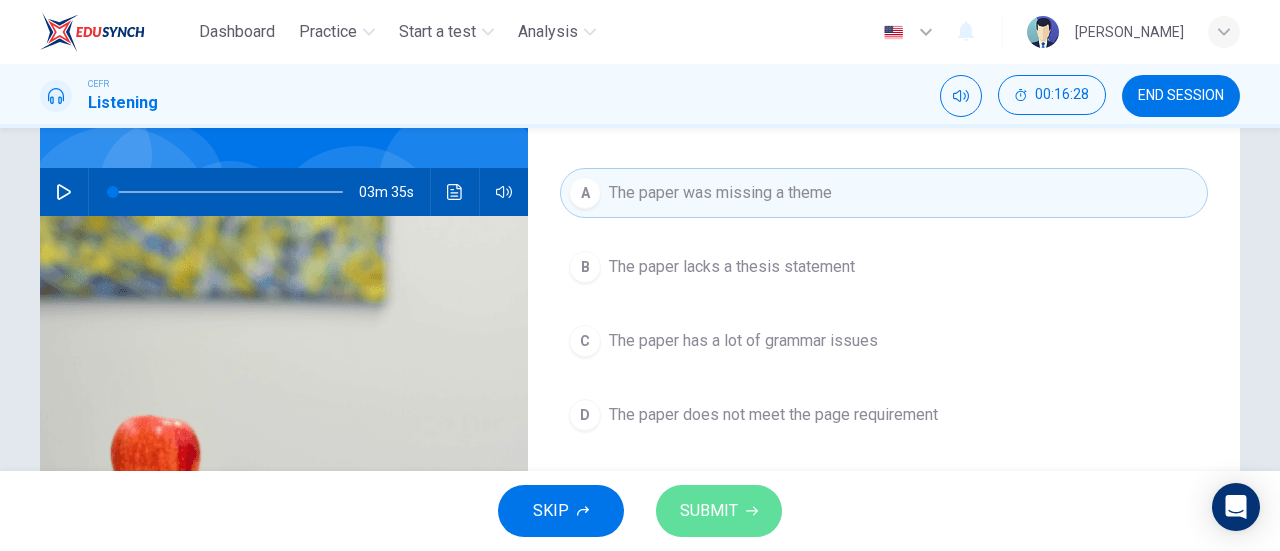 click on "SUBMIT" at bounding box center (709, 511) 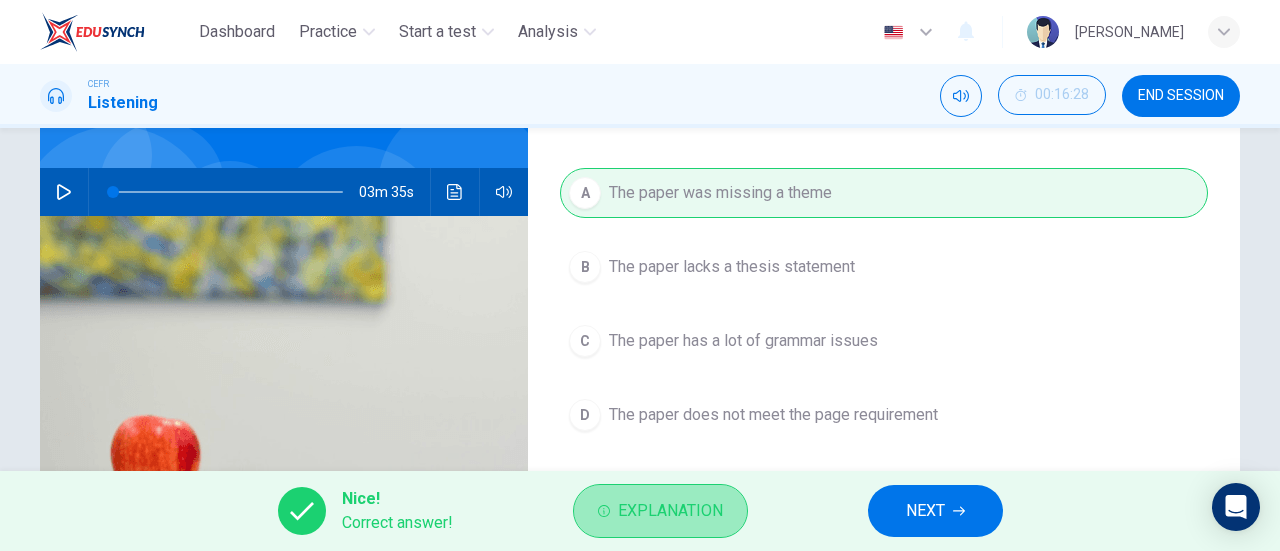 click on "Explanation" at bounding box center (670, 511) 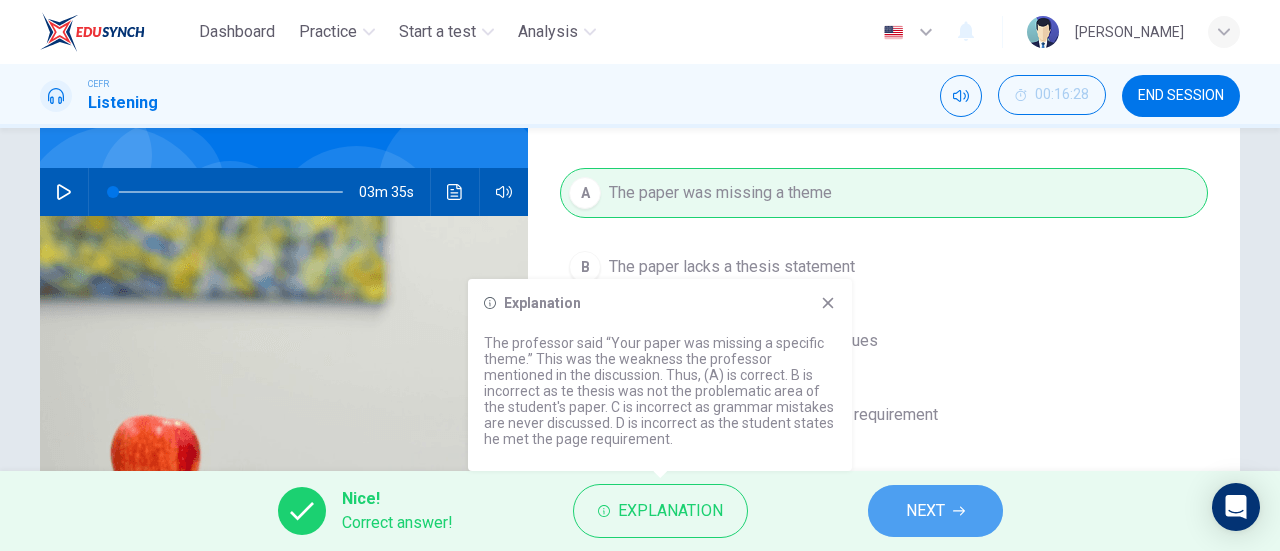 click on "NEXT" at bounding box center [925, 511] 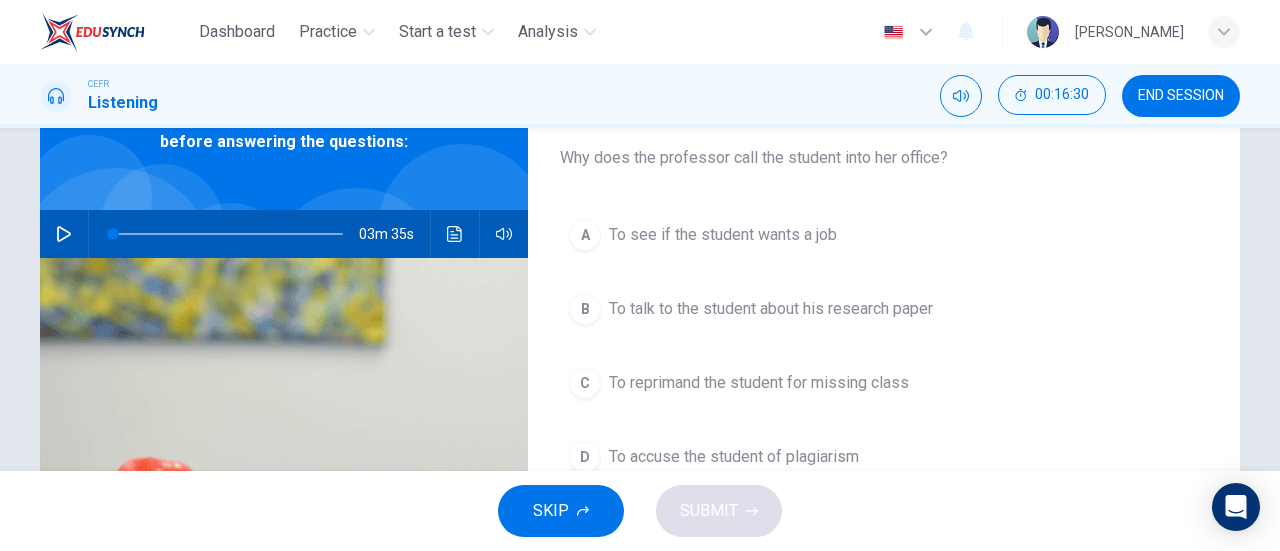 scroll, scrollTop: 154, scrollLeft: 0, axis: vertical 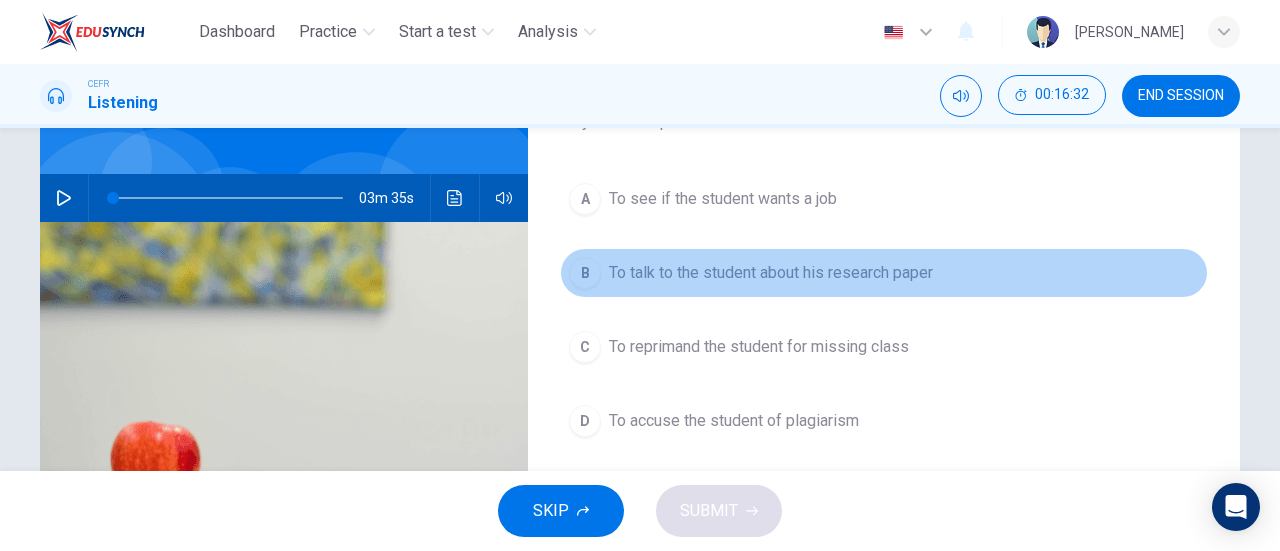 click on "To talk to the student about his research paper" at bounding box center (771, 273) 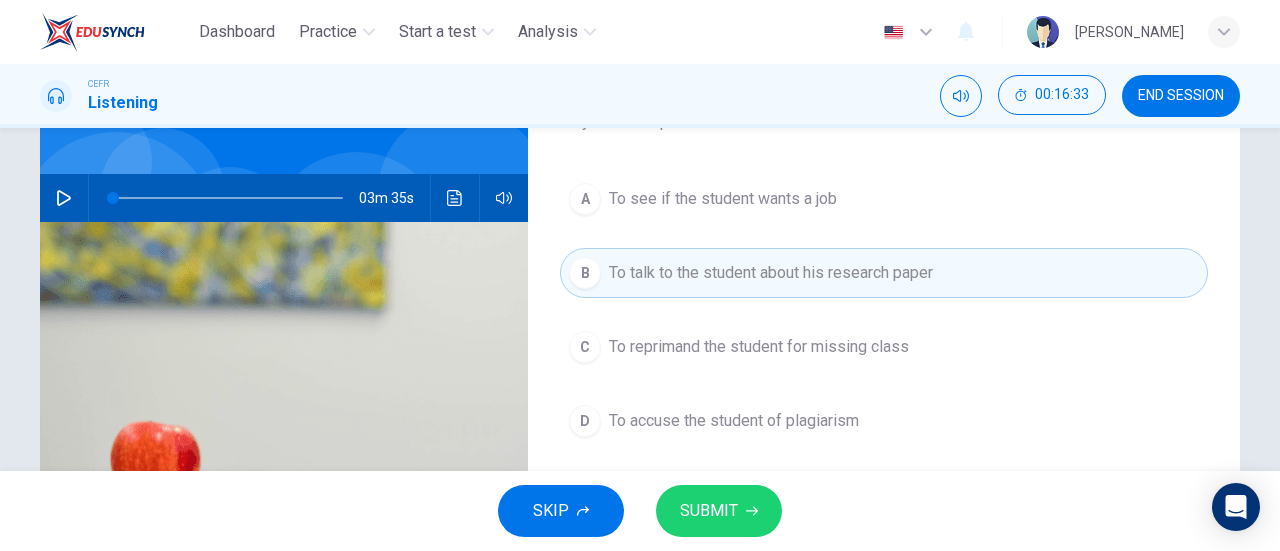 click on "SUBMIT" at bounding box center [719, 511] 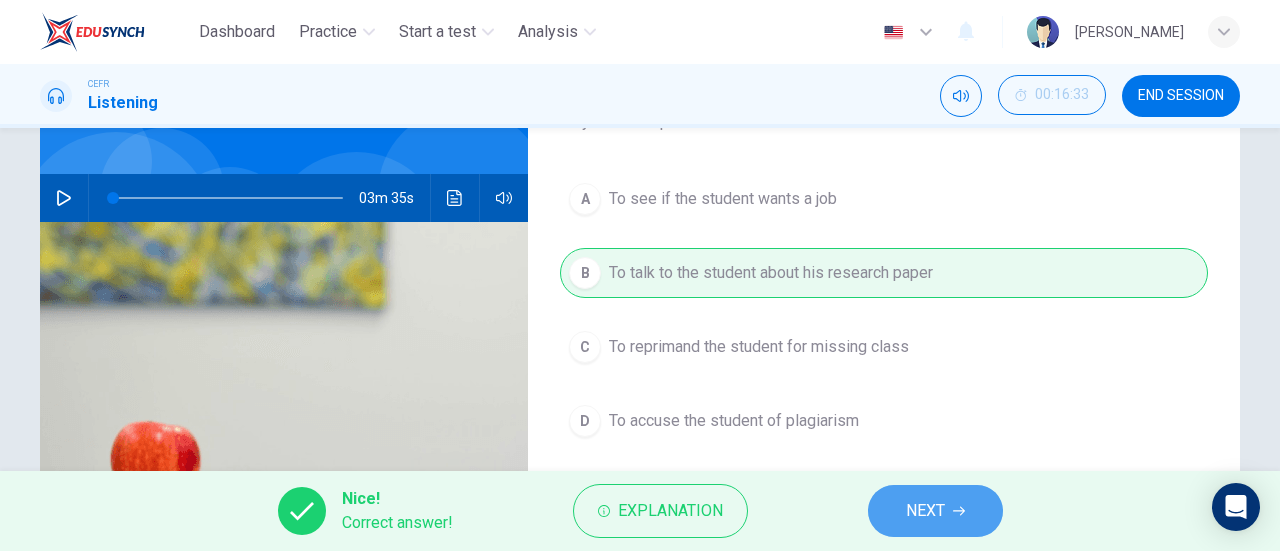 click 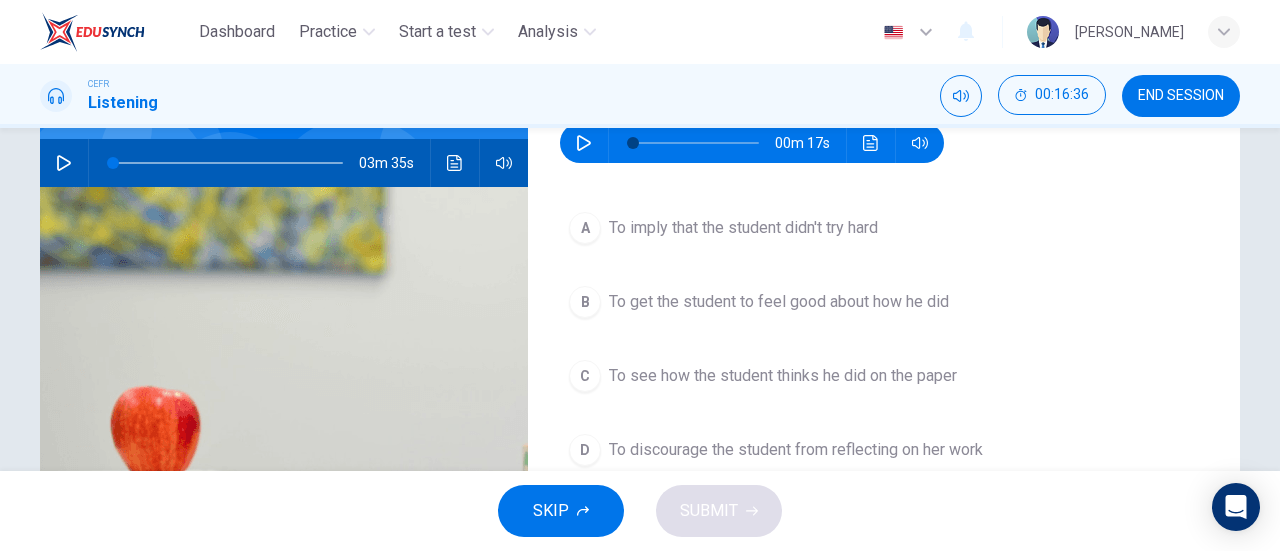 scroll, scrollTop: 191, scrollLeft: 0, axis: vertical 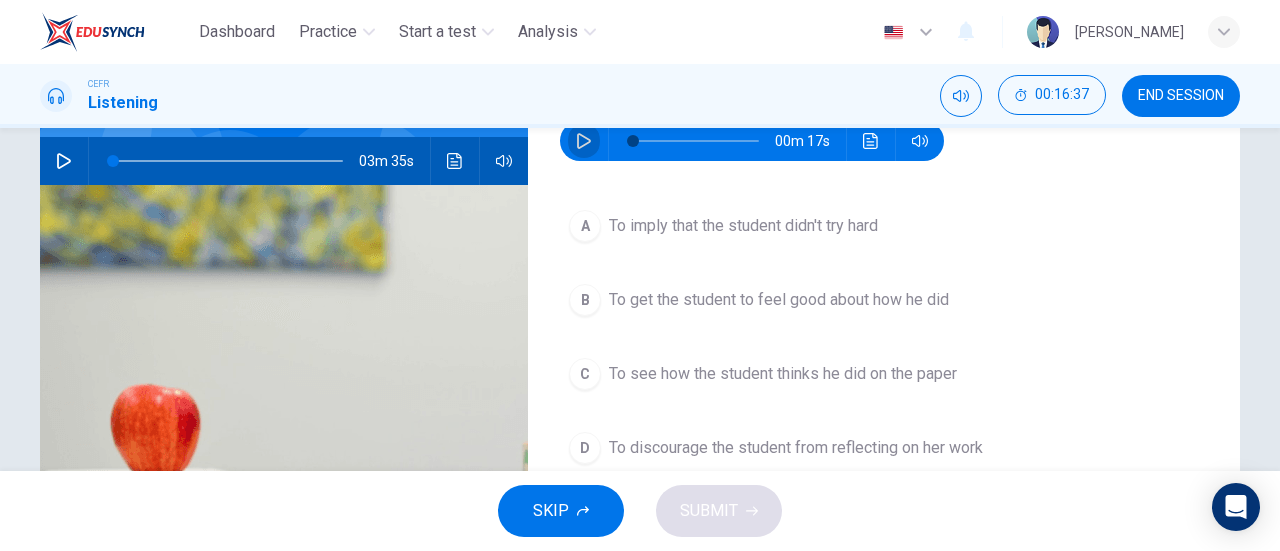 click 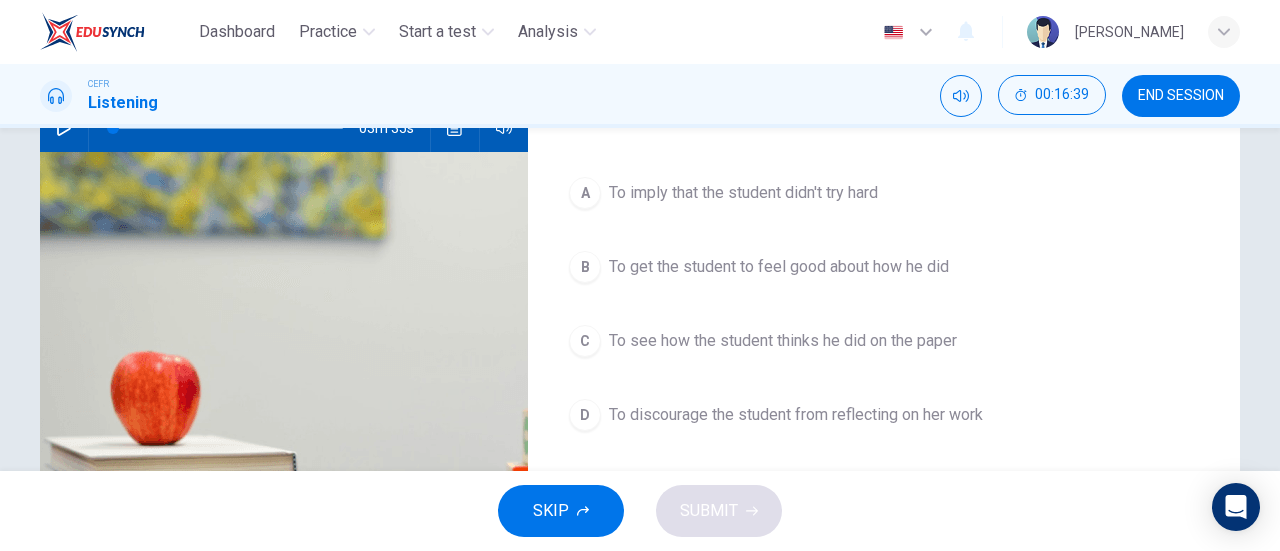 scroll, scrollTop: 225, scrollLeft: 0, axis: vertical 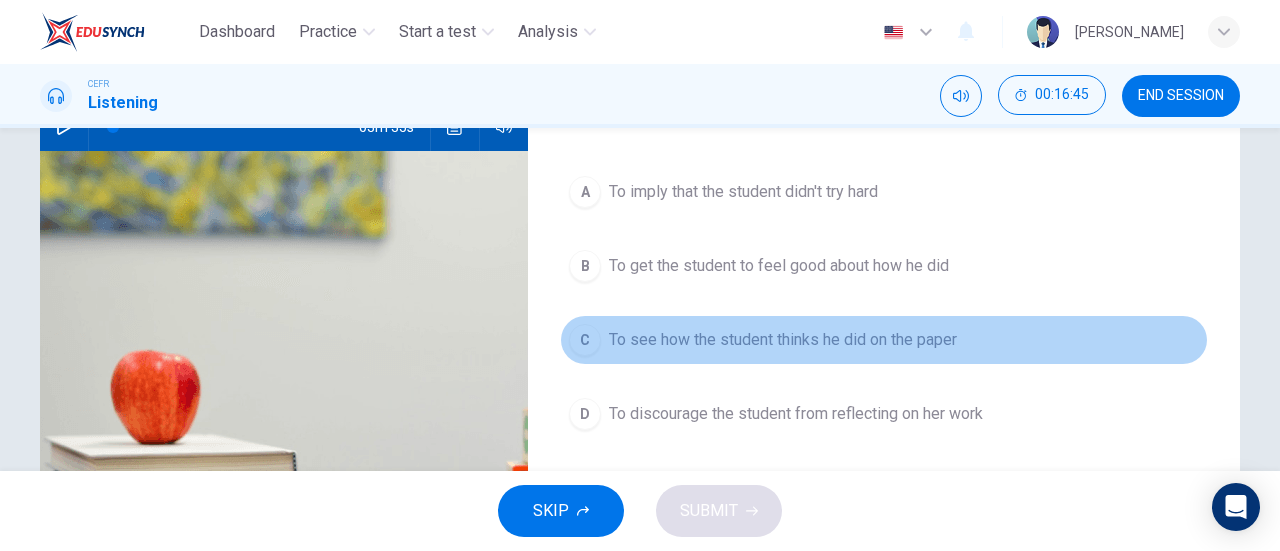 click on "To see how the student thinks he did on the paper" at bounding box center (783, 340) 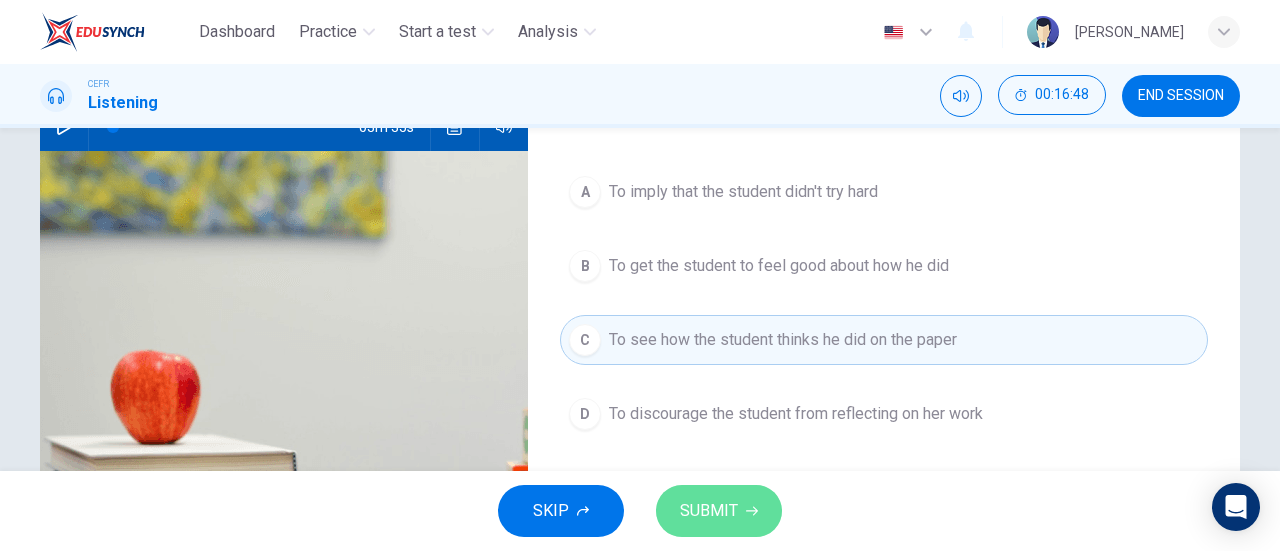 click on "SUBMIT" at bounding box center (719, 511) 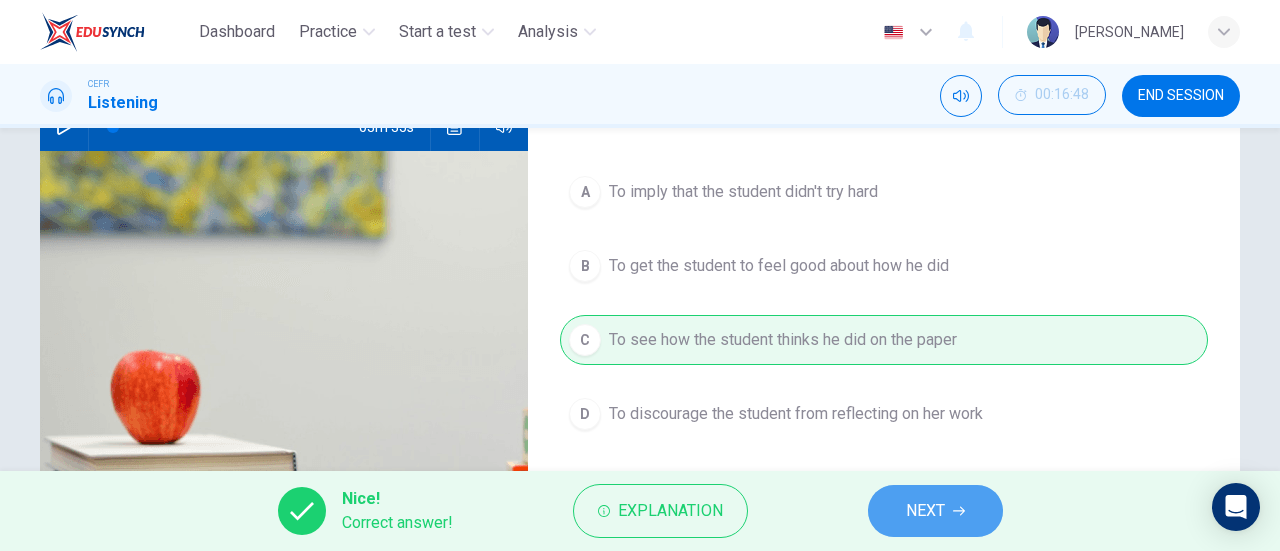 click on "NEXT" at bounding box center [935, 511] 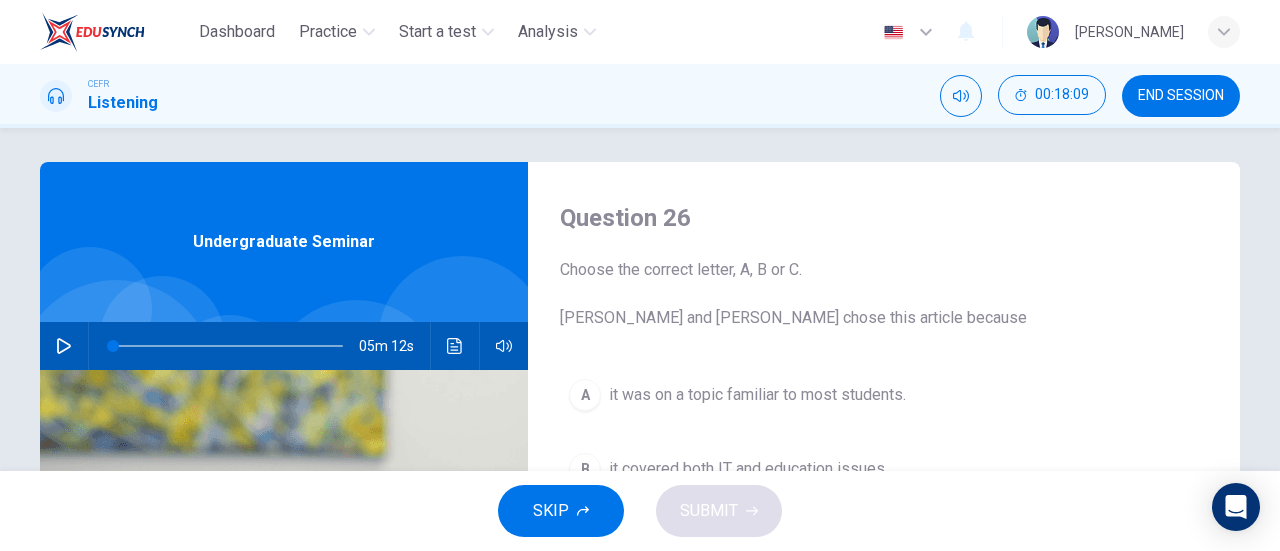scroll, scrollTop: 5, scrollLeft: 0, axis: vertical 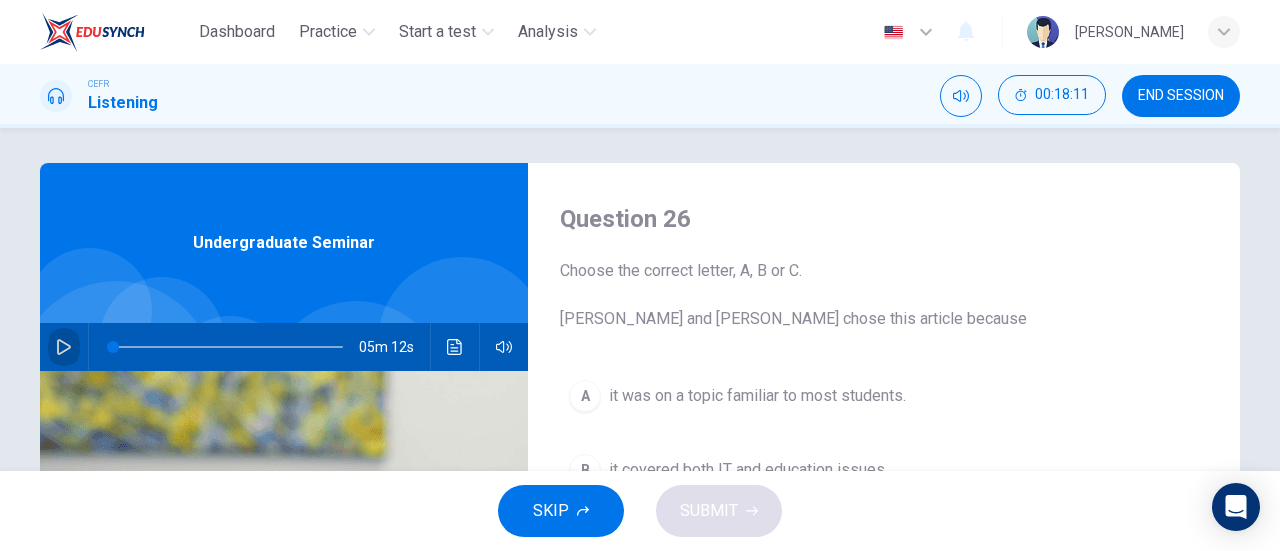 click 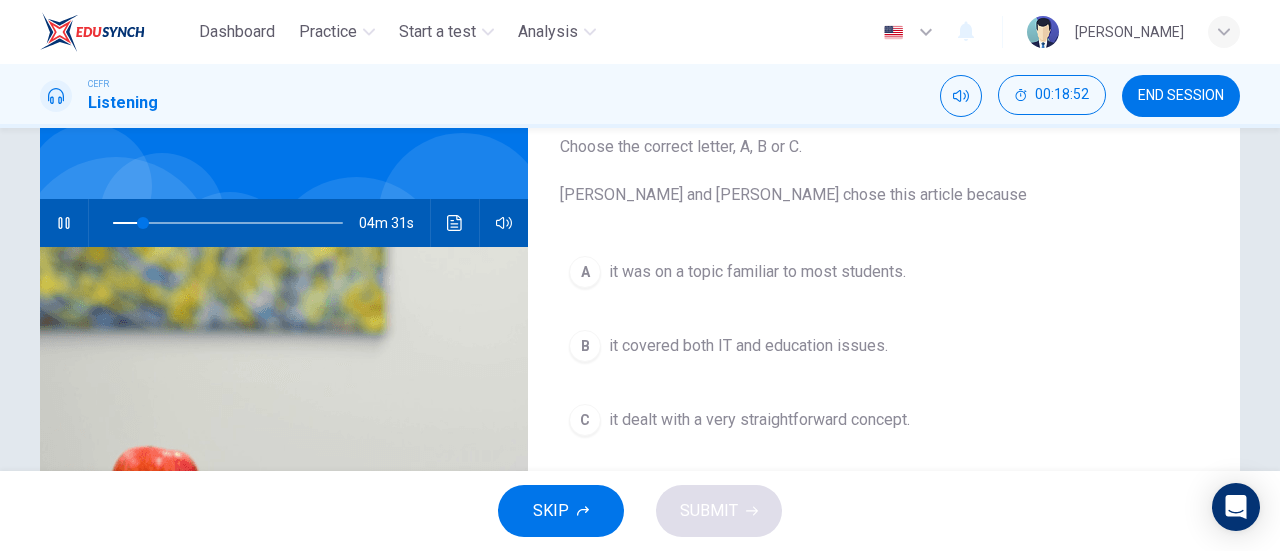 scroll, scrollTop: 135, scrollLeft: 0, axis: vertical 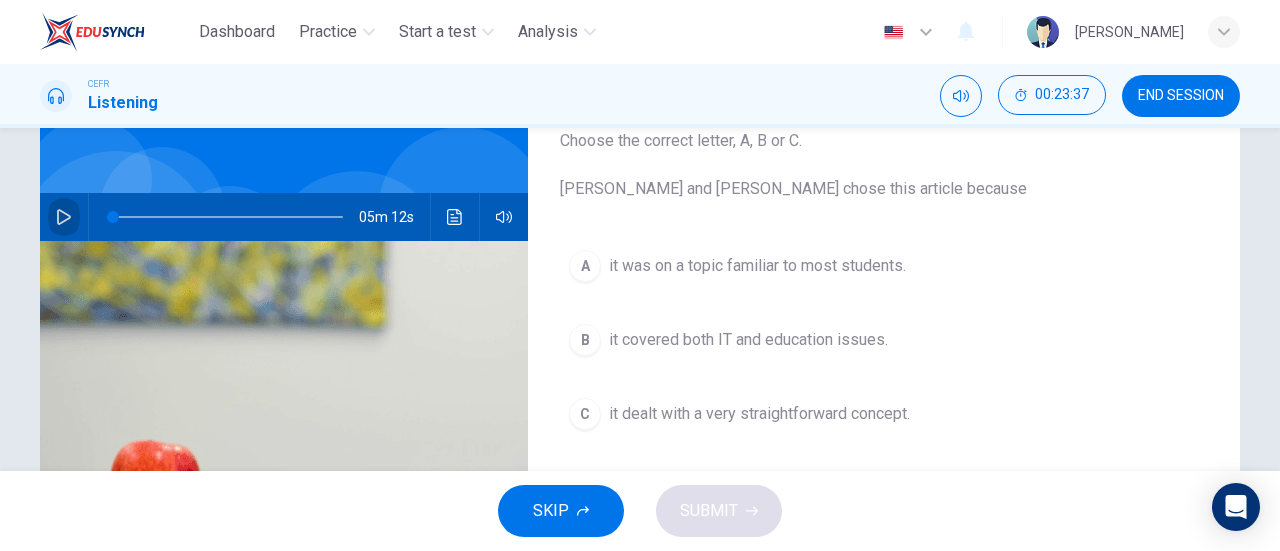 click 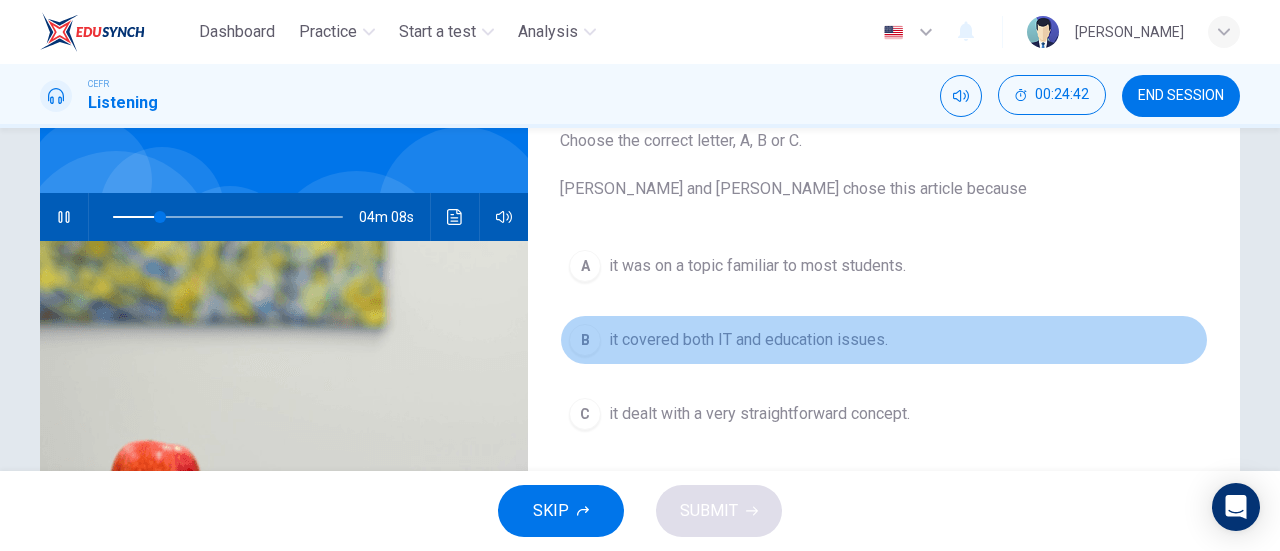 click on "it covered both IT and education issues." at bounding box center [748, 340] 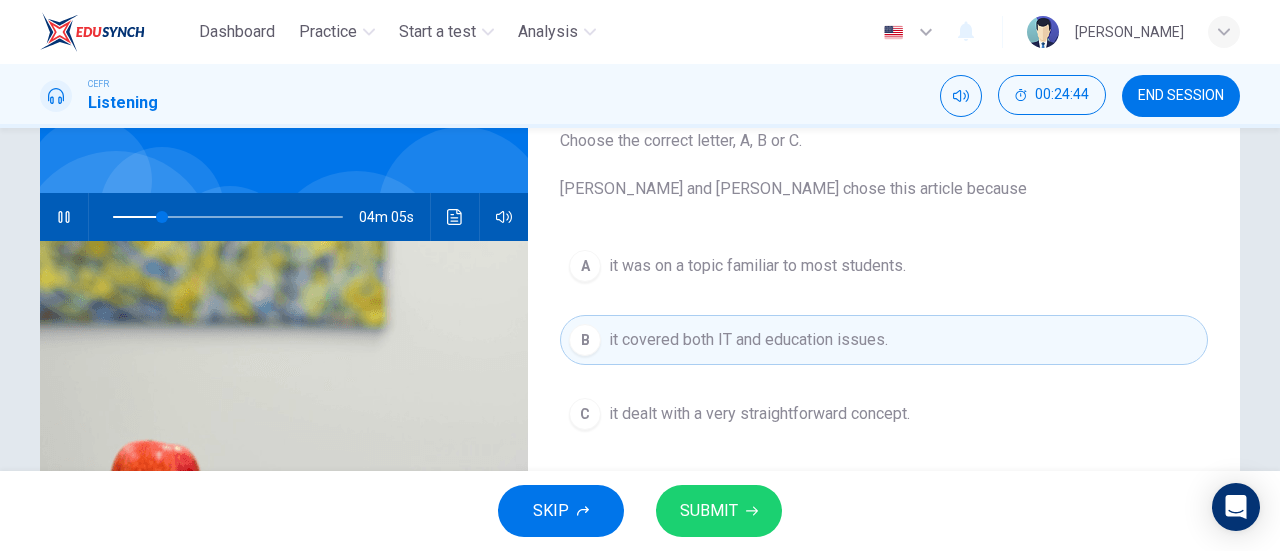click on "SKIP SUBMIT" at bounding box center [640, 511] 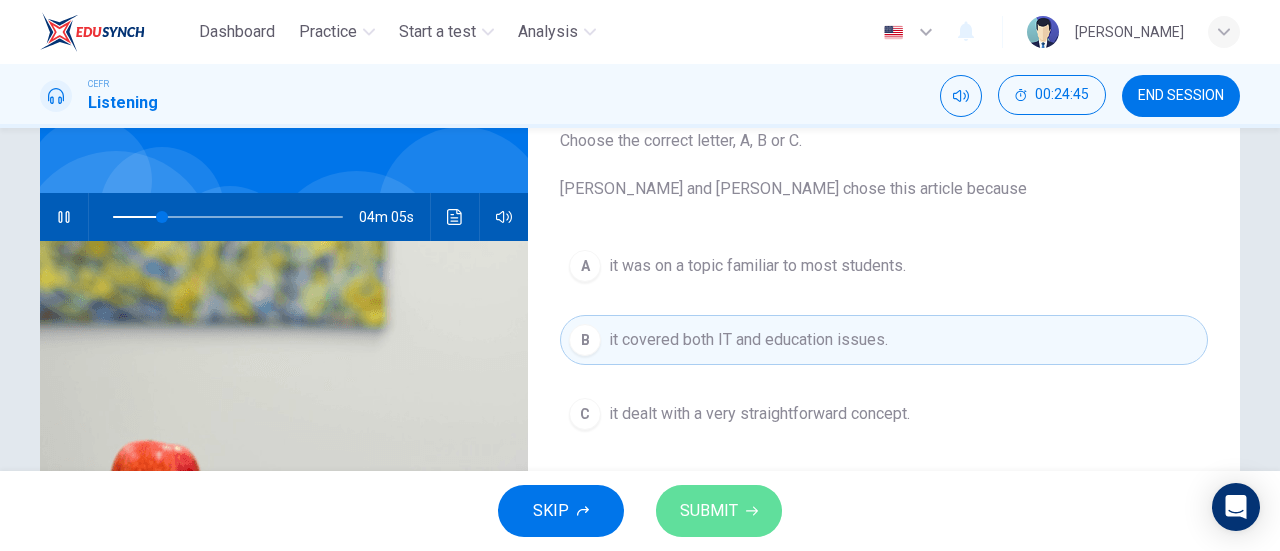 click on "SUBMIT" at bounding box center (719, 511) 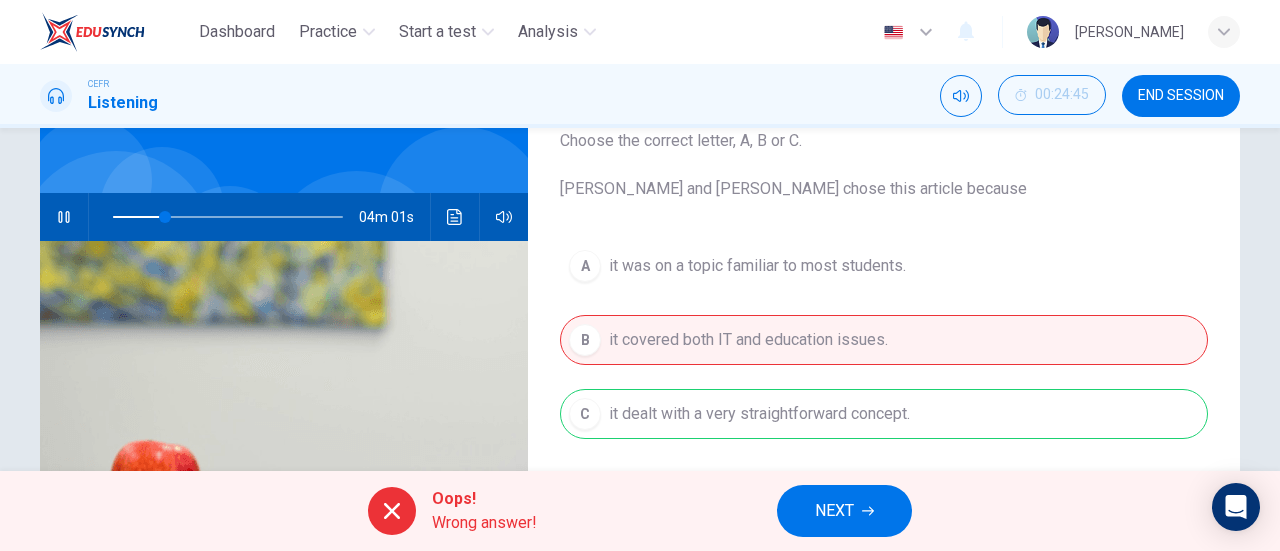 click on "NEXT" at bounding box center [844, 511] 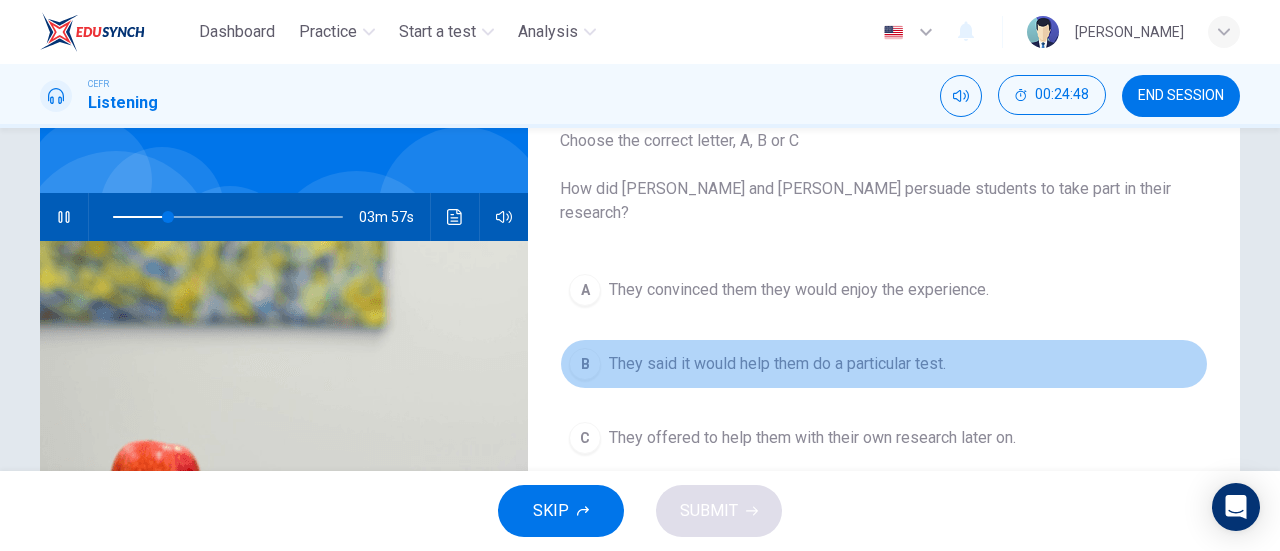 click on "They said it would help them do a particular test." at bounding box center (777, 364) 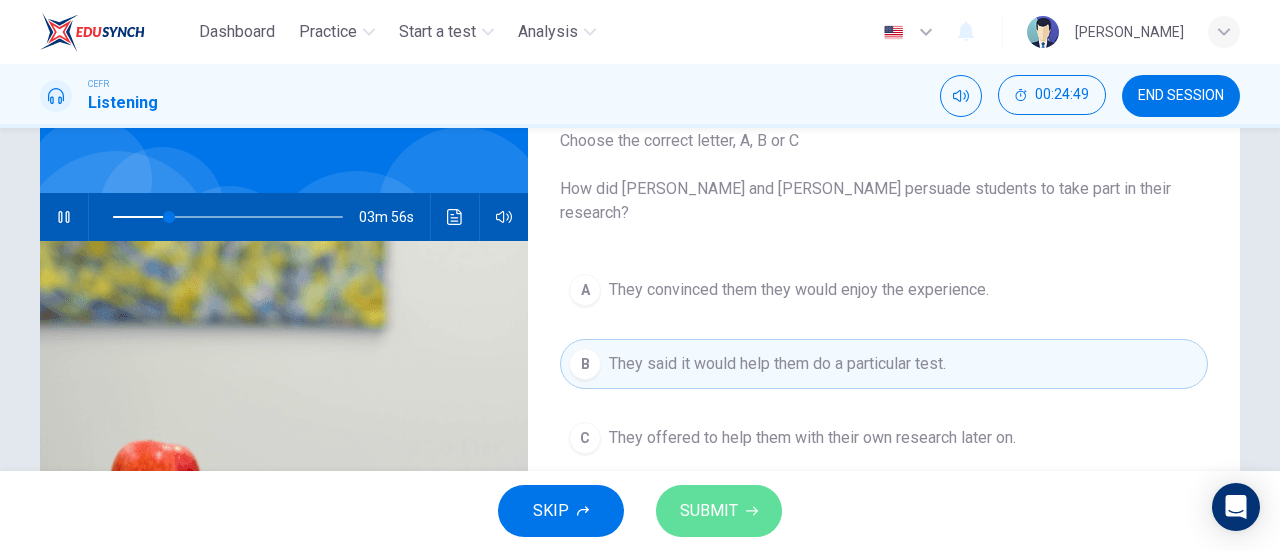 click on "SUBMIT" at bounding box center [719, 511] 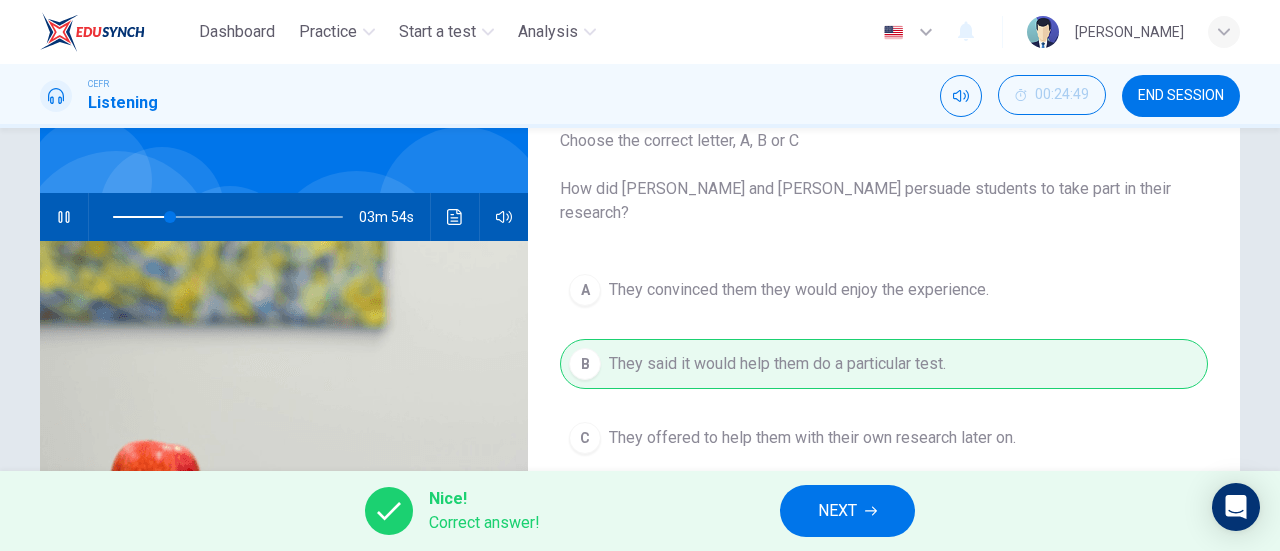 click on "NEXT" at bounding box center [837, 511] 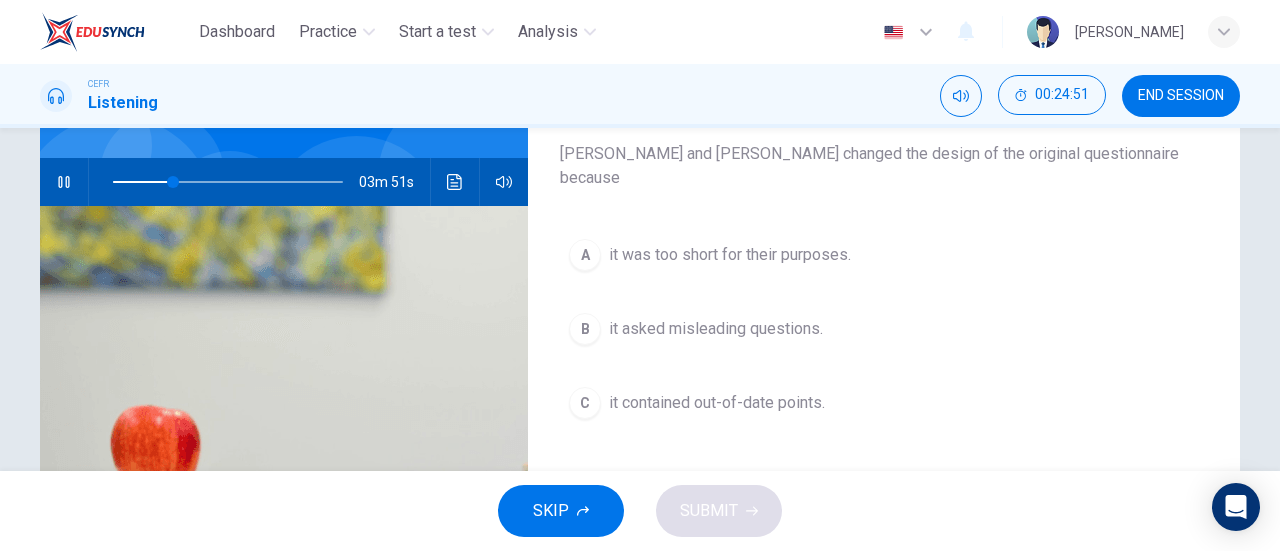 scroll, scrollTop: 171, scrollLeft: 0, axis: vertical 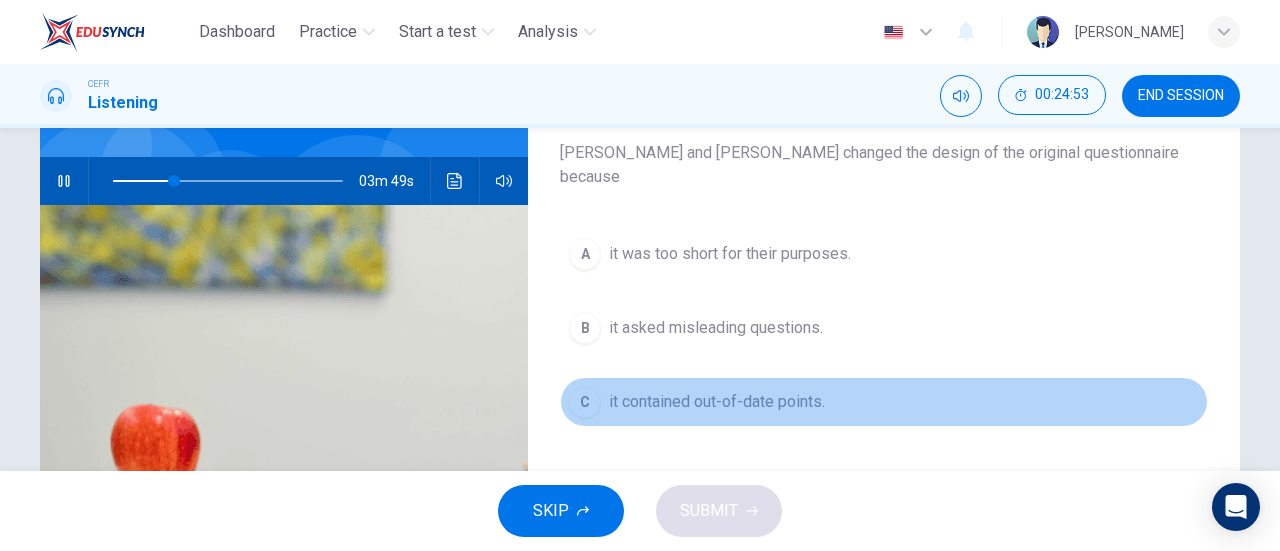 click on "C it contained out-of-date points." at bounding box center [884, 402] 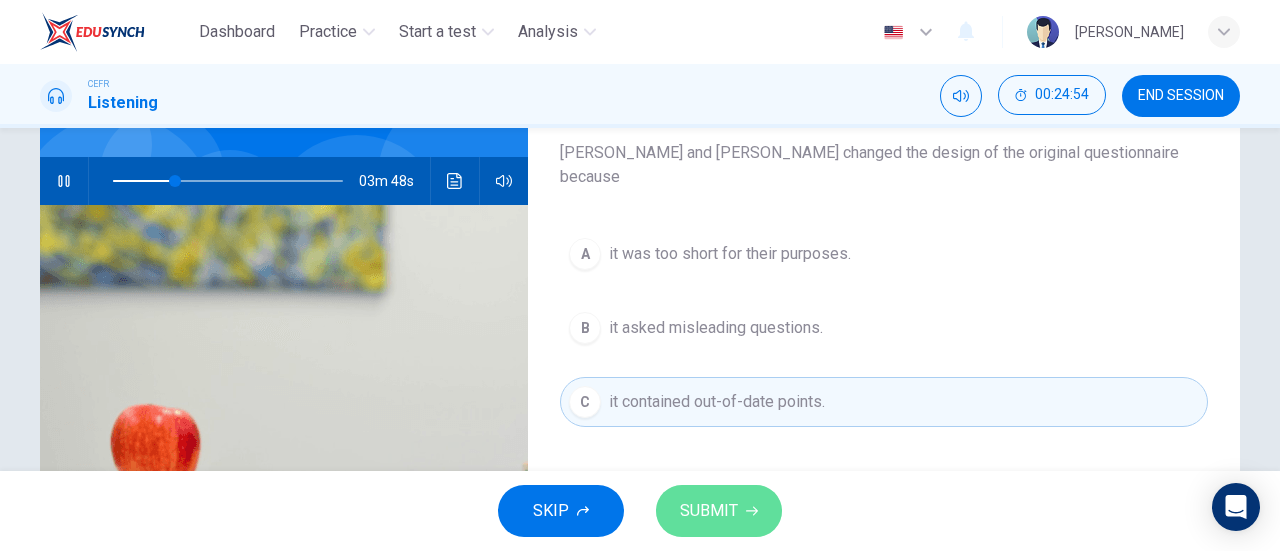 click on "SUBMIT" at bounding box center [709, 511] 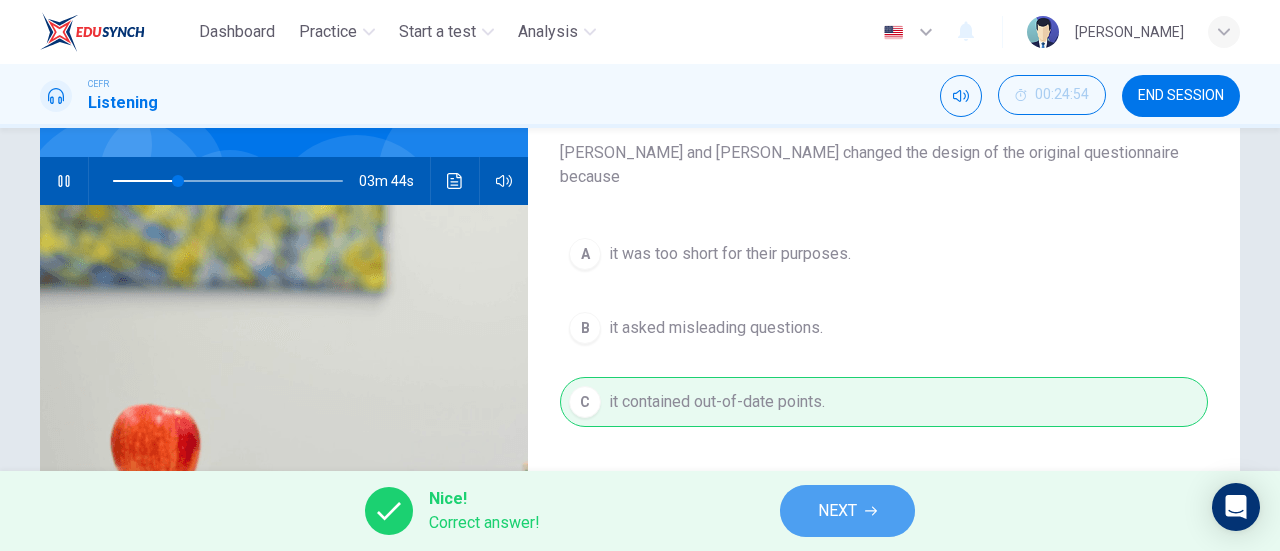 click on "NEXT" at bounding box center (847, 511) 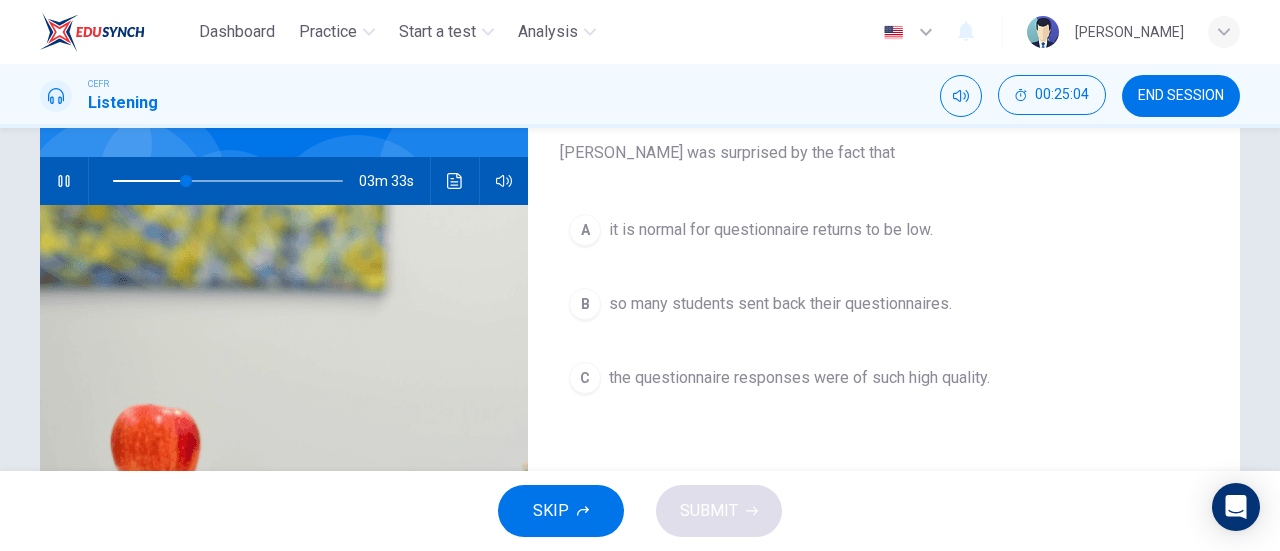 click on "A it is normal for questionnaire returns to be low. B so many students sent back their questionnaires. C the questionnaire responses were of such high quality." at bounding box center [884, 324] 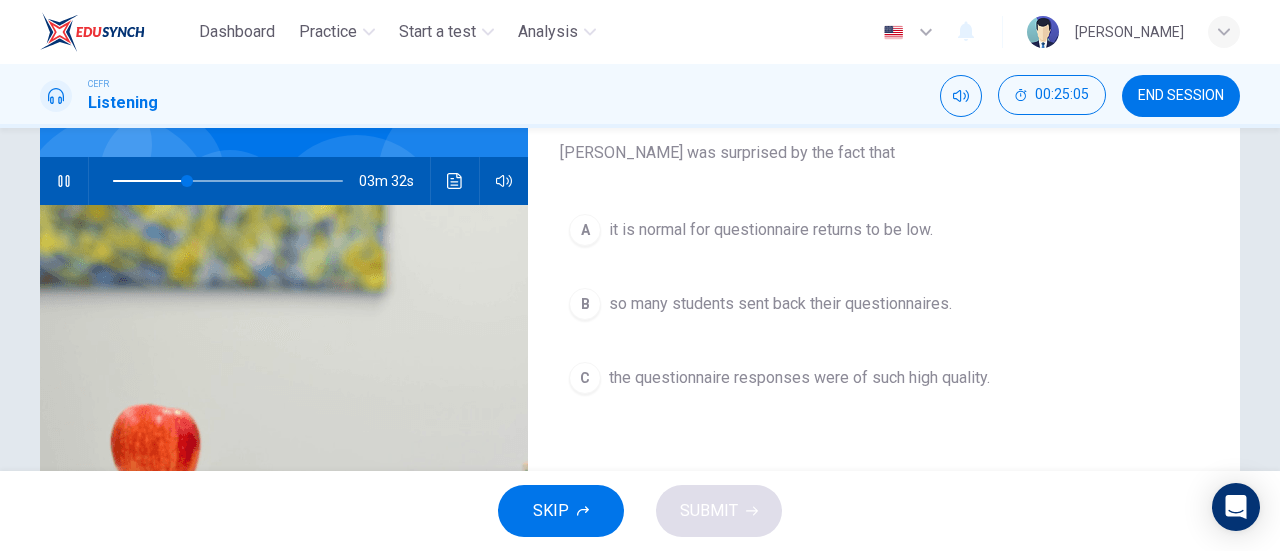 click on "B so many students sent back their questionnaires." at bounding box center [884, 304] 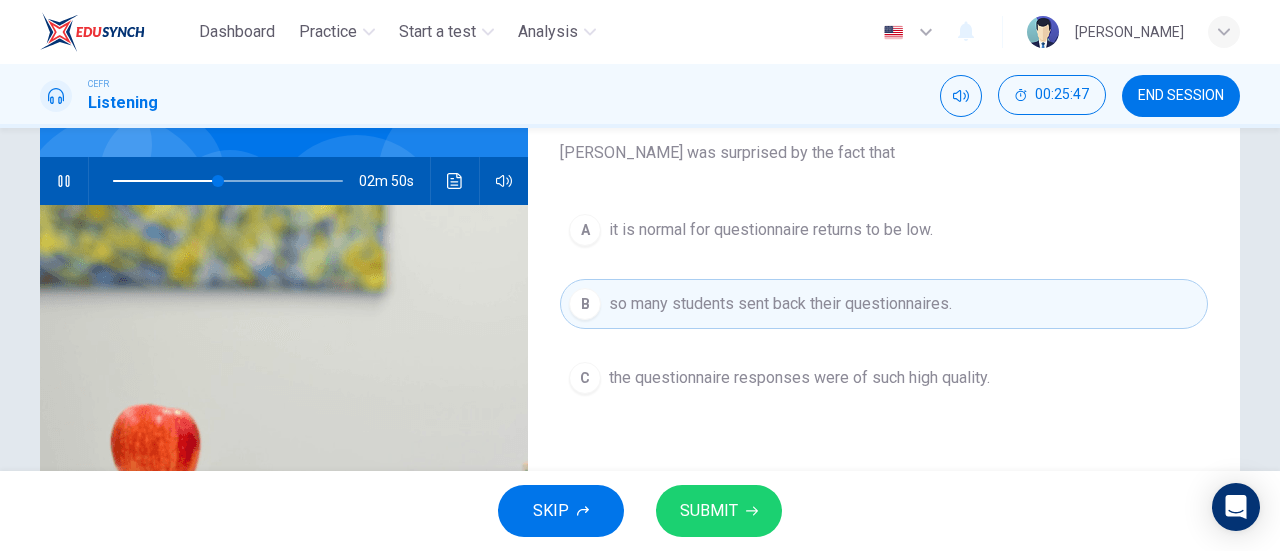 click on "A it is normal for questionnaire returns to be low. B so many students sent back their questionnaires. C the questionnaire responses were of such high quality." at bounding box center (884, 324) 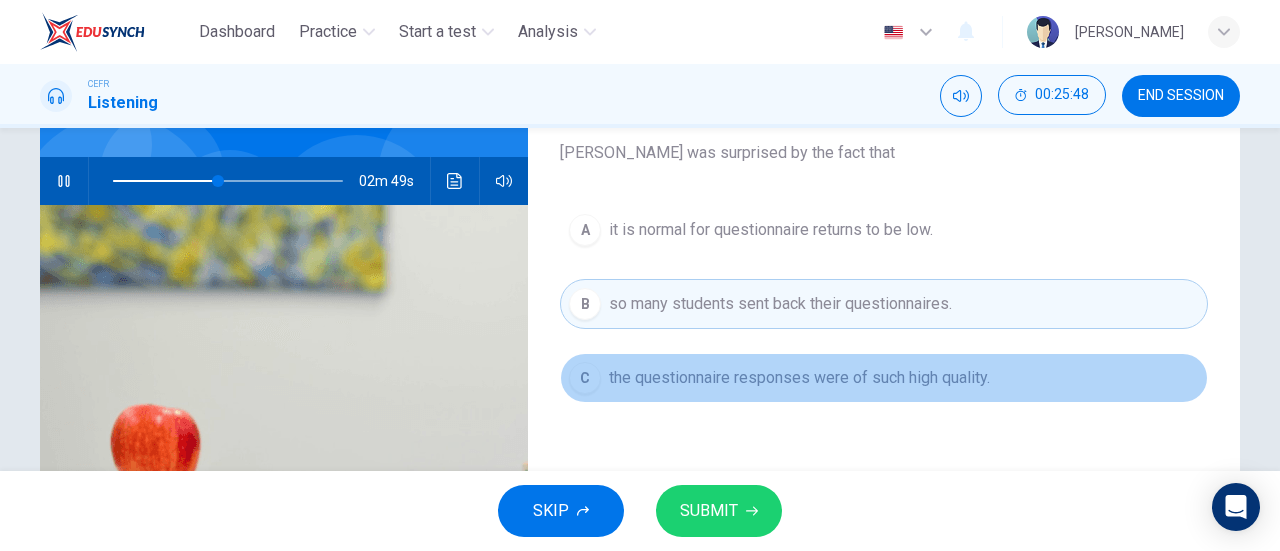 click on "the questionnaire responses were of such high quality." at bounding box center (799, 378) 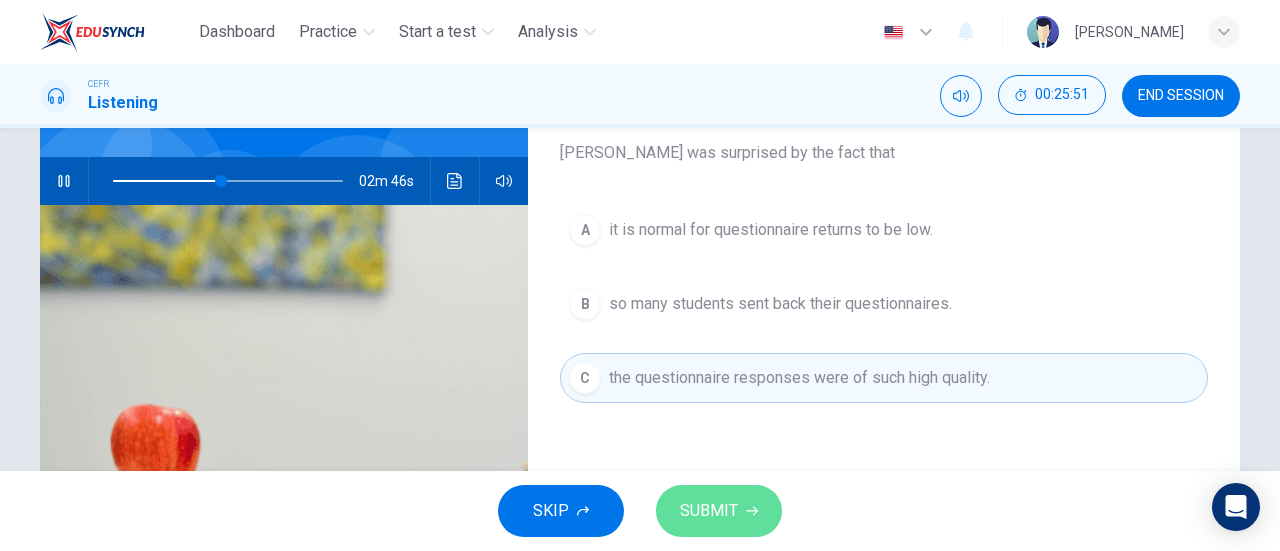 click on "SUBMIT" at bounding box center [709, 511] 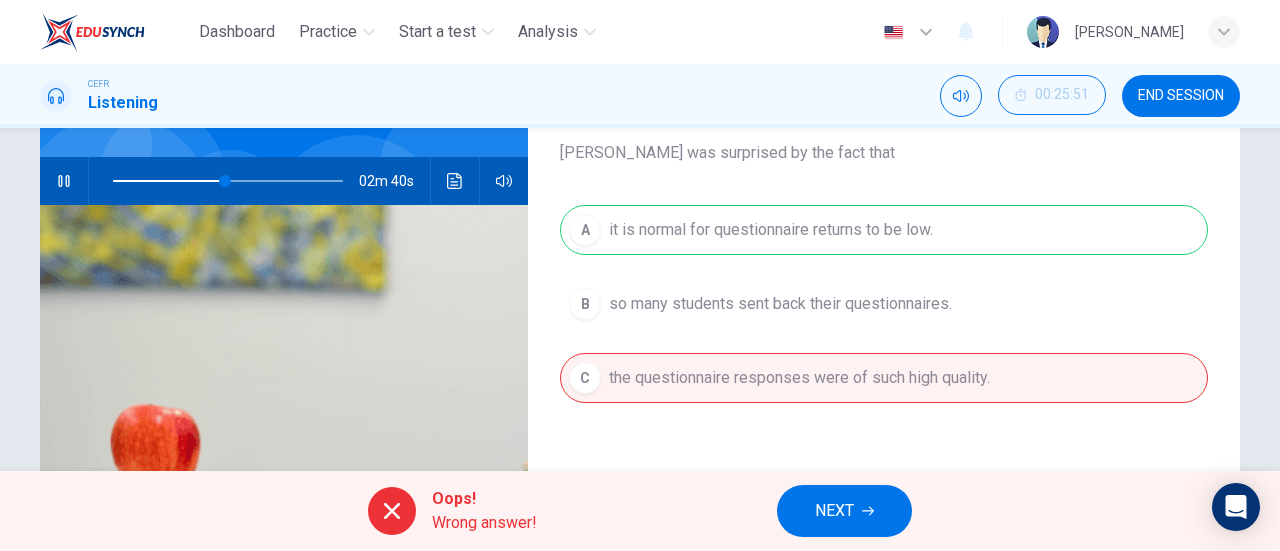 click on "A it is normal for questionnaire returns to be low. B so many students sent back their questionnaires. C the questionnaire responses were of such high quality." at bounding box center [884, 324] 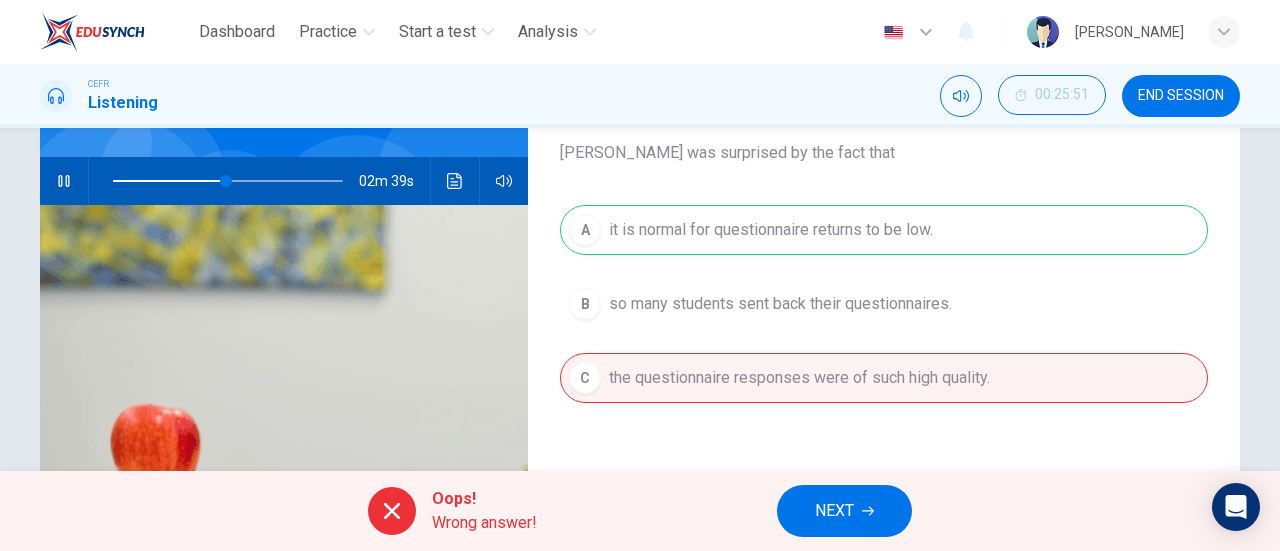 scroll, scrollTop: 130, scrollLeft: 0, axis: vertical 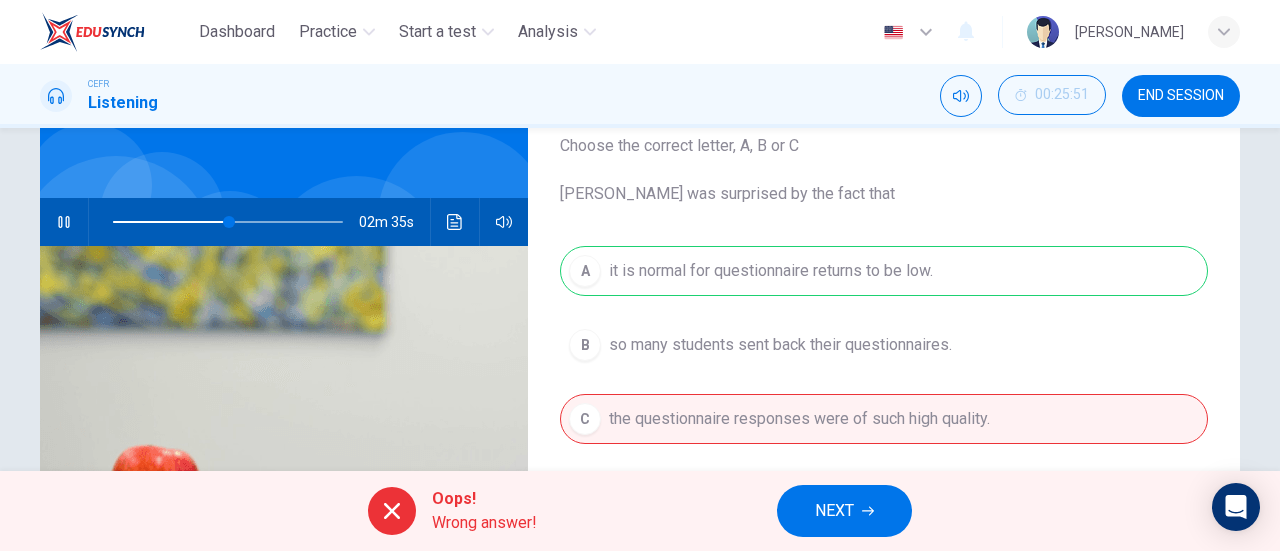 click on "A it is normal for questionnaire returns to be low. B so many students sent back their questionnaires. C the questionnaire responses were of such high quality." at bounding box center (884, 365) 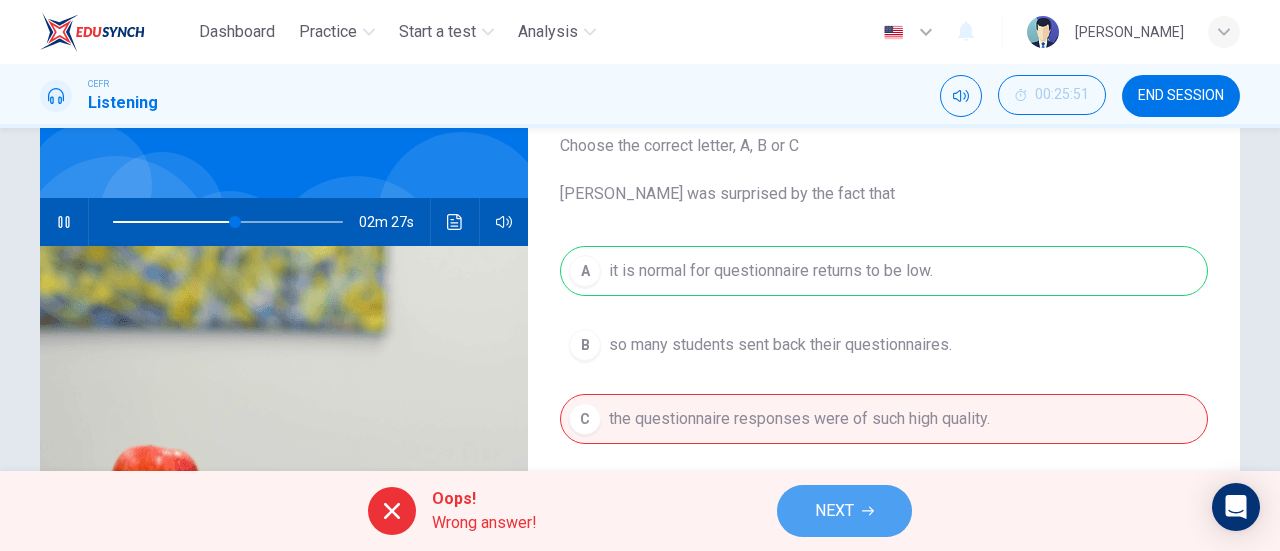 click on "NEXT" at bounding box center (844, 511) 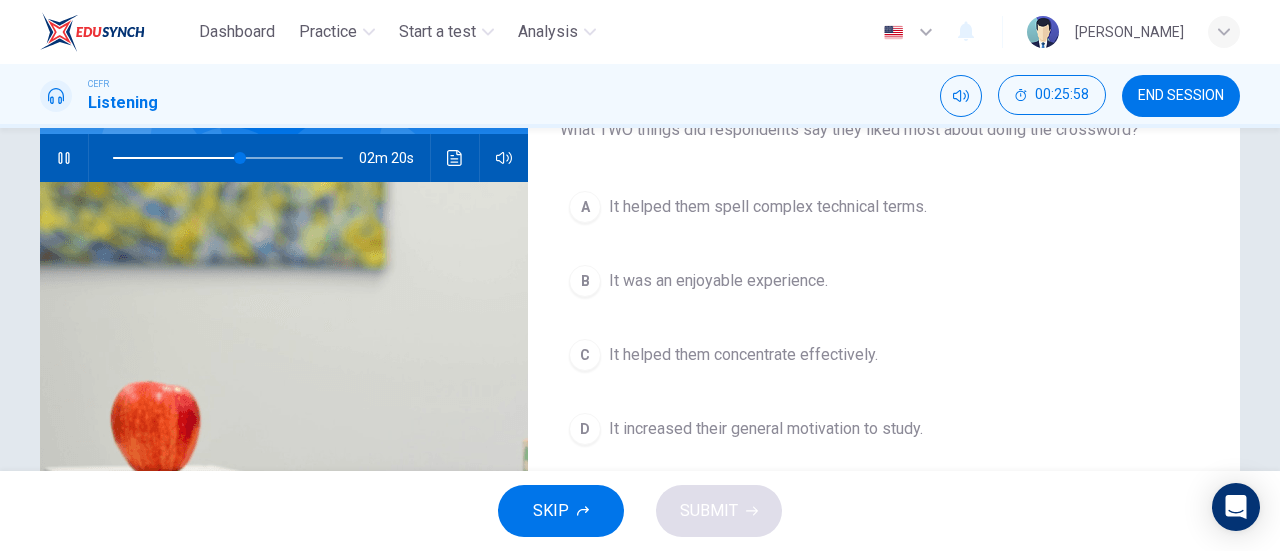 scroll, scrollTop: 213, scrollLeft: 0, axis: vertical 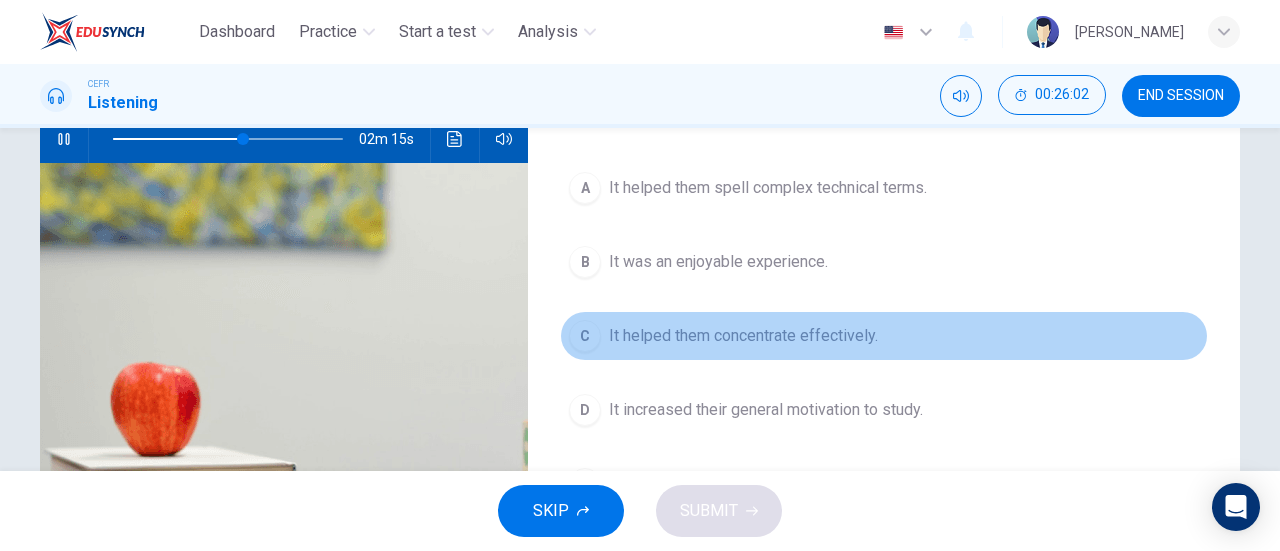 click on "It helped them concentrate effectively." at bounding box center (743, 336) 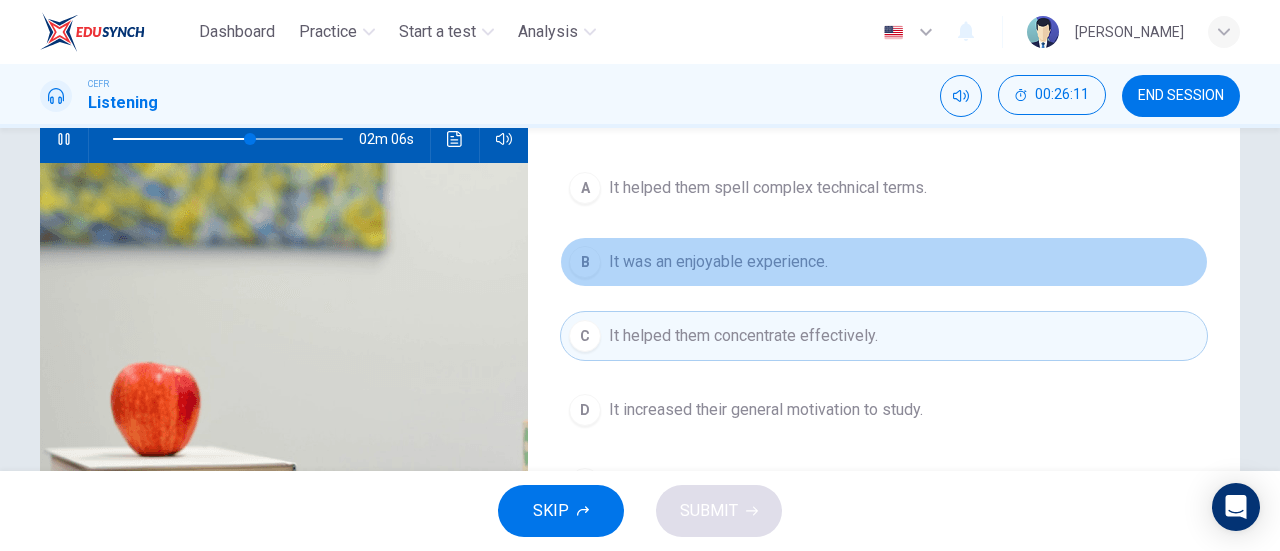 click on "It was an enjoyable experience." at bounding box center [718, 262] 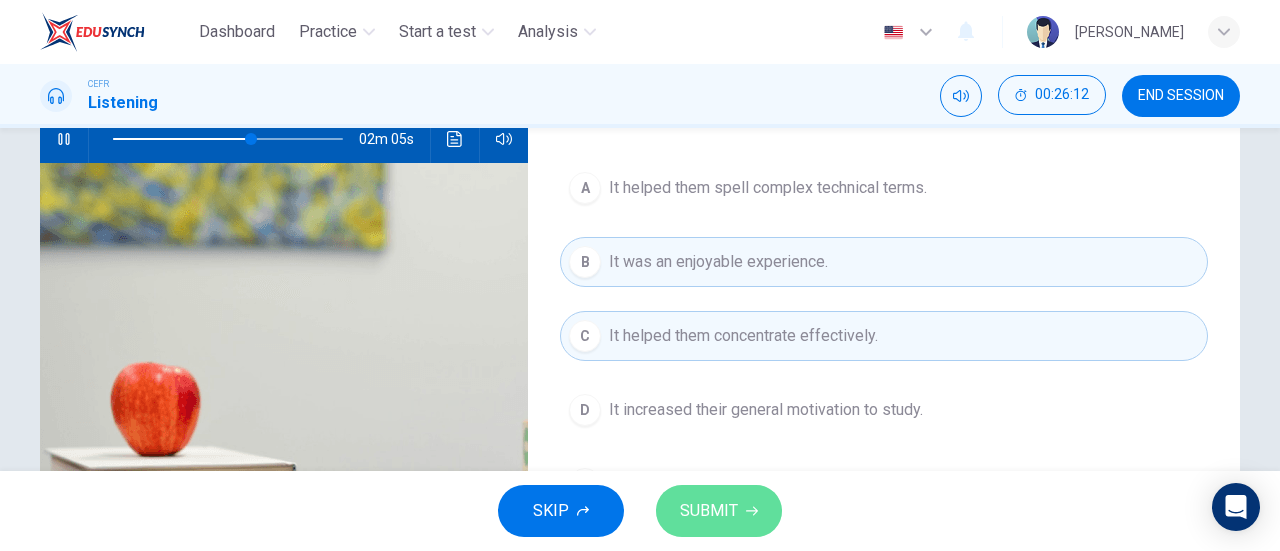 click on "SUBMIT" at bounding box center [709, 511] 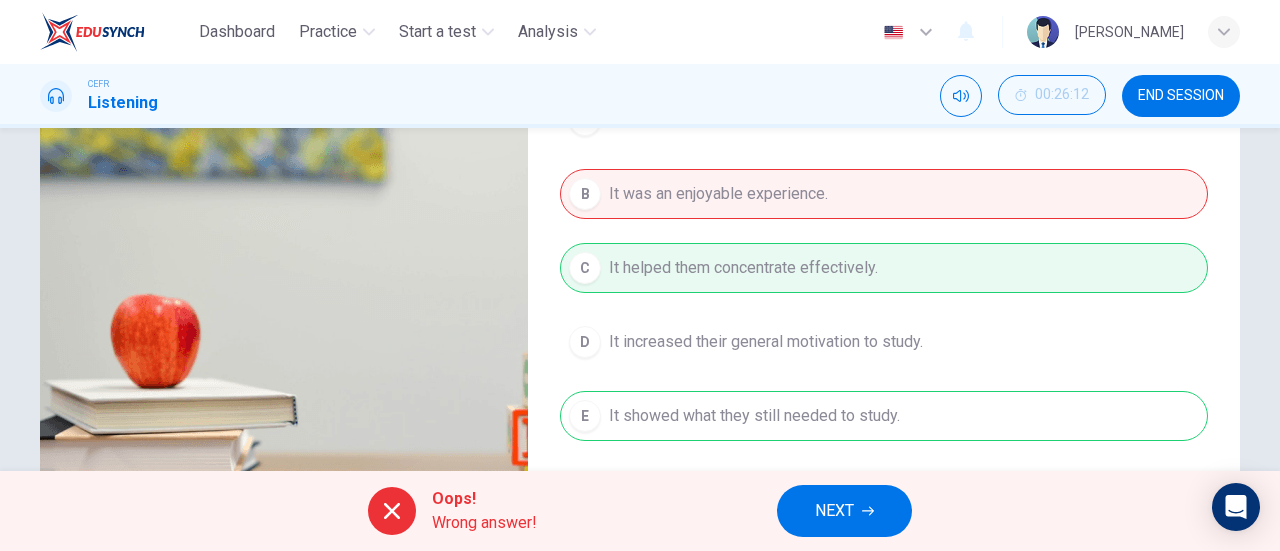 scroll, scrollTop: 282, scrollLeft: 0, axis: vertical 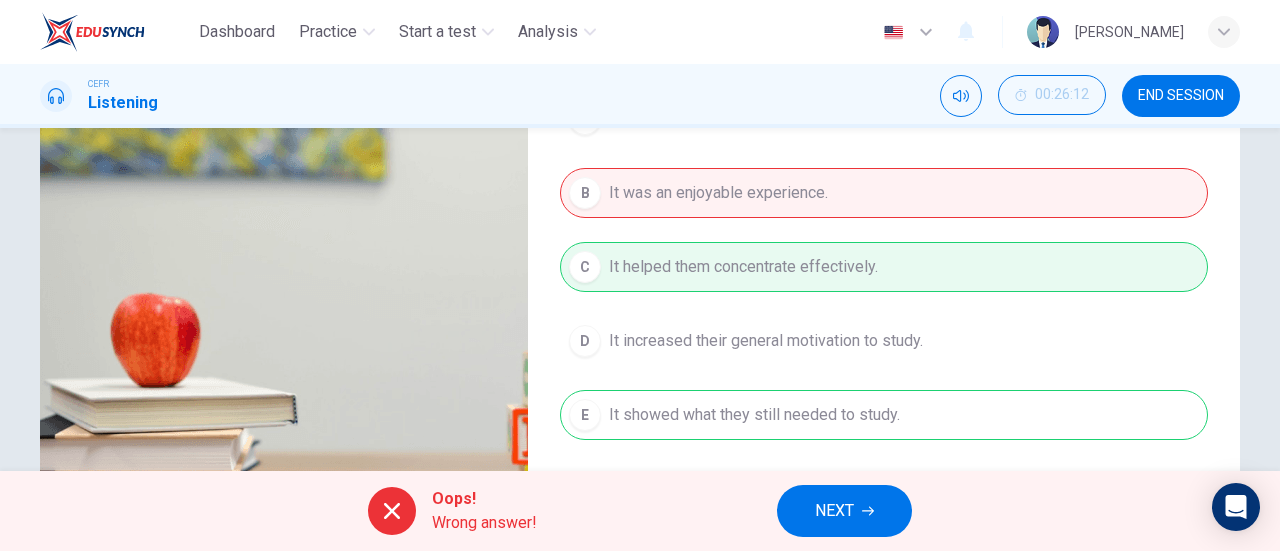 click on "A It helped them spell complex technical terms. B It was an enjoyable experience. C It helped them concentrate effectively. D It increased their general motivation to study. E It showed what they still needed to study." at bounding box center [884, 287] 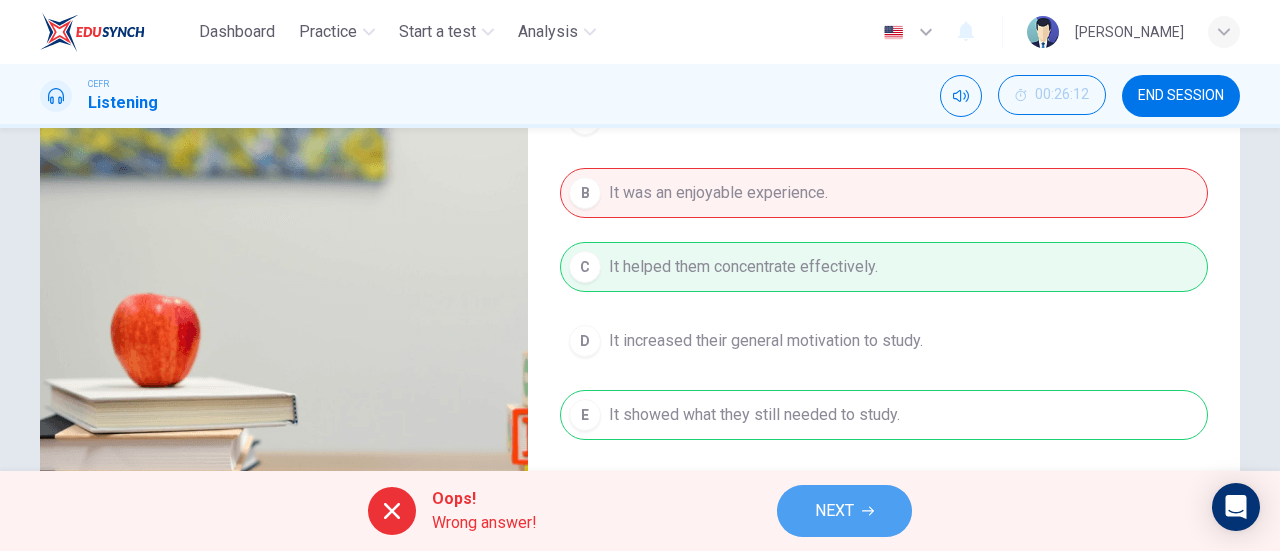 click on "NEXT" at bounding box center [834, 511] 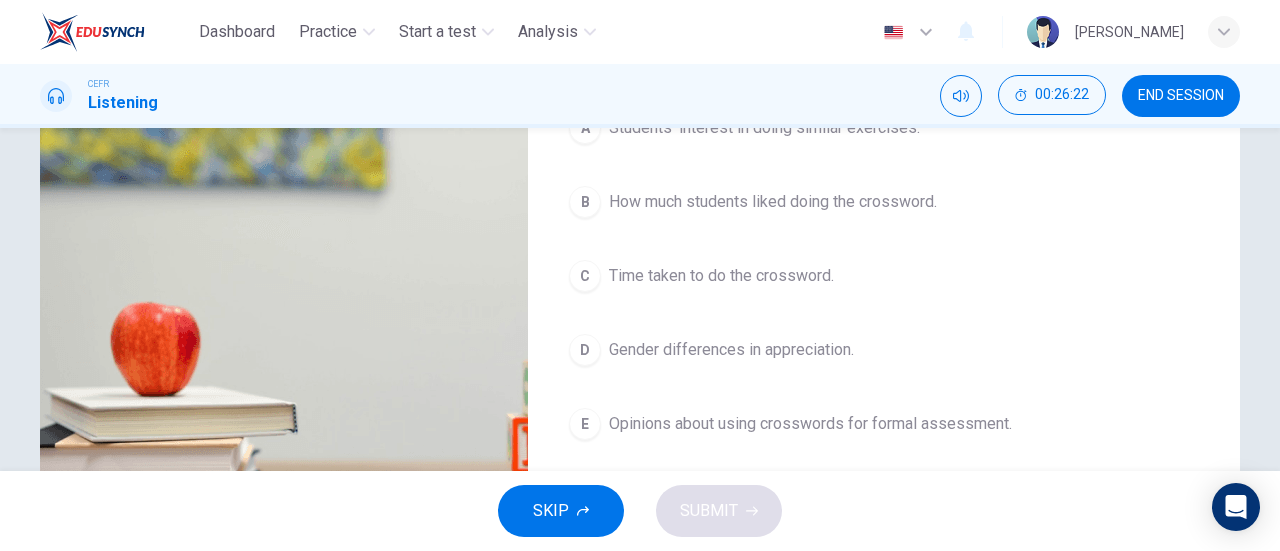 scroll, scrollTop: 278, scrollLeft: 0, axis: vertical 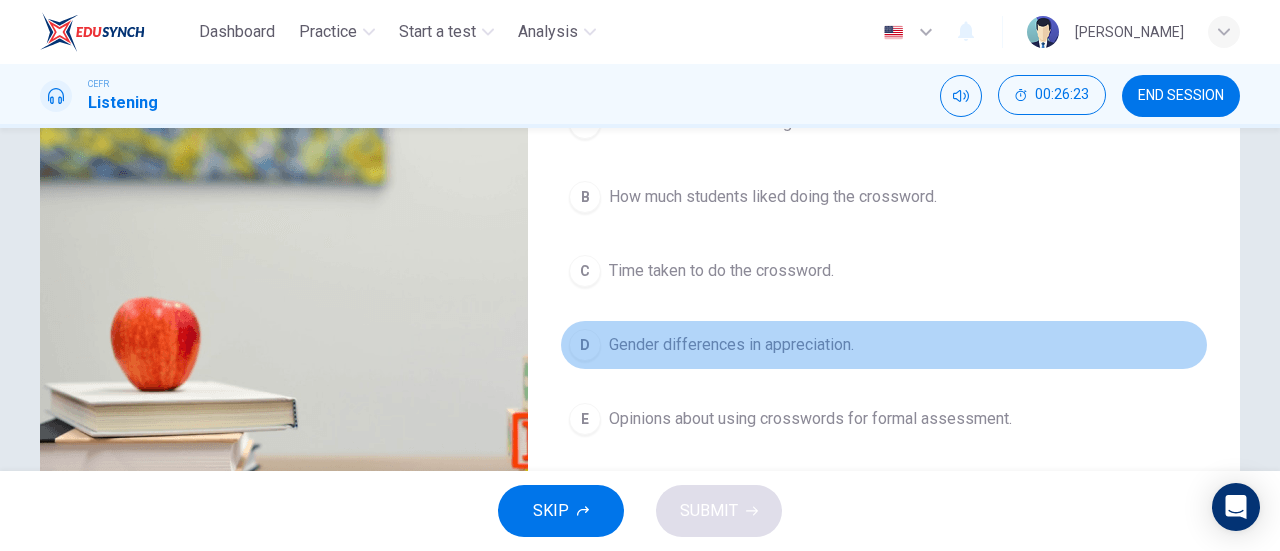 click on "D Gender differences in appreciation." at bounding box center [884, 345] 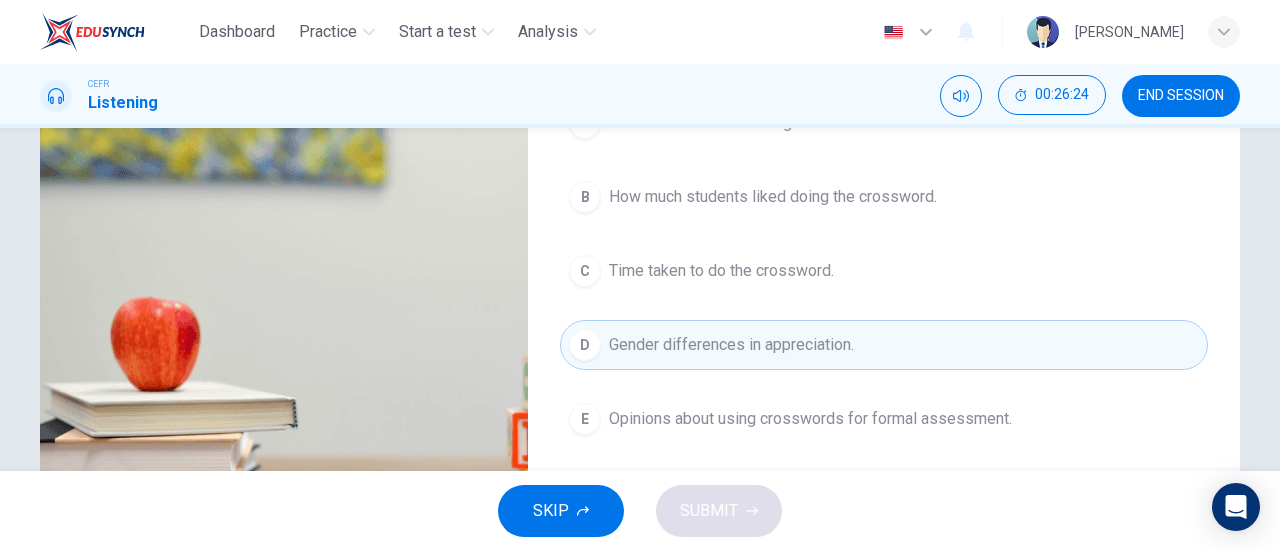 click on "E Opinions about using crosswords for formal assessment." at bounding box center (884, 419) 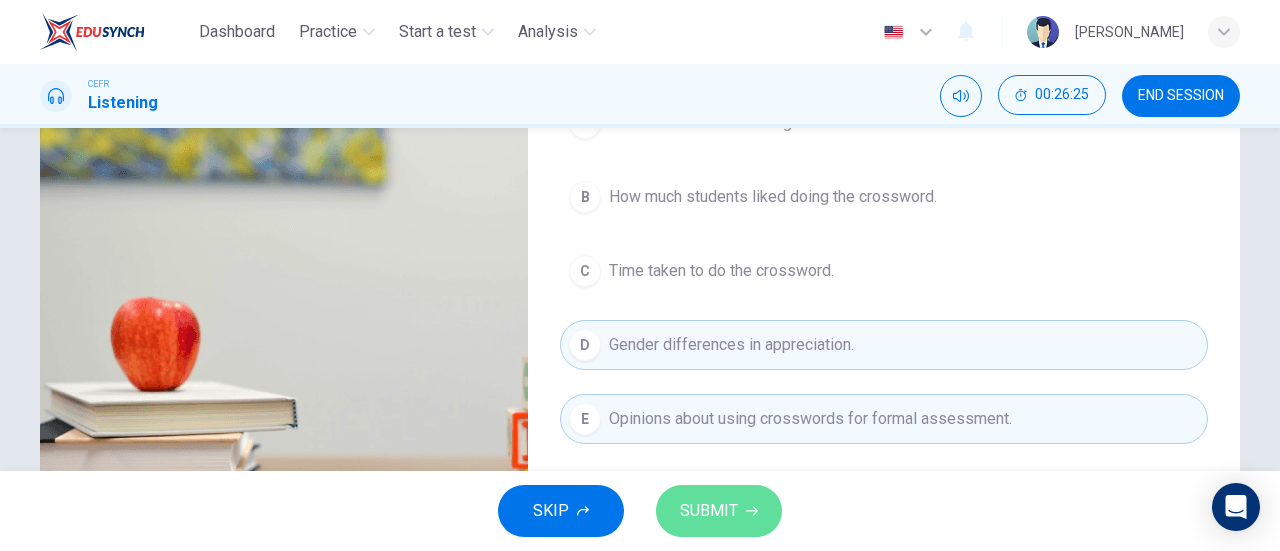 click on "SUBMIT" at bounding box center [719, 511] 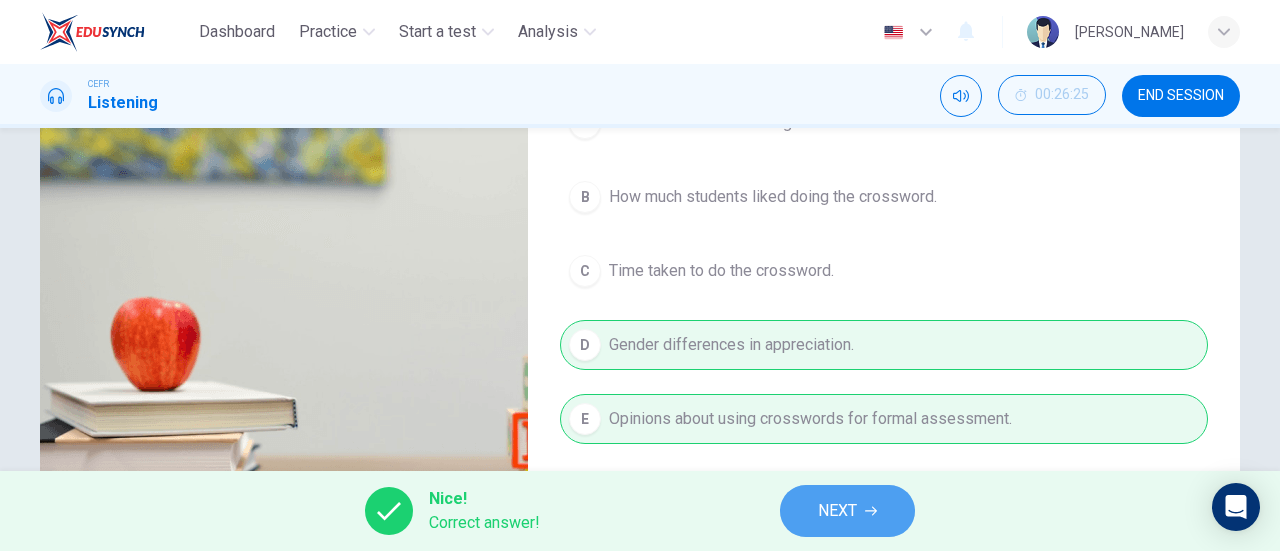 click on "NEXT" at bounding box center (847, 511) 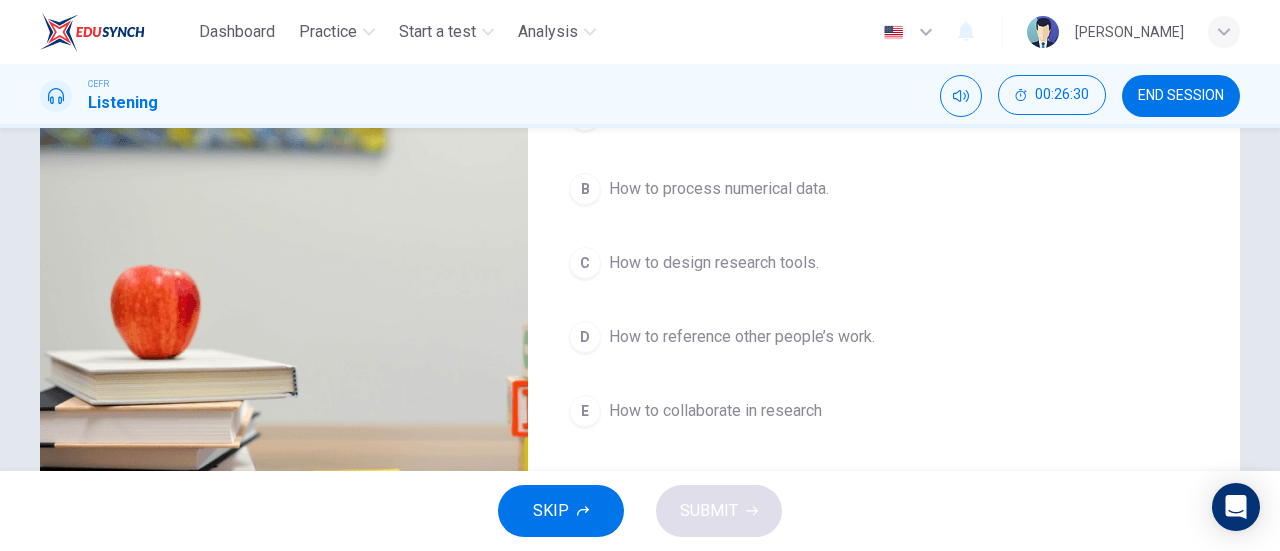 scroll, scrollTop: 311, scrollLeft: 0, axis: vertical 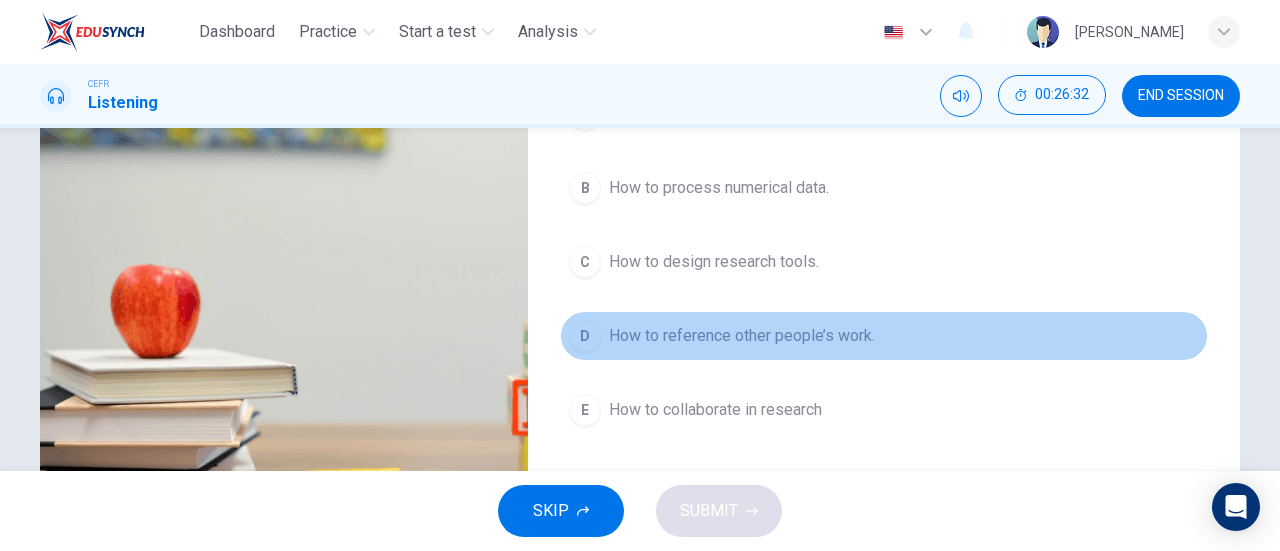click on "How to reference other people’s work." at bounding box center [742, 336] 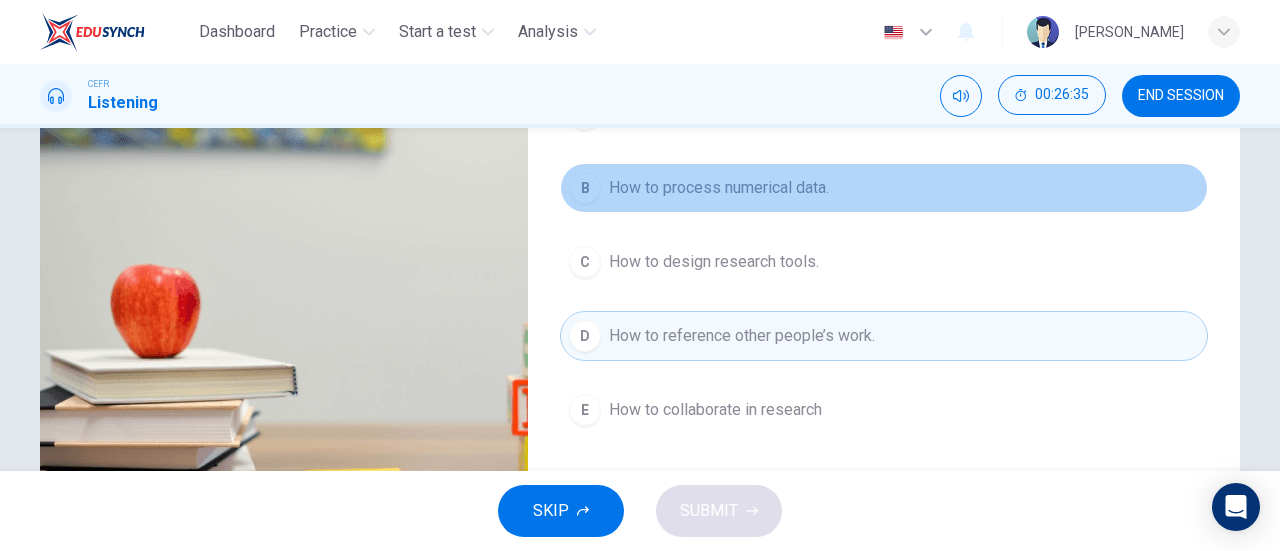 click on "How to process numerical data." at bounding box center [719, 188] 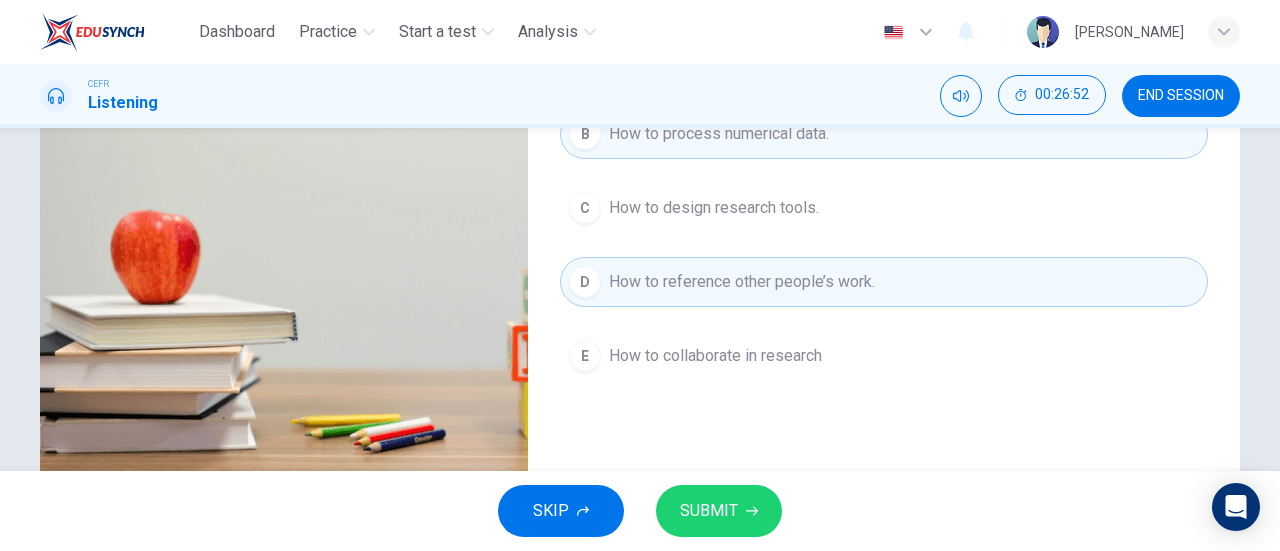 scroll, scrollTop: 368, scrollLeft: 0, axis: vertical 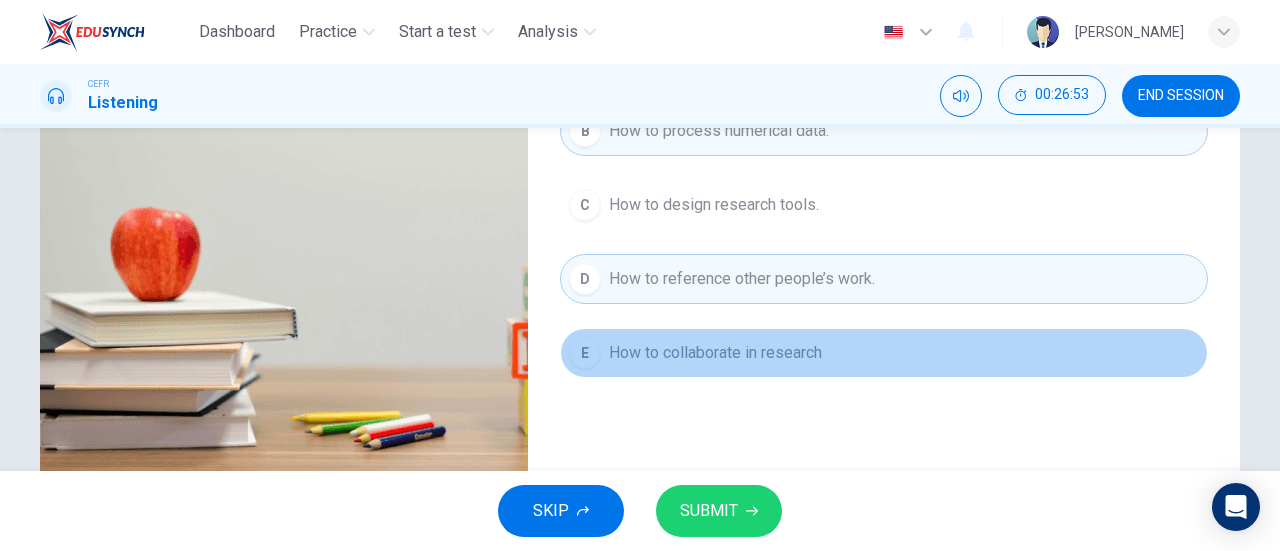 click on "How to collaborate in research" at bounding box center (715, 353) 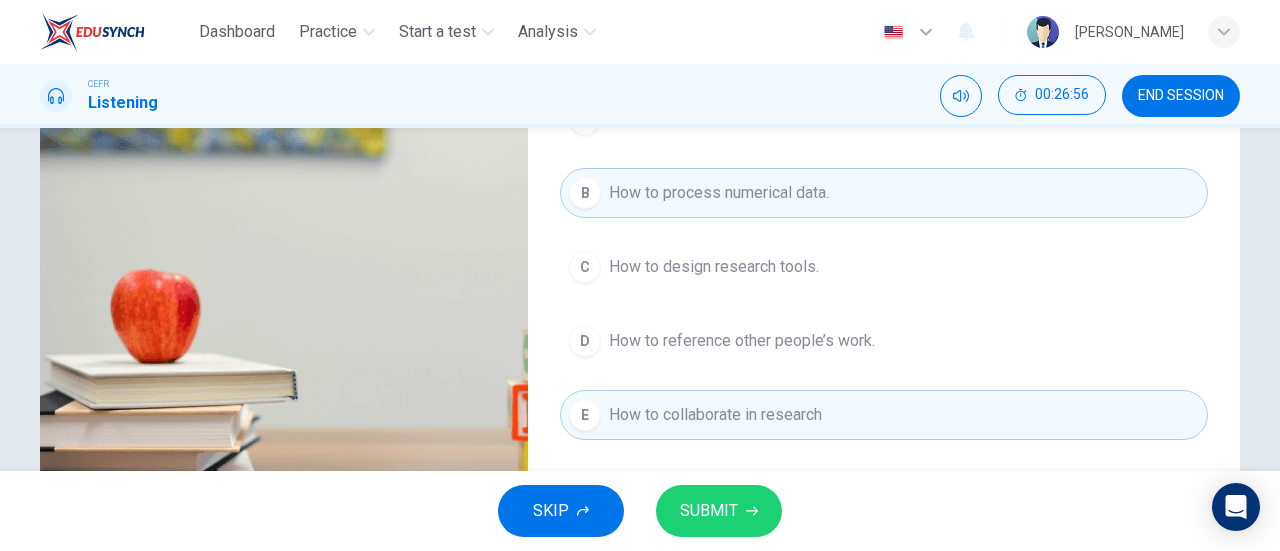 scroll, scrollTop: 307, scrollLeft: 0, axis: vertical 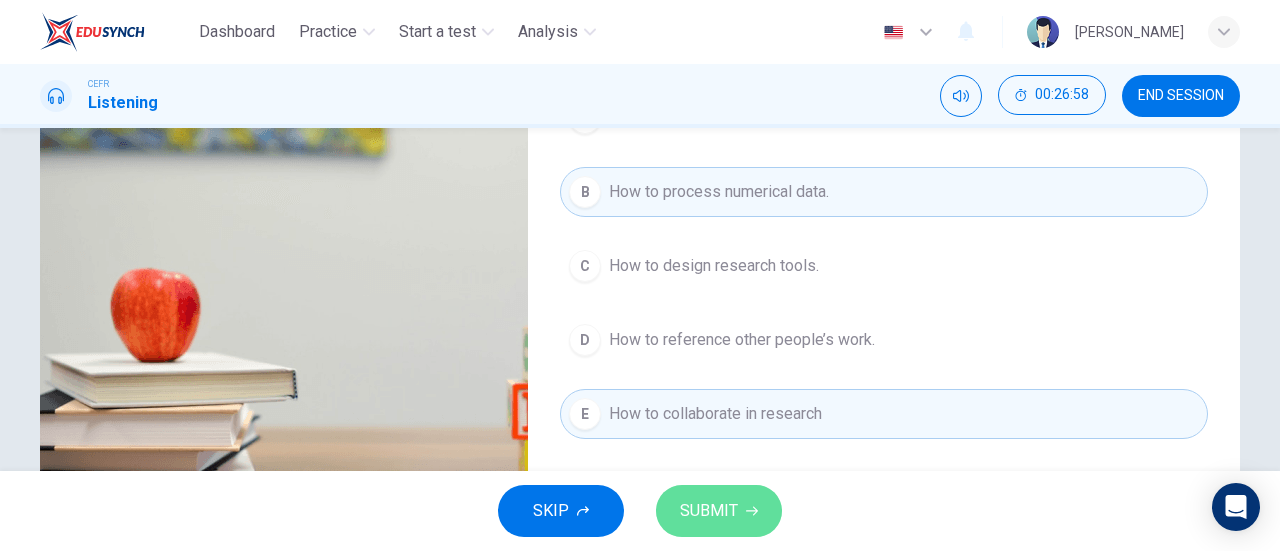 click on "SUBMIT" at bounding box center [719, 511] 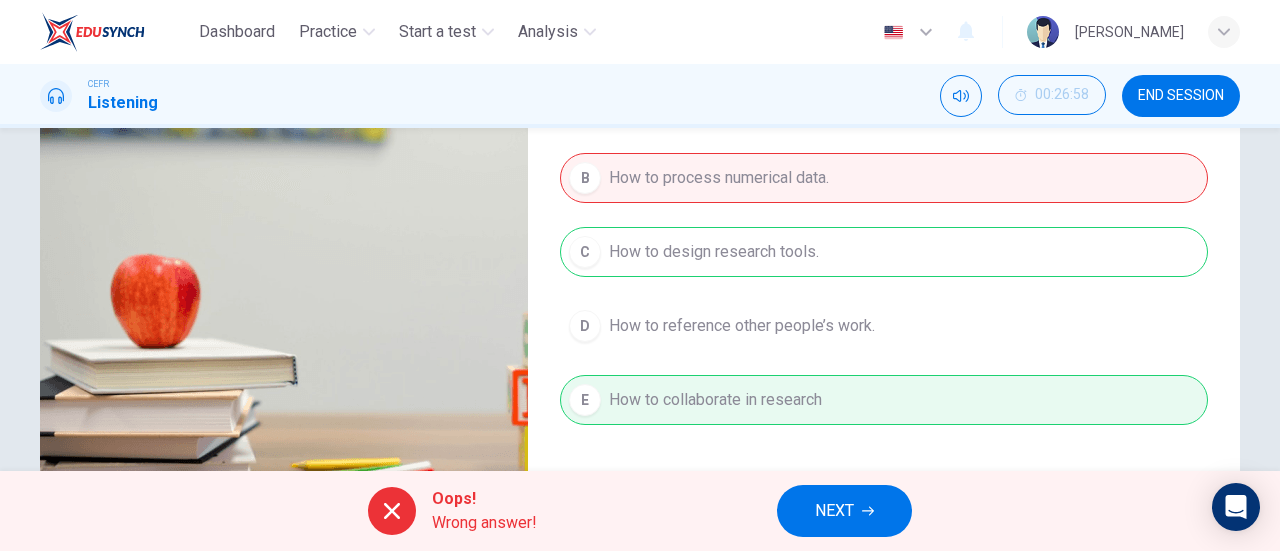 scroll, scrollTop: 311, scrollLeft: 0, axis: vertical 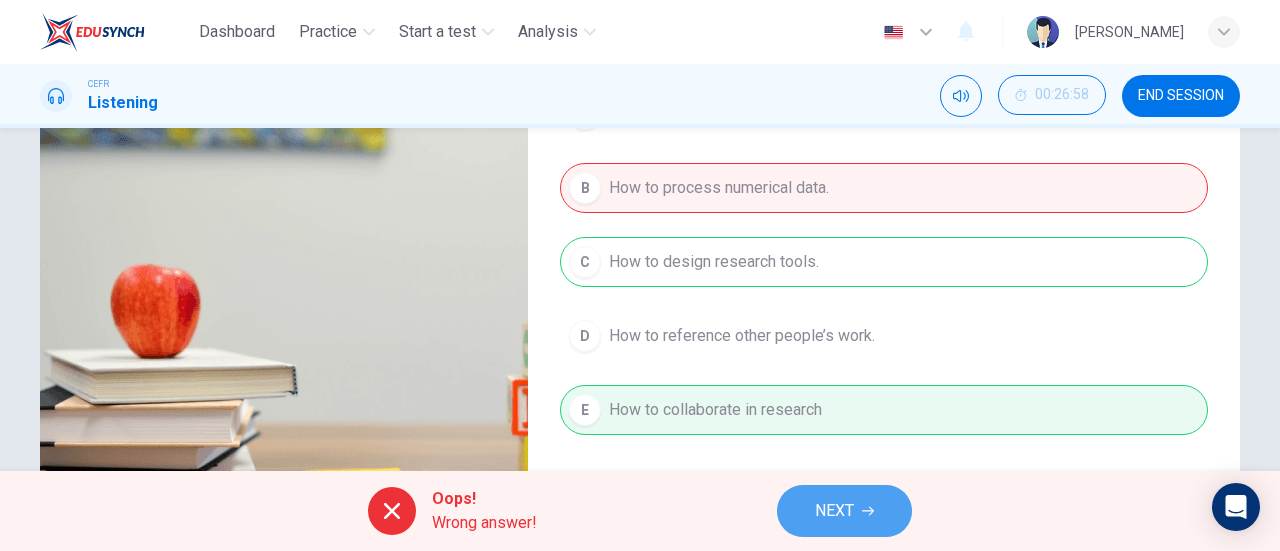 click on "NEXT" at bounding box center [834, 511] 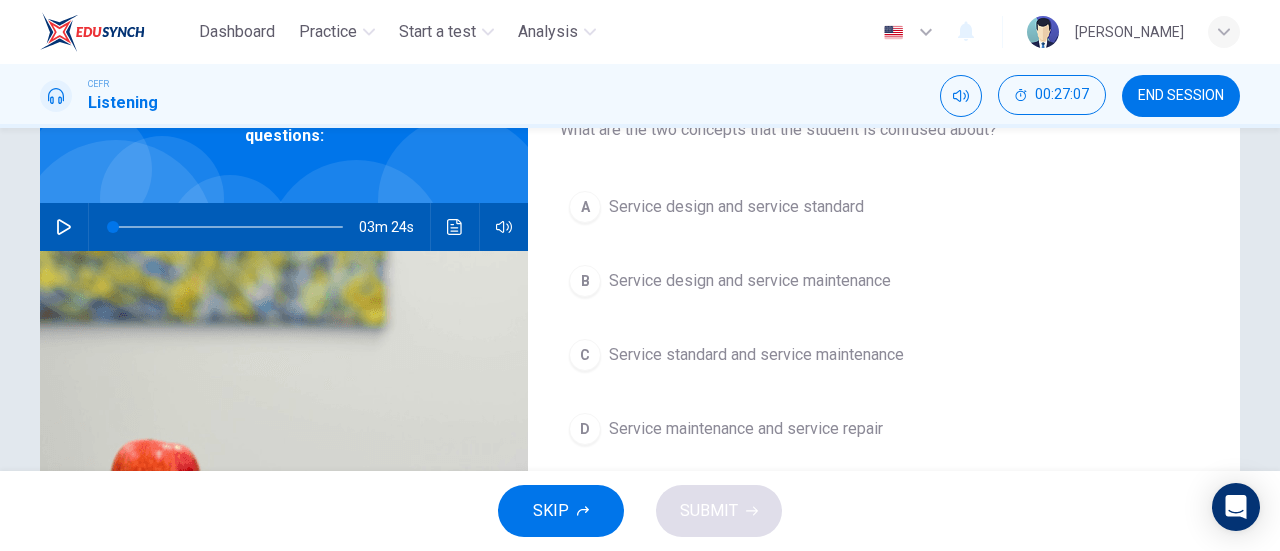 scroll, scrollTop: 147, scrollLeft: 0, axis: vertical 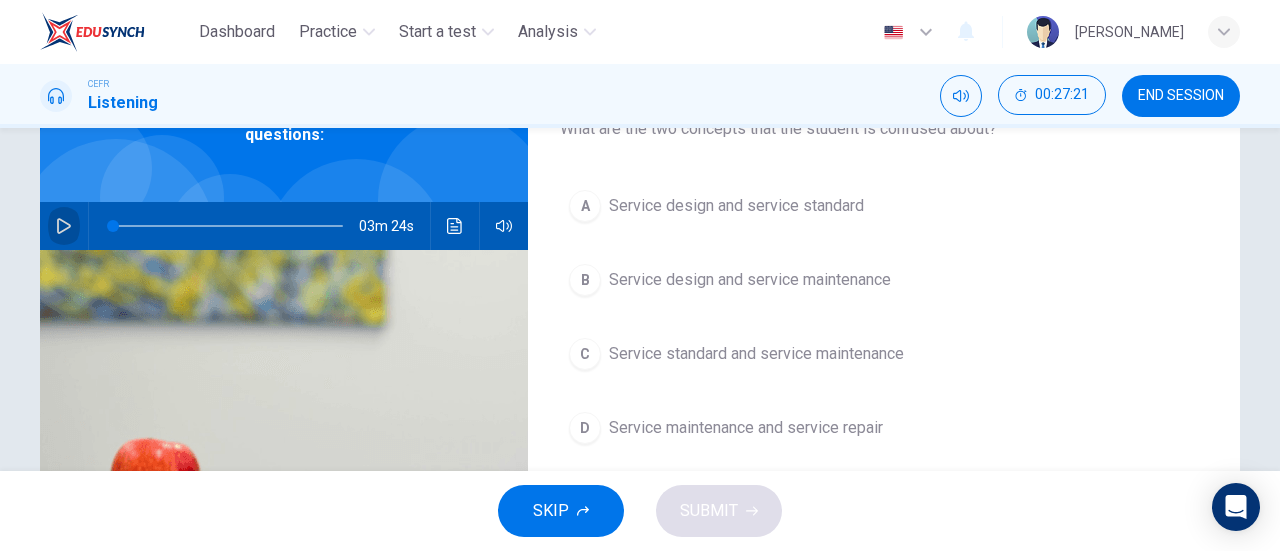 click 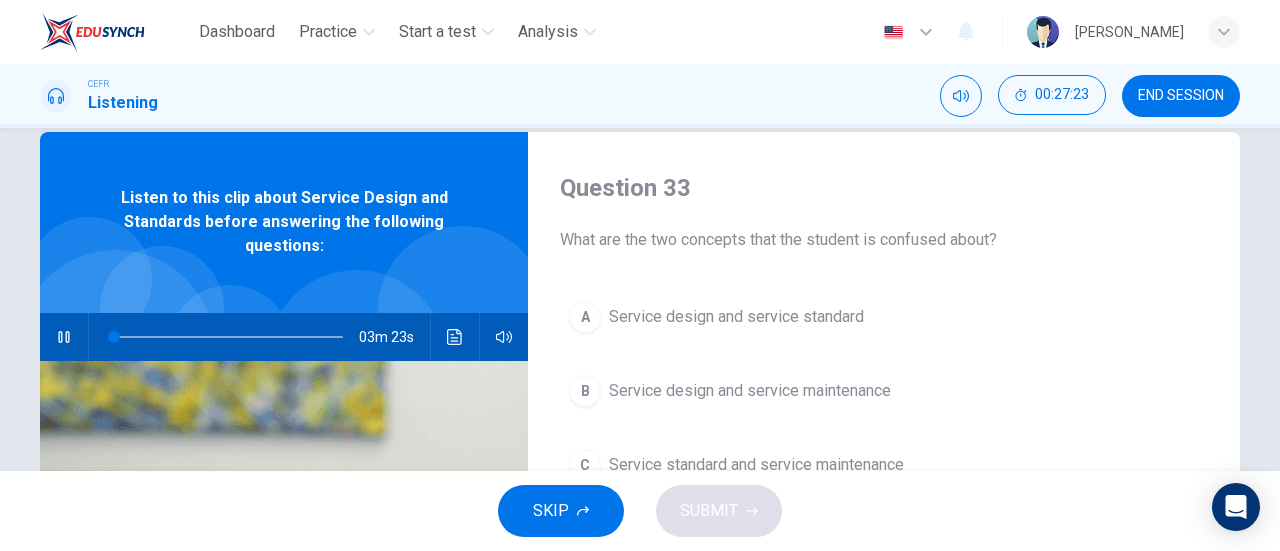 scroll, scrollTop: 31, scrollLeft: 0, axis: vertical 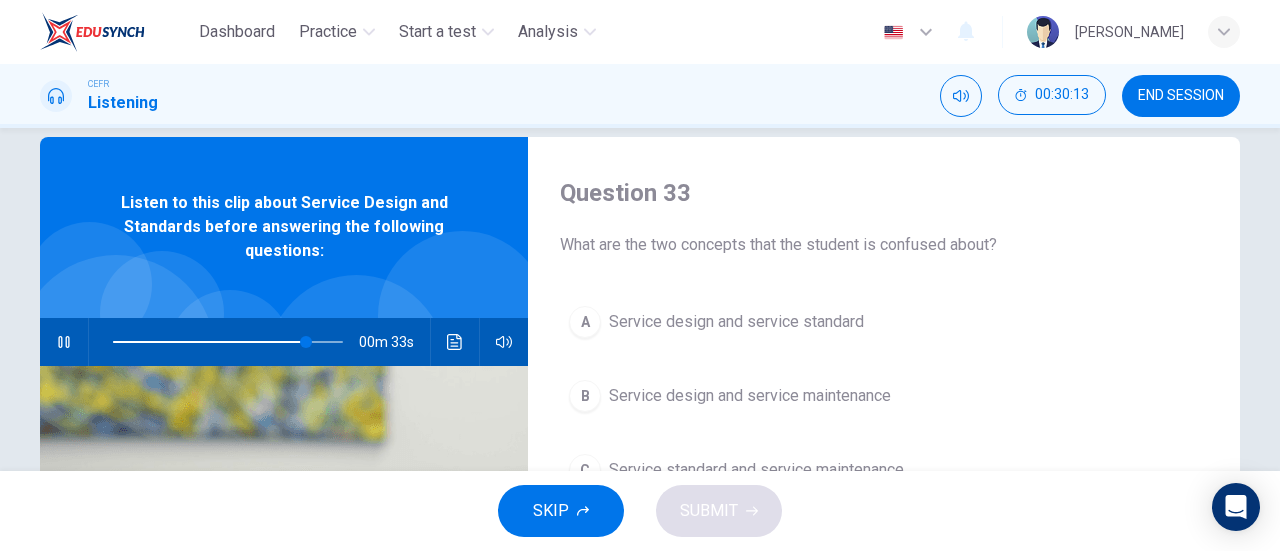 click on "A Service design and service standard B Service design and service maintenance C Service standard and service maintenance D Service maintenance and service repair" at bounding box center [884, 453] 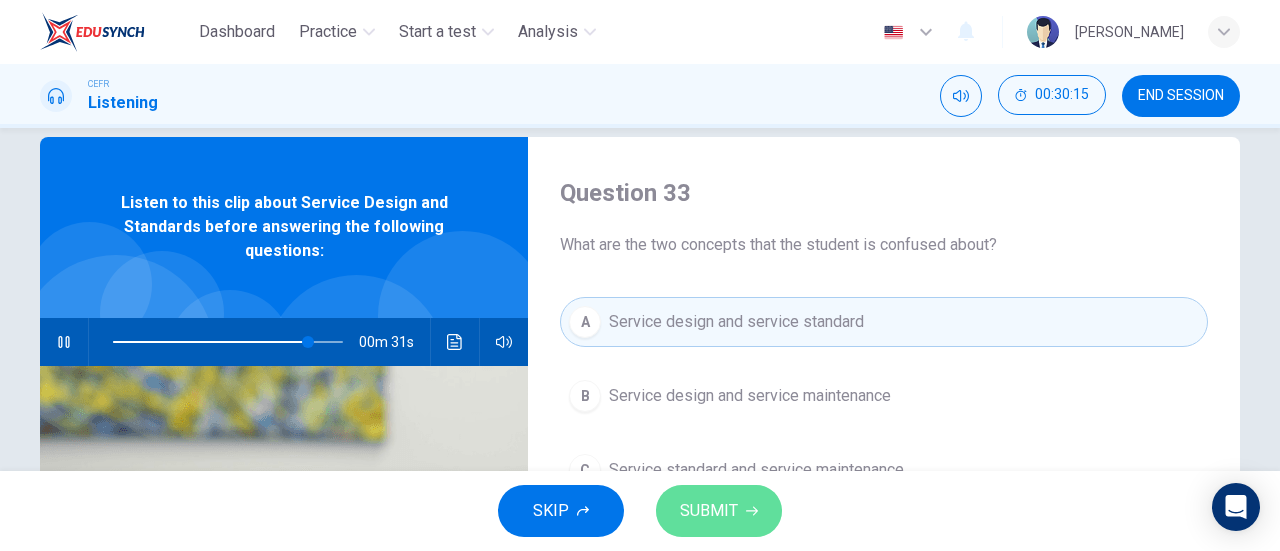 click on "SUBMIT" at bounding box center (709, 511) 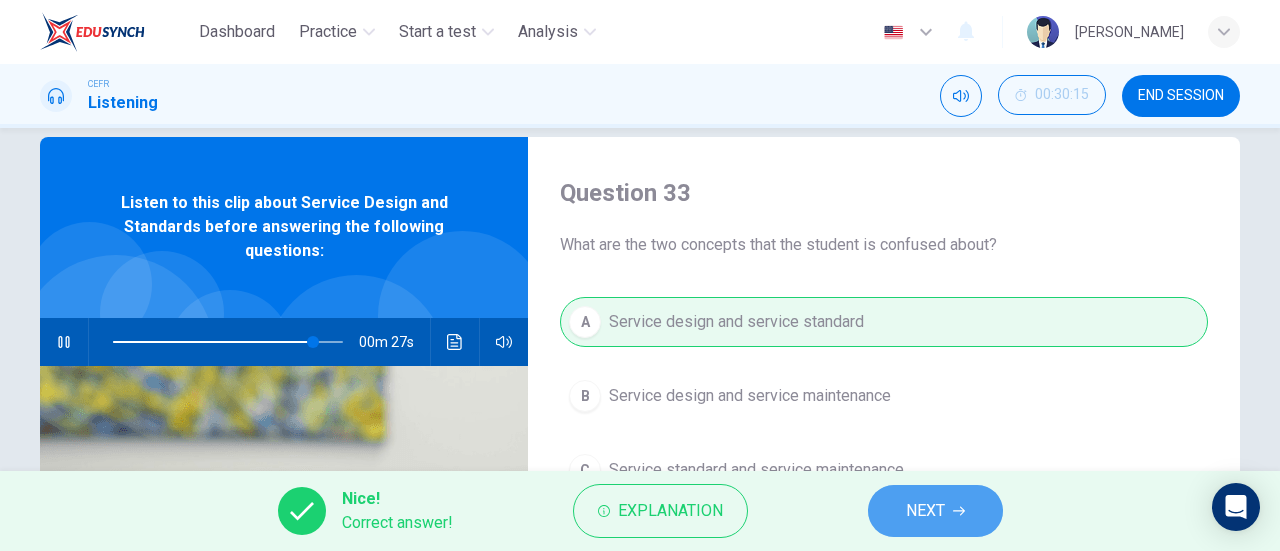 click on "NEXT" at bounding box center (935, 511) 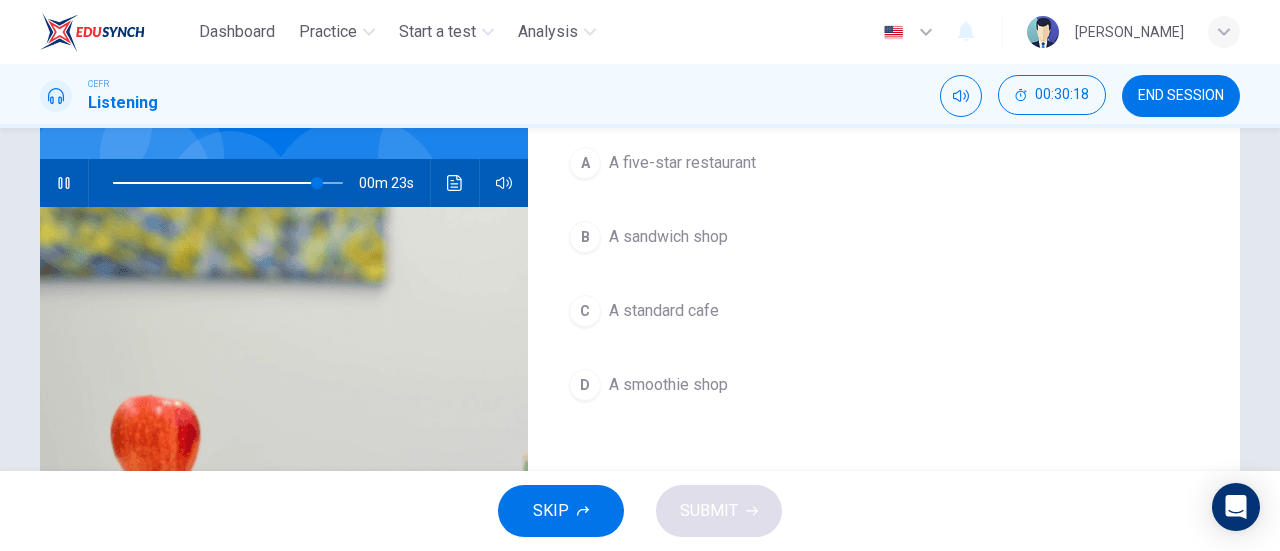 scroll, scrollTop: 191, scrollLeft: 0, axis: vertical 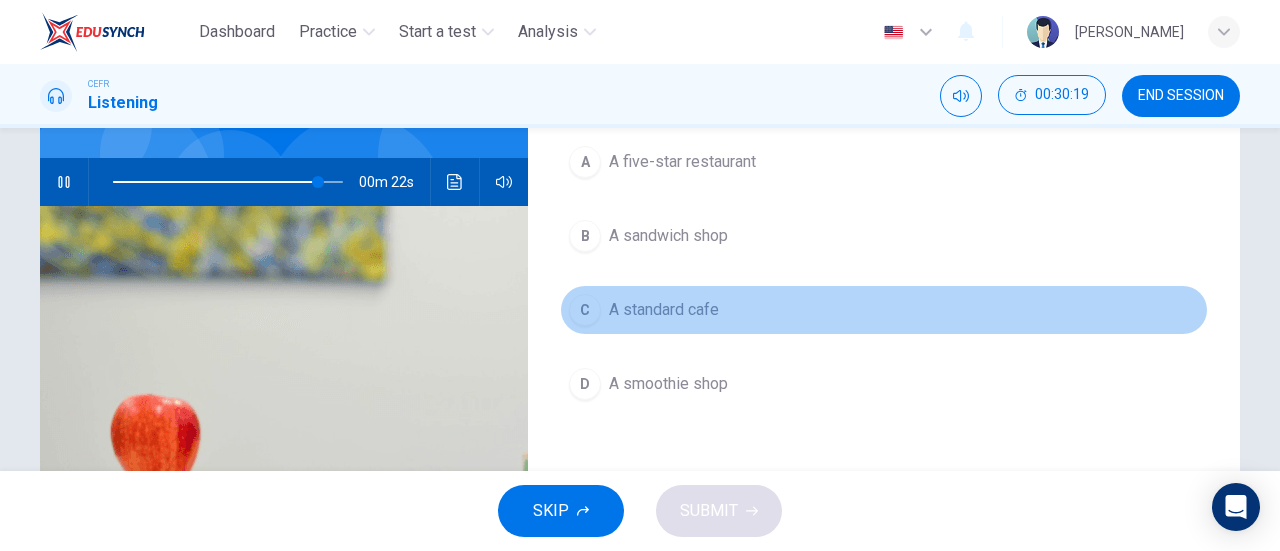 click on "A standard cafe" at bounding box center [664, 310] 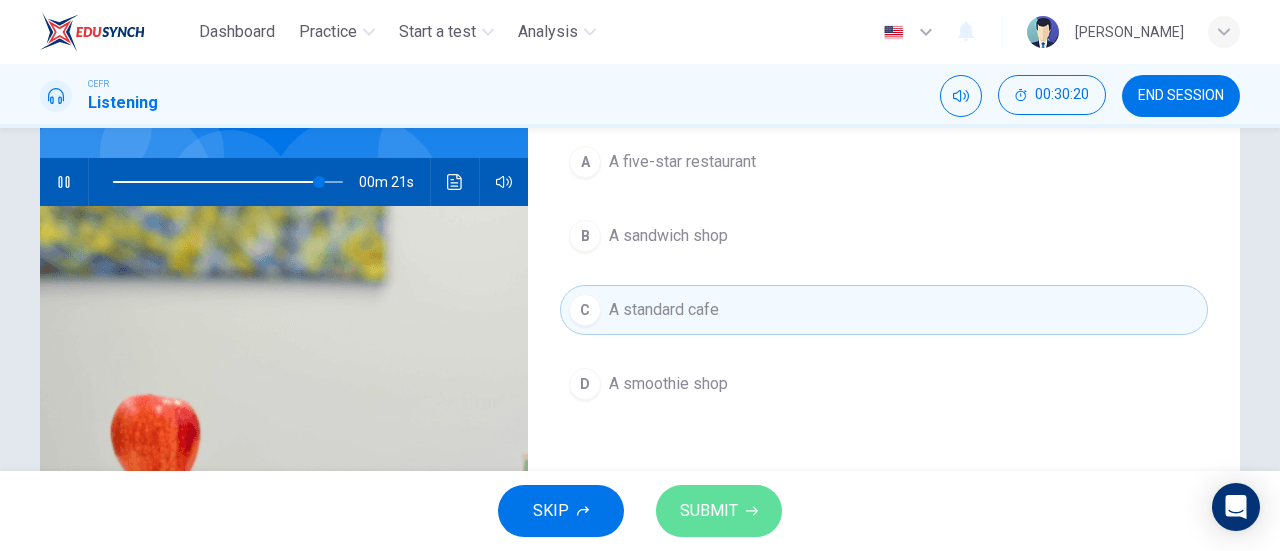 click on "SUBMIT" at bounding box center (719, 511) 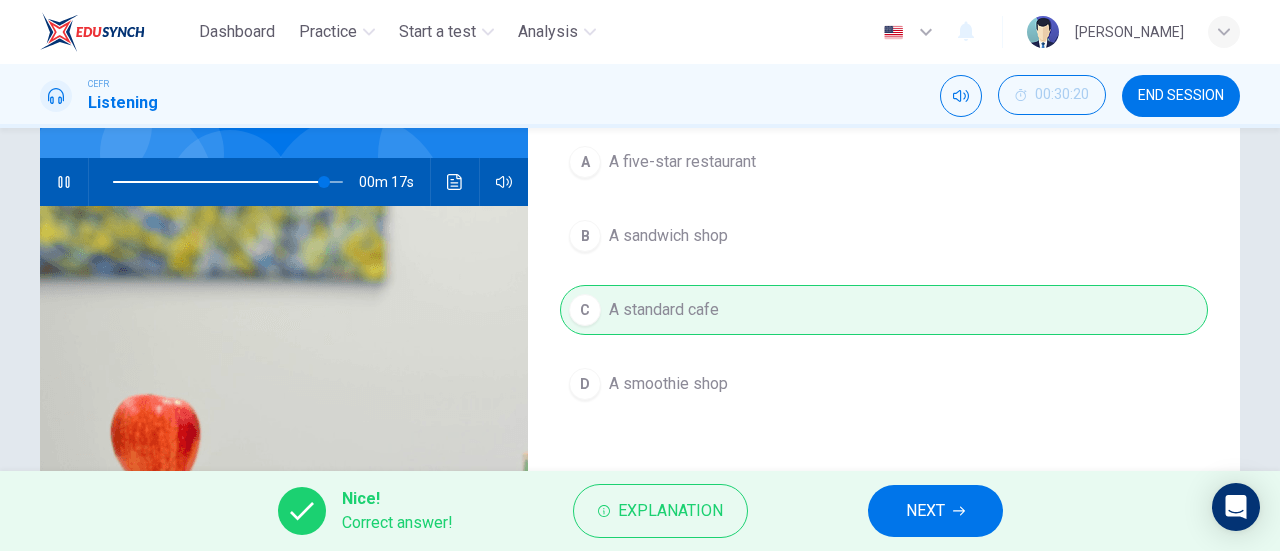 click on "NEXT" at bounding box center [935, 511] 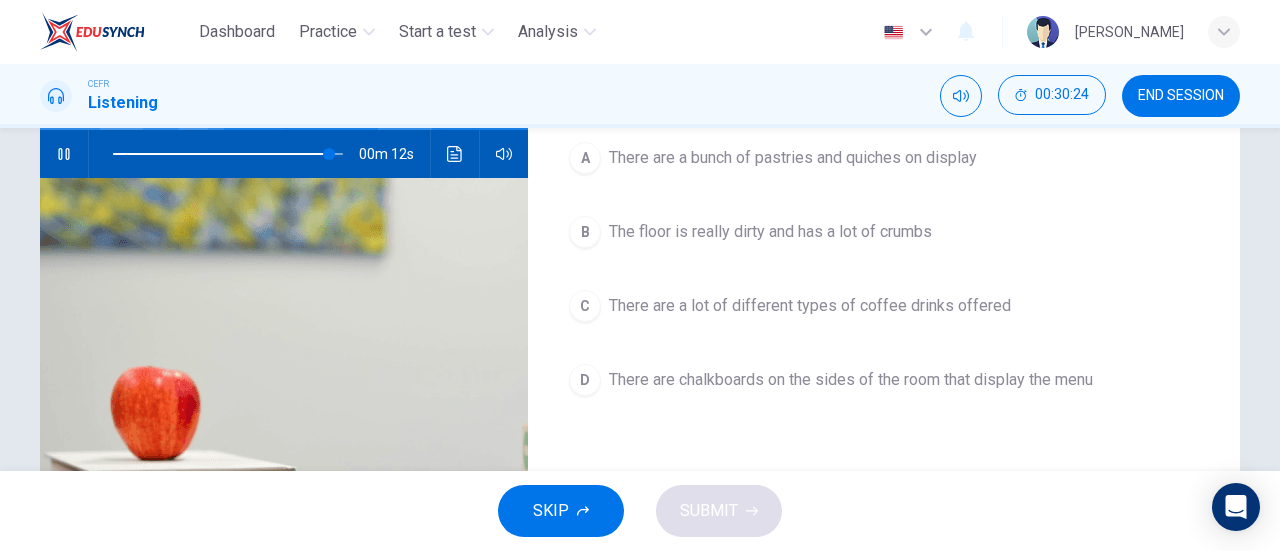 scroll, scrollTop: 220, scrollLeft: 0, axis: vertical 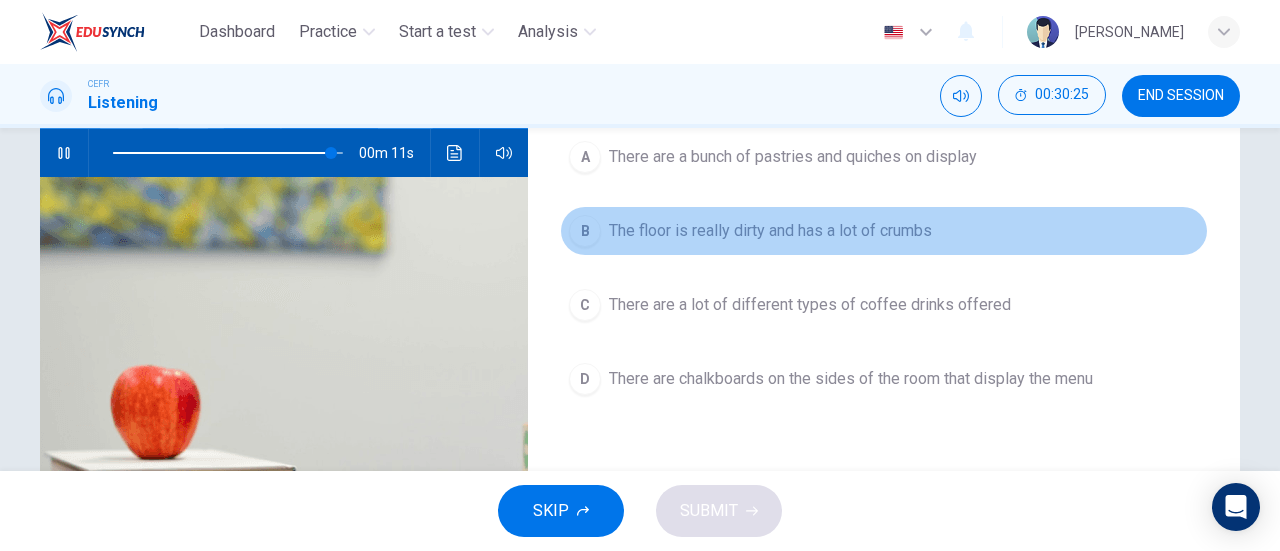 click on "The floor is really dirty and has a lot of crumbs" at bounding box center [770, 231] 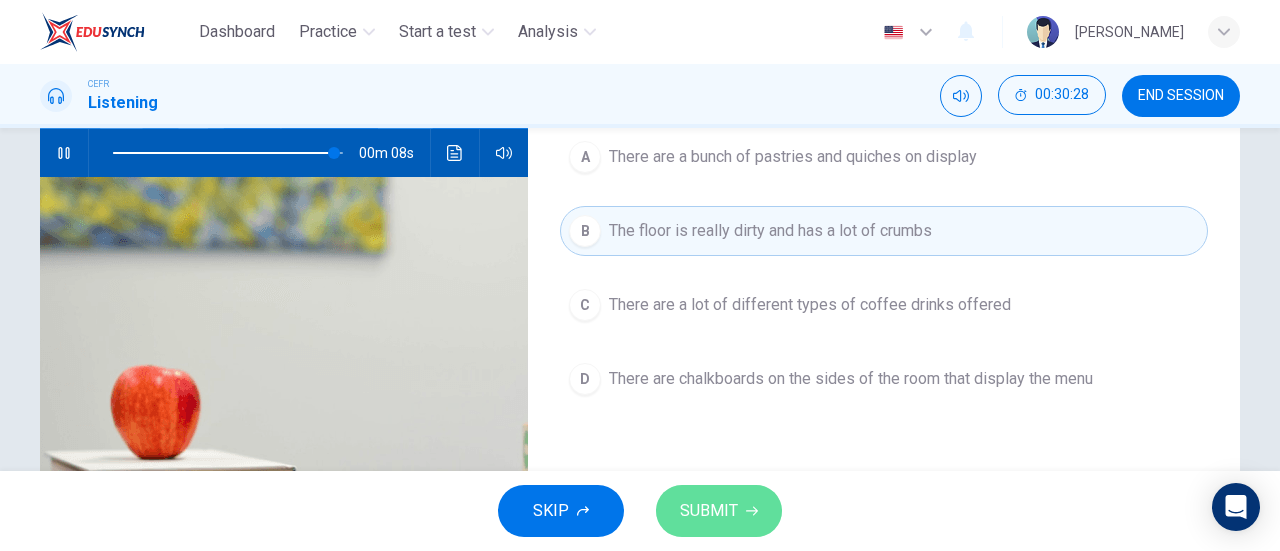 click 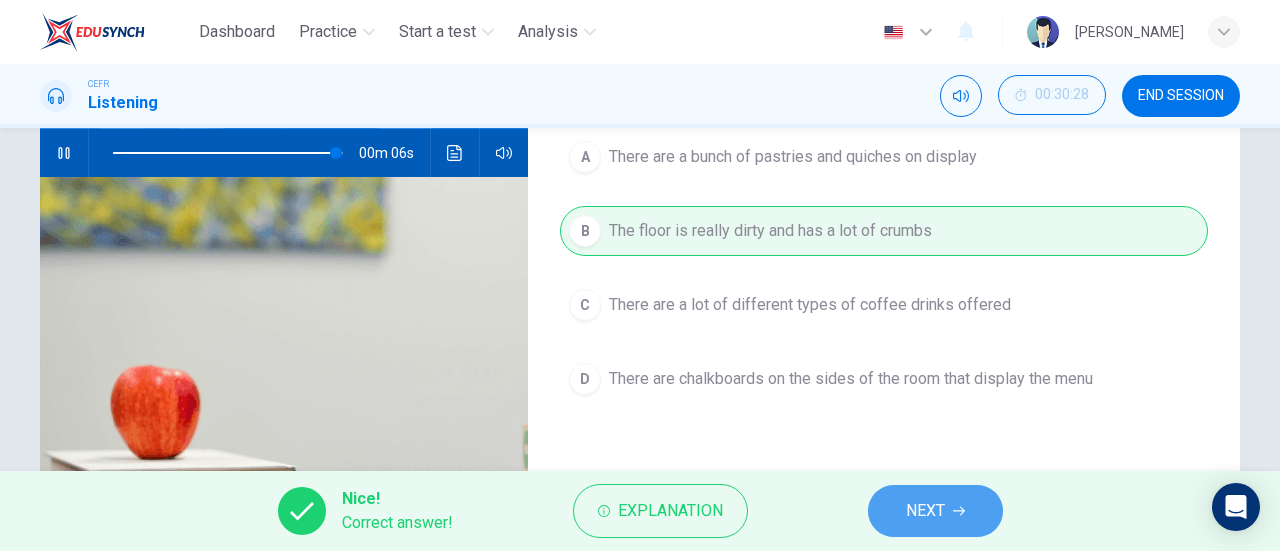 click on "NEXT" at bounding box center [935, 511] 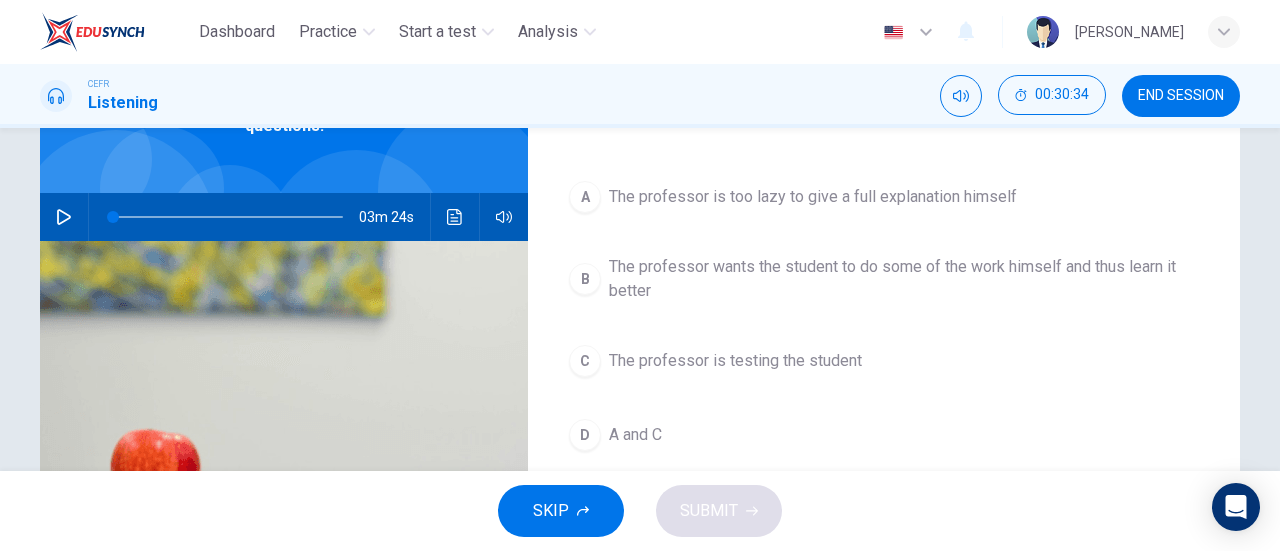 scroll, scrollTop: 157, scrollLeft: 0, axis: vertical 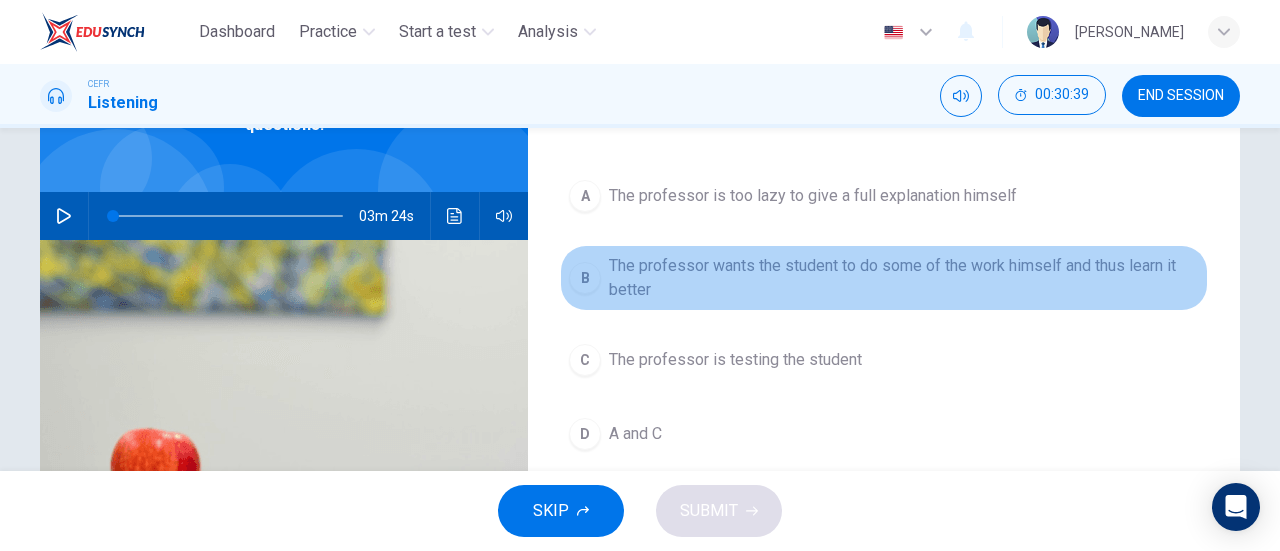 click on "The professor wants the student to do some of the work himself and thus learn it better" at bounding box center (904, 278) 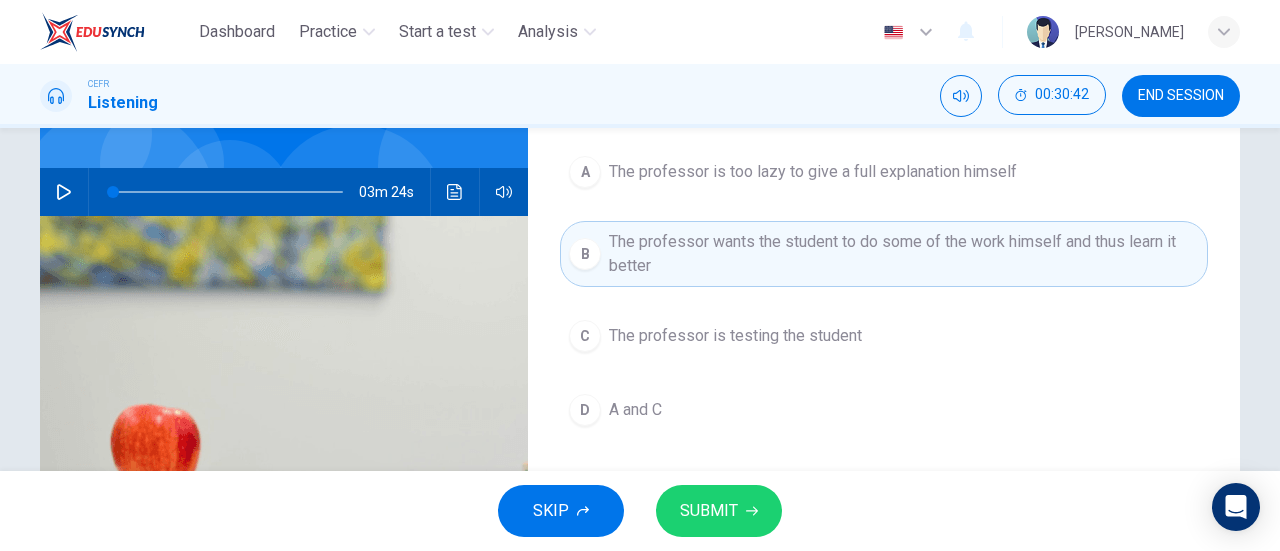 scroll, scrollTop: 179, scrollLeft: 0, axis: vertical 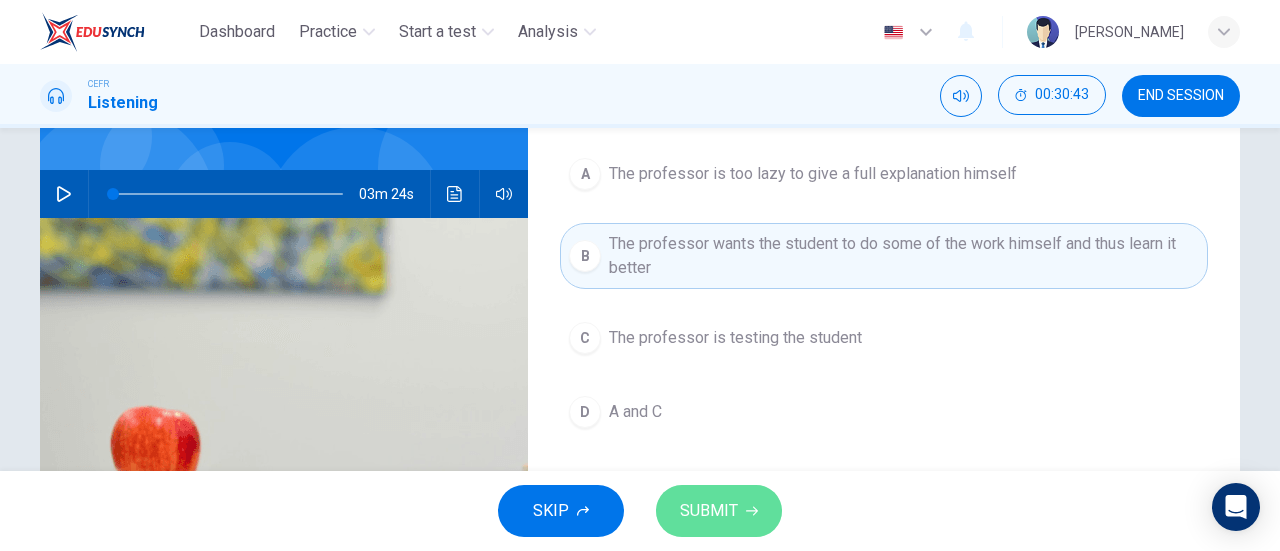 click 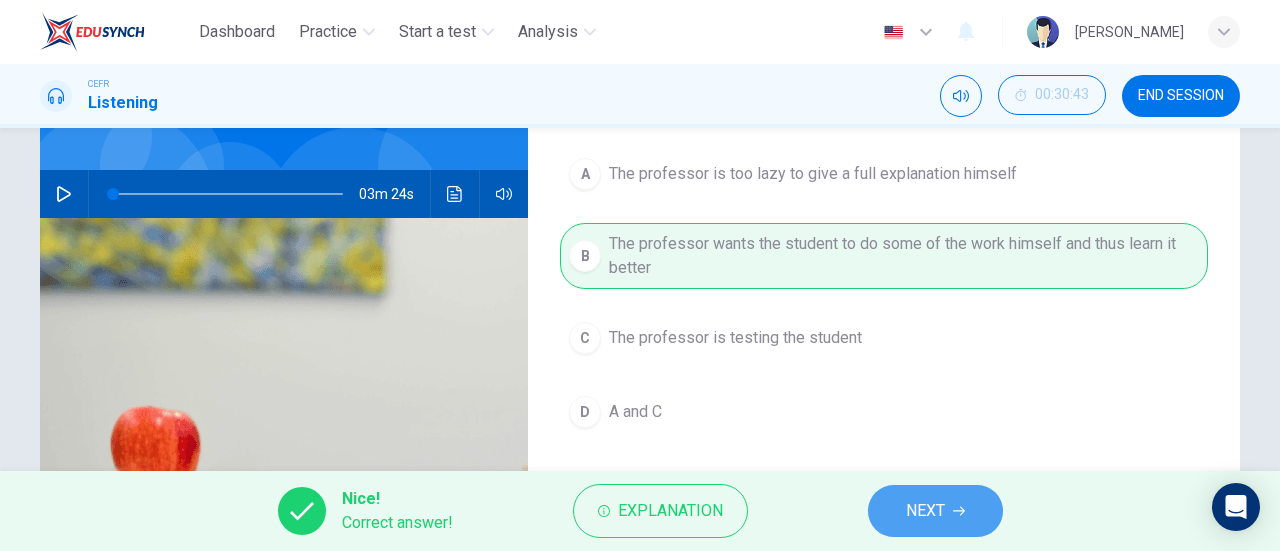 click on "NEXT" at bounding box center (925, 511) 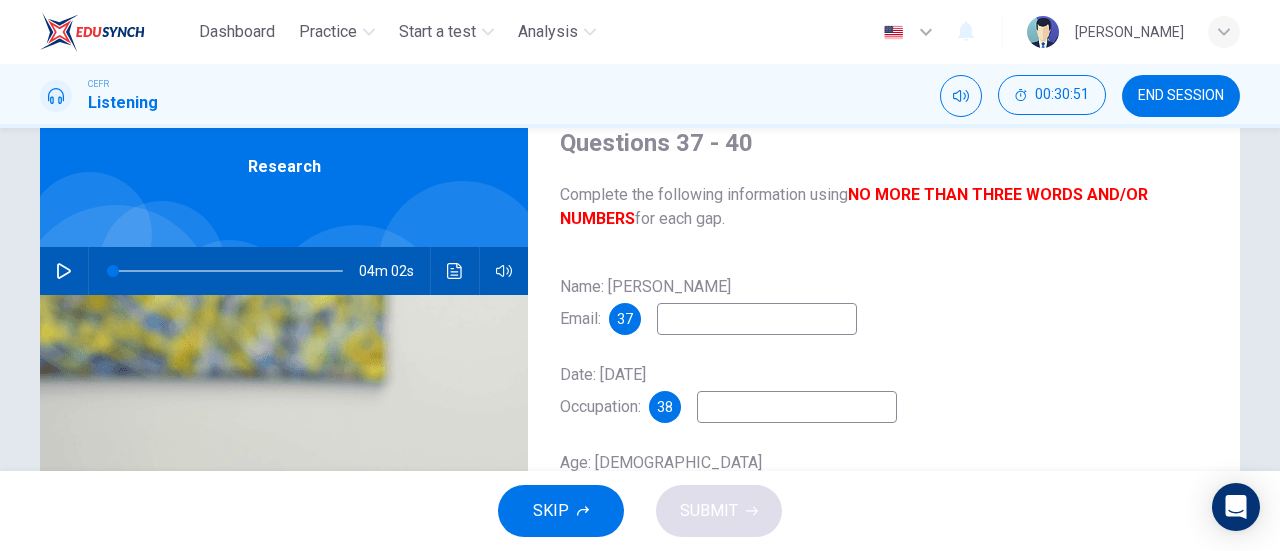 scroll, scrollTop: 80, scrollLeft: 0, axis: vertical 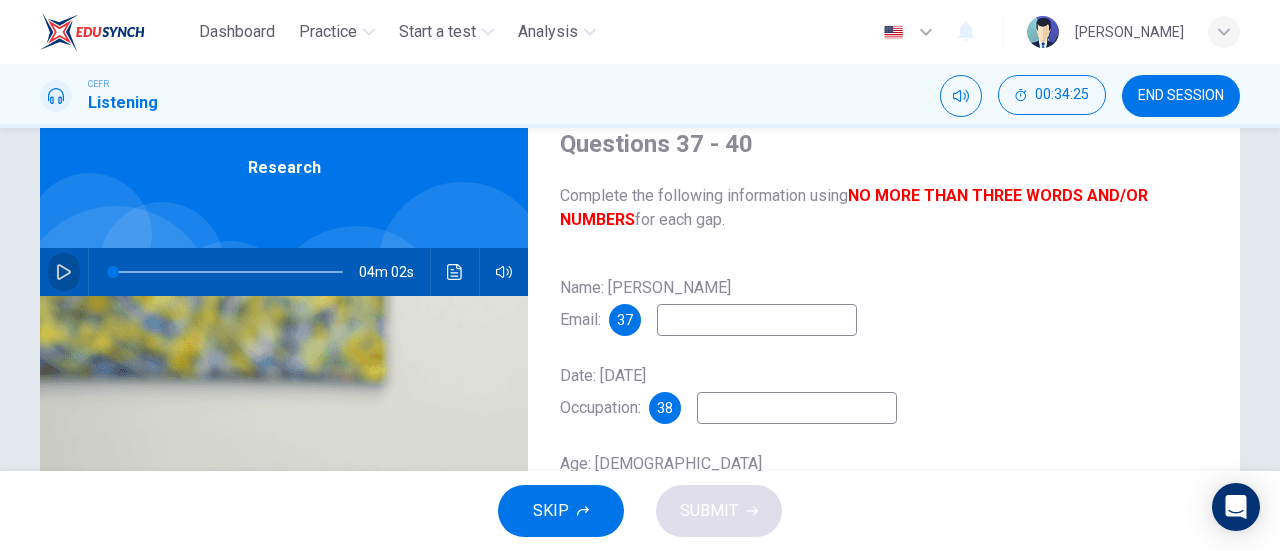 click at bounding box center [64, 272] 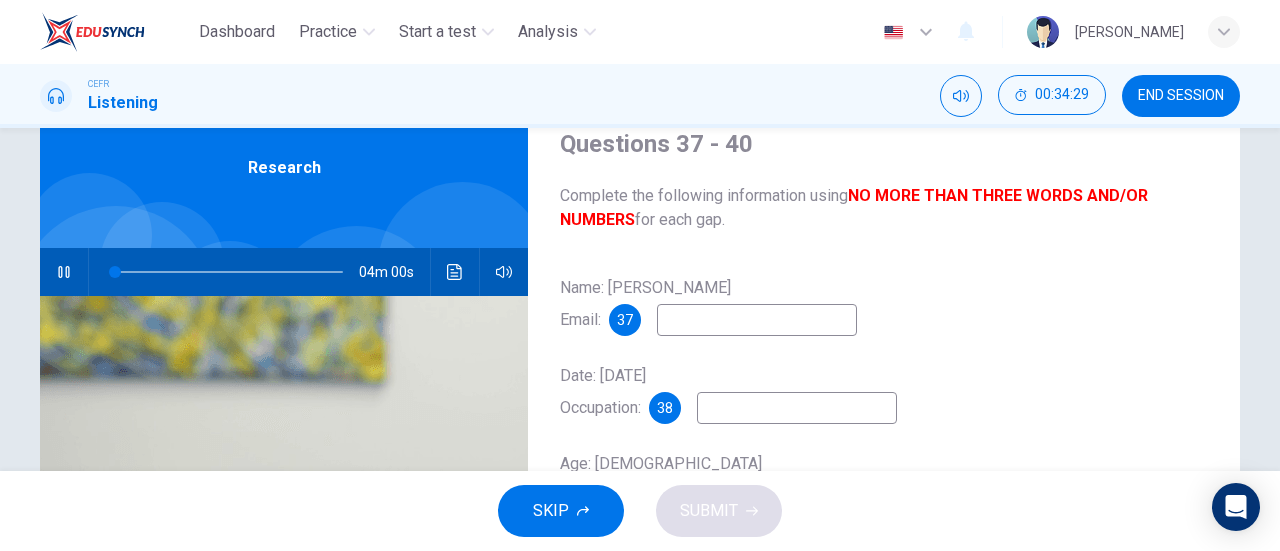 click at bounding box center (757, 320) 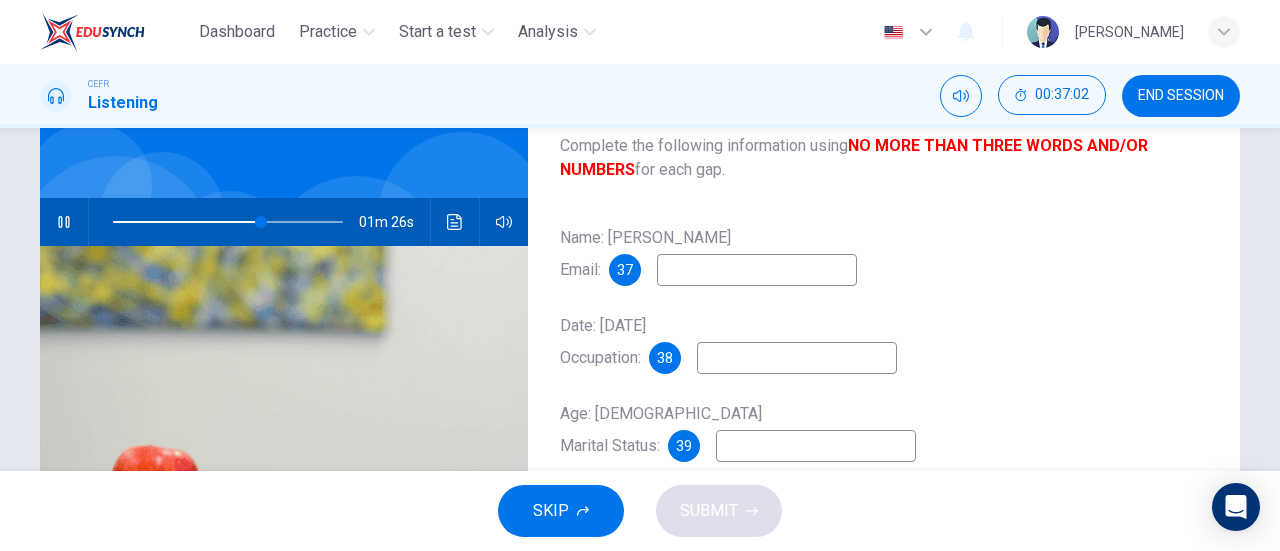 scroll, scrollTop: 128, scrollLeft: 0, axis: vertical 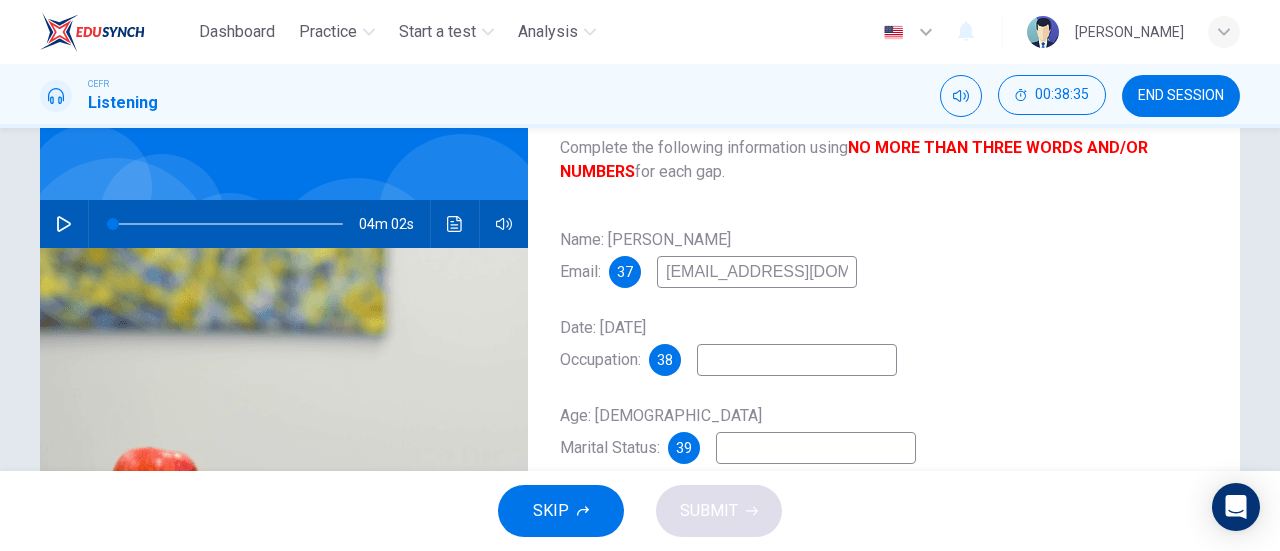 click at bounding box center [797, 360] 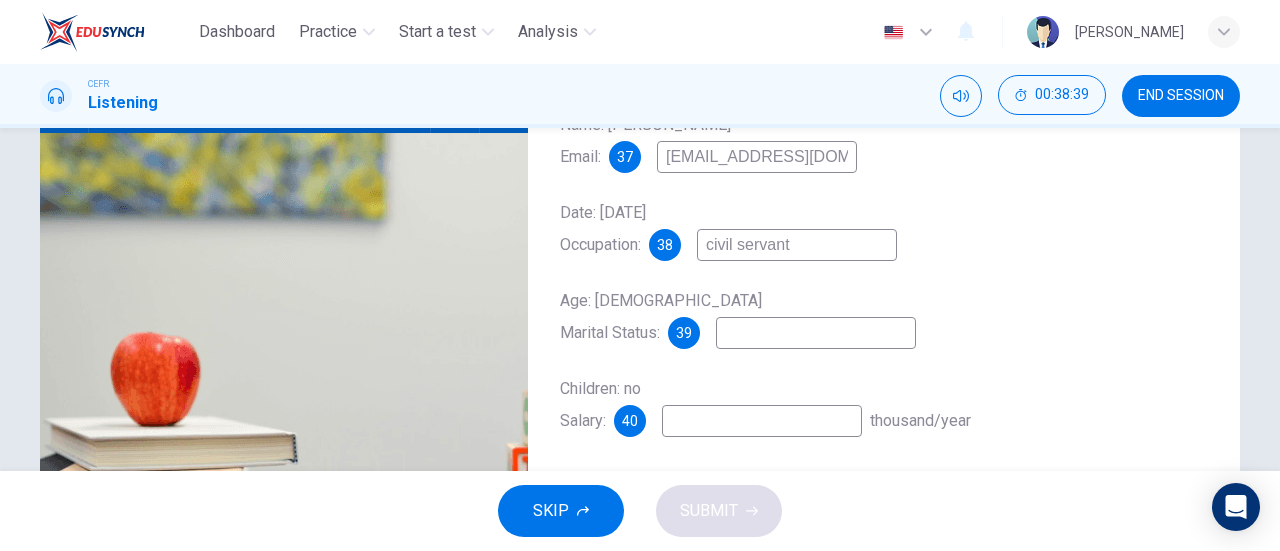 scroll, scrollTop: 244, scrollLeft: 0, axis: vertical 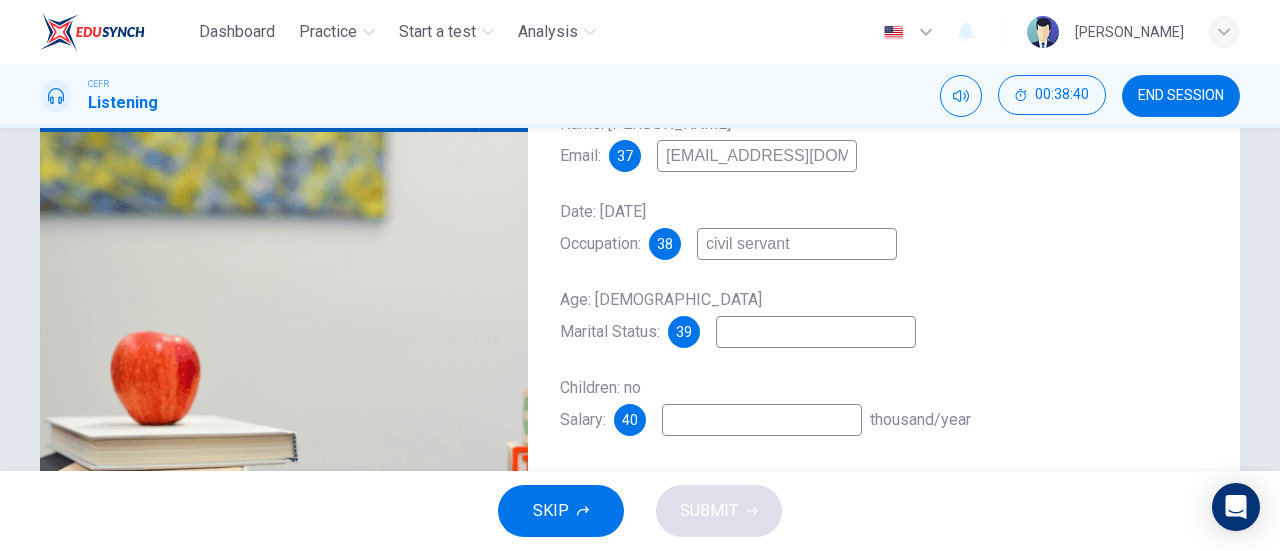 click at bounding box center (816, 332) 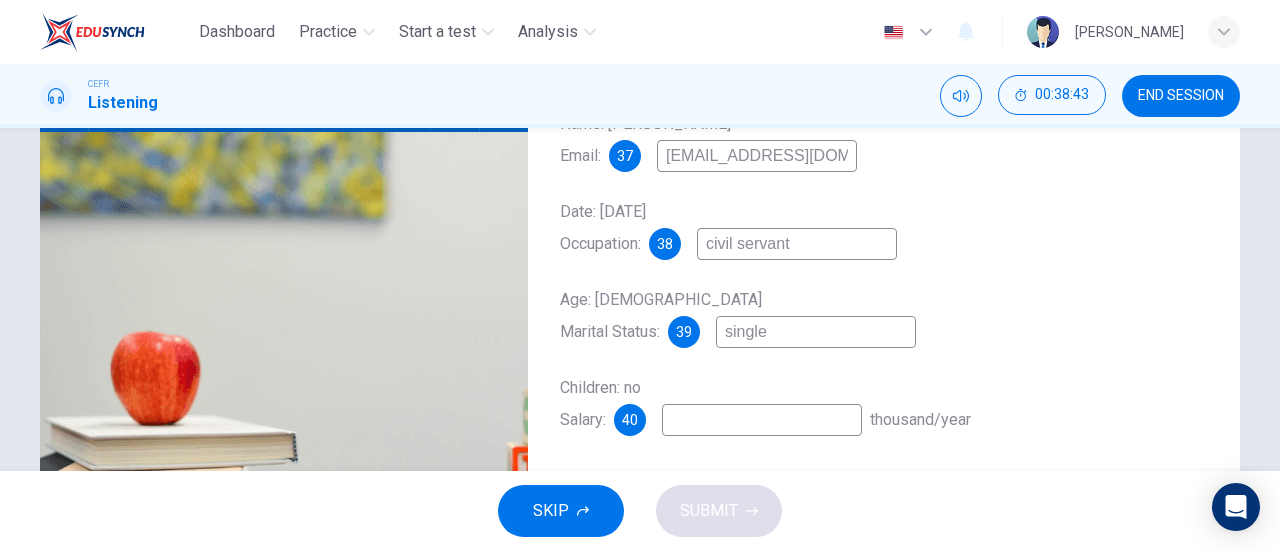 click at bounding box center (762, 420) 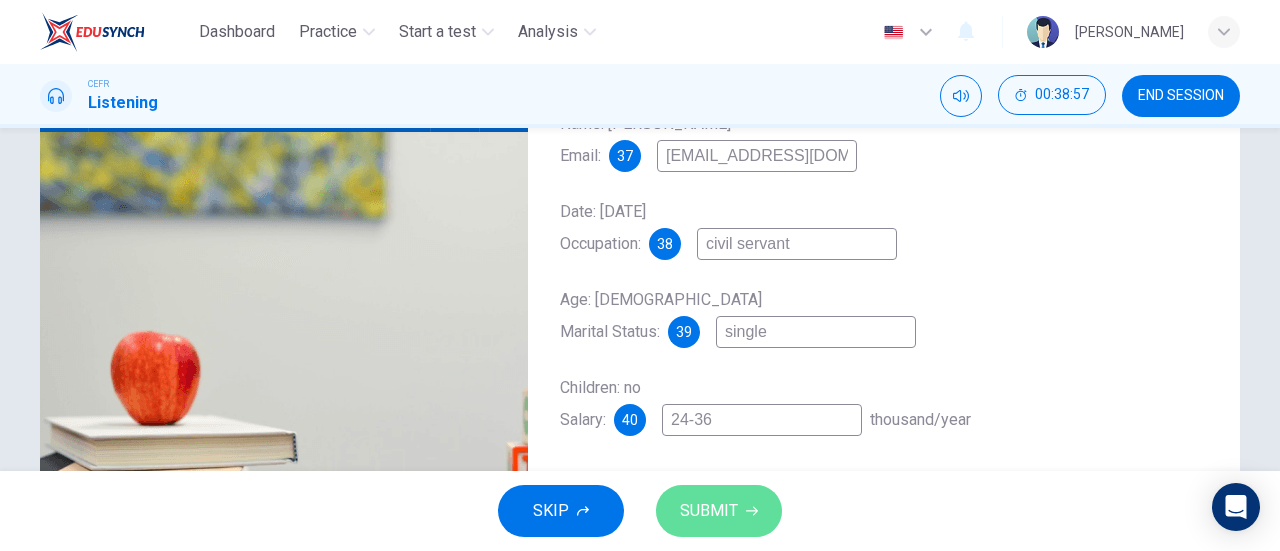 click on "SUBMIT" at bounding box center [709, 511] 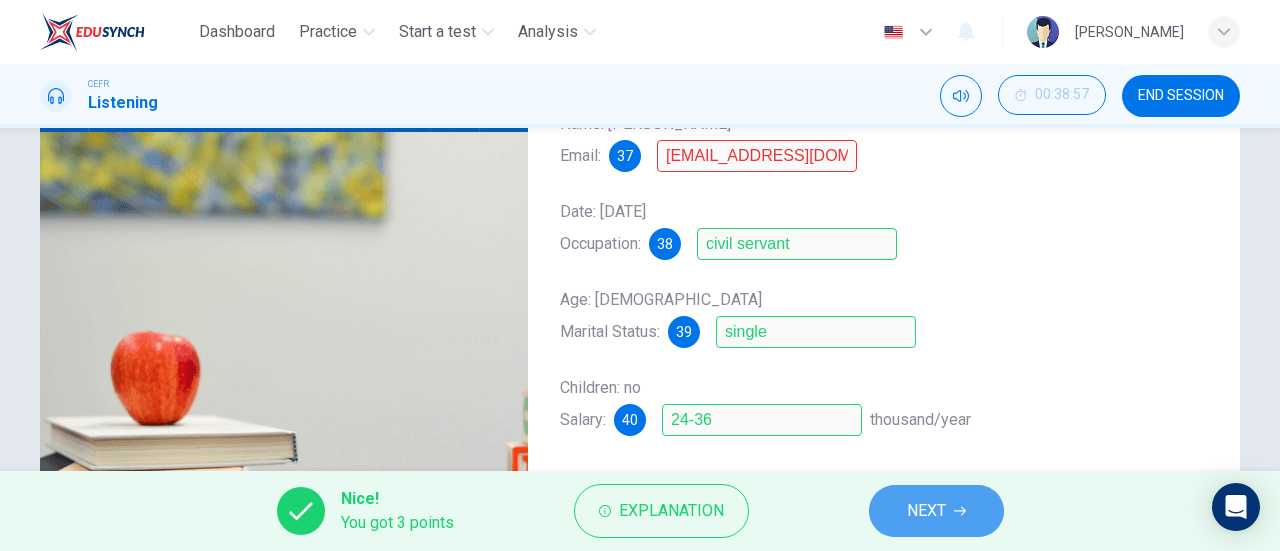 click on "NEXT" at bounding box center [926, 511] 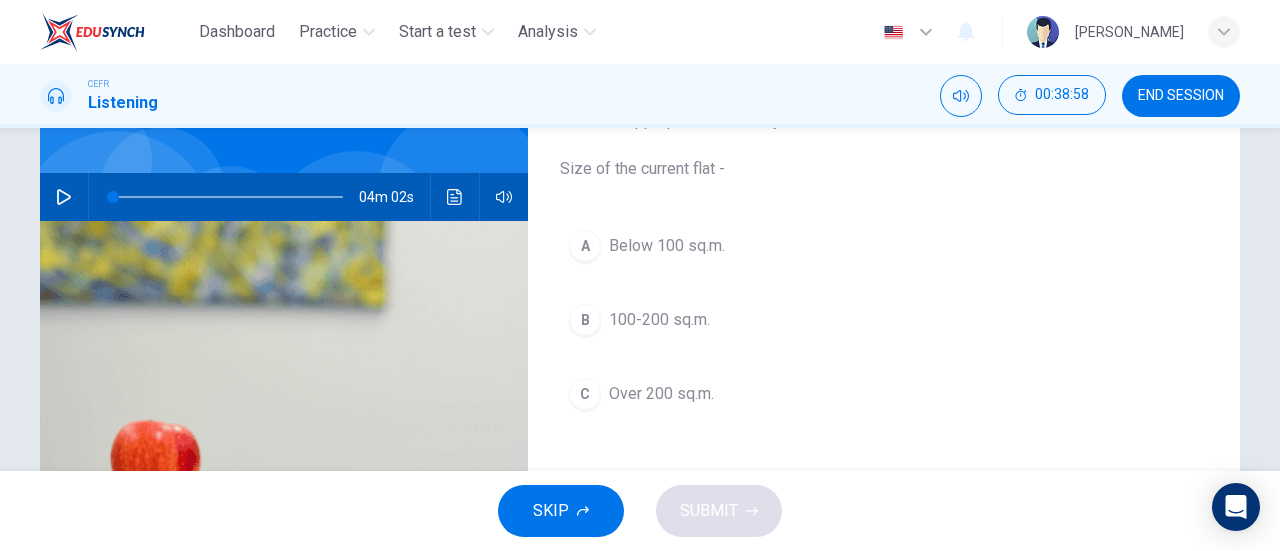 scroll, scrollTop: 153, scrollLeft: 0, axis: vertical 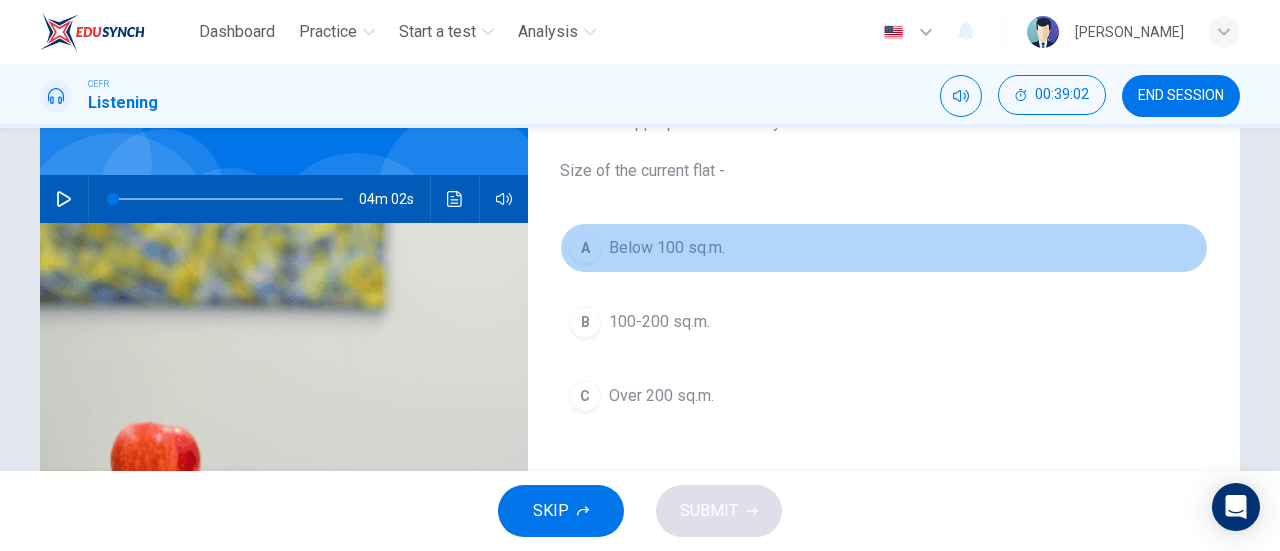 click on "A" at bounding box center (585, 248) 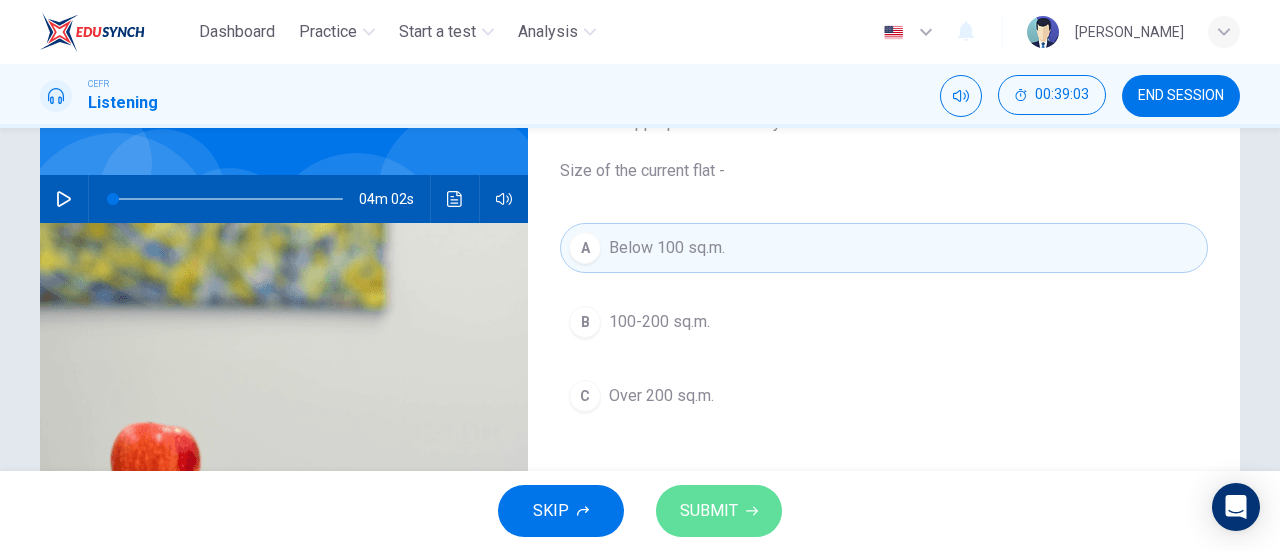 click on "SUBMIT" at bounding box center [719, 511] 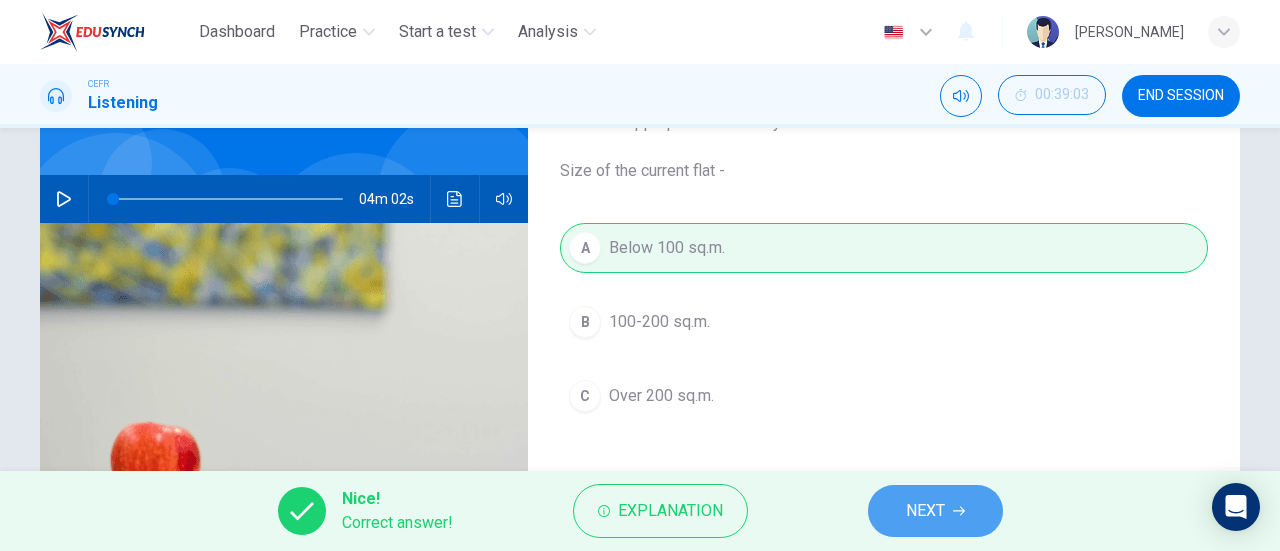 click on "NEXT" at bounding box center [935, 511] 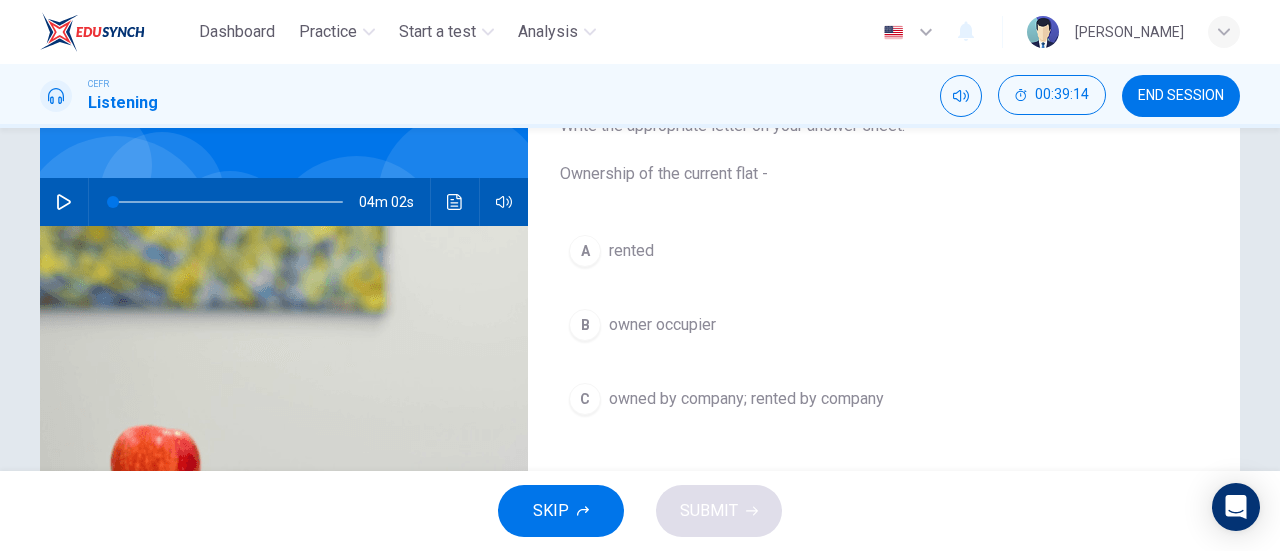scroll, scrollTop: 168, scrollLeft: 0, axis: vertical 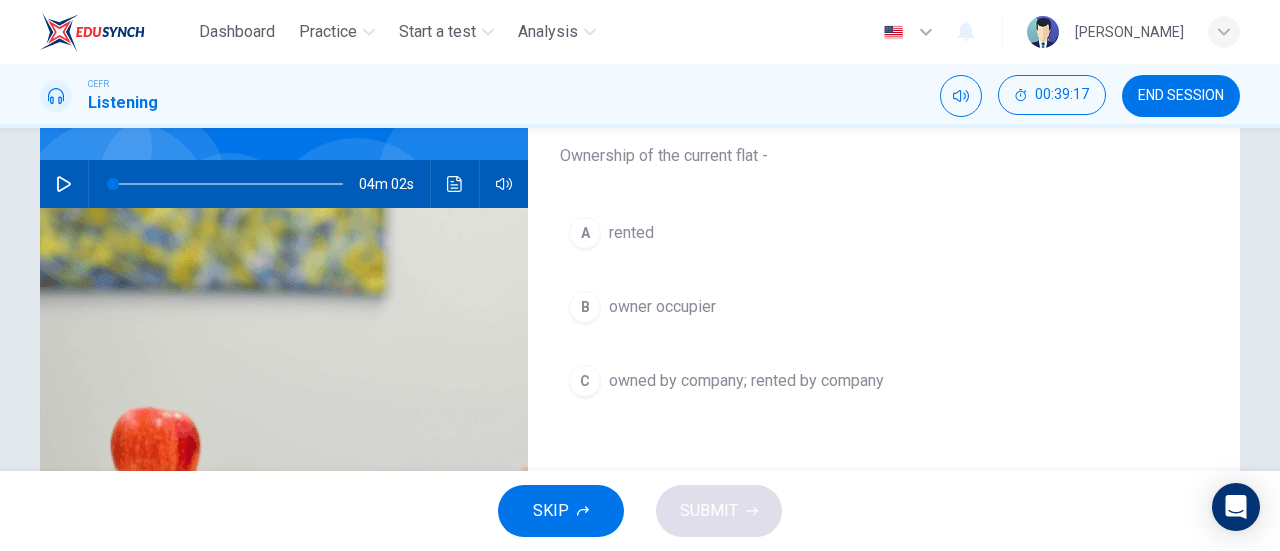 click on "B owner occupier" at bounding box center [884, 307] 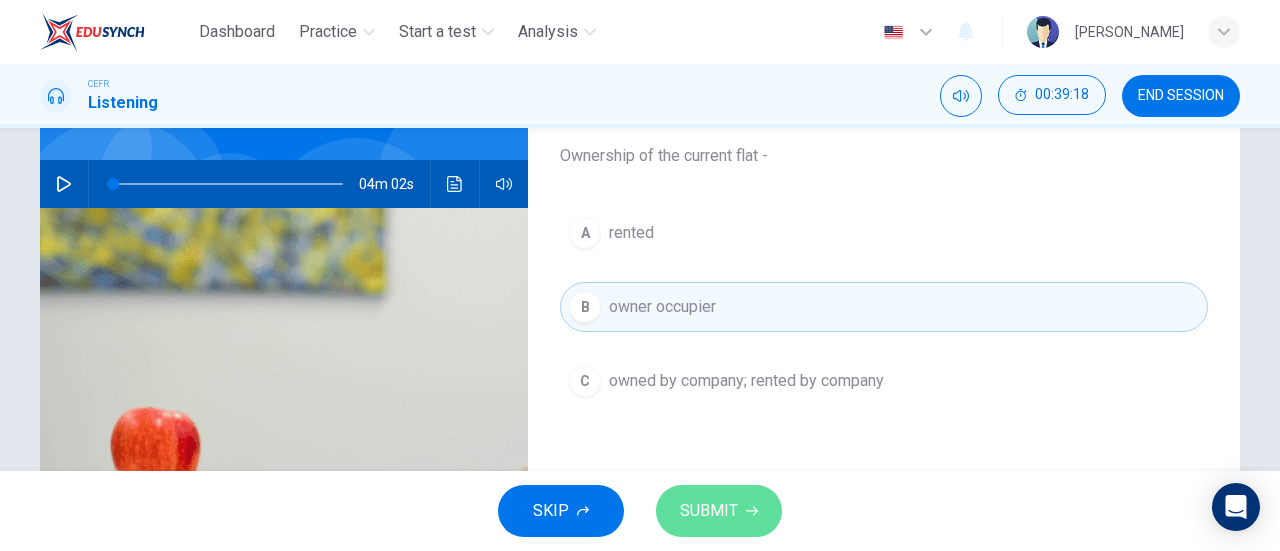 click on "SUBMIT" at bounding box center (709, 511) 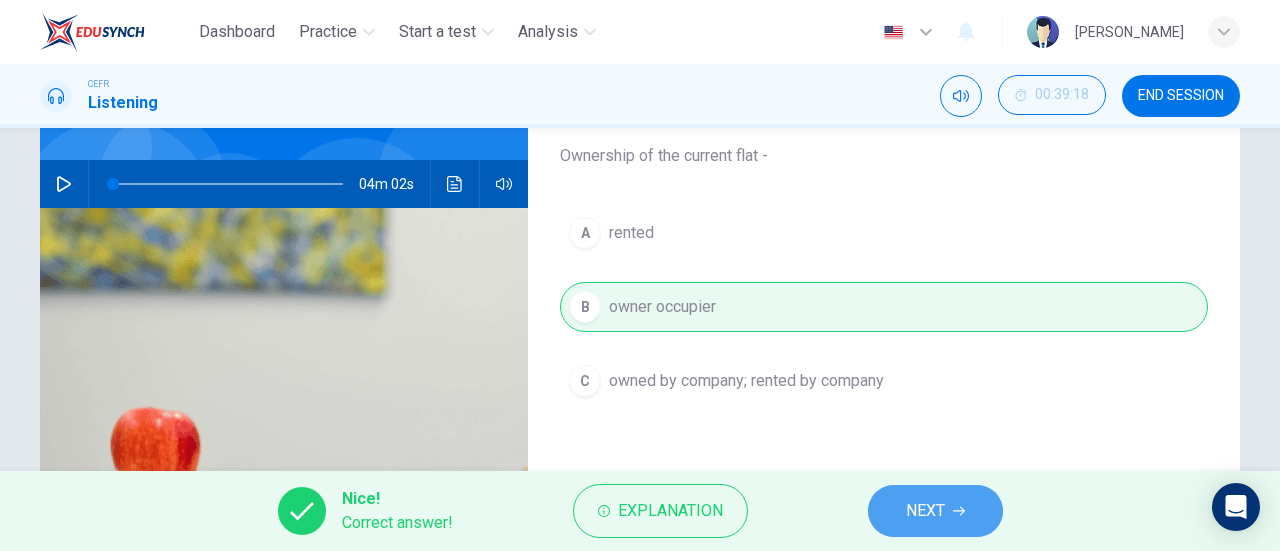 click on "NEXT" at bounding box center (925, 511) 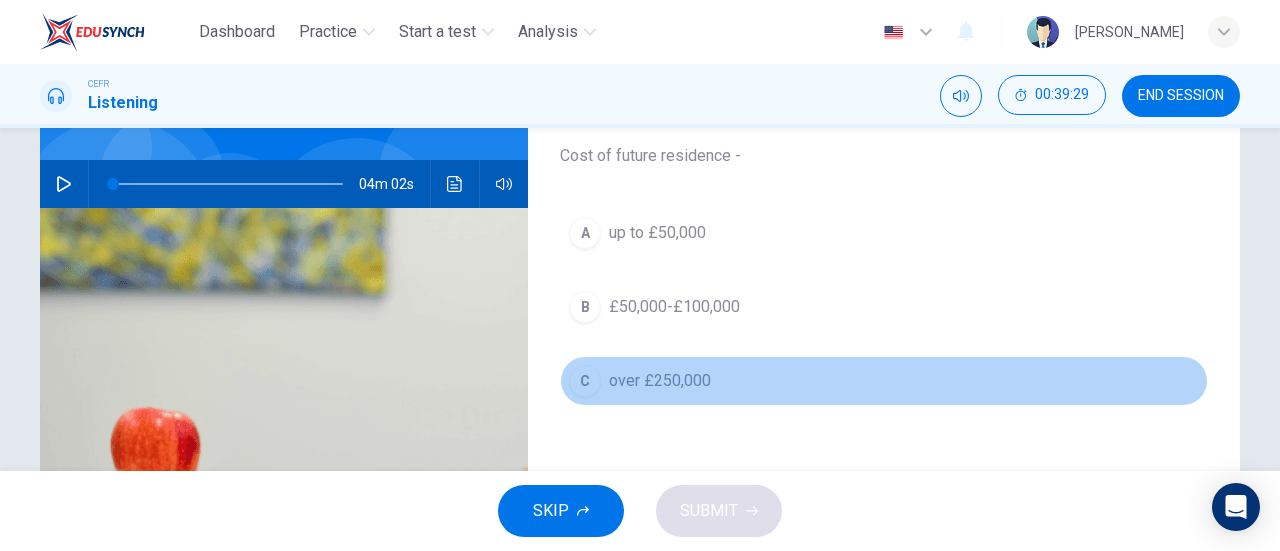 click on "over £250,000" at bounding box center (660, 381) 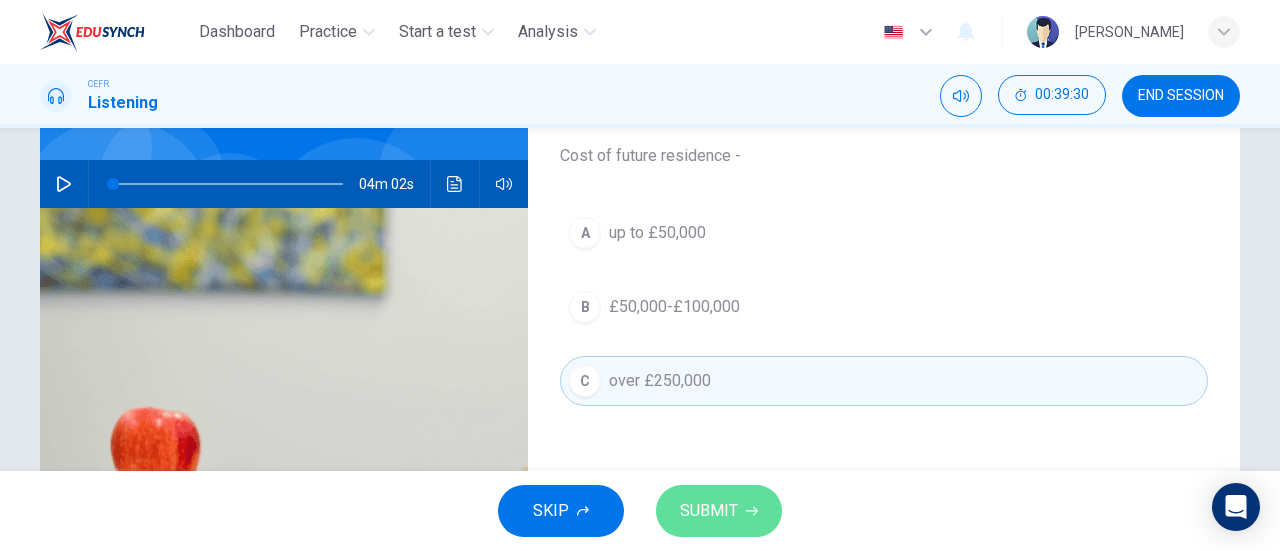 click on "SUBMIT" at bounding box center (709, 511) 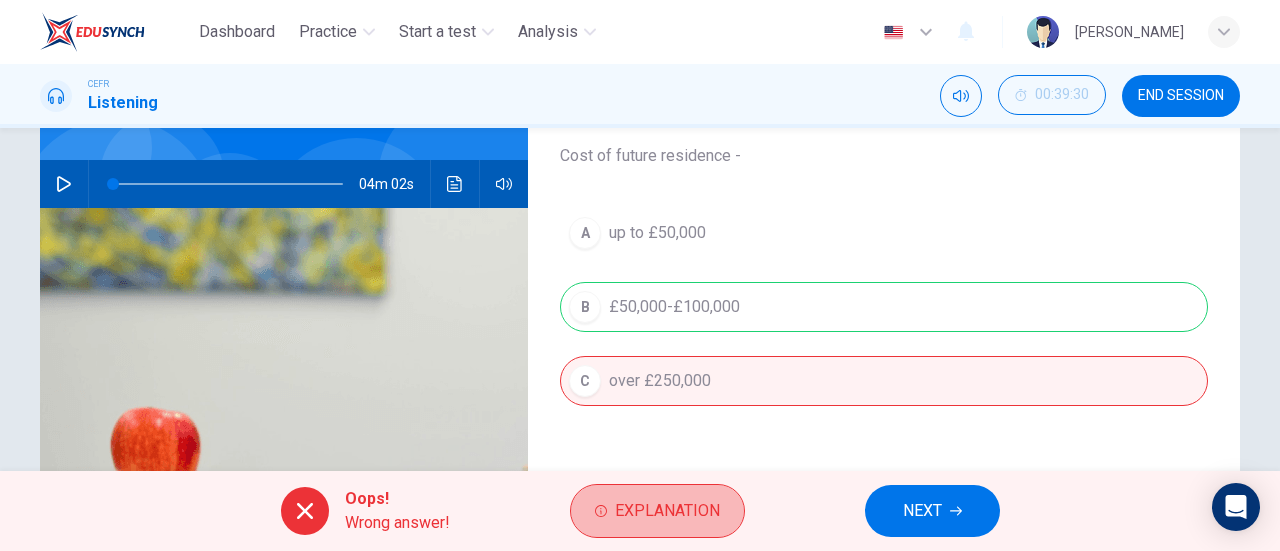click on "Explanation" at bounding box center [667, 511] 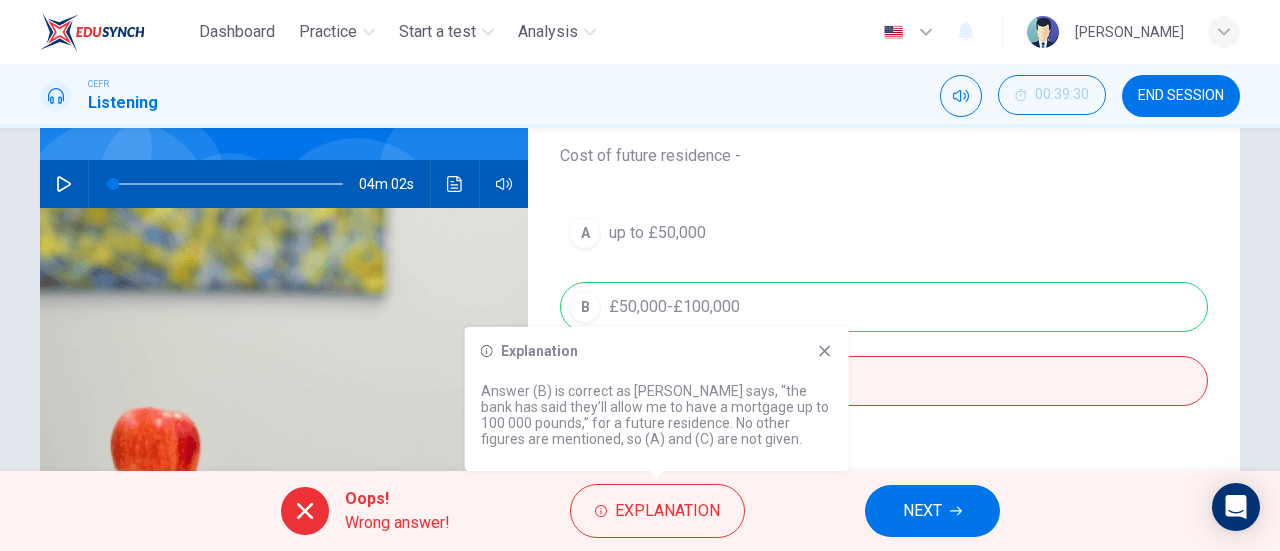 click on "Explanation" at bounding box center (667, 511) 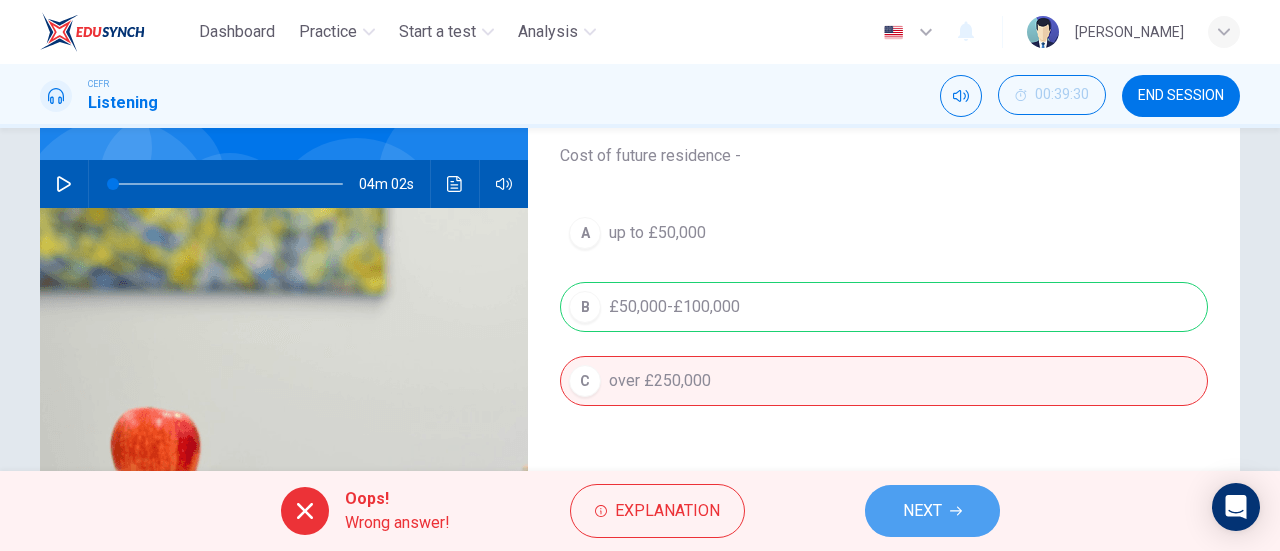 click on "NEXT" at bounding box center [932, 511] 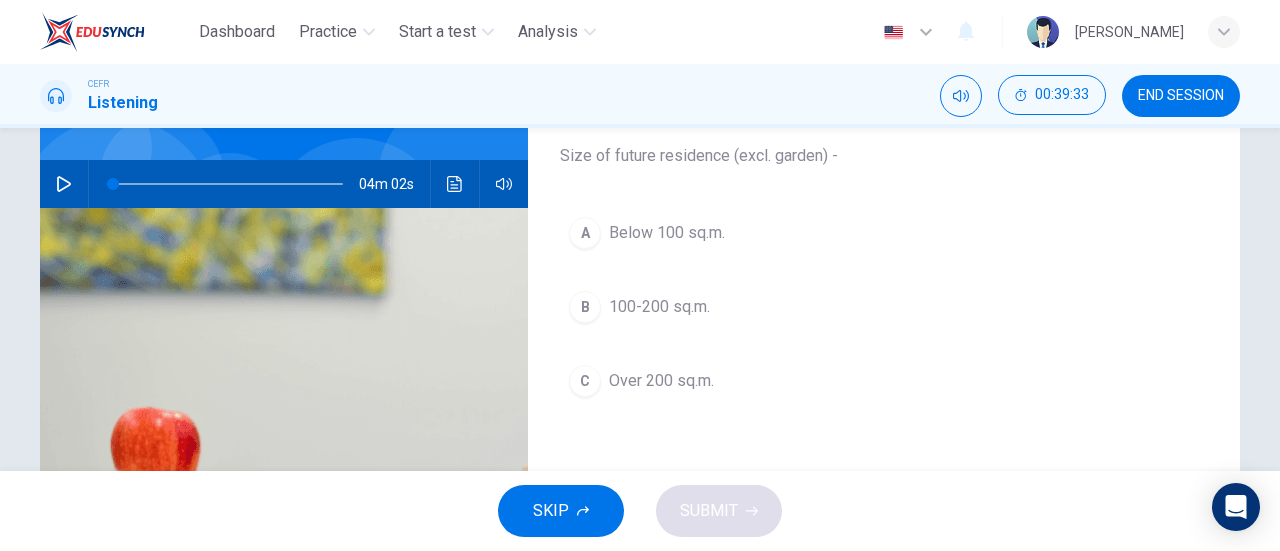 click on "100-200 sq.m." at bounding box center [659, 307] 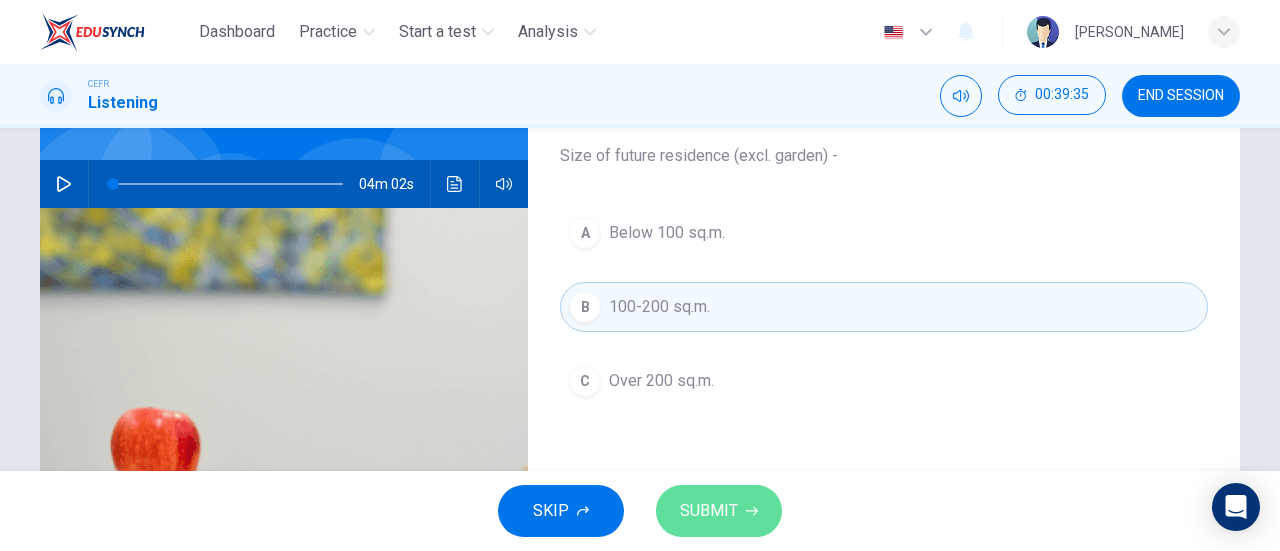 click on "SUBMIT" at bounding box center [709, 511] 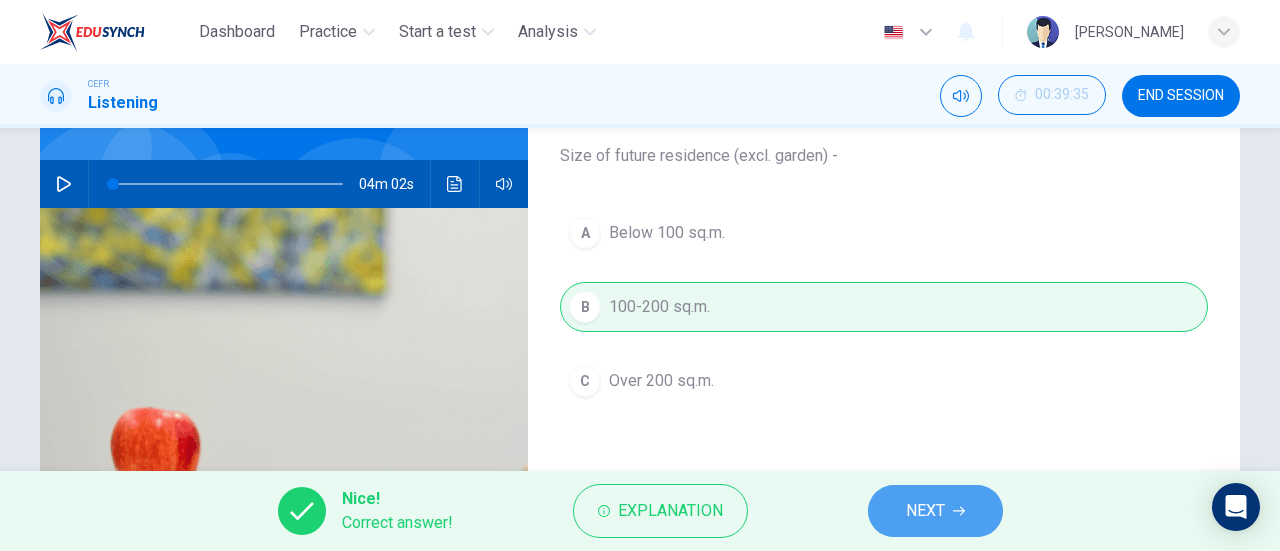 click on "NEXT" at bounding box center (935, 511) 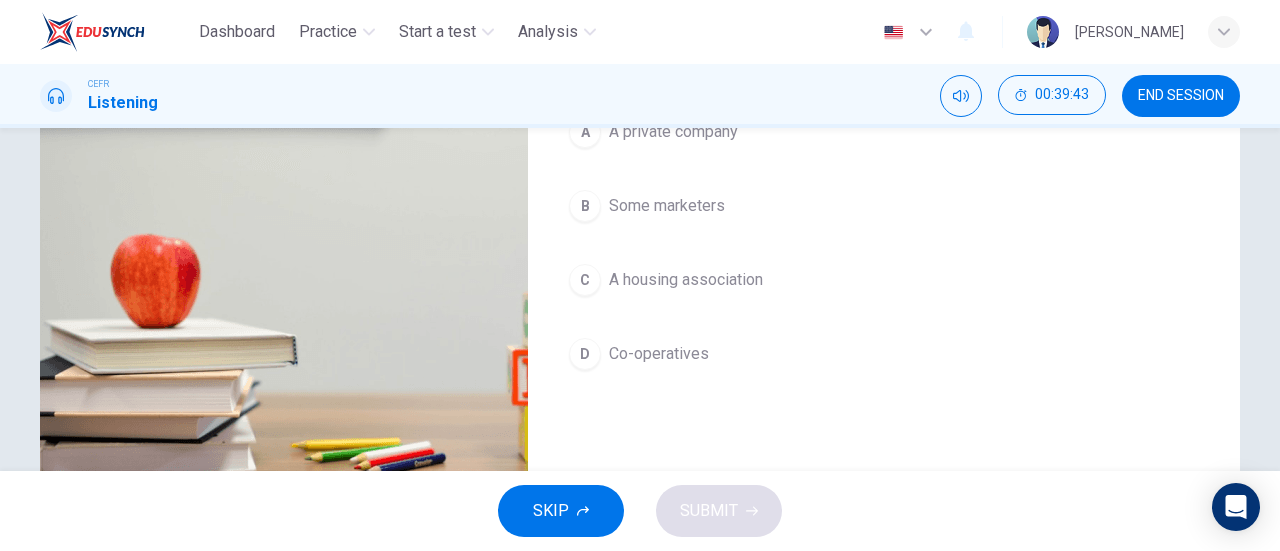 scroll, scrollTop: 280, scrollLeft: 0, axis: vertical 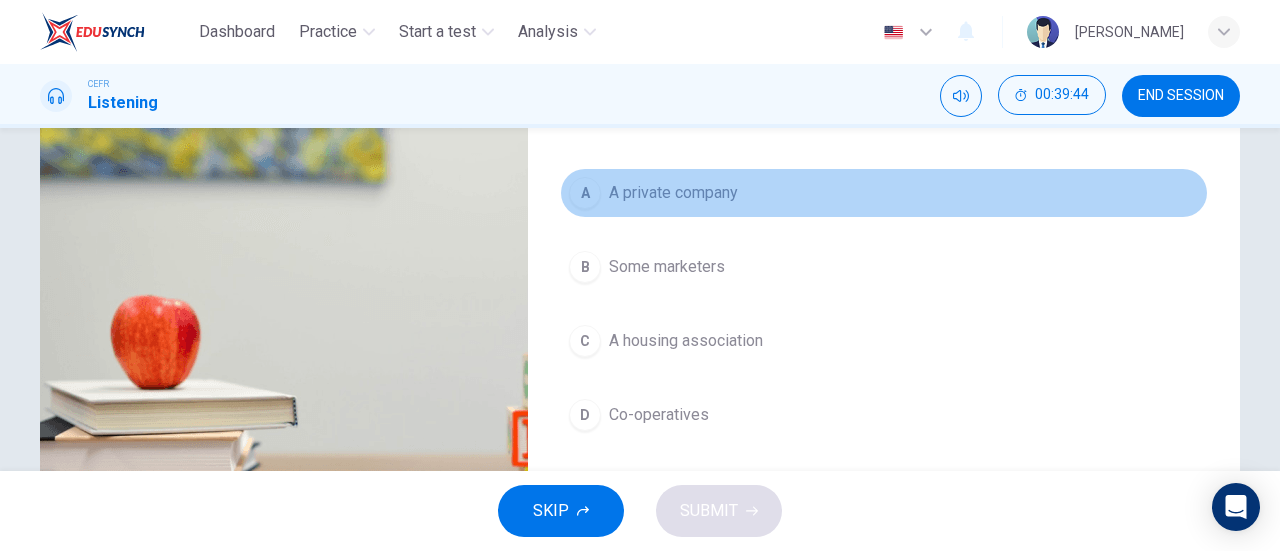 click on "A private company" at bounding box center [673, 193] 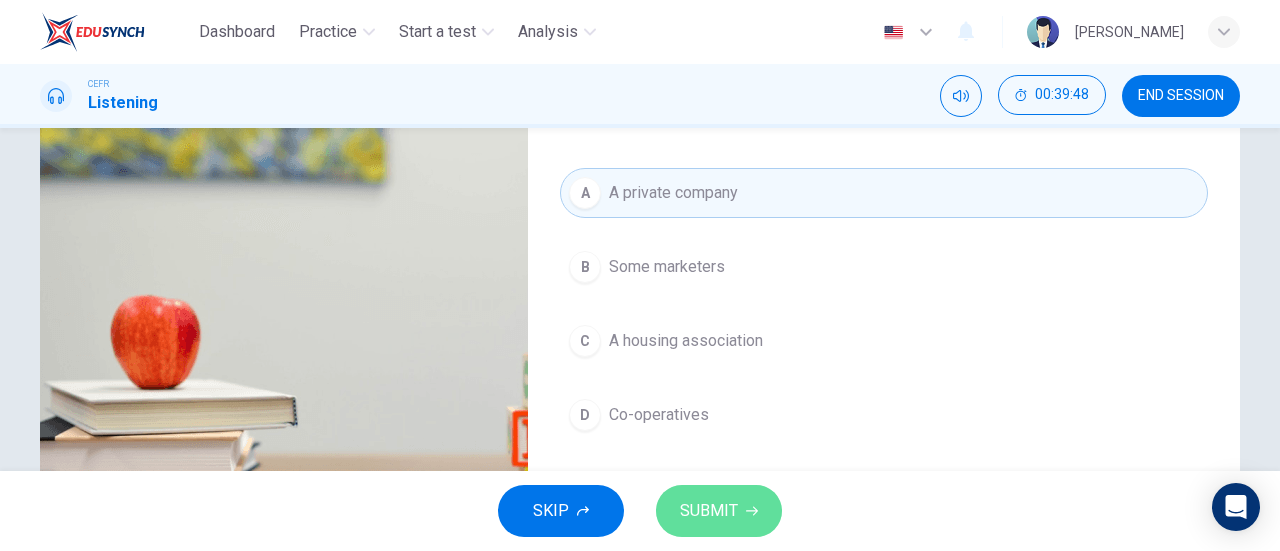 click on "SUBMIT" at bounding box center [719, 511] 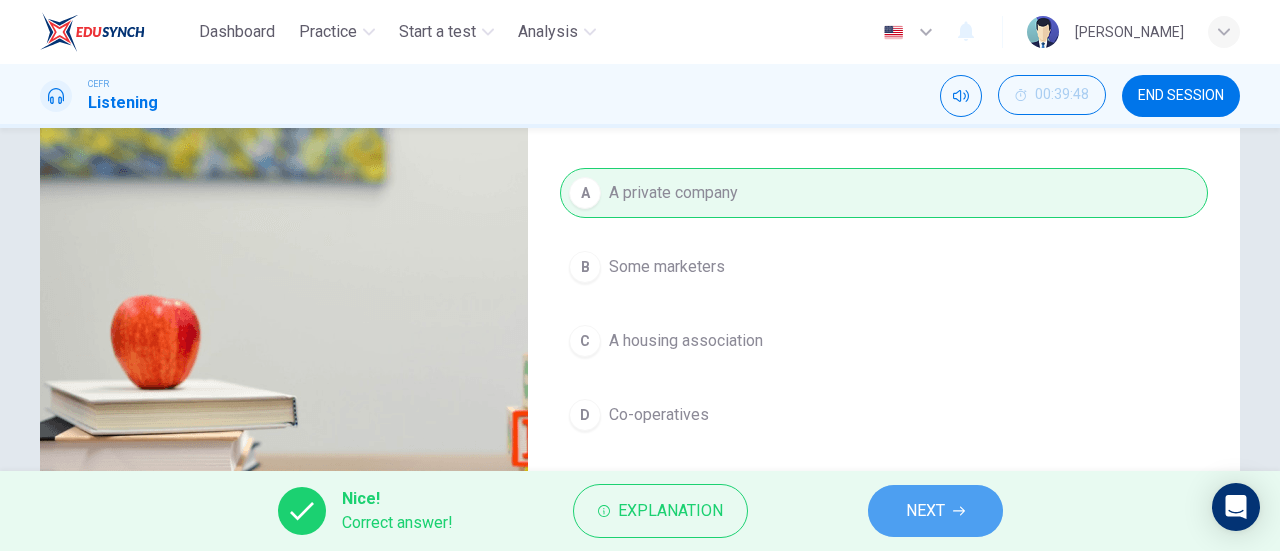 click on "NEXT" at bounding box center [935, 511] 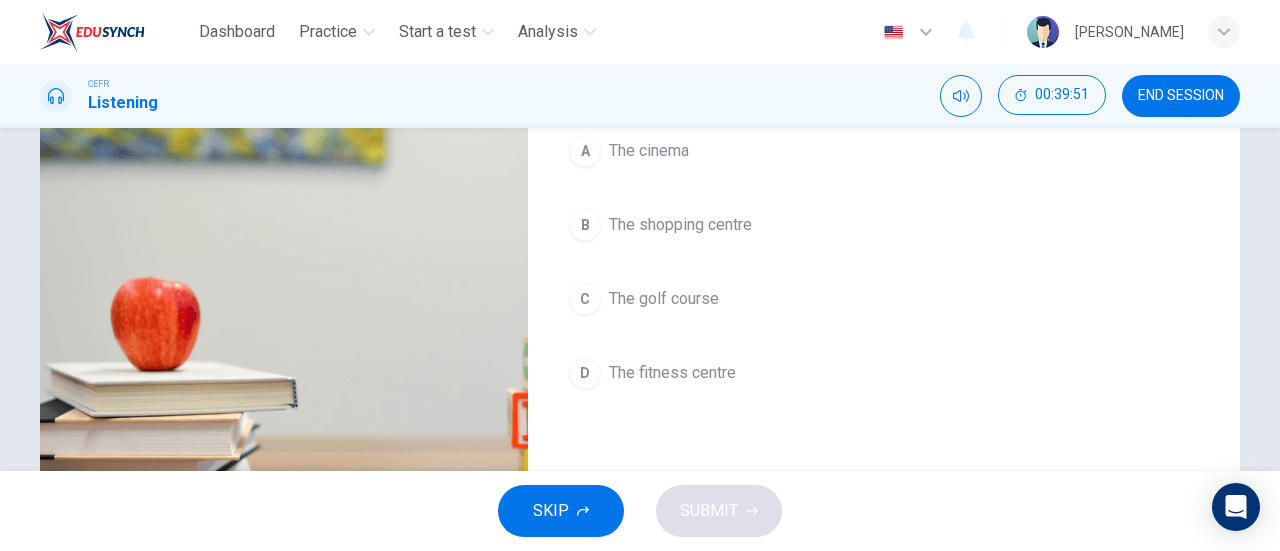 scroll, scrollTop: 302, scrollLeft: 0, axis: vertical 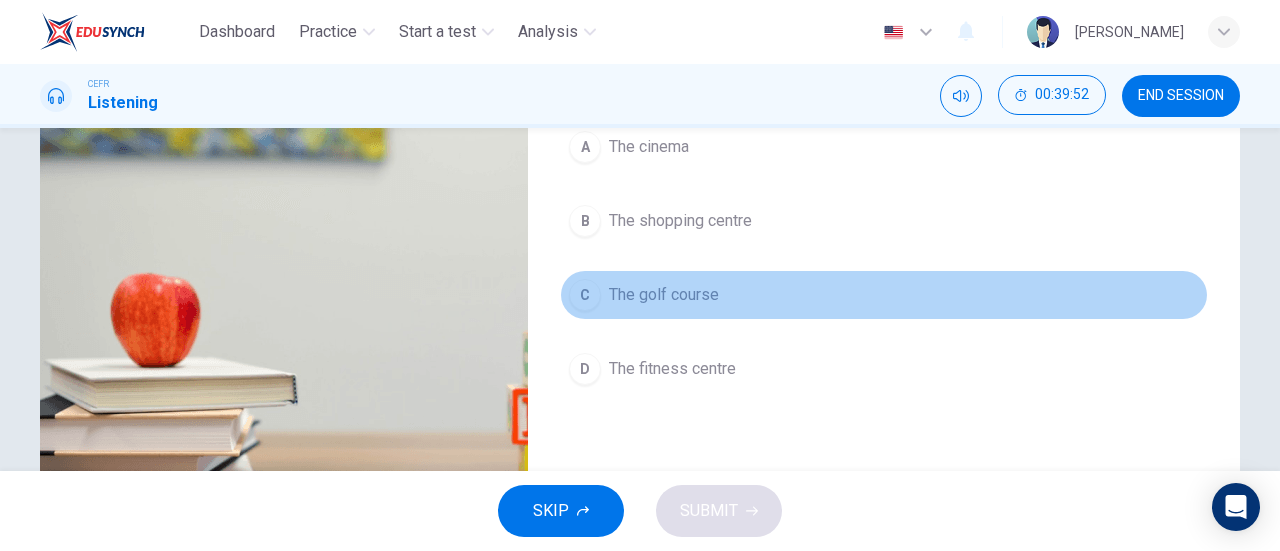 click on "The golf course" at bounding box center [664, 295] 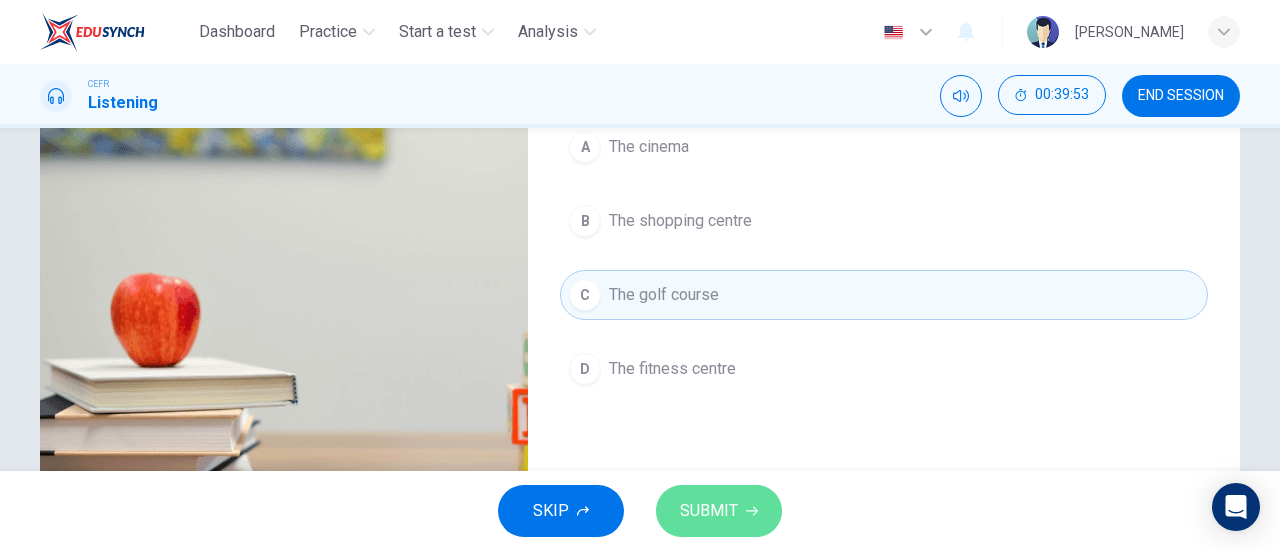 click on "SUBMIT" at bounding box center [709, 511] 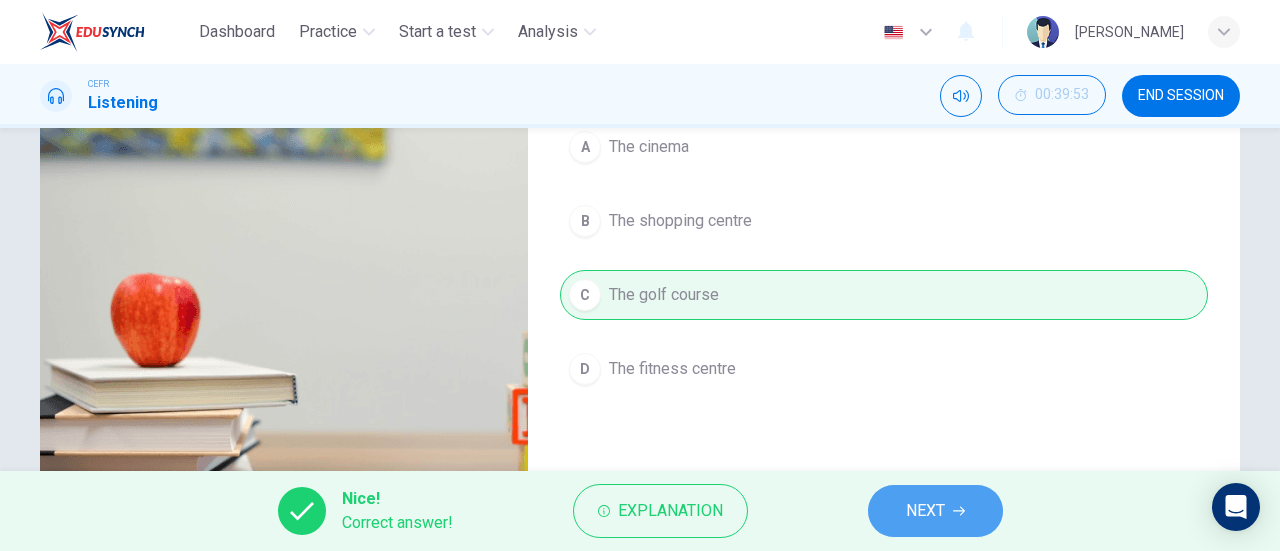 click on "NEXT" at bounding box center [935, 511] 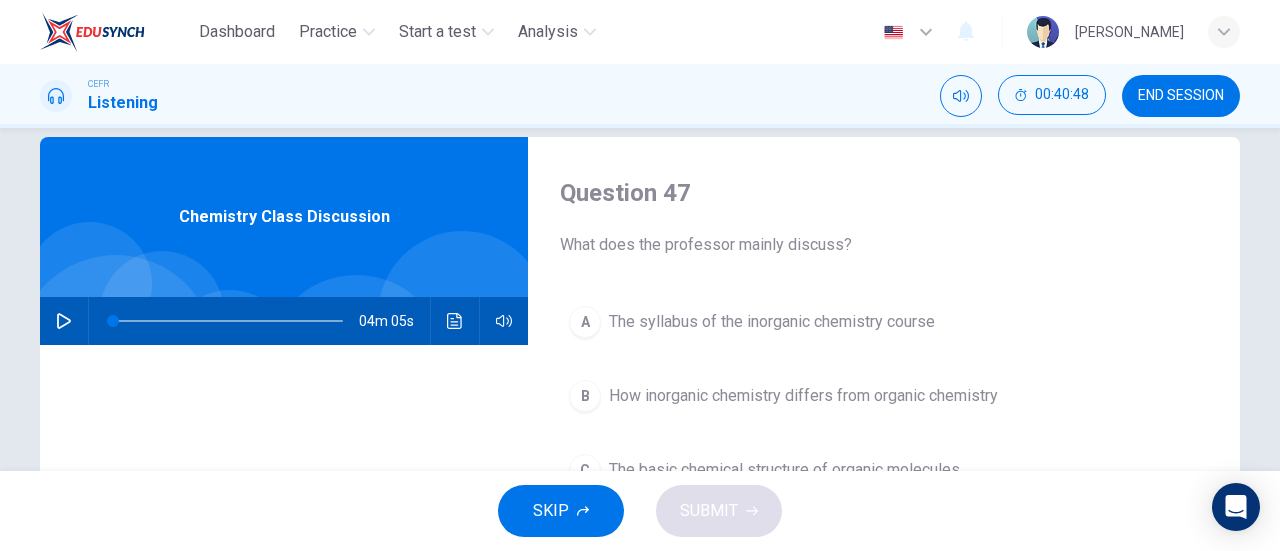 scroll, scrollTop: 104, scrollLeft: 0, axis: vertical 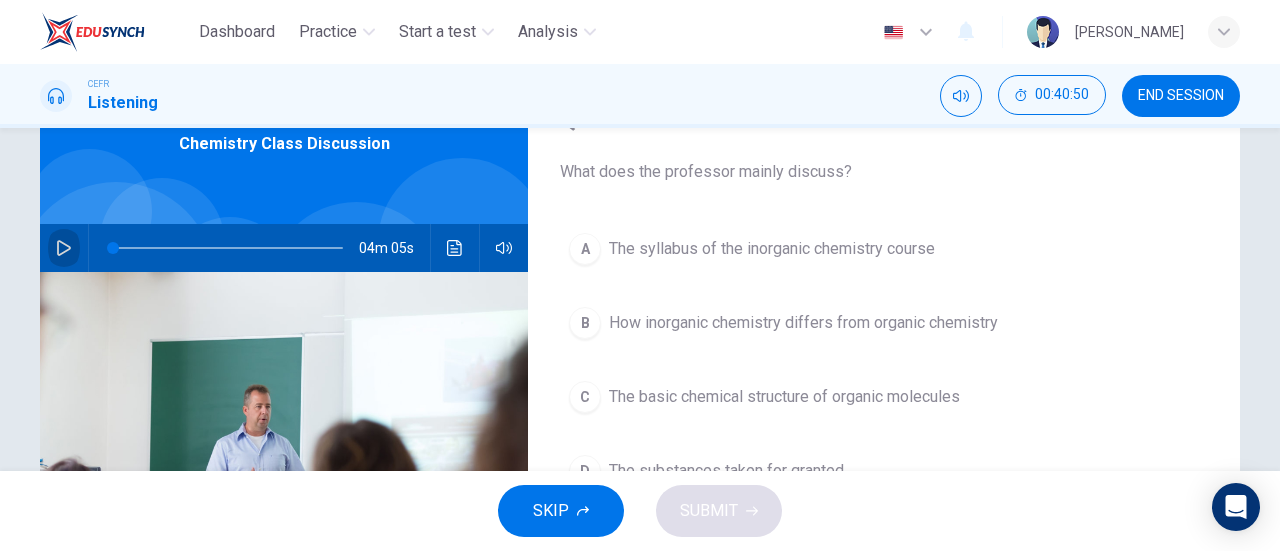click 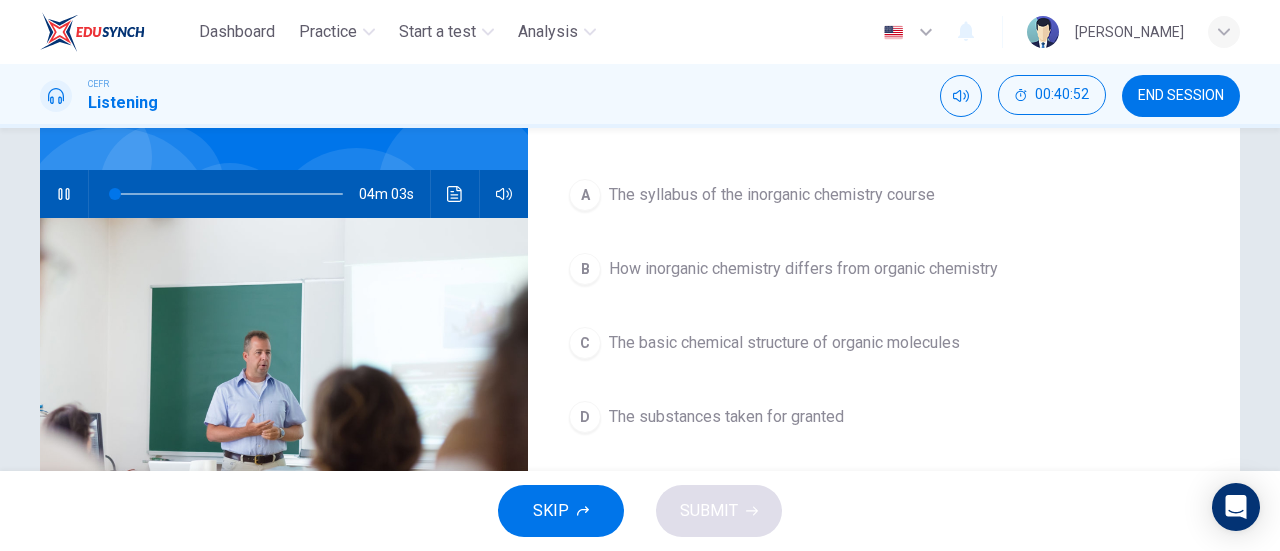 scroll, scrollTop: 159, scrollLeft: 0, axis: vertical 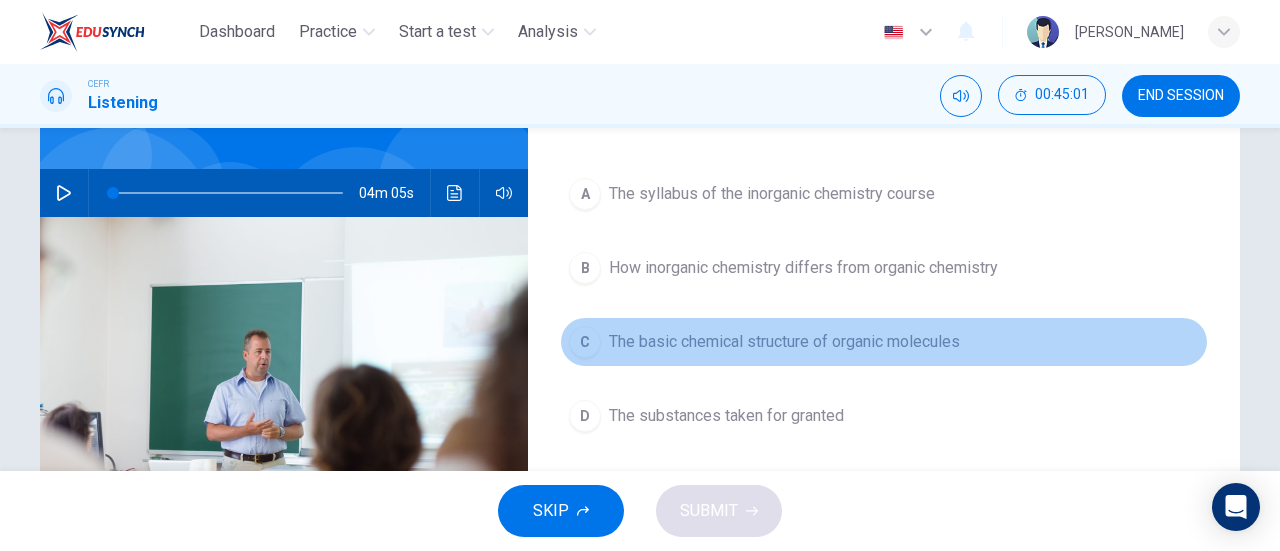 click on "The basic chemical structure of organic molecules" at bounding box center (784, 342) 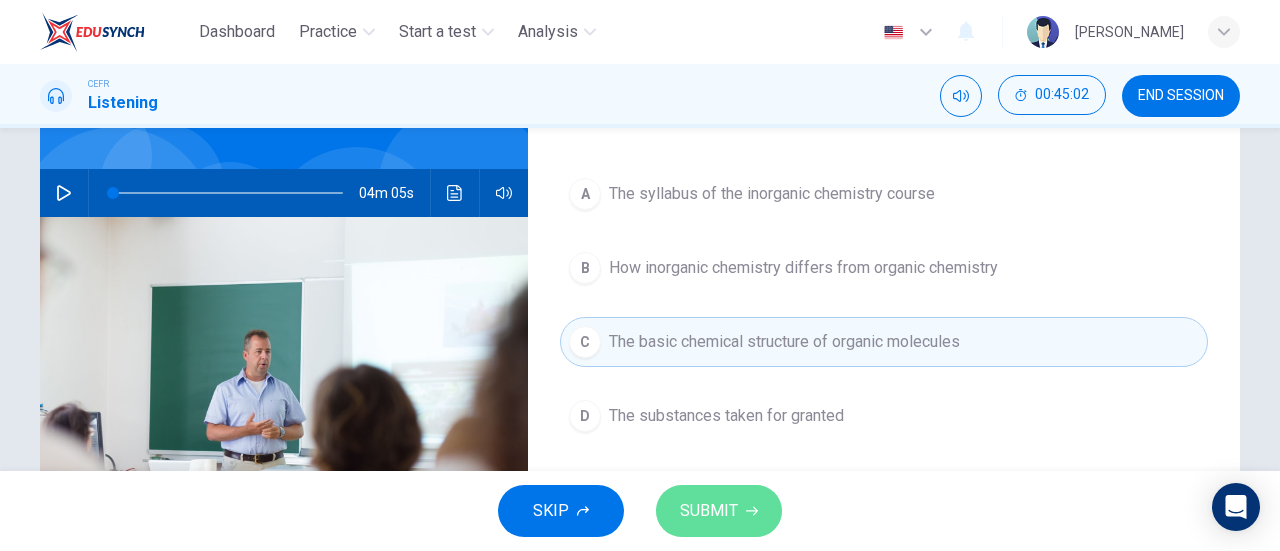 click on "SUBMIT" at bounding box center (719, 511) 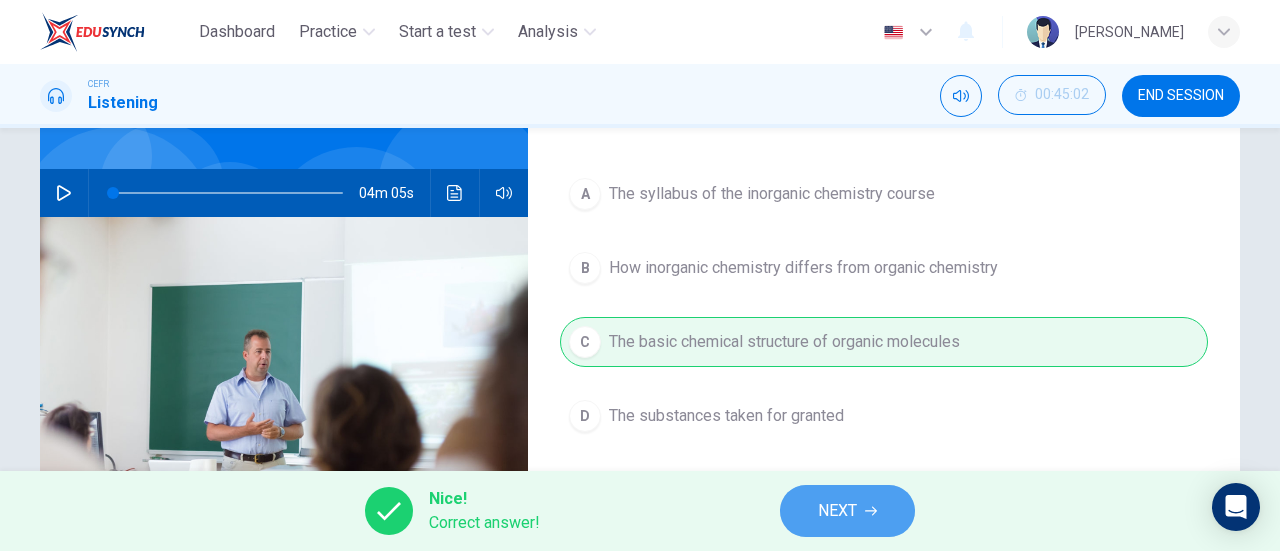 click on "NEXT" at bounding box center [847, 511] 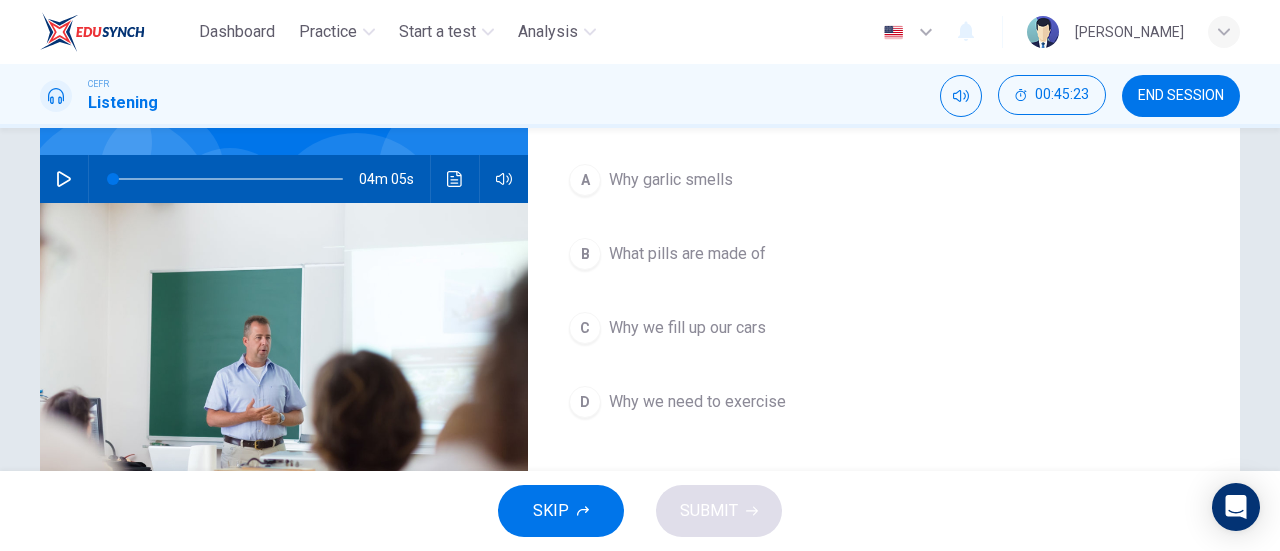scroll, scrollTop: 175, scrollLeft: 0, axis: vertical 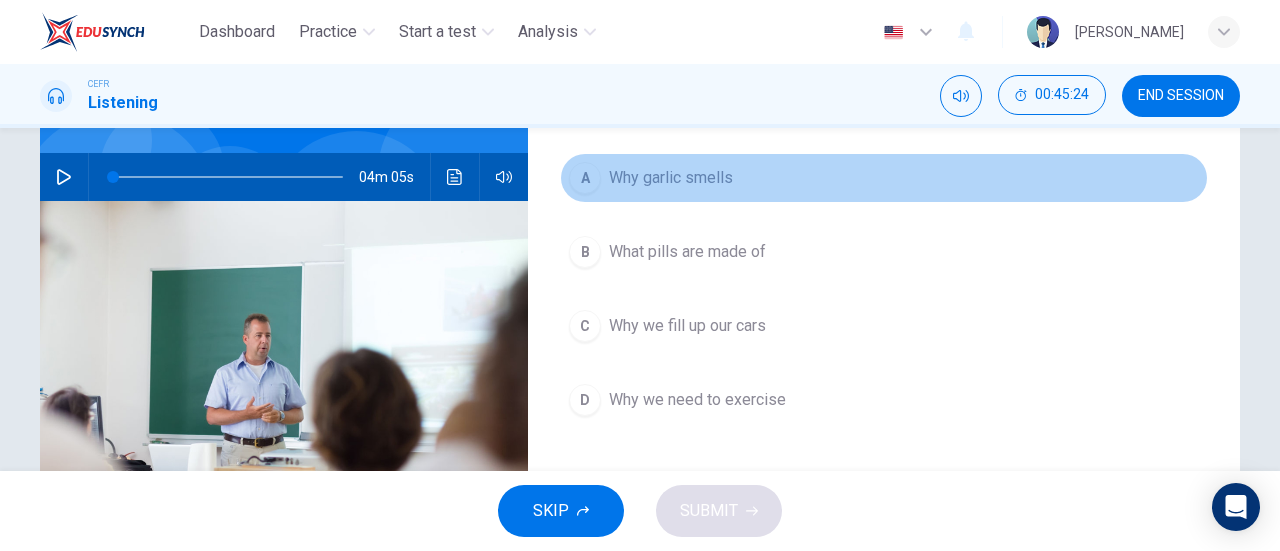 click on "Why garlic smells" at bounding box center (671, 178) 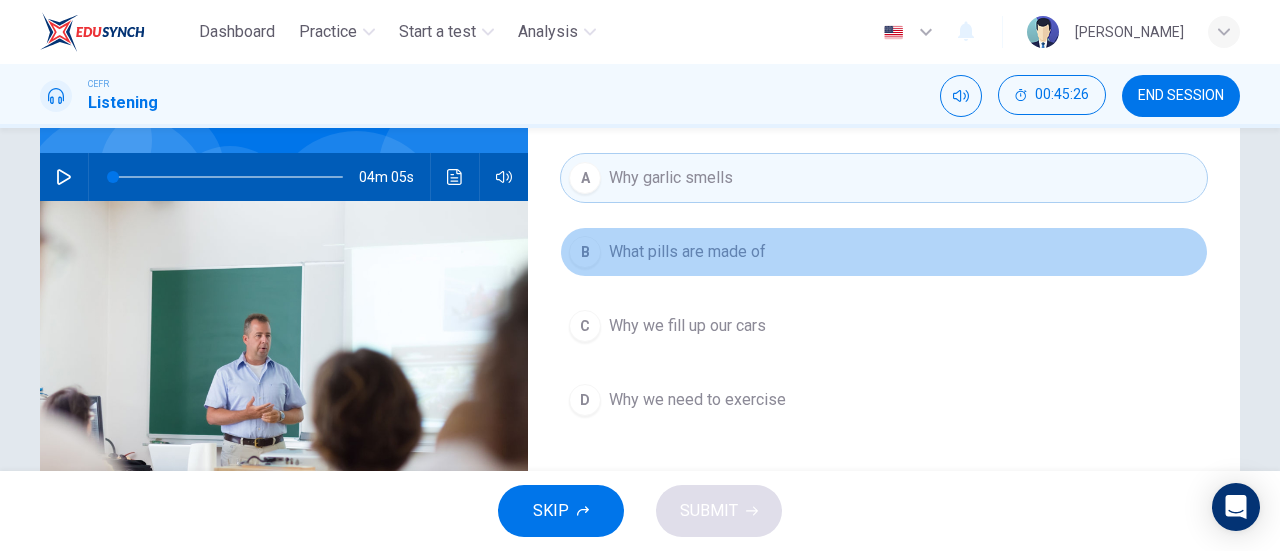 click on "What pills are made of" at bounding box center (687, 252) 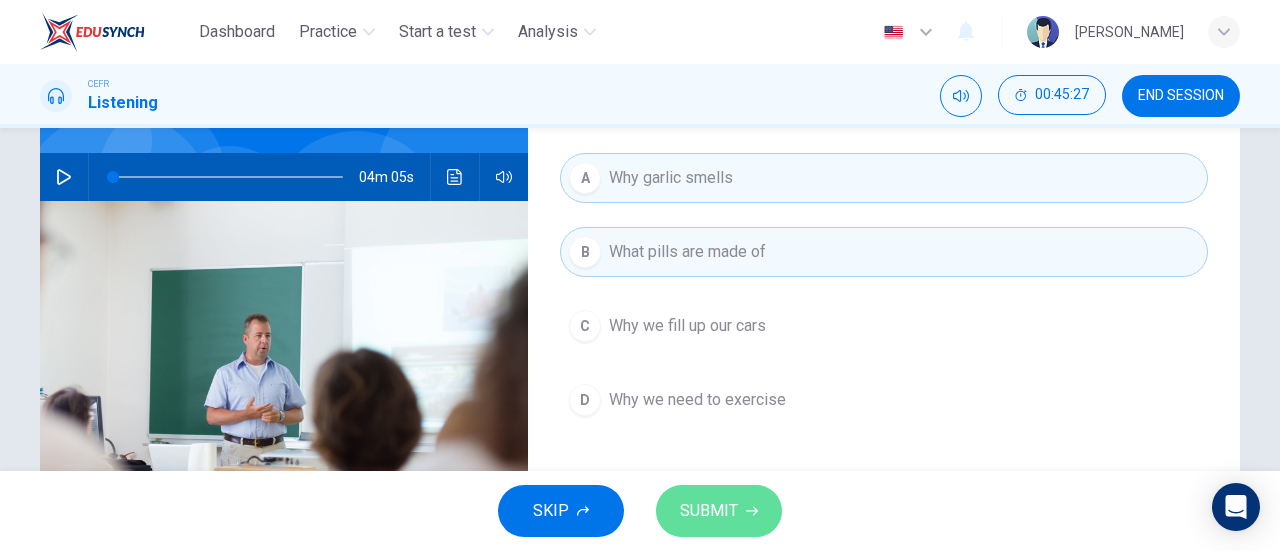 click on "SUBMIT" at bounding box center [719, 511] 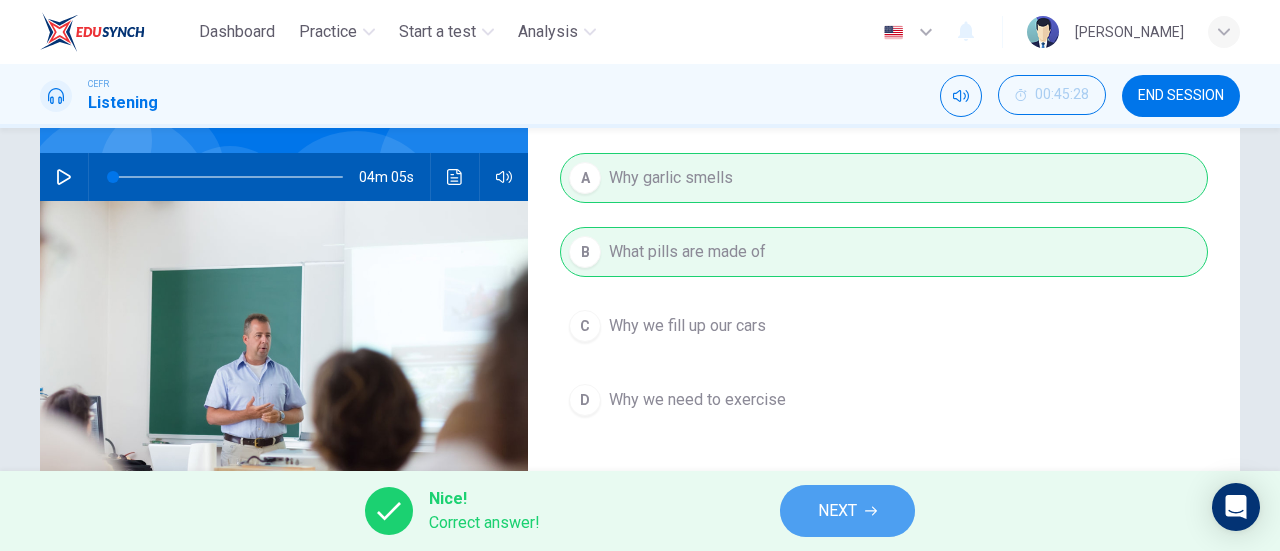 click on "NEXT" at bounding box center [837, 511] 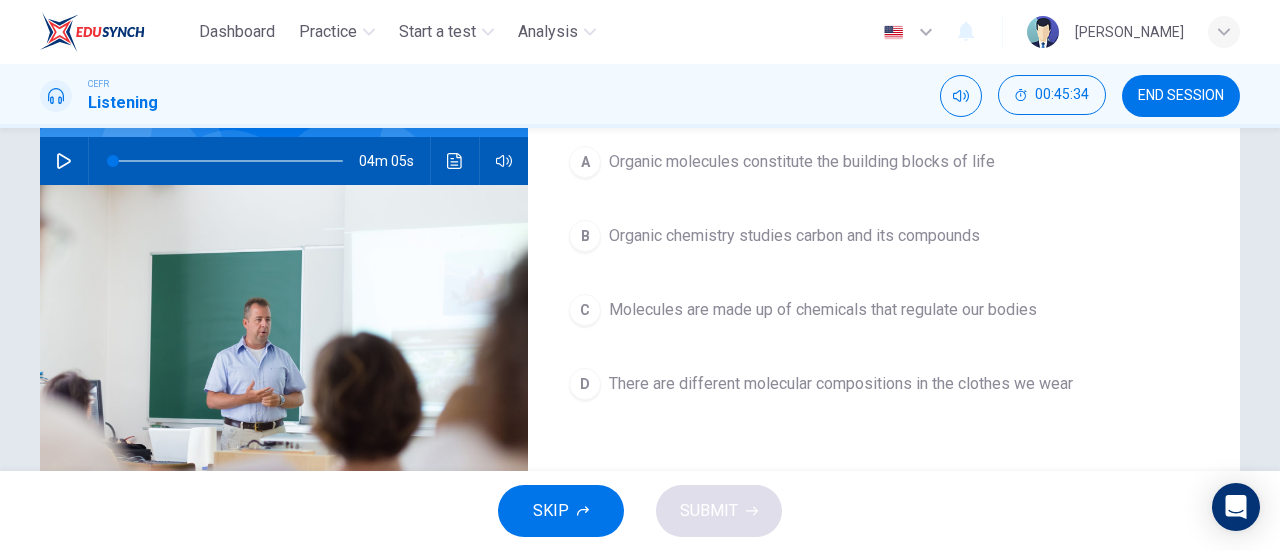 scroll, scrollTop: 177, scrollLeft: 0, axis: vertical 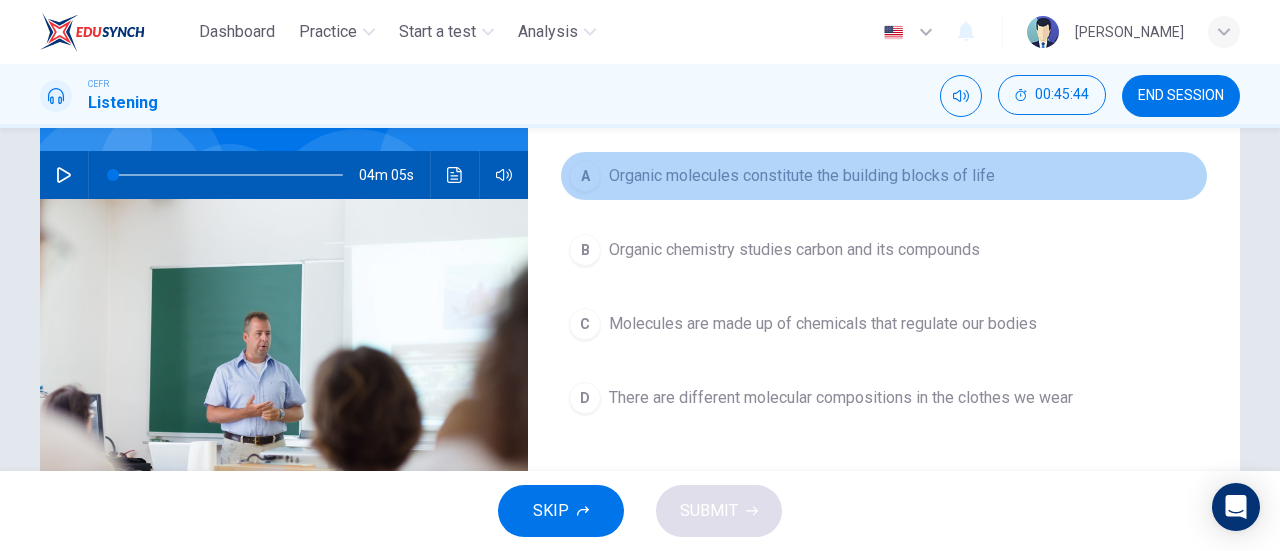 click on "Organic molecules constitute the building blocks of life" at bounding box center (802, 176) 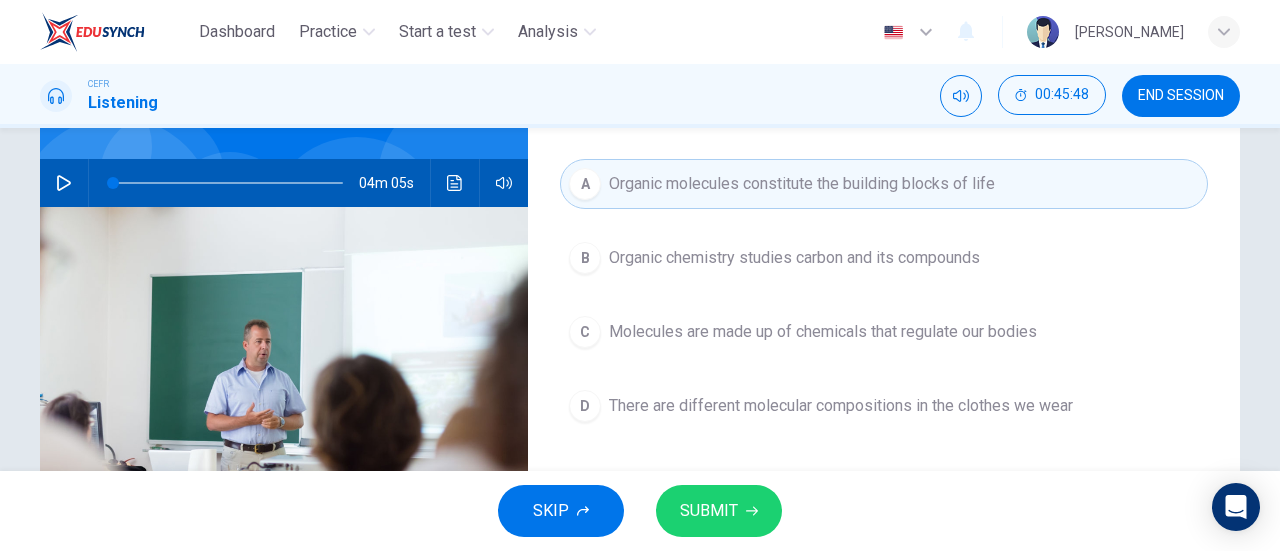 scroll, scrollTop: 177, scrollLeft: 0, axis: vertical 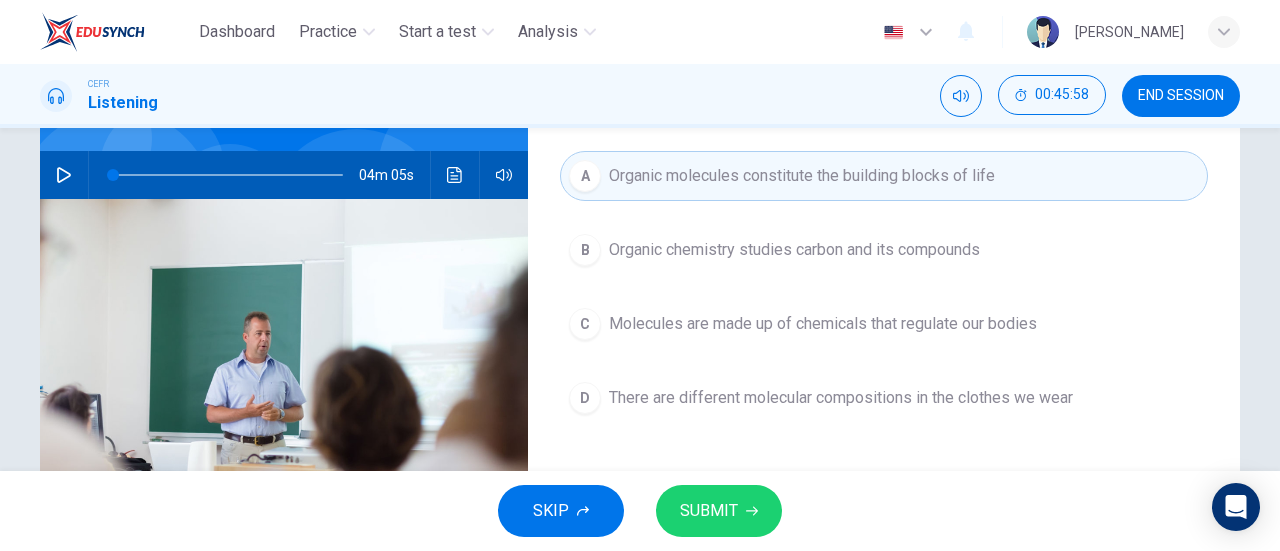 click on "SUBMIT" at bounding box center (719, 511) 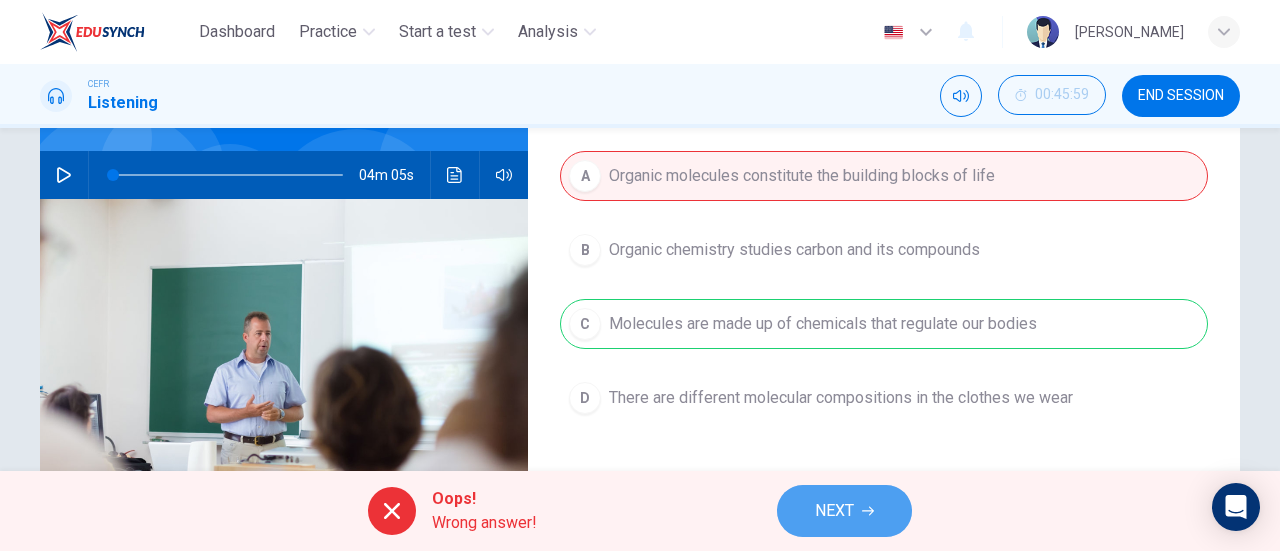 click on "NEXT" at bounding box center (834, 511) 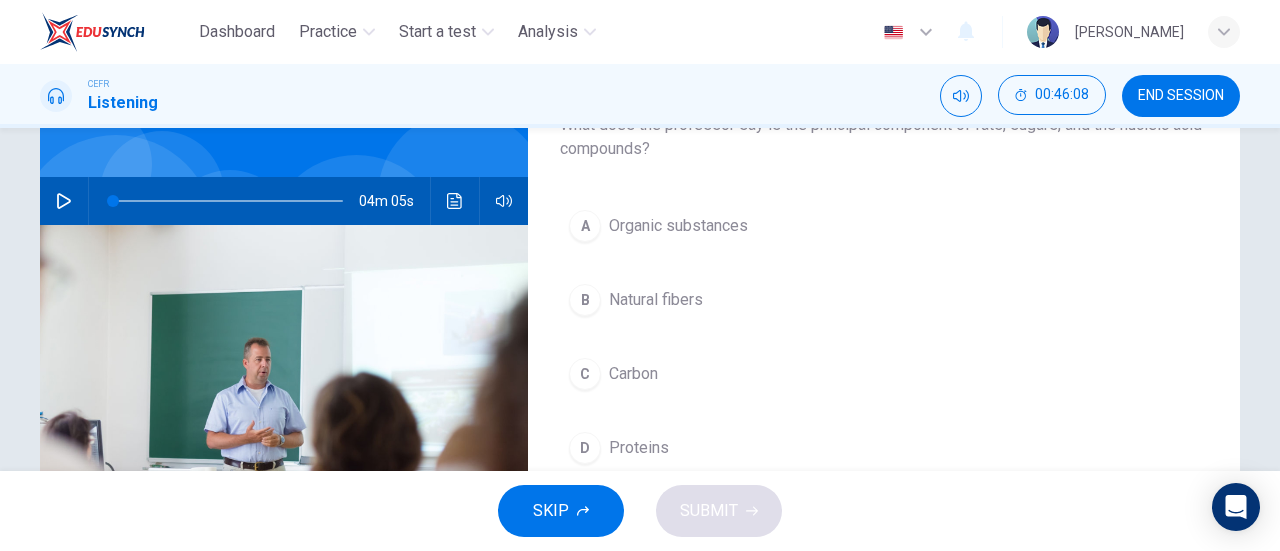 scroll, scrollTop: 143, scrollLeft: 0, axis: vertical 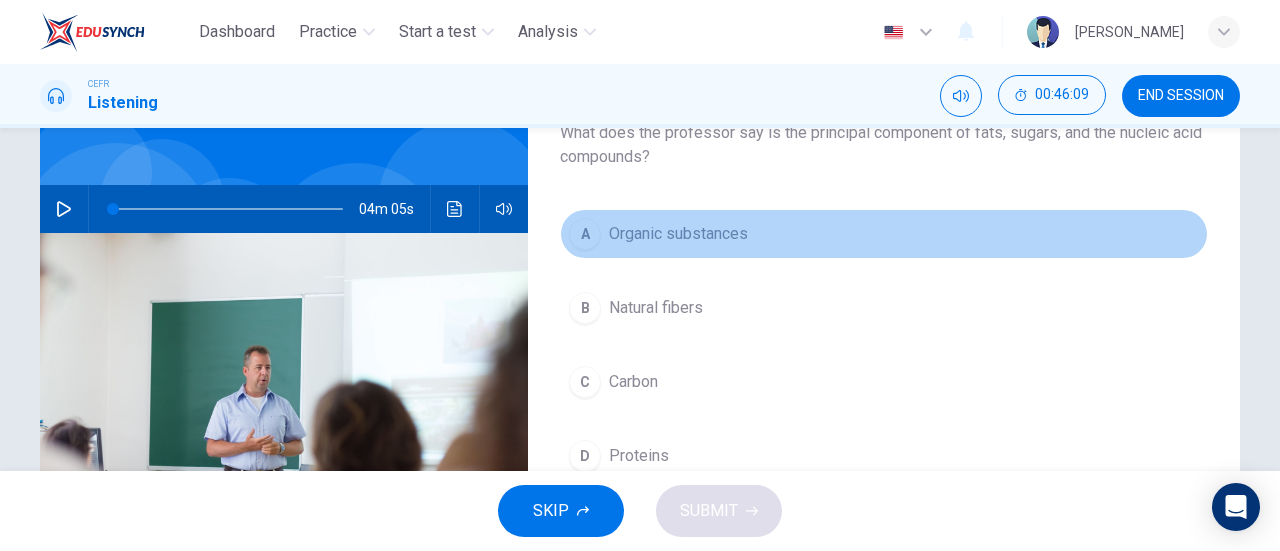 click on "A Organic substances" at bounding box center (884, 234) 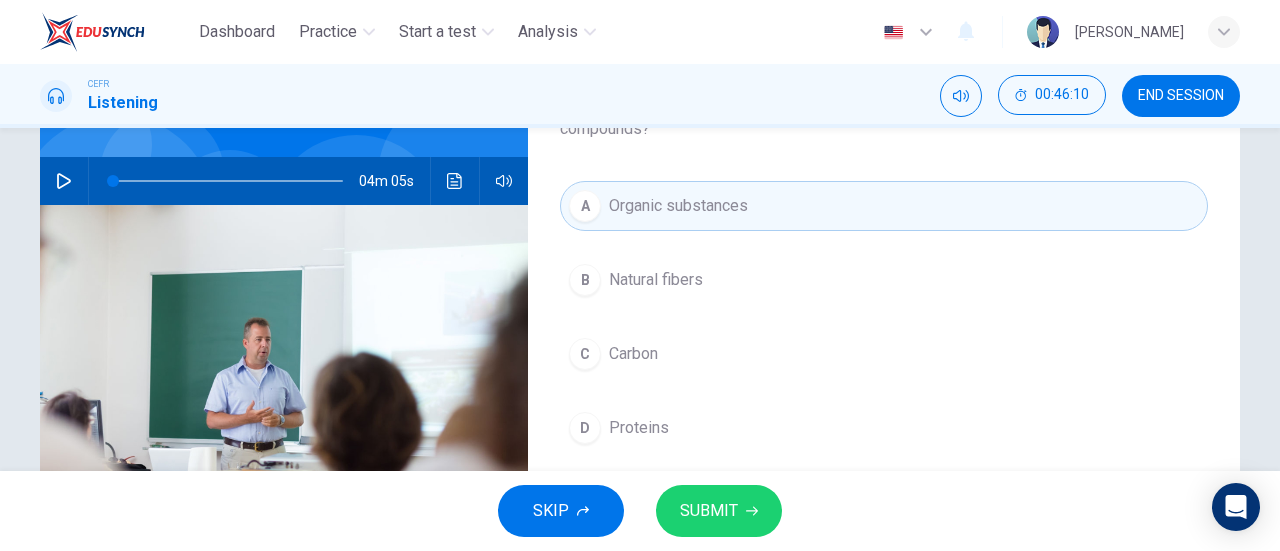 scroll, scrollTop: 191, scrollLeft: 0, axis: vertical 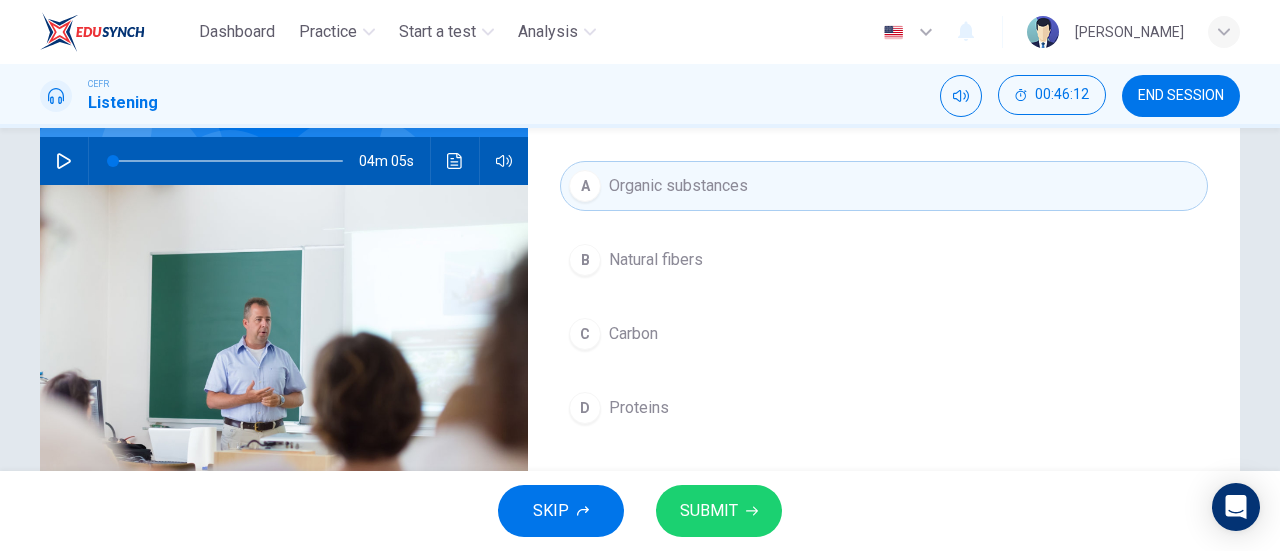 click on "Carbon" at bounding box center [633, 334] 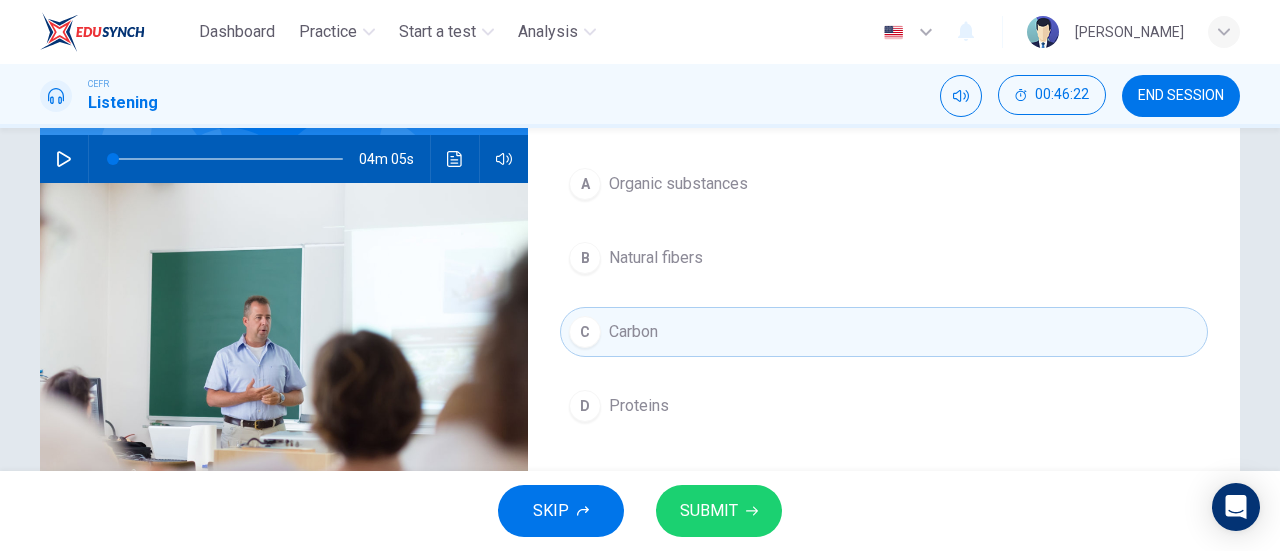 scroll, scrollTop: 192, scrollLeft: 0, axis: vertical 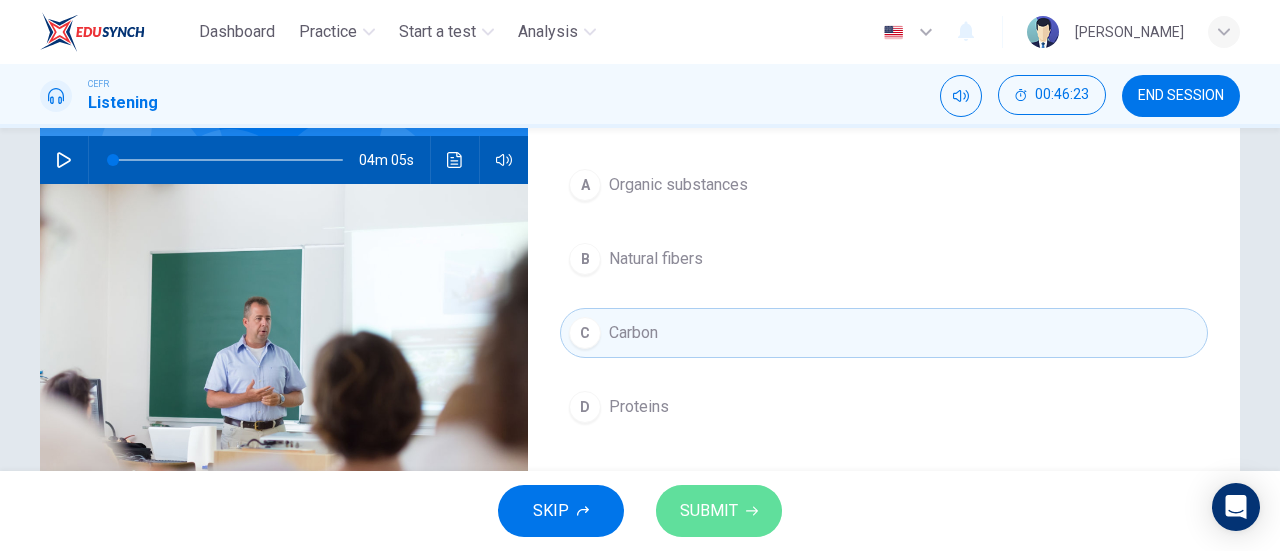 click on "SUBMIT" at bounding box center (709, 511) 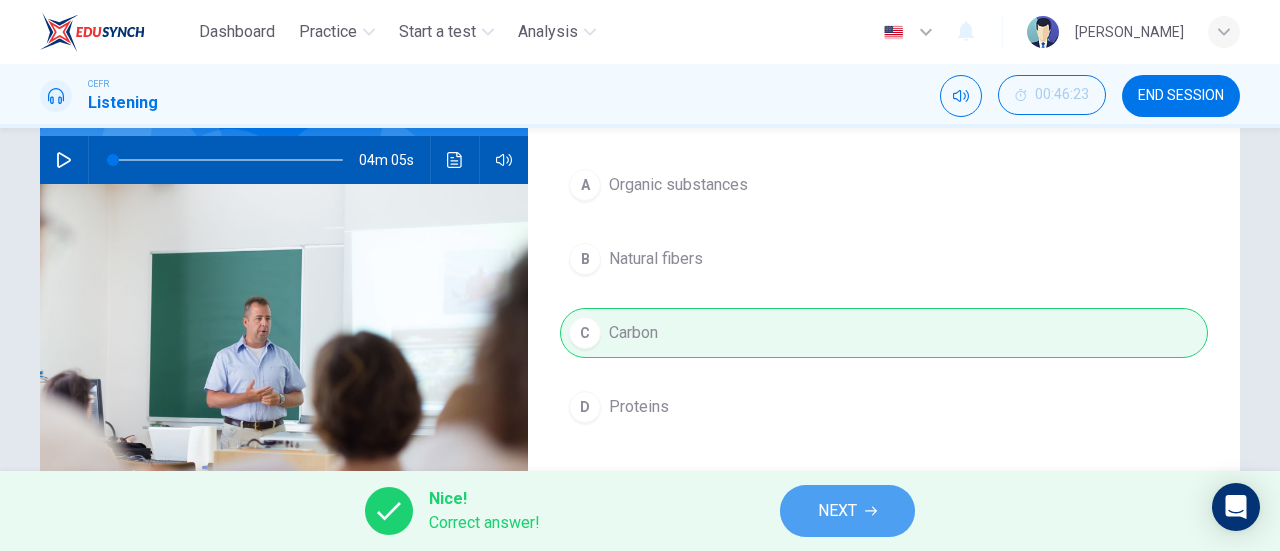 click on "NEXT" at bounding box center (837, 511) 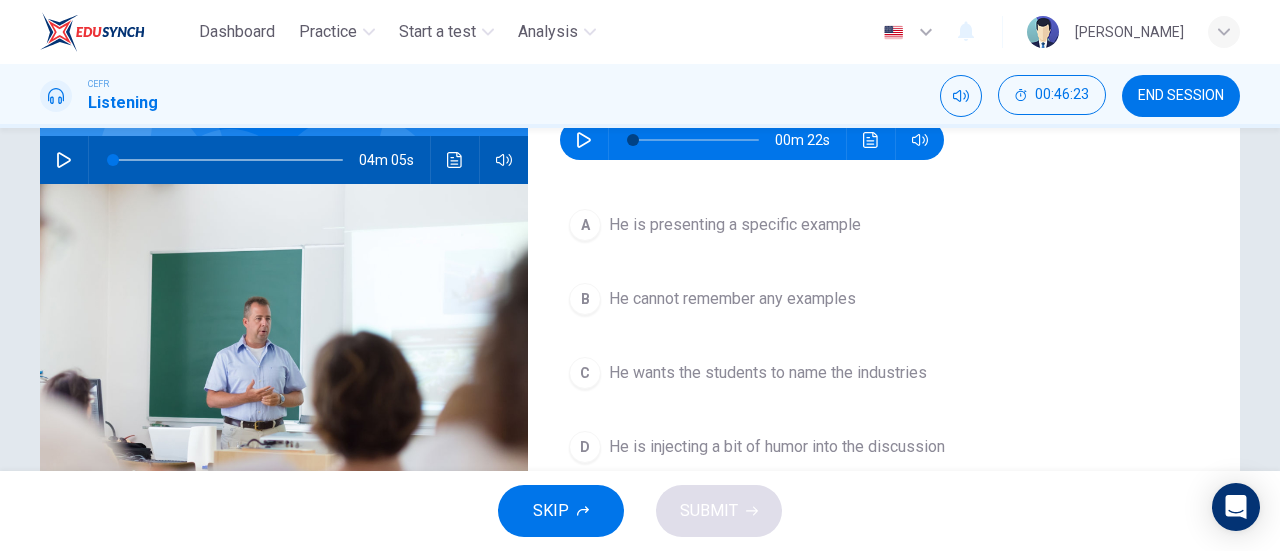 scroll, scrollTop: 117, scrollLeft: 0, axis: vertical 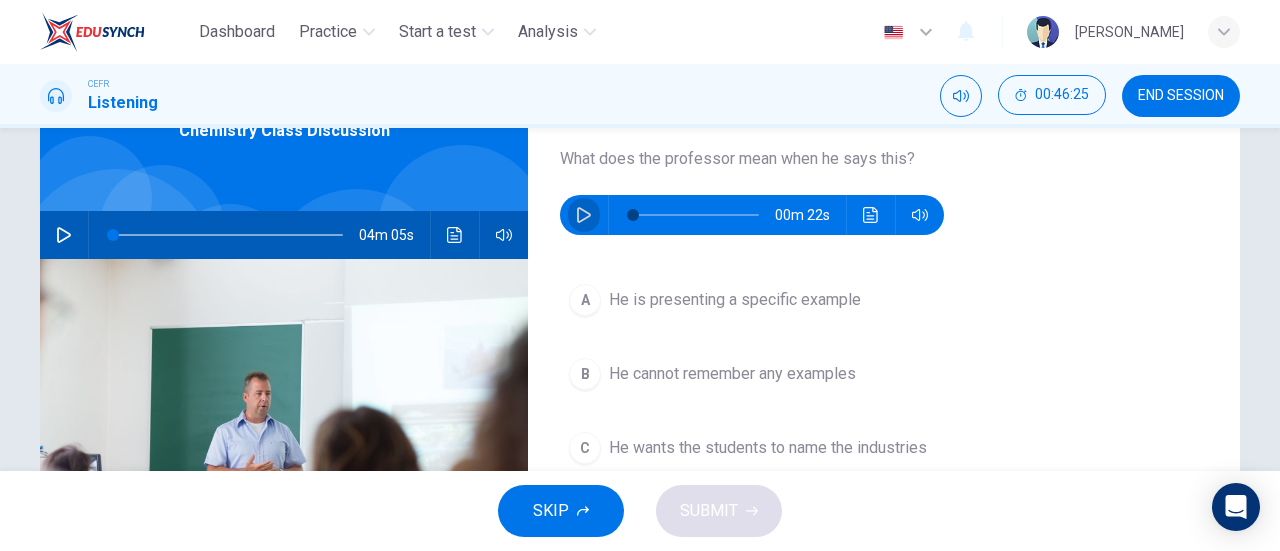 click at bounding box center (584, 215) 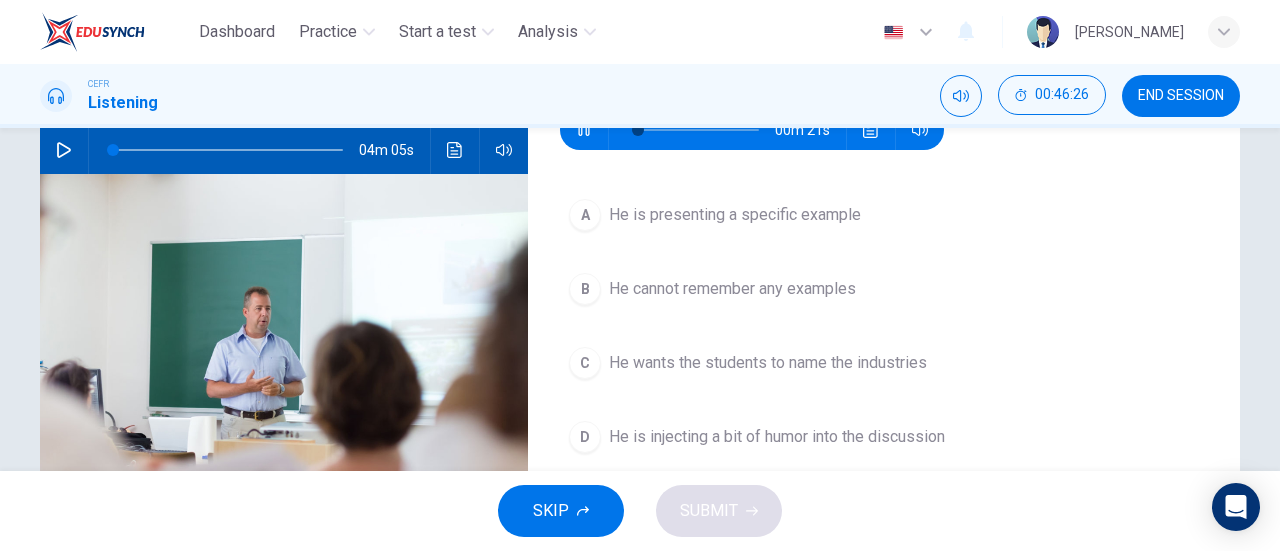 scroll, scrollTop: 203, scrollLeft: 0, axis: vertical 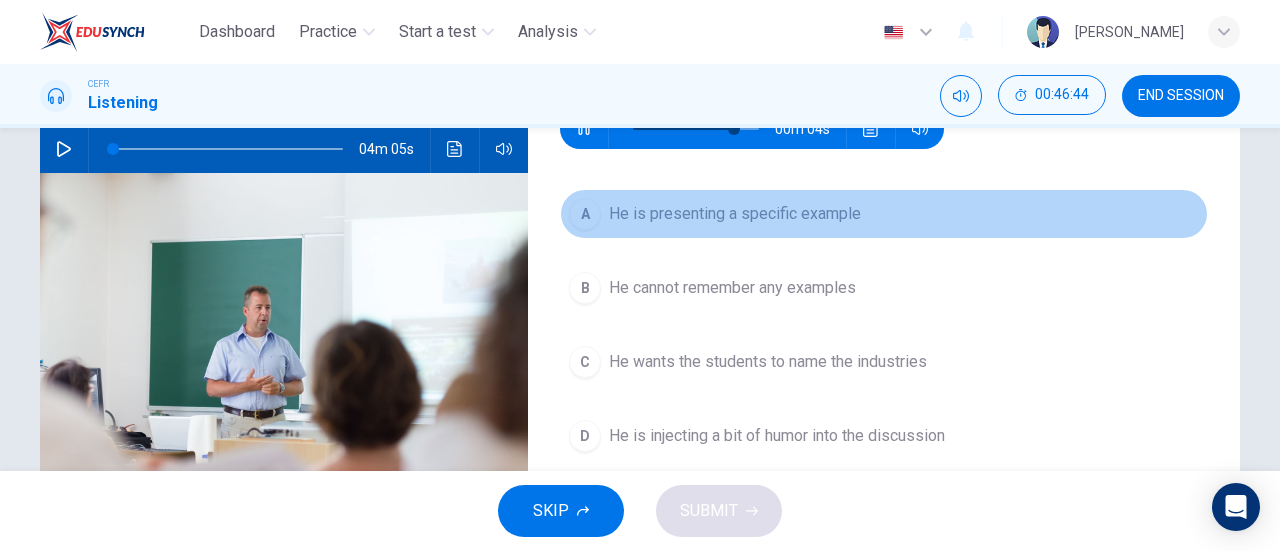 click on "A He is presenting a specific example" at bounding box center [884, 214] 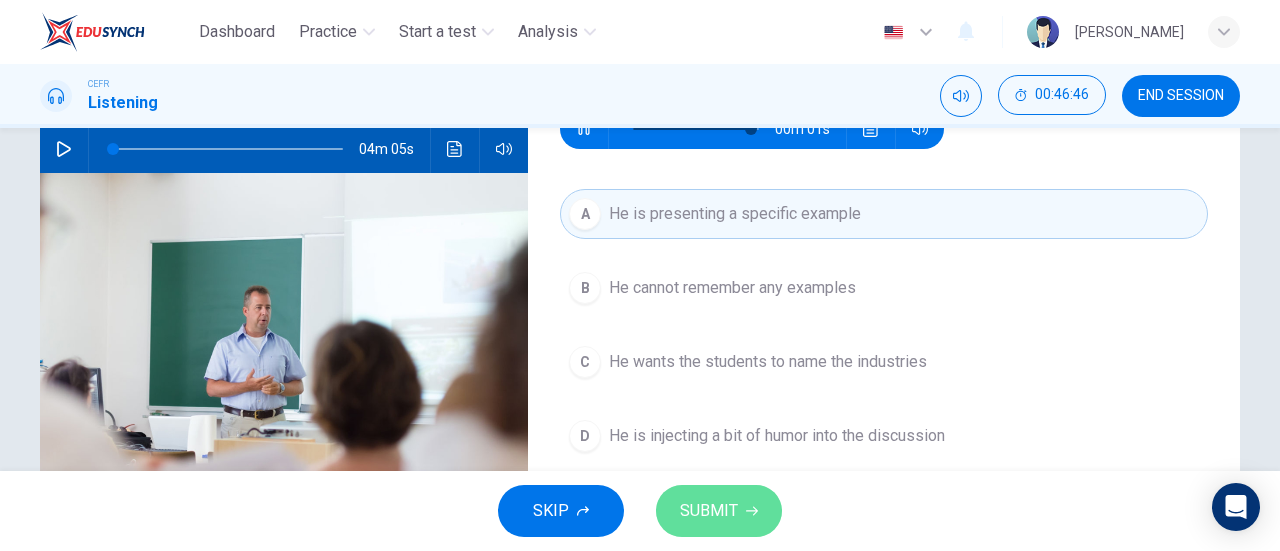 click on "SUBMIT" at bounding box center (709, 511) 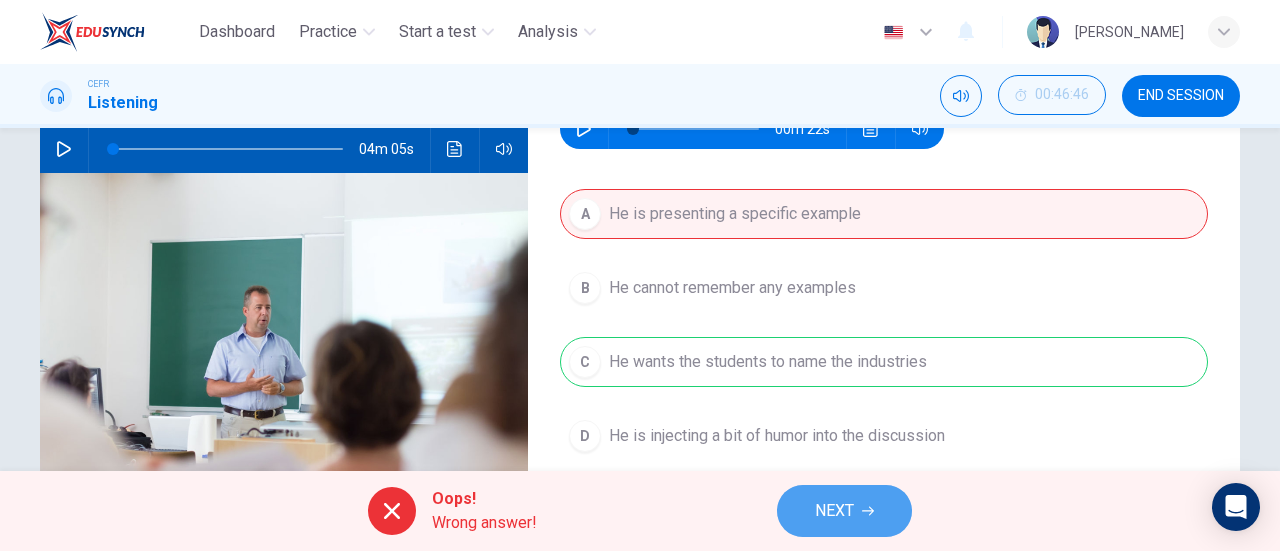 click on "NEXT" at bounding box center [834, 511] 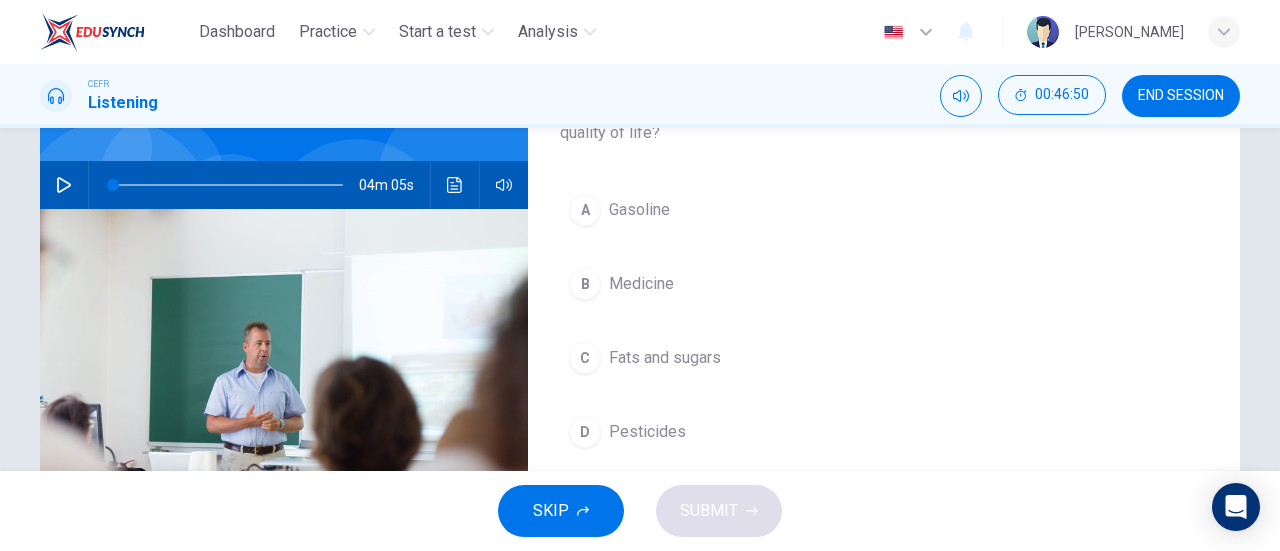 scroll, scrollTop: 168, scrollLeft: 0, axis: vertical 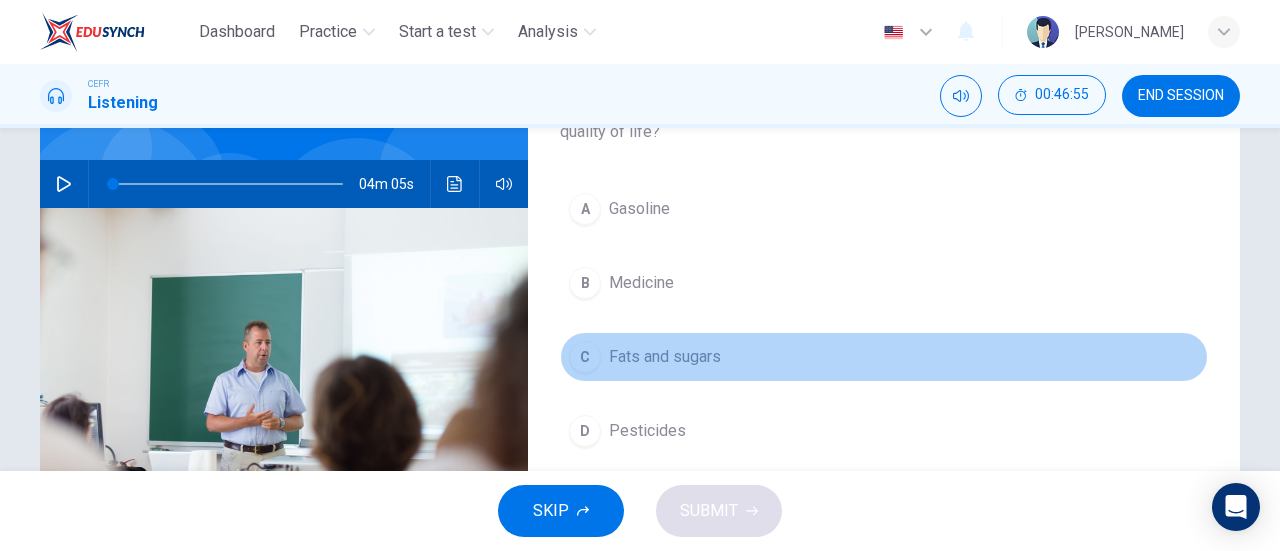click on "Fats and sugars" at bounding box center (665, 357) 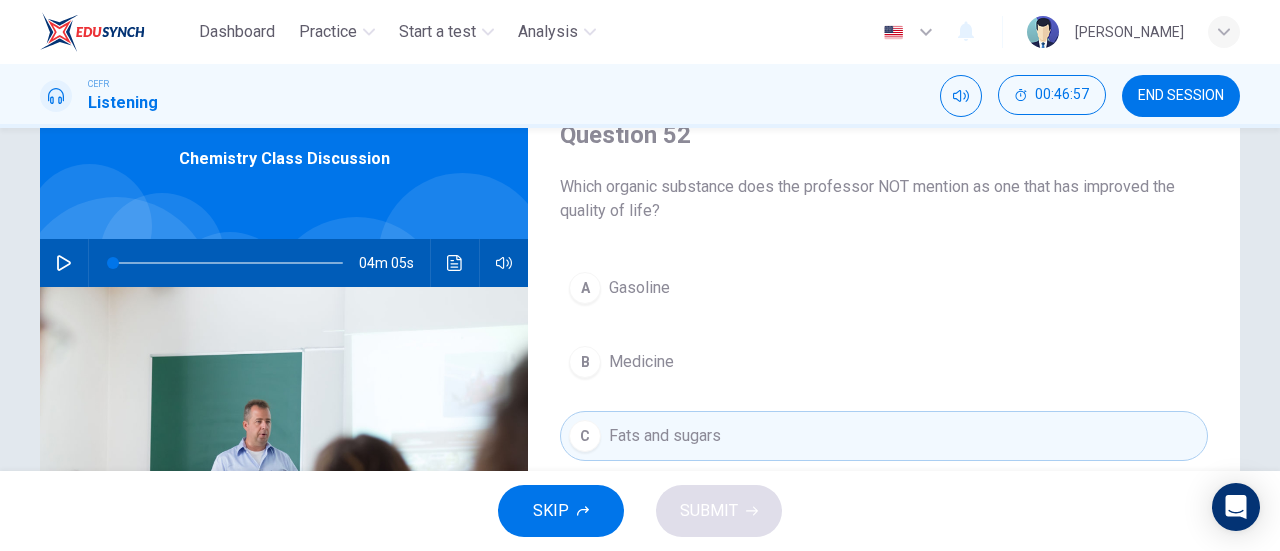 scroll, scrollTop: 86, scrollLeft: 0, axis: vertical 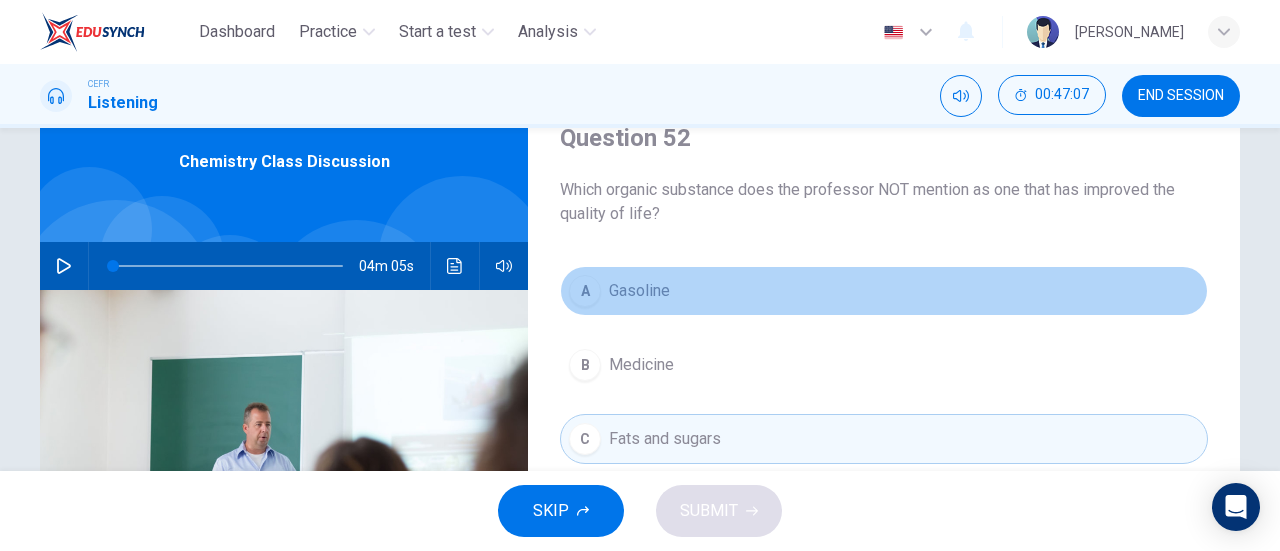 click on "A Gasoline" at bounding box center [884, 291] 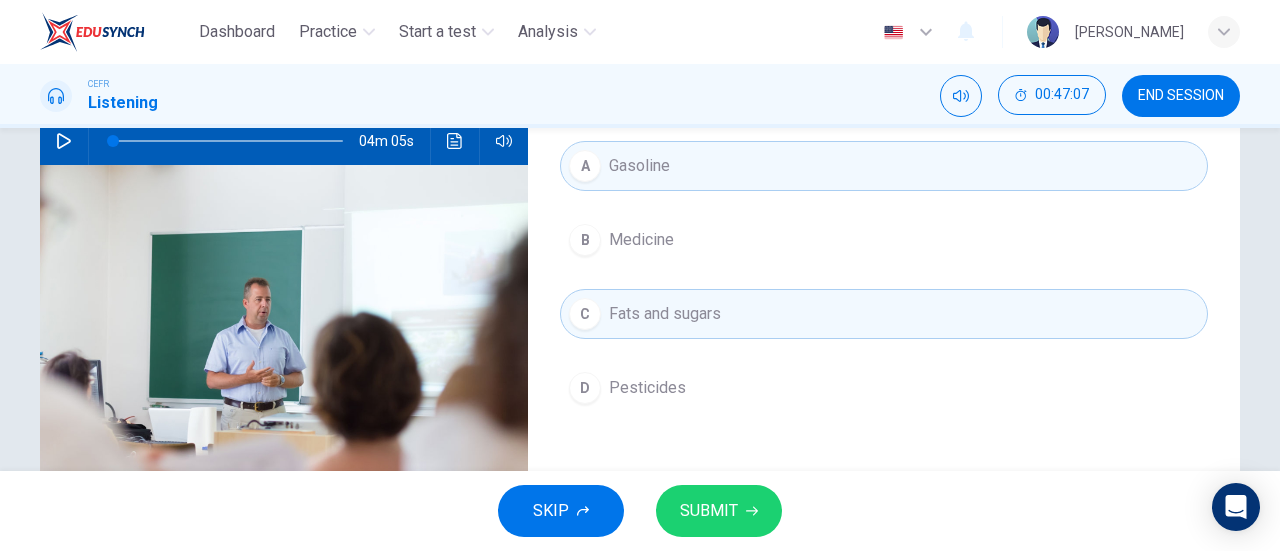scroll, scrollTop: 212, scrollLeft: 0, axis: vertical 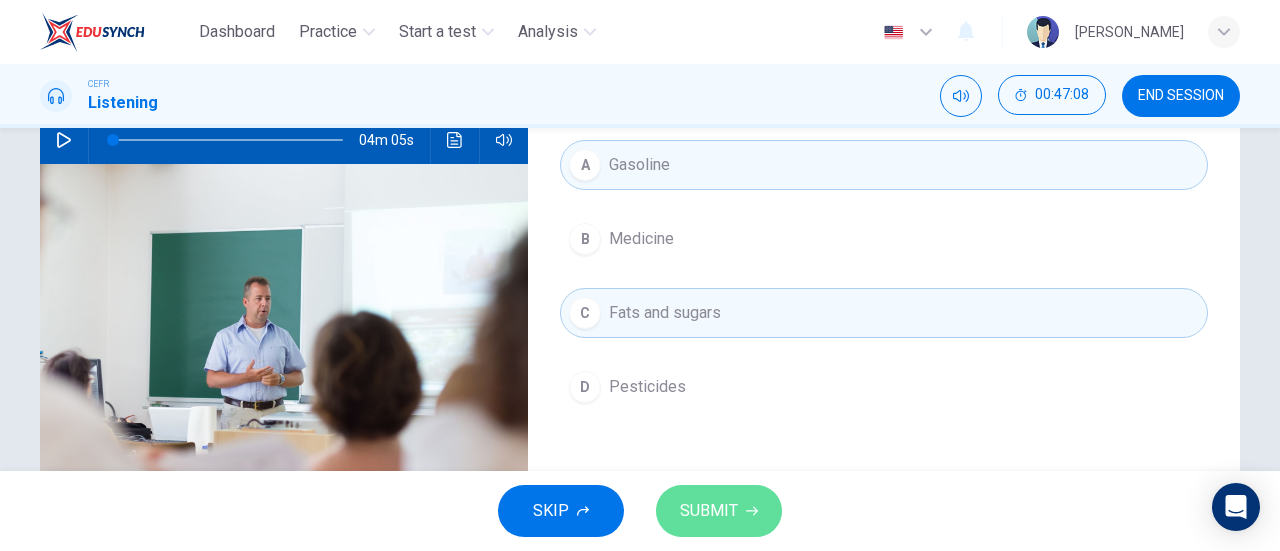 click on "SUBMIT" at bounding box center (709, 511) 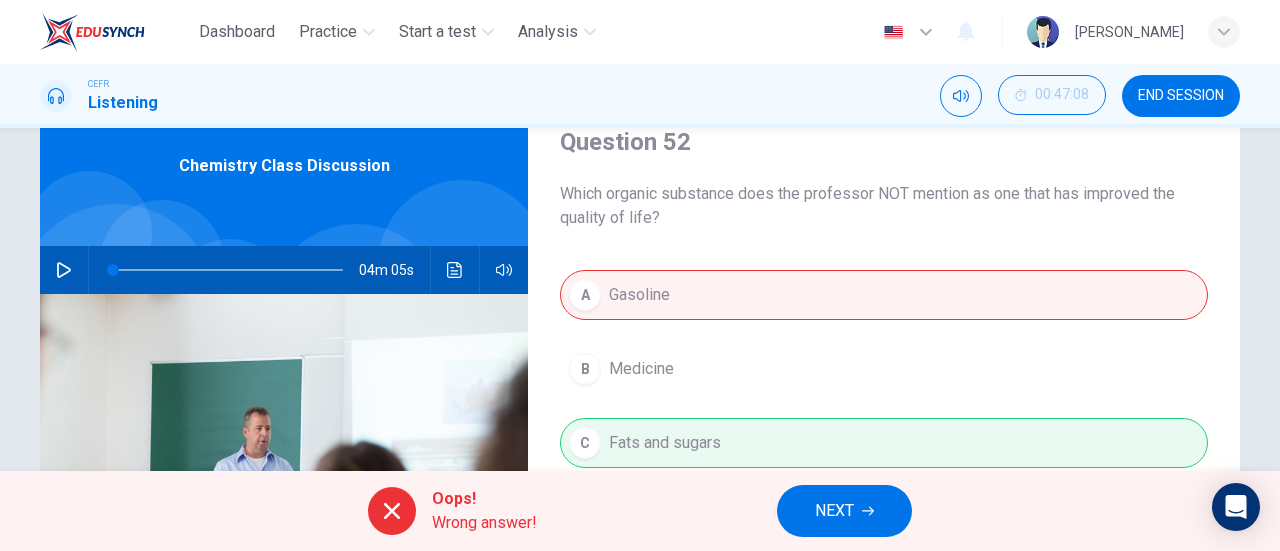 scroll, scrollTop: 230, scrollLeft: 0, axis: vertical 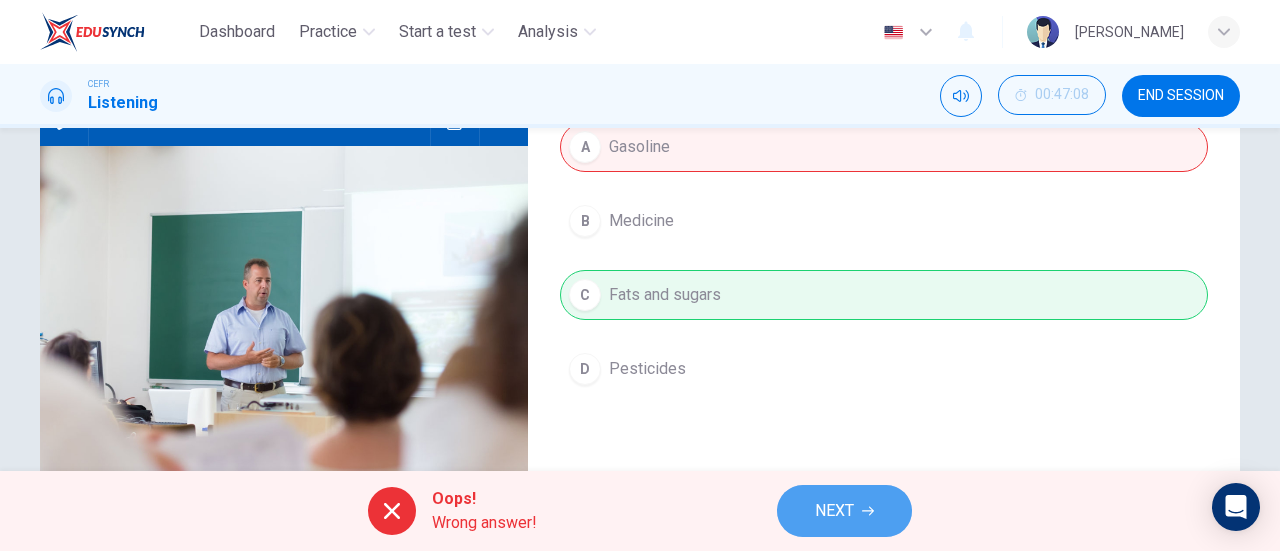click on "NEXT" at bounding box center (844, 511) 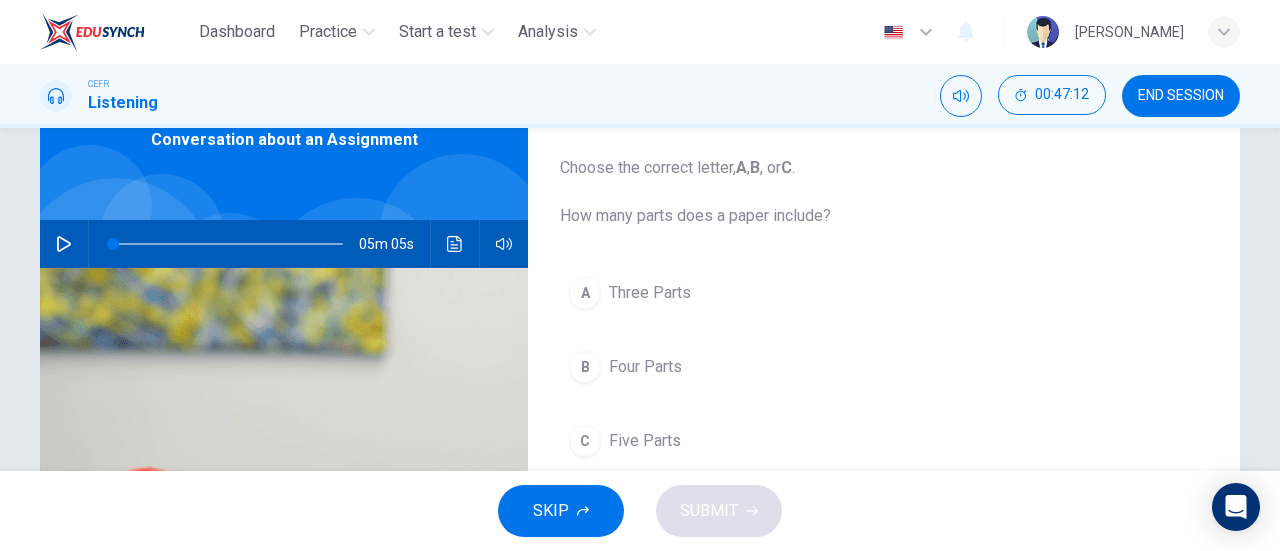 scroll, scrollTop: 110, scrollLeft: 0, axis: vertical 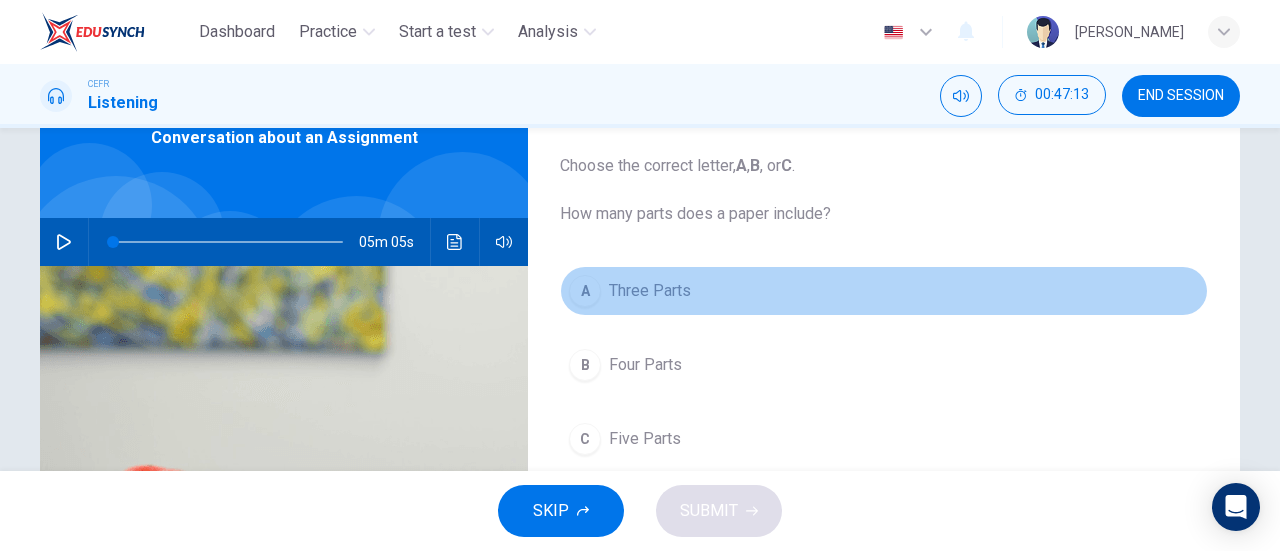 click on "A Three Parts" at bounding box center [884, 291] 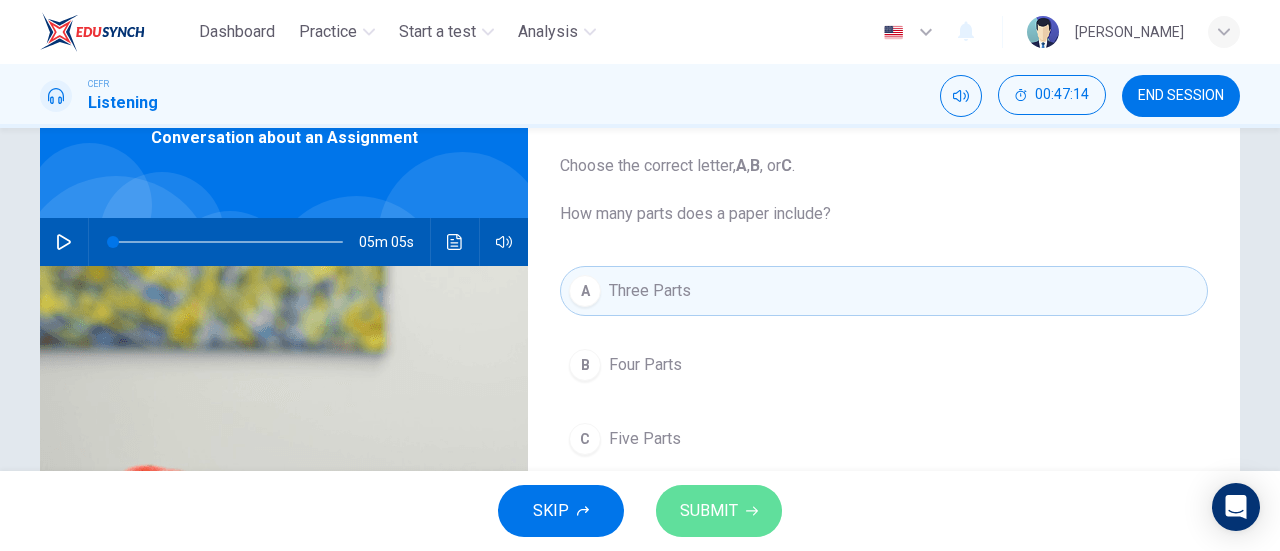 click on "SUBMIT" at bounding box center (709, 511) 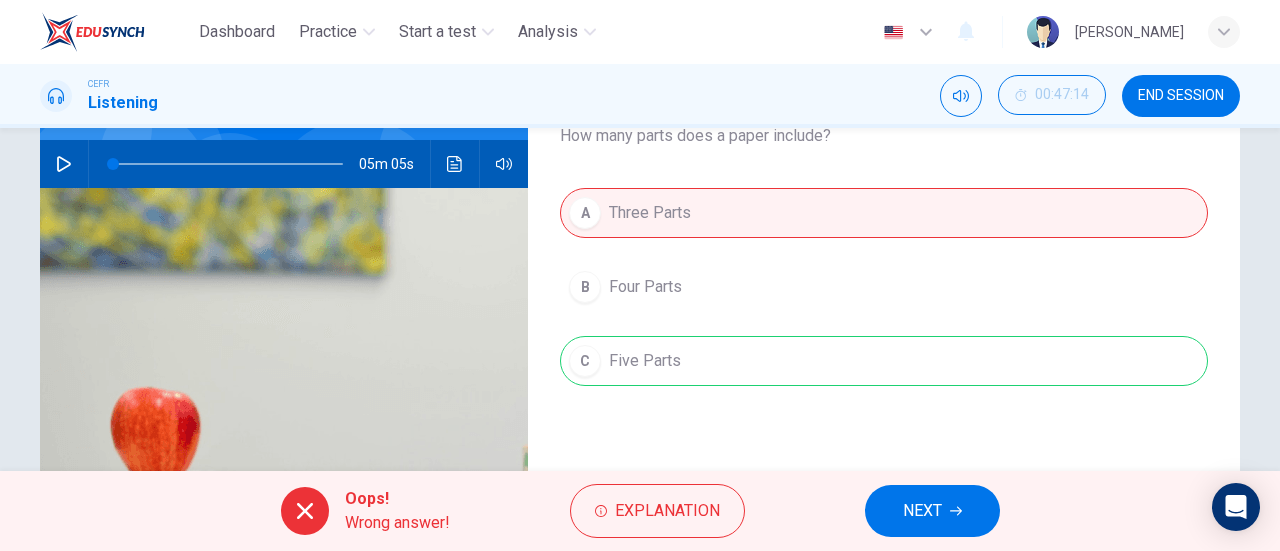 scroll, scrollTop: 190, scrollLeft: 0, axis: vertical 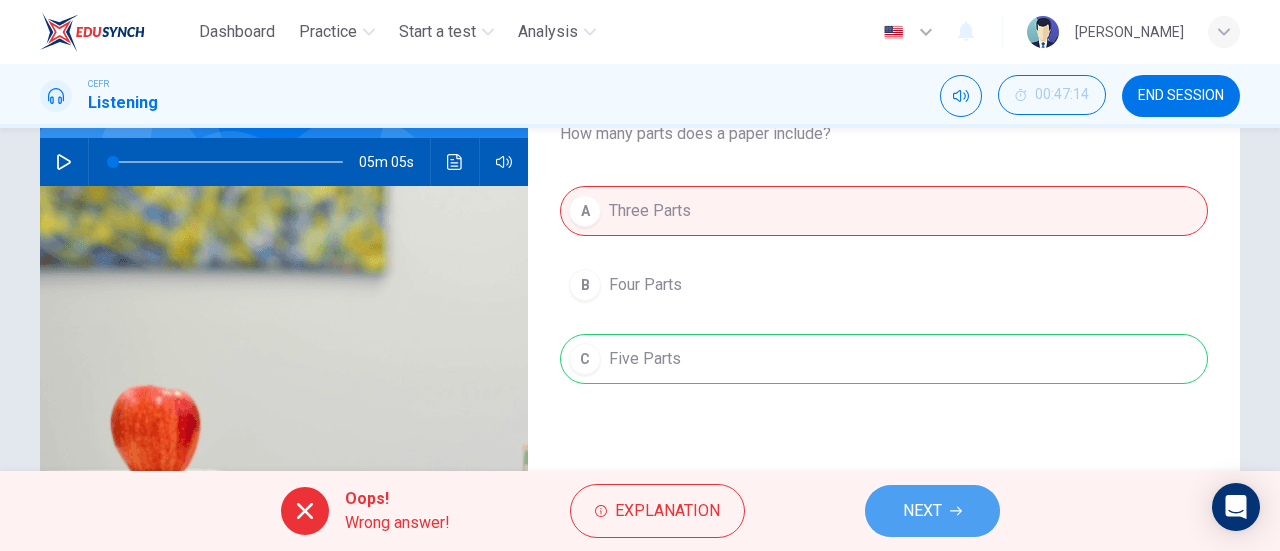 click on "NEXT" at bounding box center (932, 511) 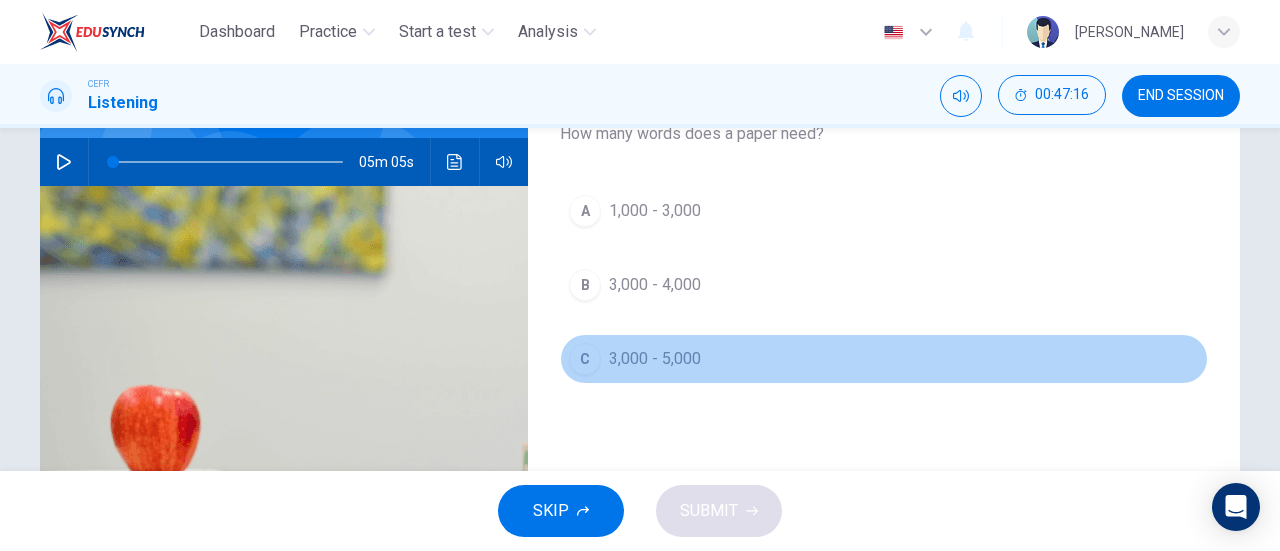 click on "3,000 - 5,000" at bounding box center (655, 359) 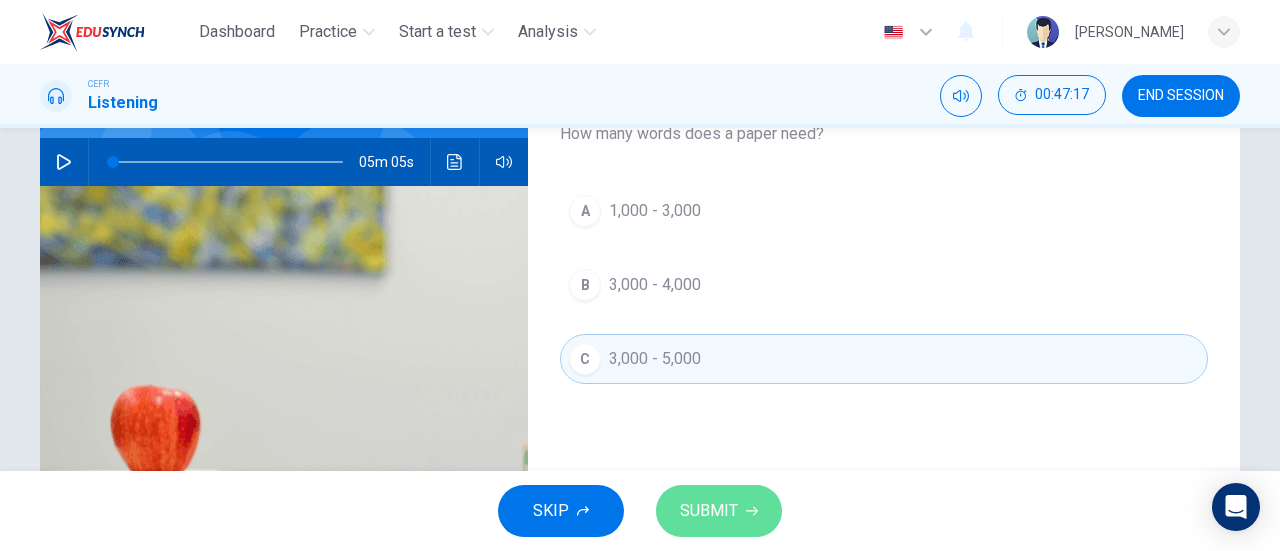 click on "SUBMIT" at bounding box center (709, 511) 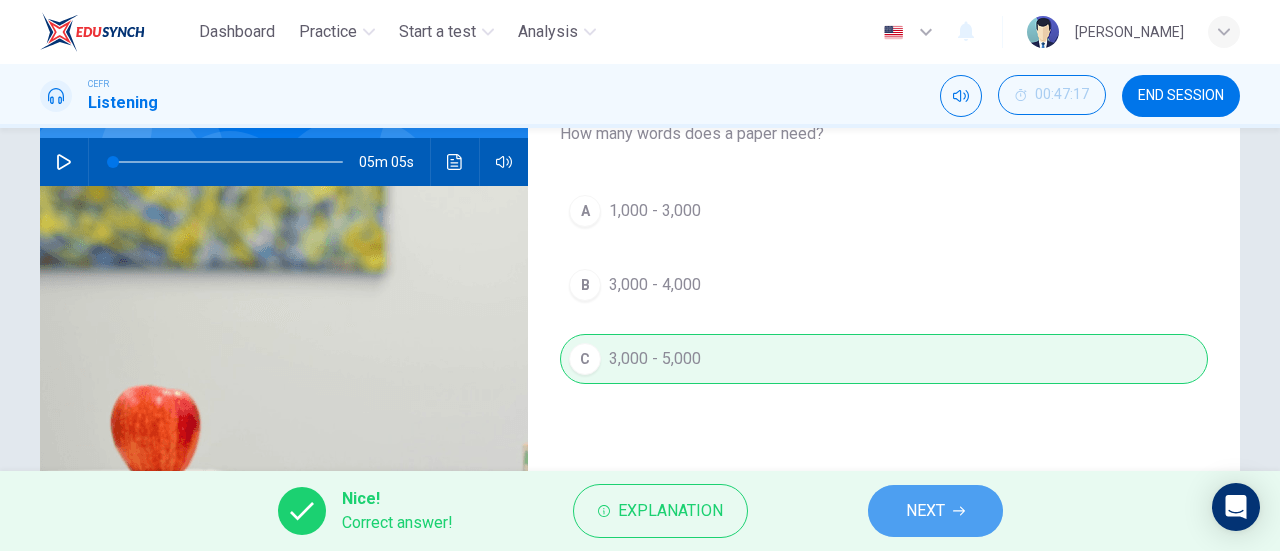 click on "NEXT" at bounding box center [925, 511] 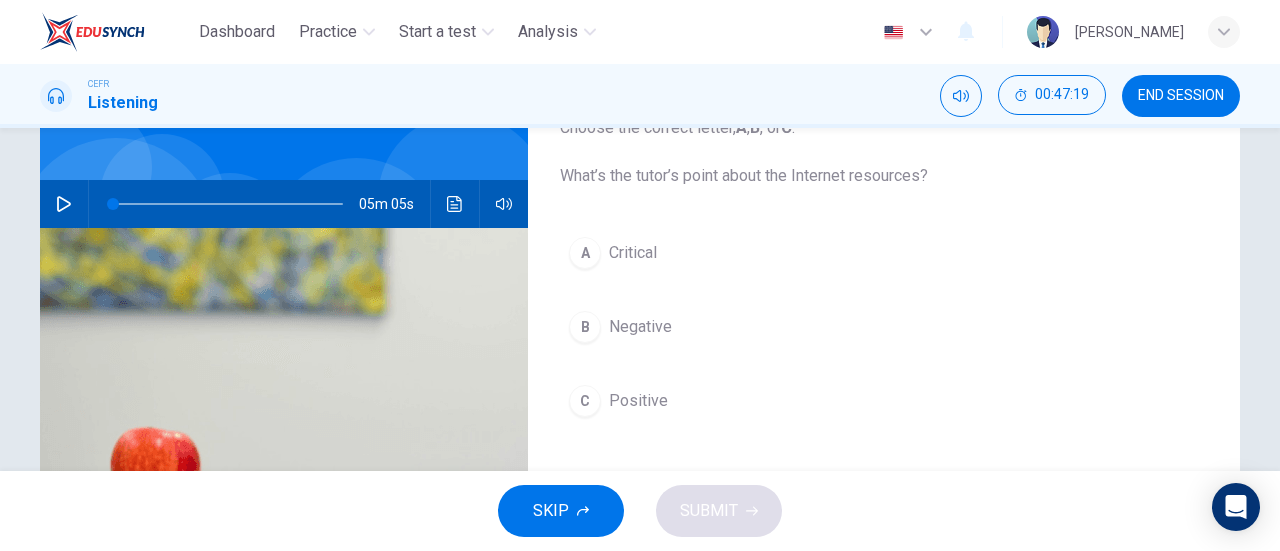 scroll, scrollTop: 138, scrollLeft: 0, axis: vertical 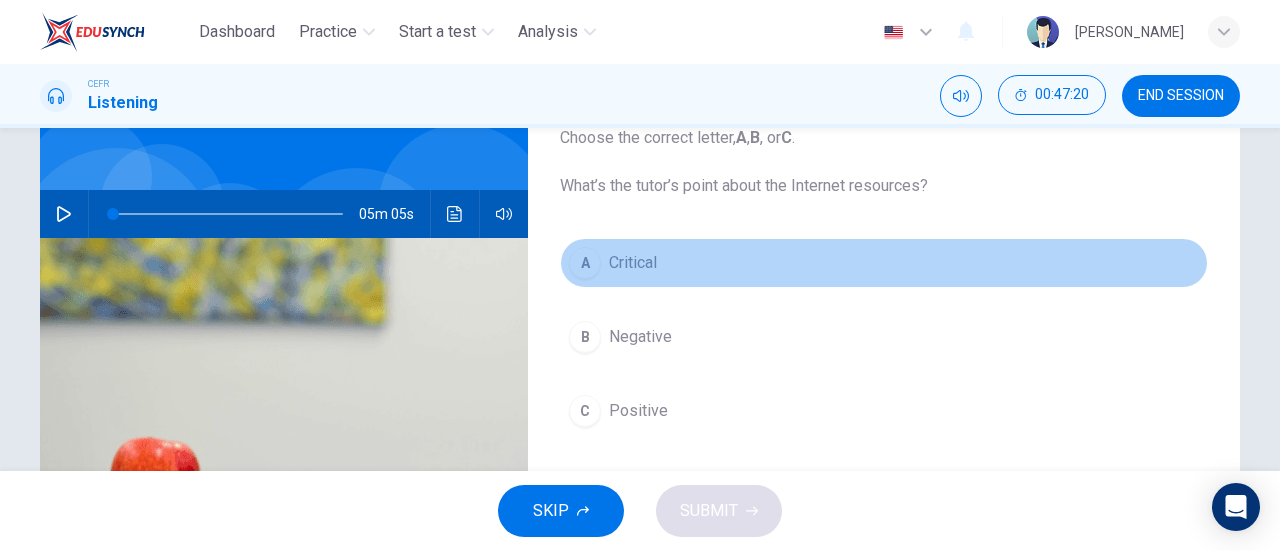 click on "Critical" at bounding box center (633, 263) 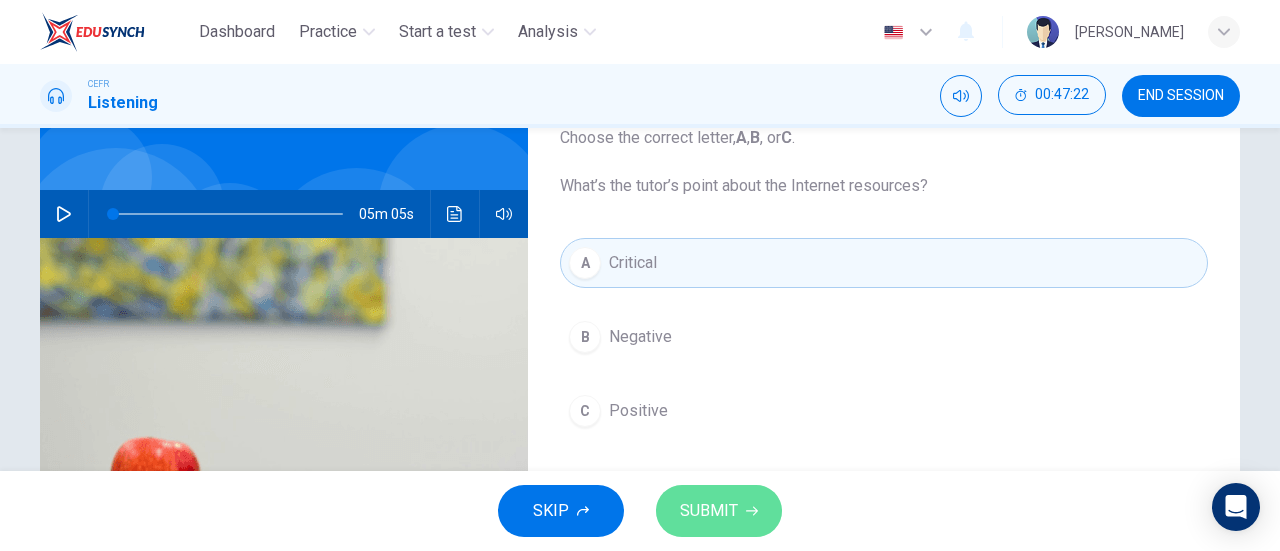 click on "SUBMIT" at bounding box center [709, 511] 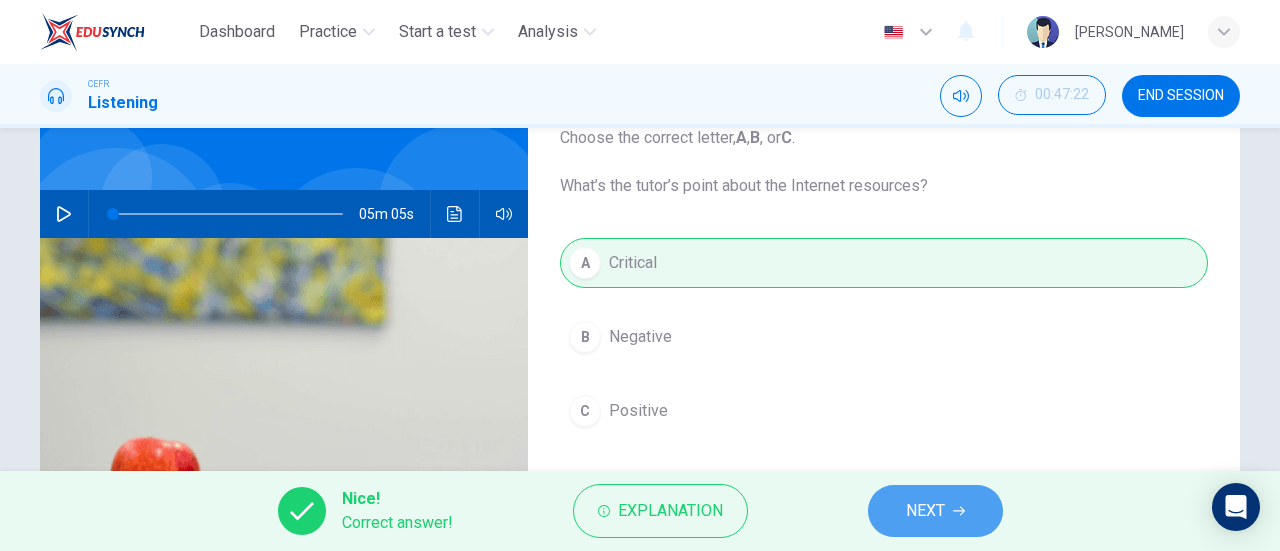 click on "NEXT" at bounding box center [925, 511] 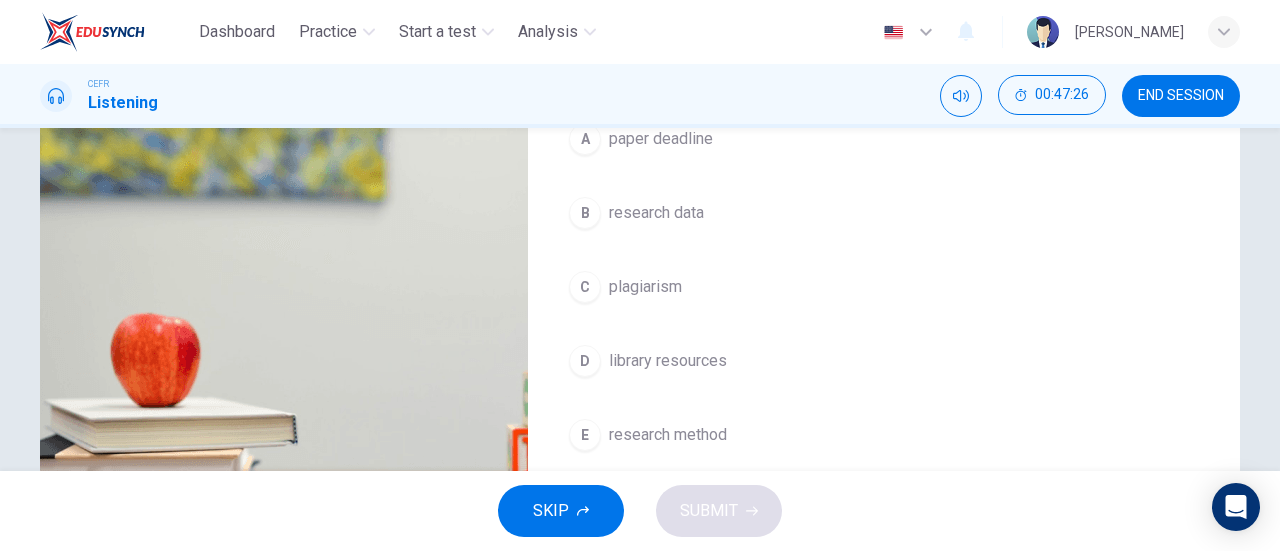 scroll, scrollTop: 318, scrollLeft: 0, axis: vertical 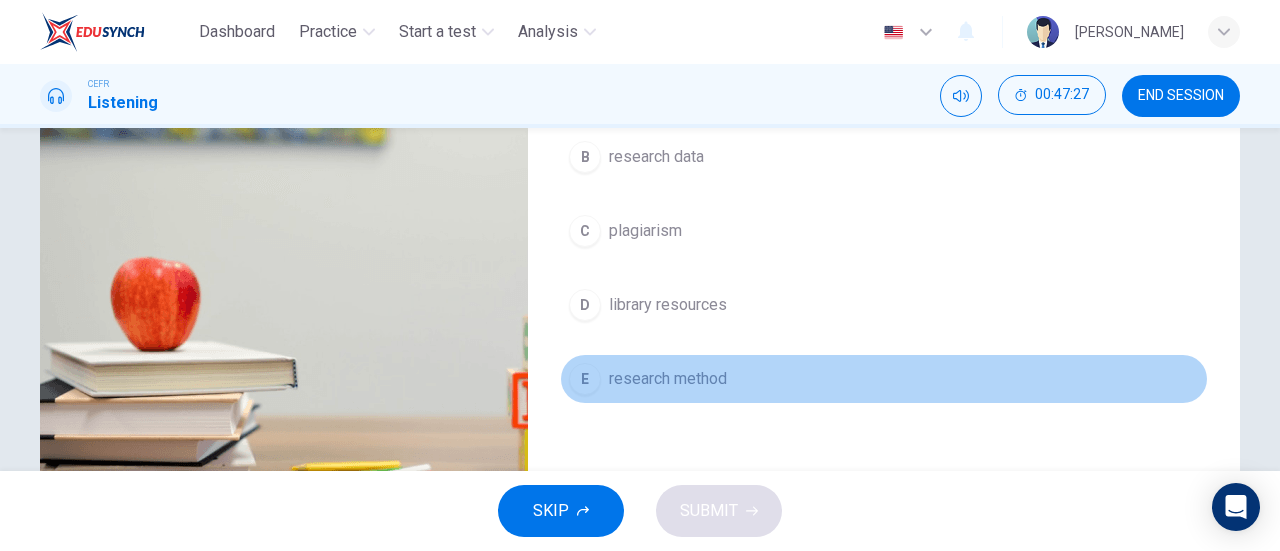click on "research method" at bounding box center (668, 379) 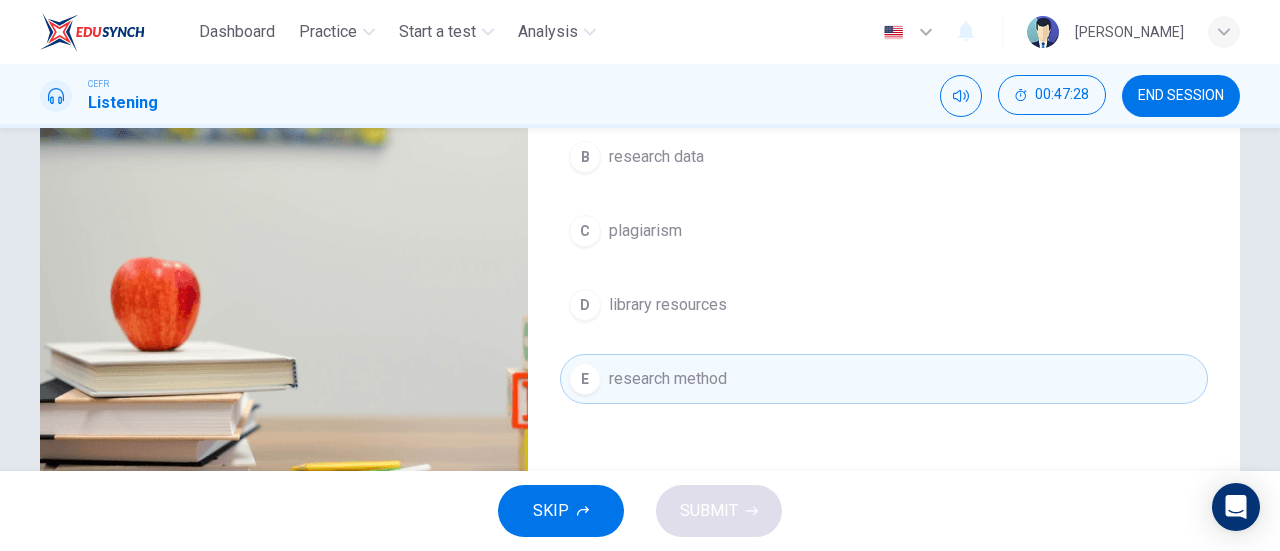 click on "library resources" at bounding box center [668, 305] 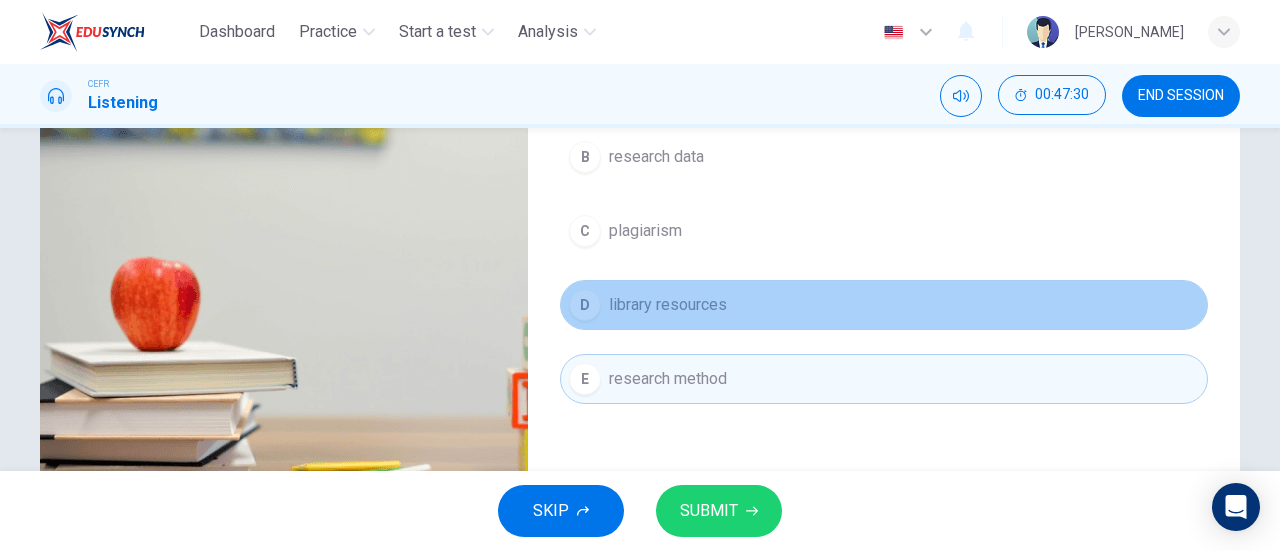 click on "library resources" at bounding box center [668, 305] 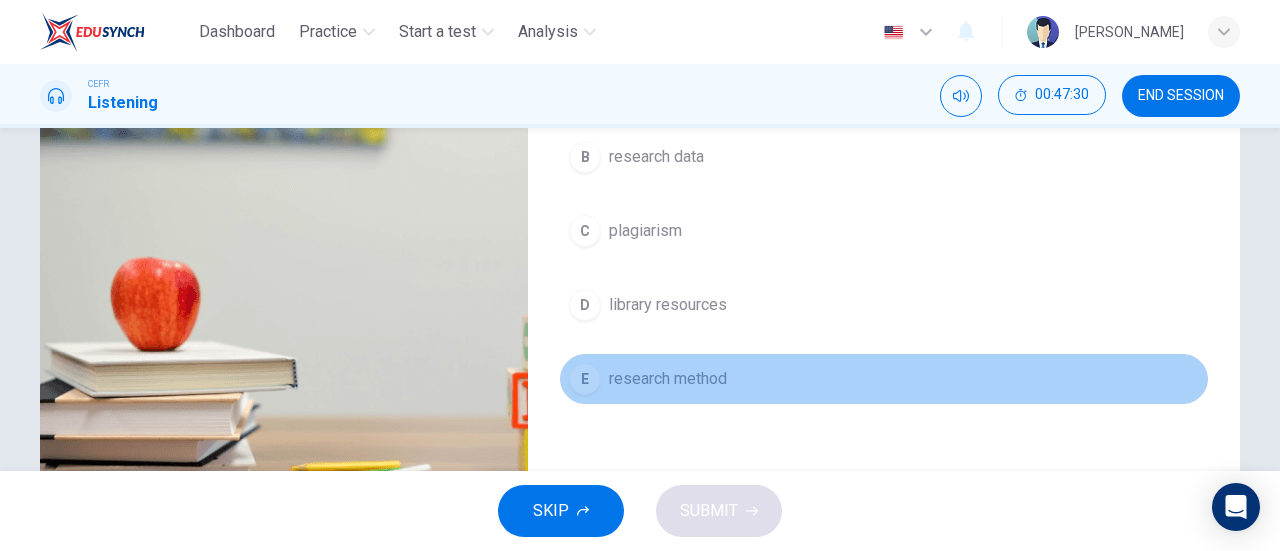 click on "E research method" at bounding box center (884, 379) 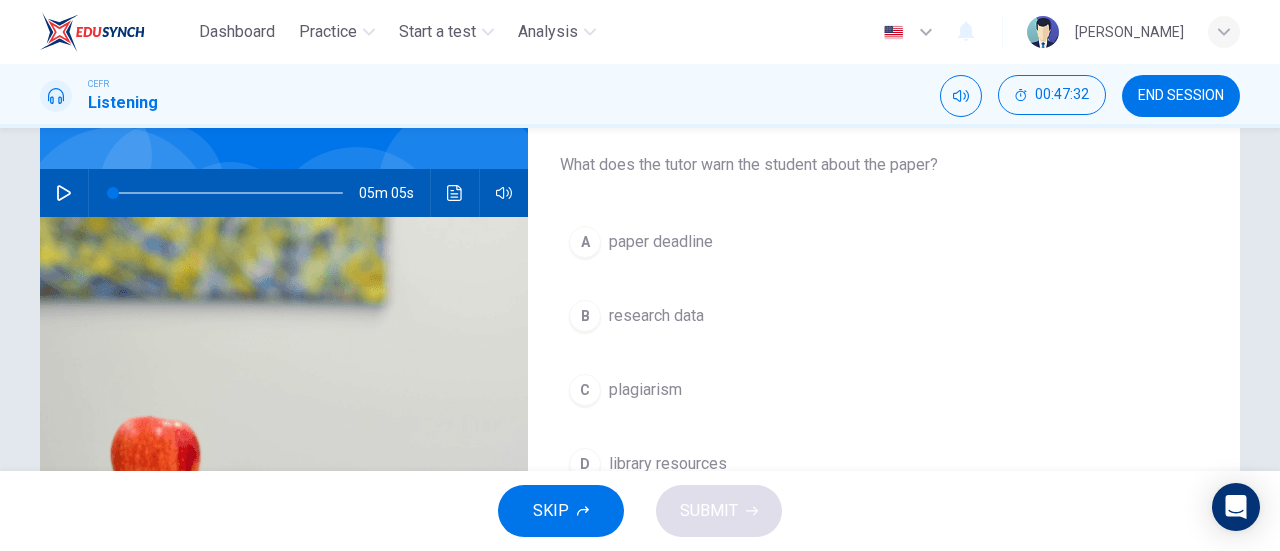 scroll, scrollTop: 158, scrollLeft: 0, axis: vertical 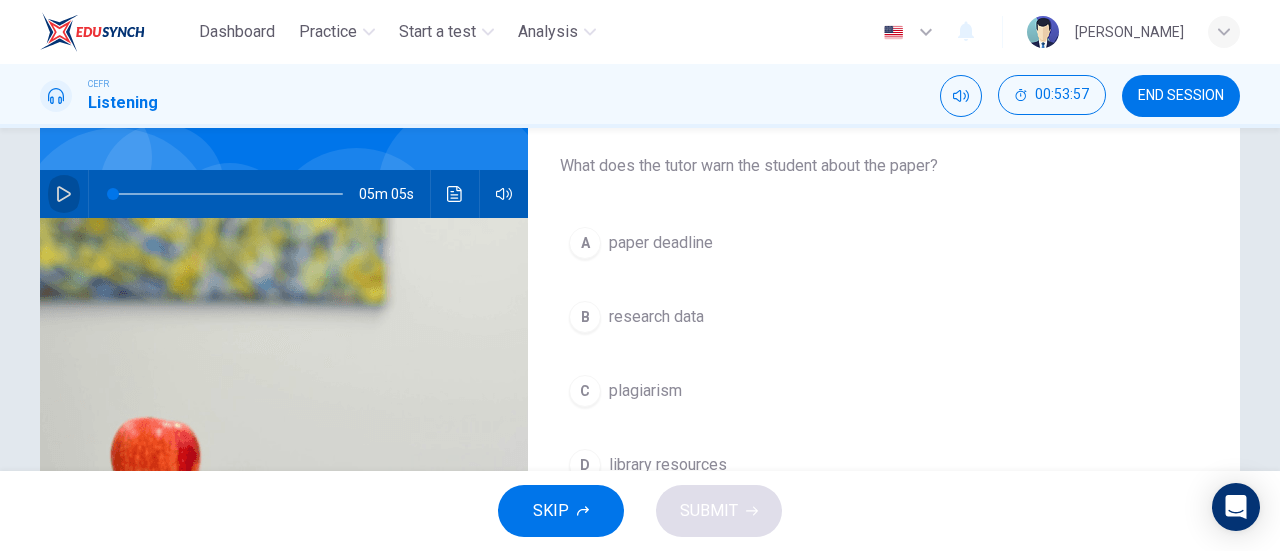 click 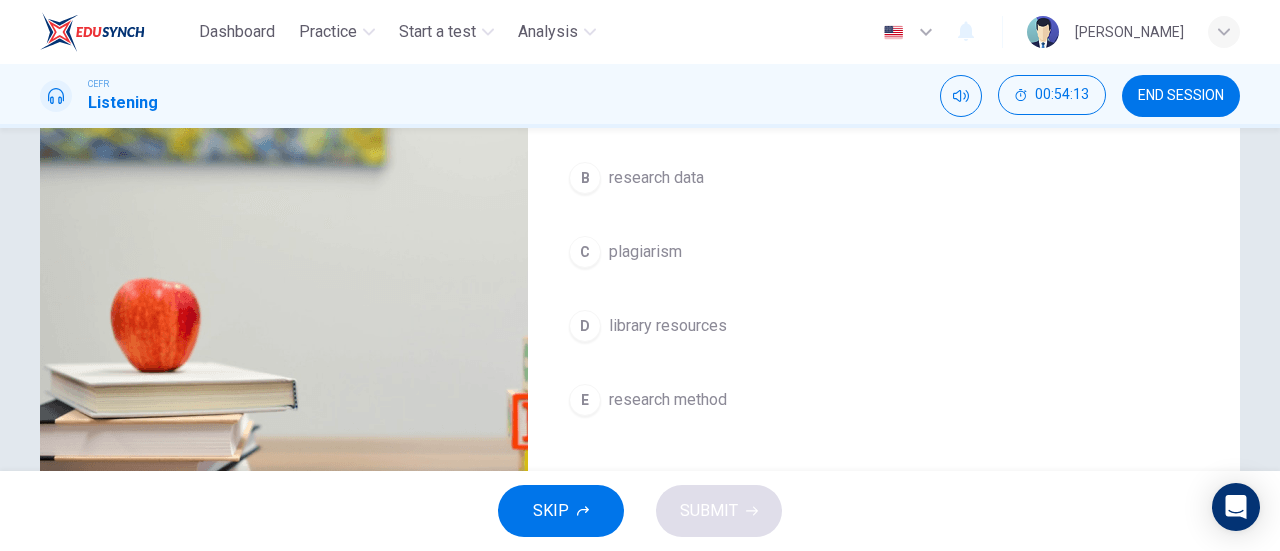 scroll, scrollTop: 298, scrollLeft: 0, axis: vertical 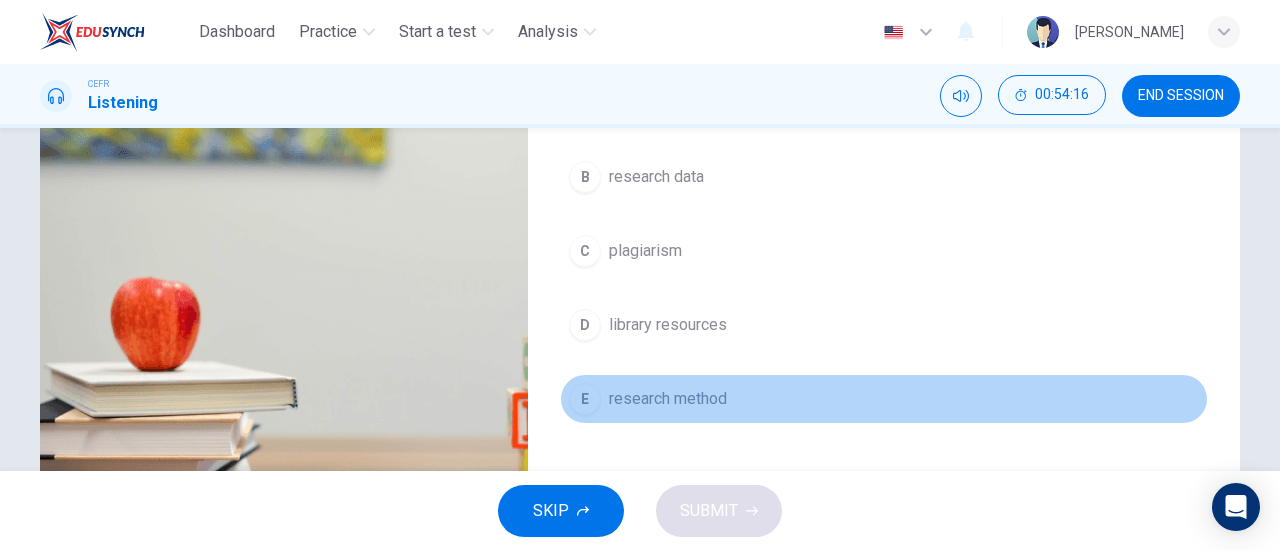 click on "E research method" at bounding box center [884, 399] 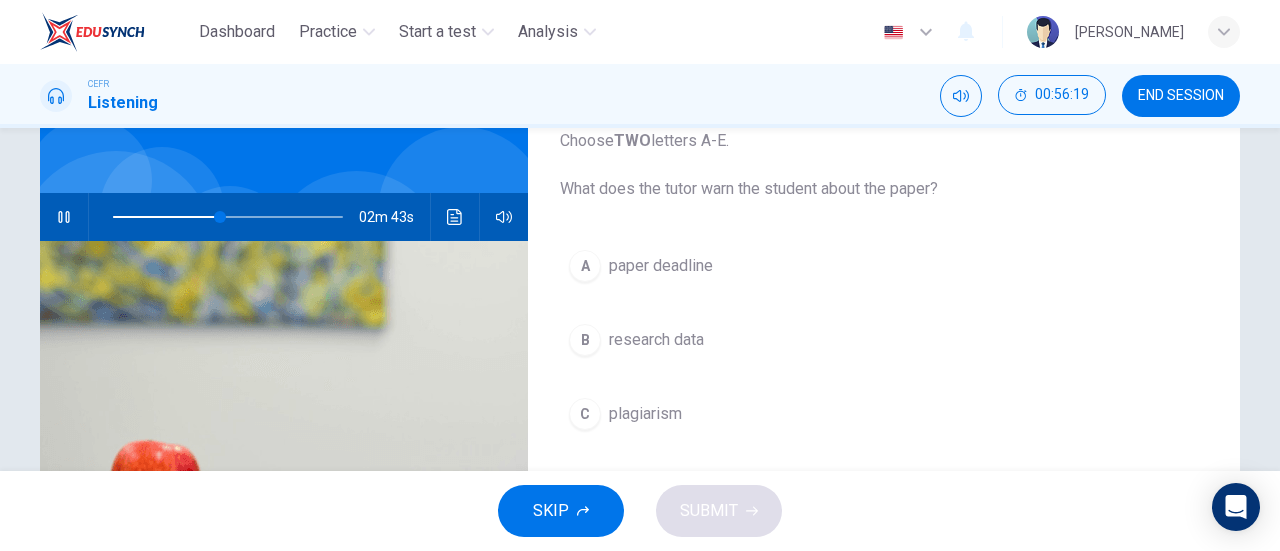 scroll, scrollTop: 190, scrollLeft: 0, axis: vertical 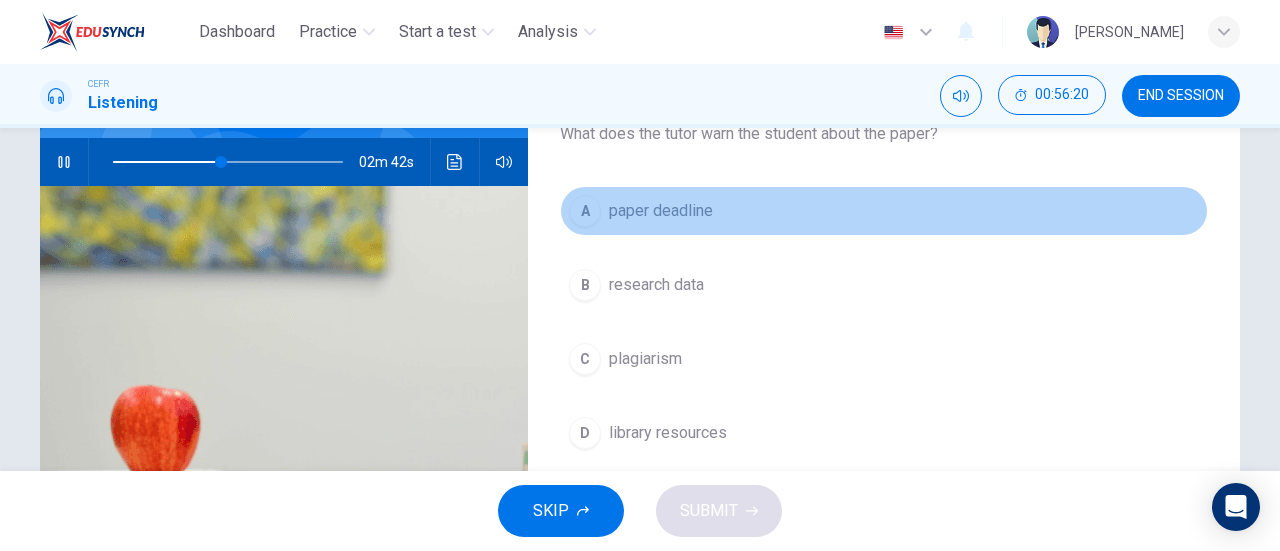 click on "paper deadline" at bounding box center [661, 211] 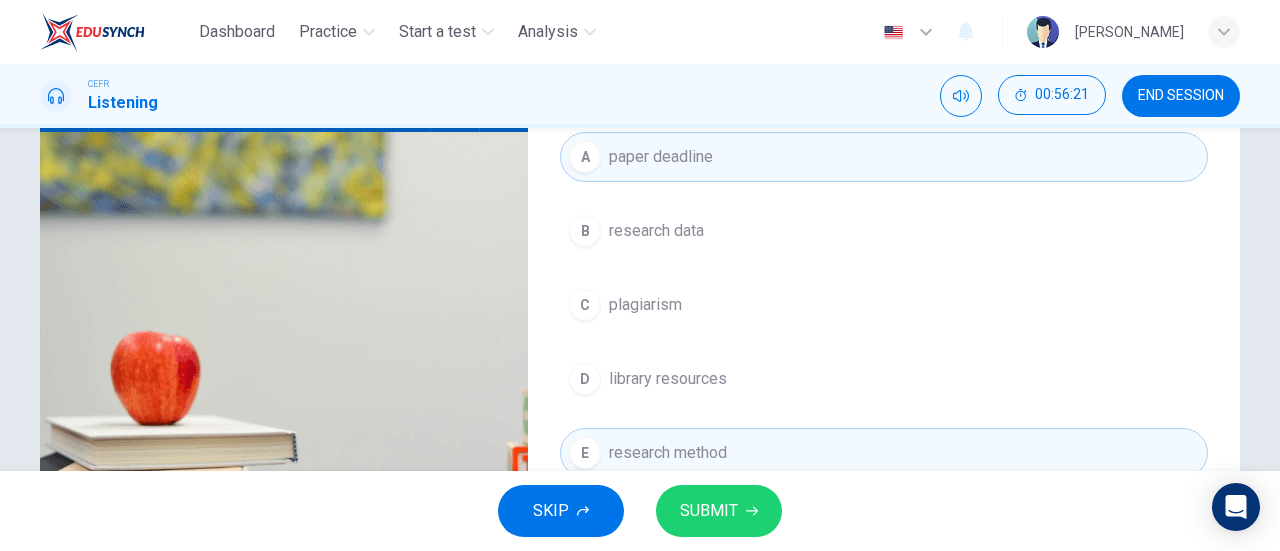 scroll, scrollTop: 246, scrollLeft: 0, axis: vertical 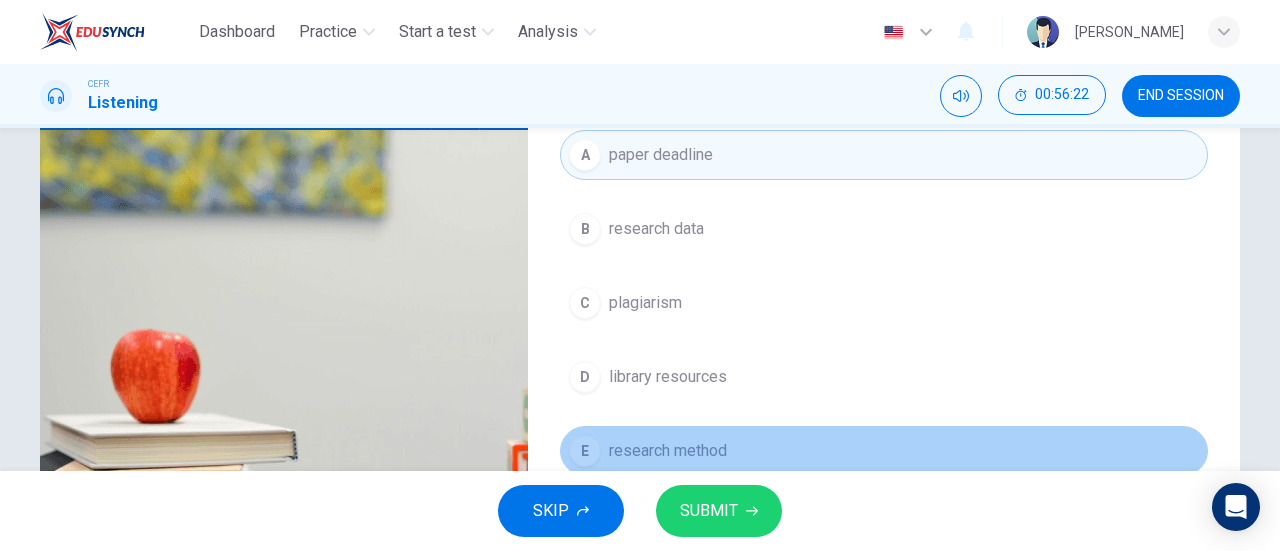click on "E research method" at bounding box center (884, 451) 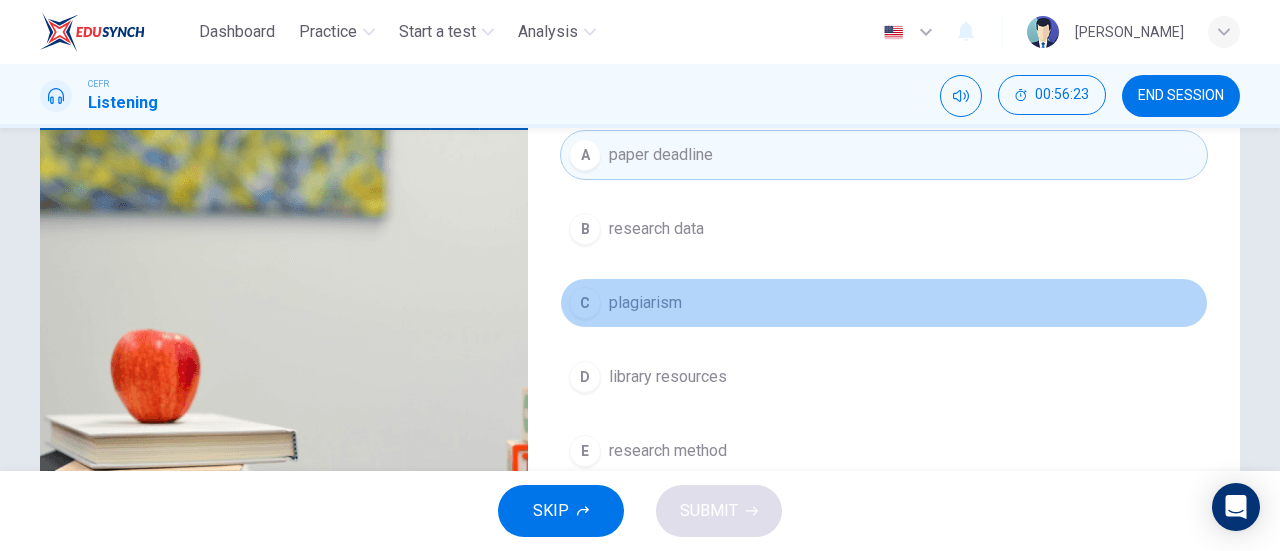 click on "C plagiarism" at bounding box center [884, 303] 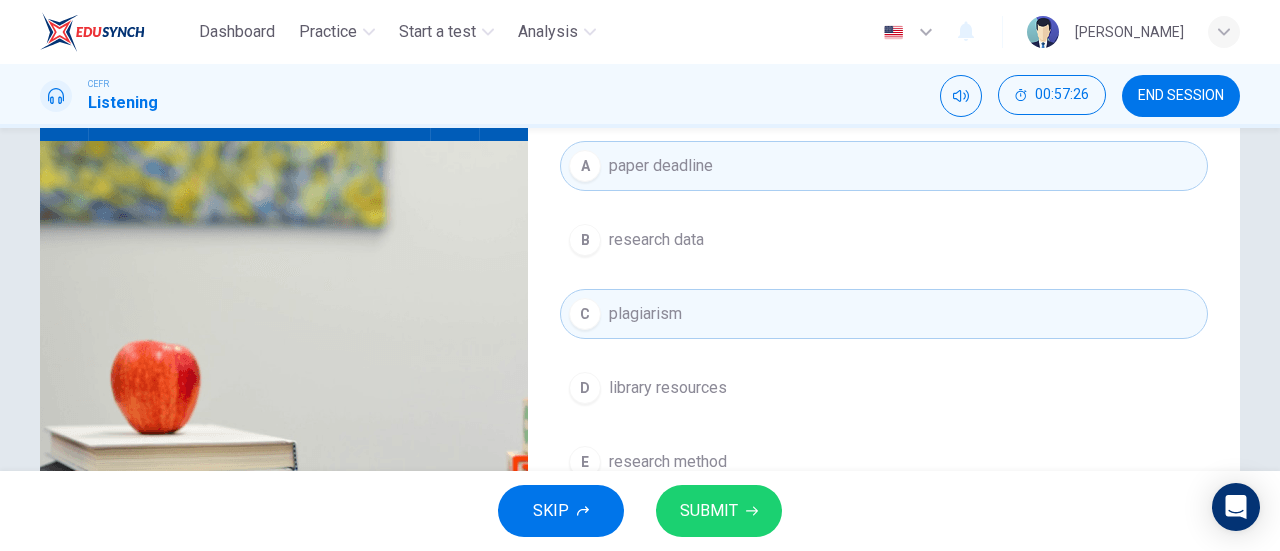scroll, scrollTop: 240, scrollLeft: 0, axis: vertical 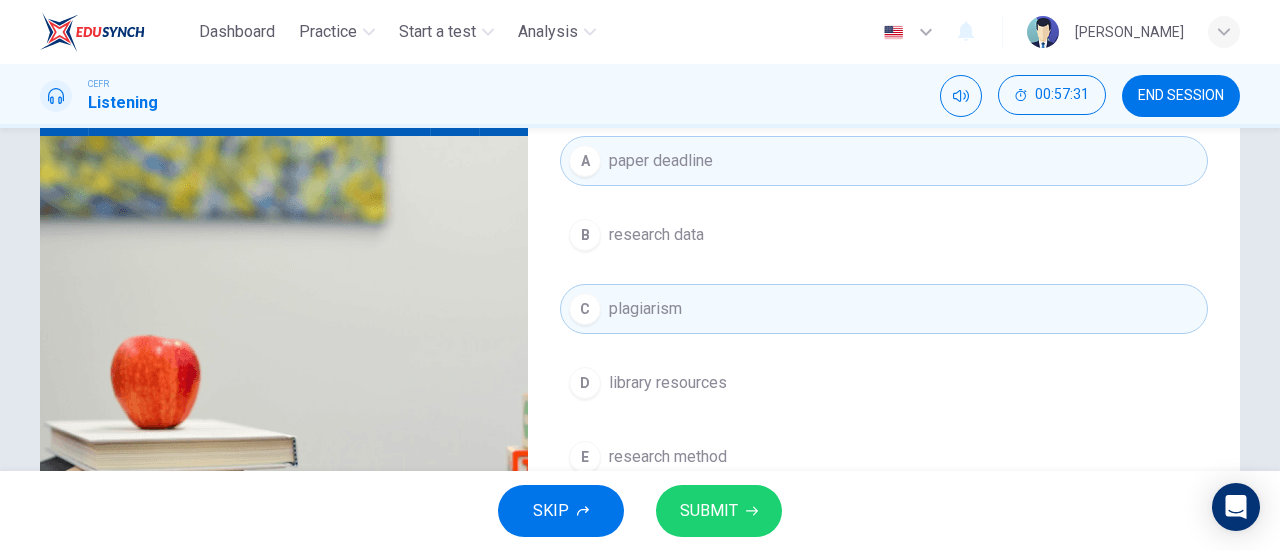 click on "A paper deadline B research data C plagiarism D library resources E research method" at bounding box center [884, 329] 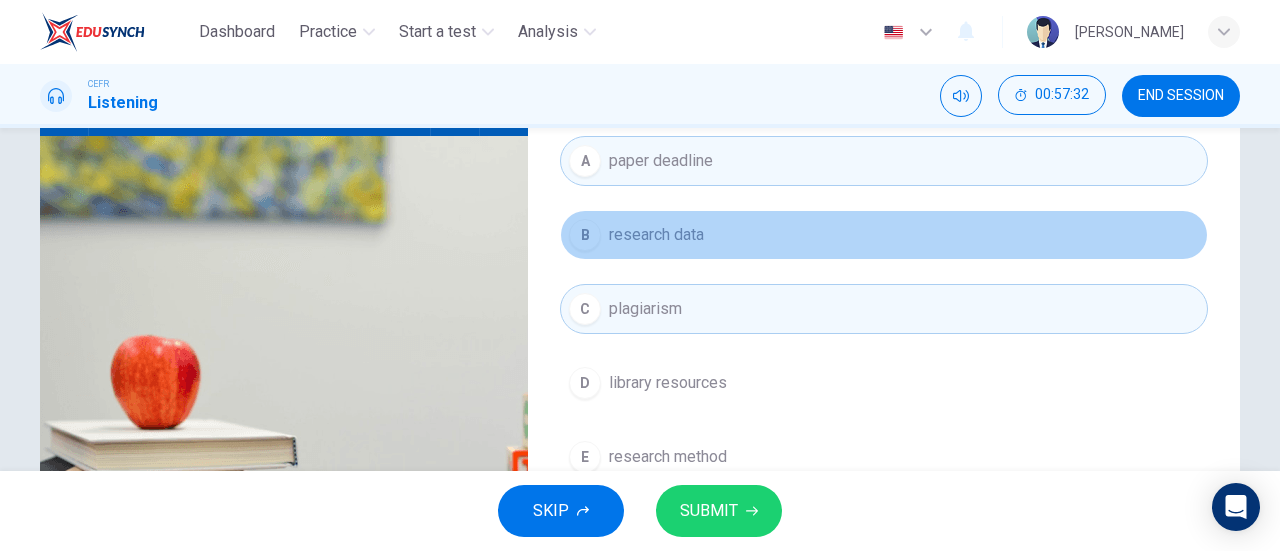 click on "research data" at bounding box center [656, 235] 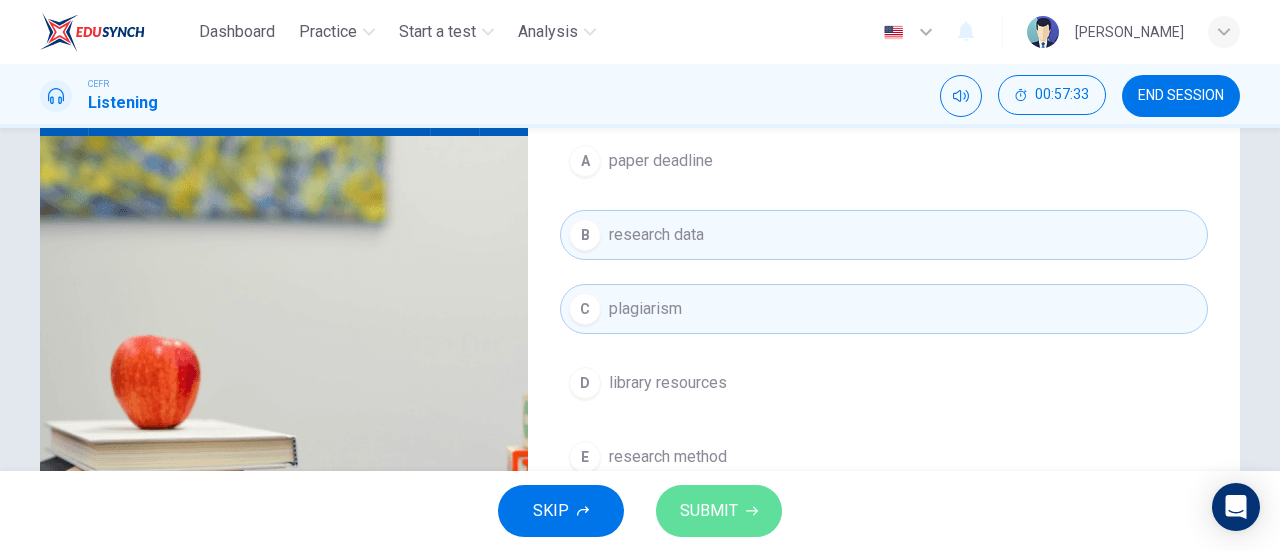 click on "SUBMIT" at bounding box center [719, 511] 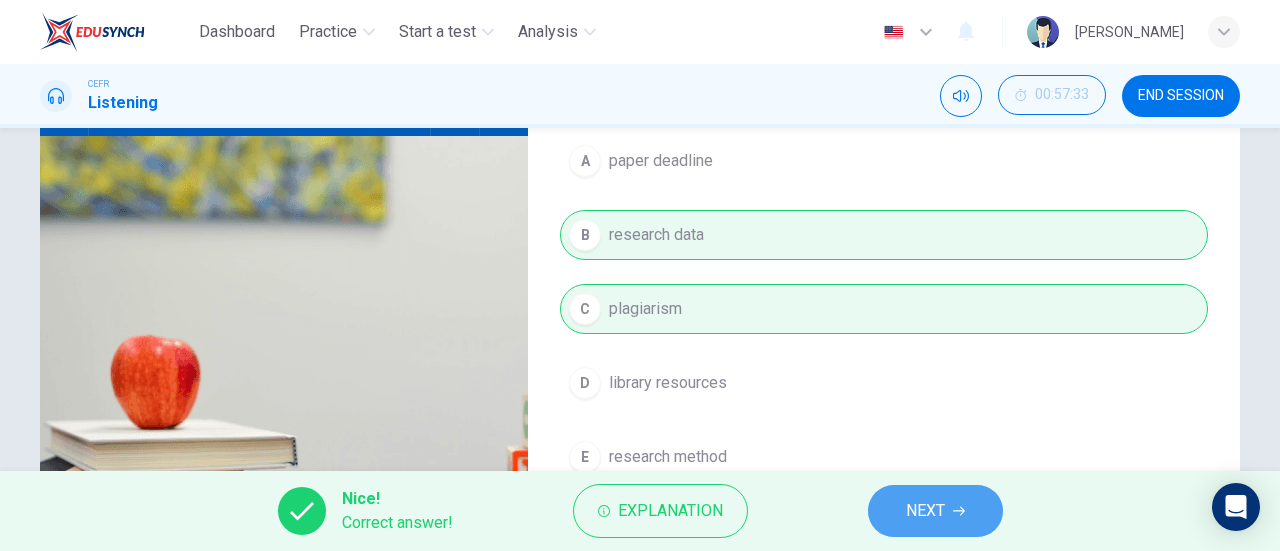 click on "NEXT" at bounding box center (925, 511) 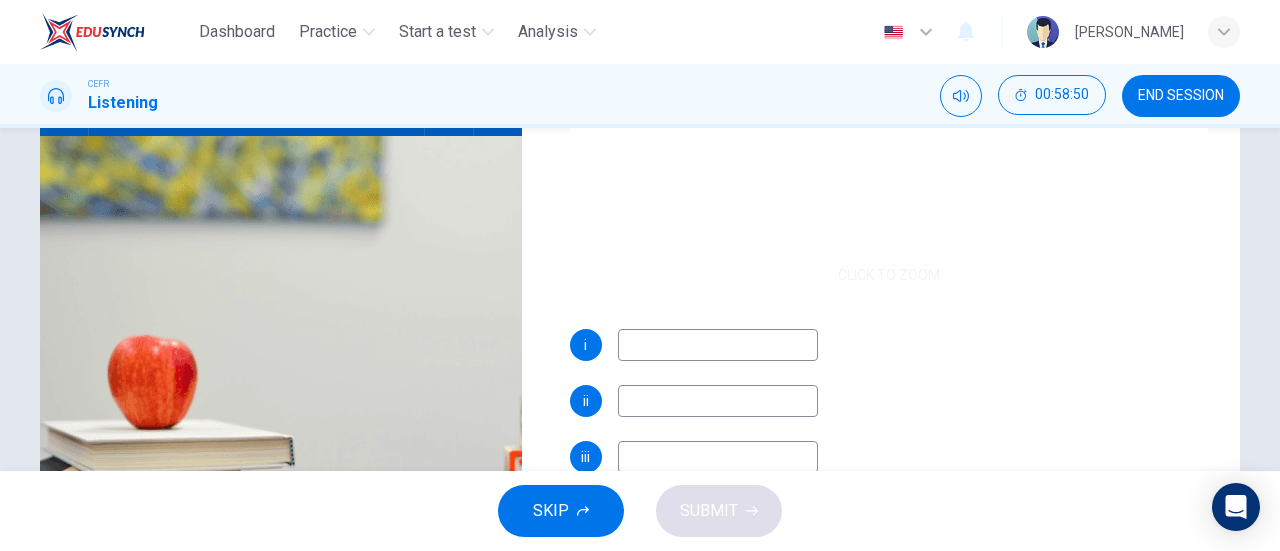 scroll, scrollTop: 229, scrollLeft: 0, axis: vertical 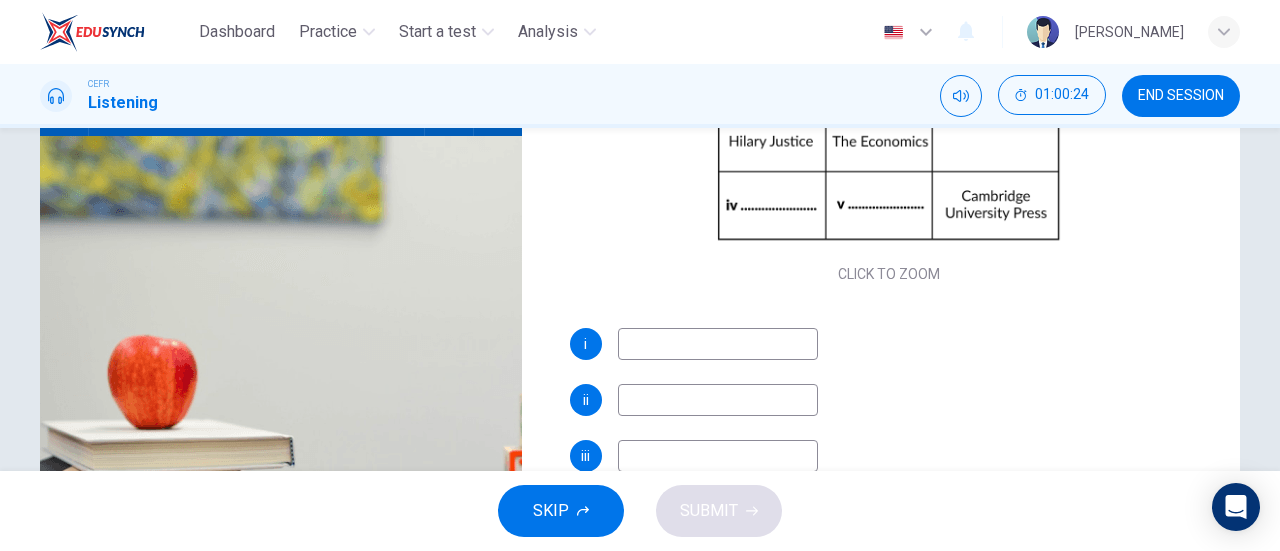 click at bounding box center (718, 344) 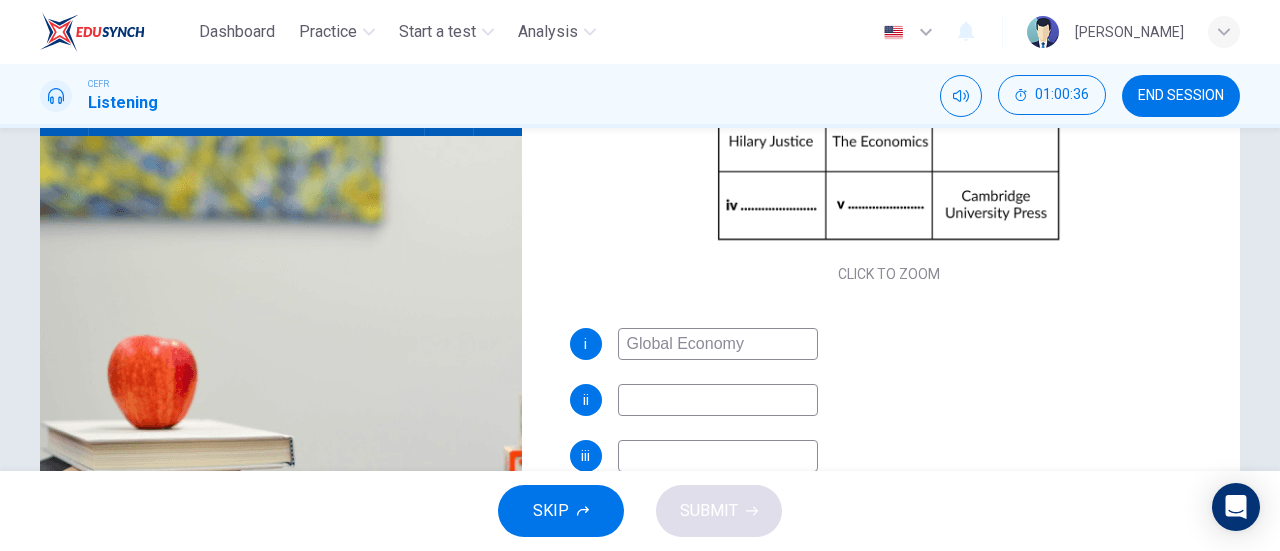 click at bounding box center [718, 400] 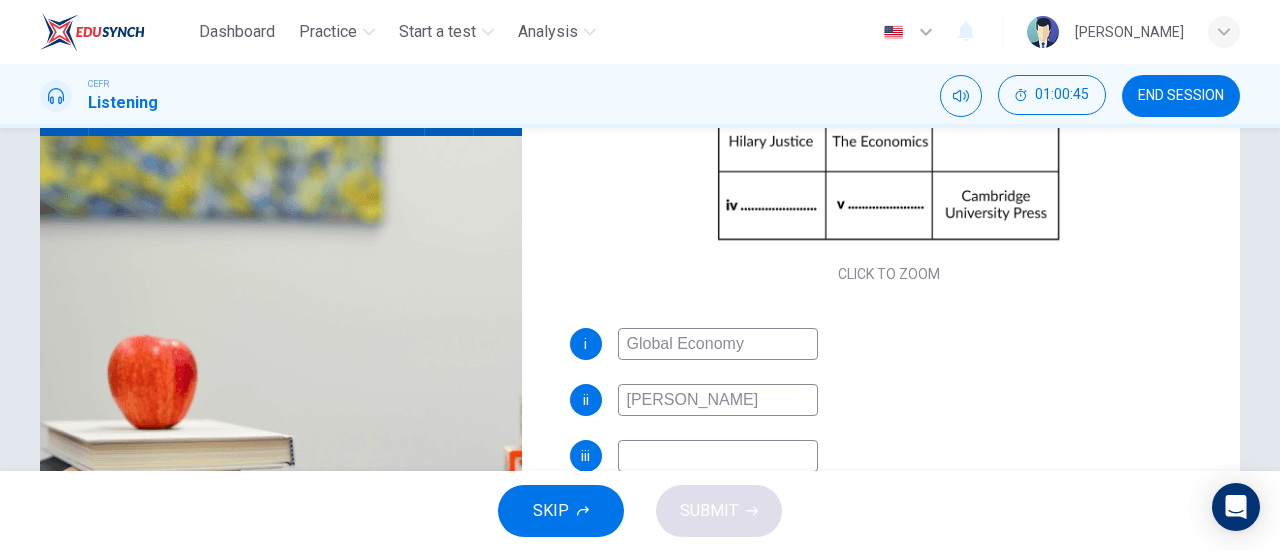 scroll, scrollTop: 230, scrollLeft: 0, axis: vertical 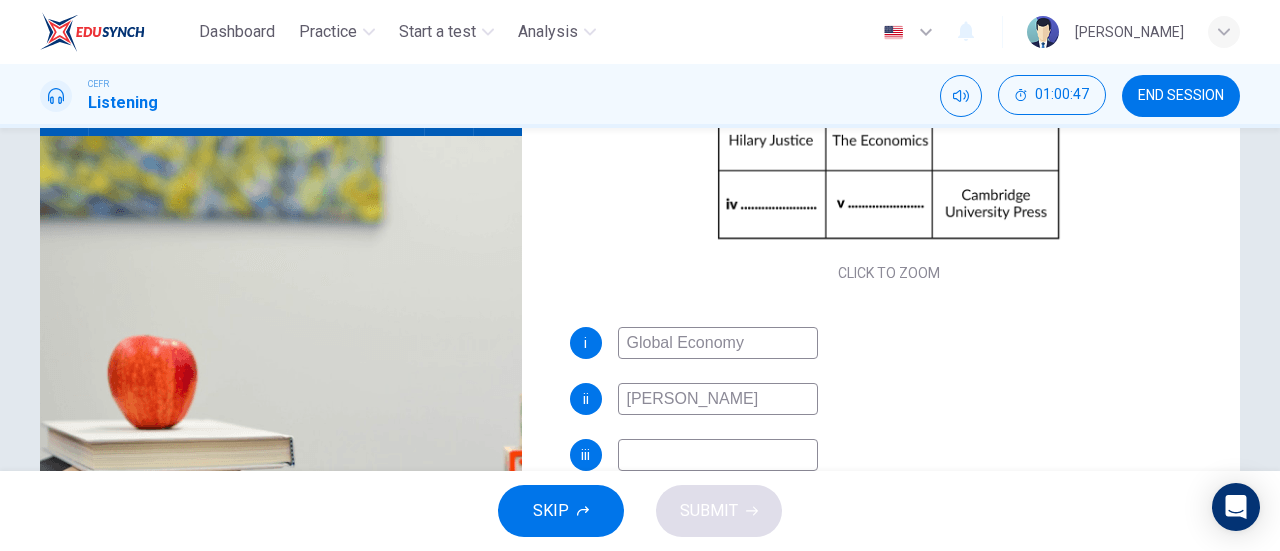 click at bounding box center [718, 455] 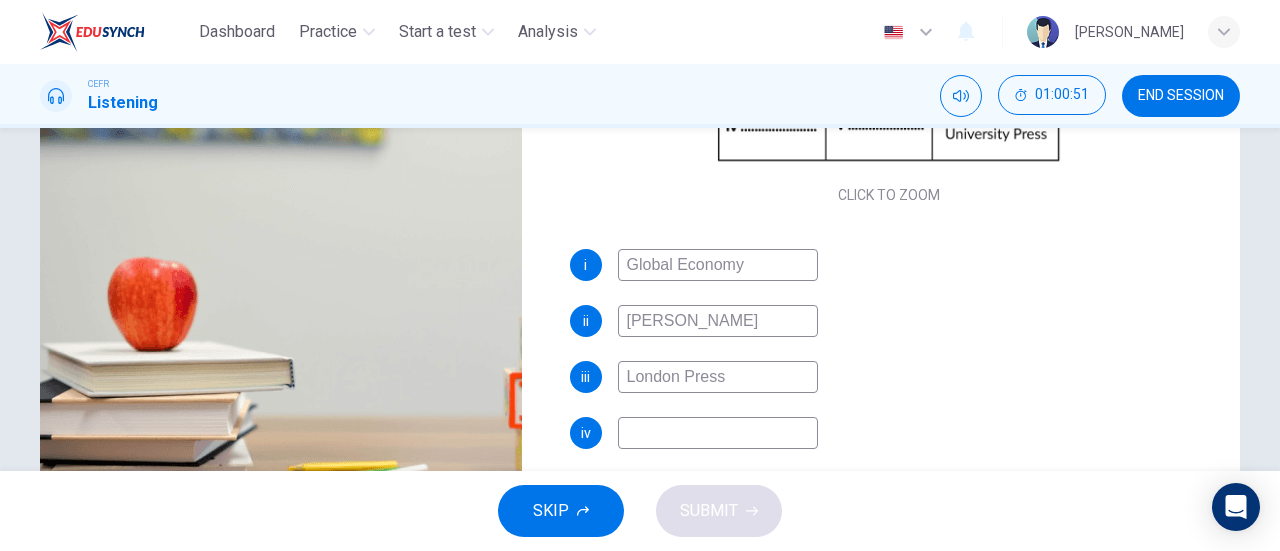 scroll, scrollTop: 432, scrollLeft: 0, axis: vertical 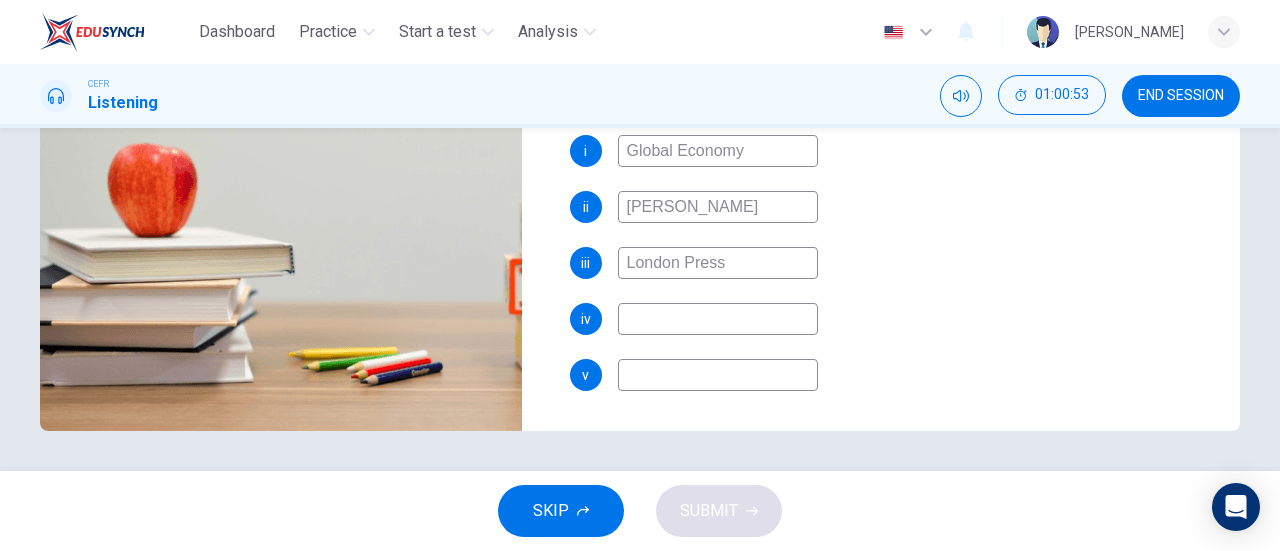 click at bounding box center (718, 319) 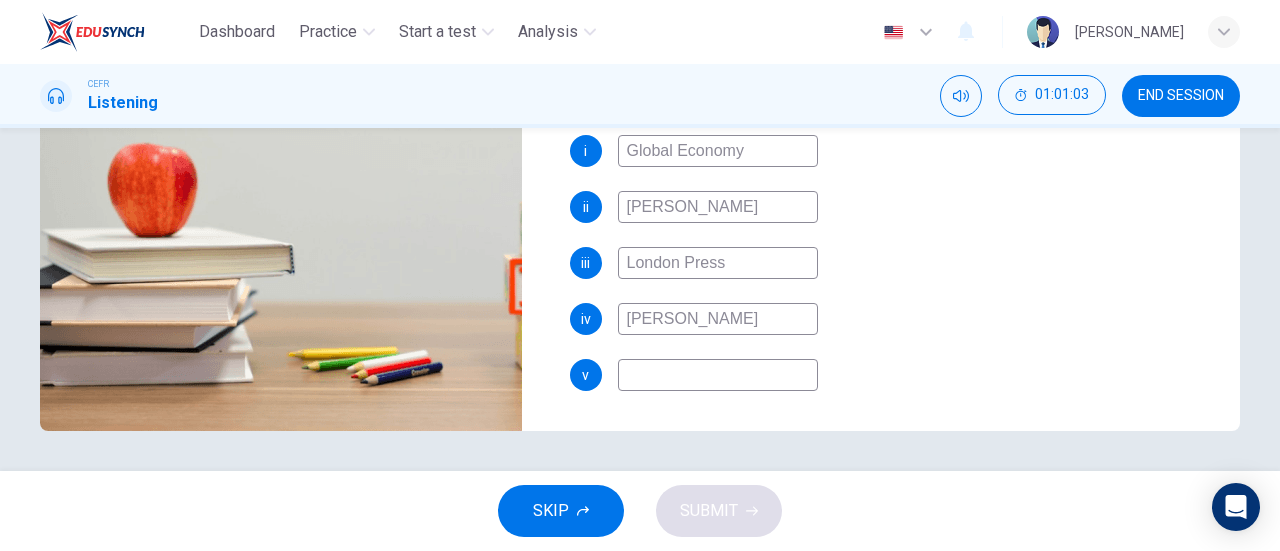 click at bounding box center (718, 375) 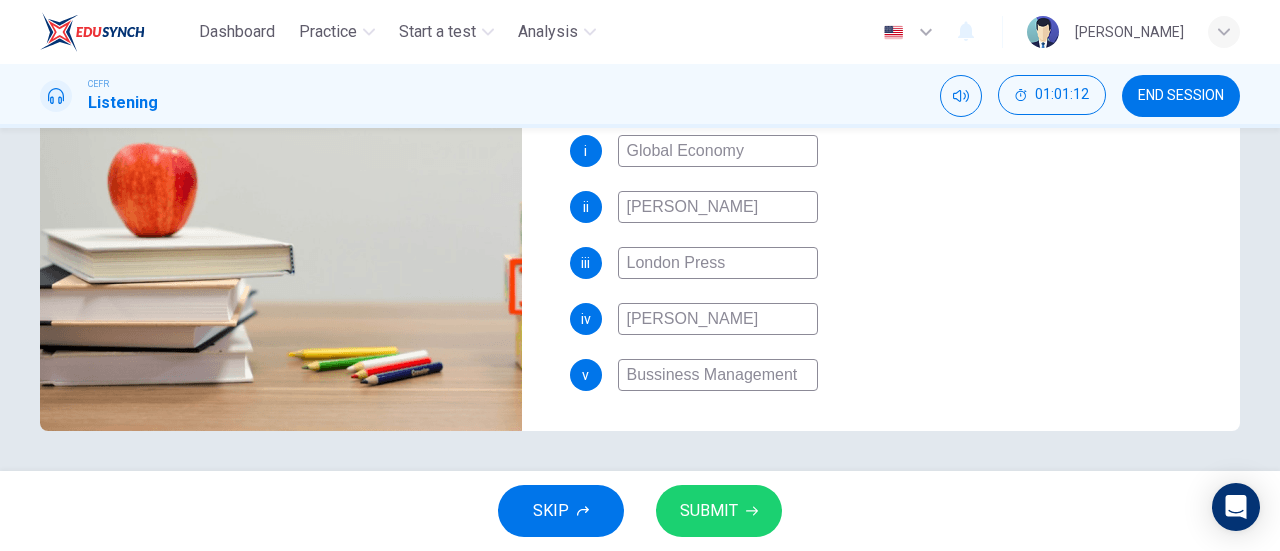 click on "Bussiness Management" at bounding box center [718, 375] 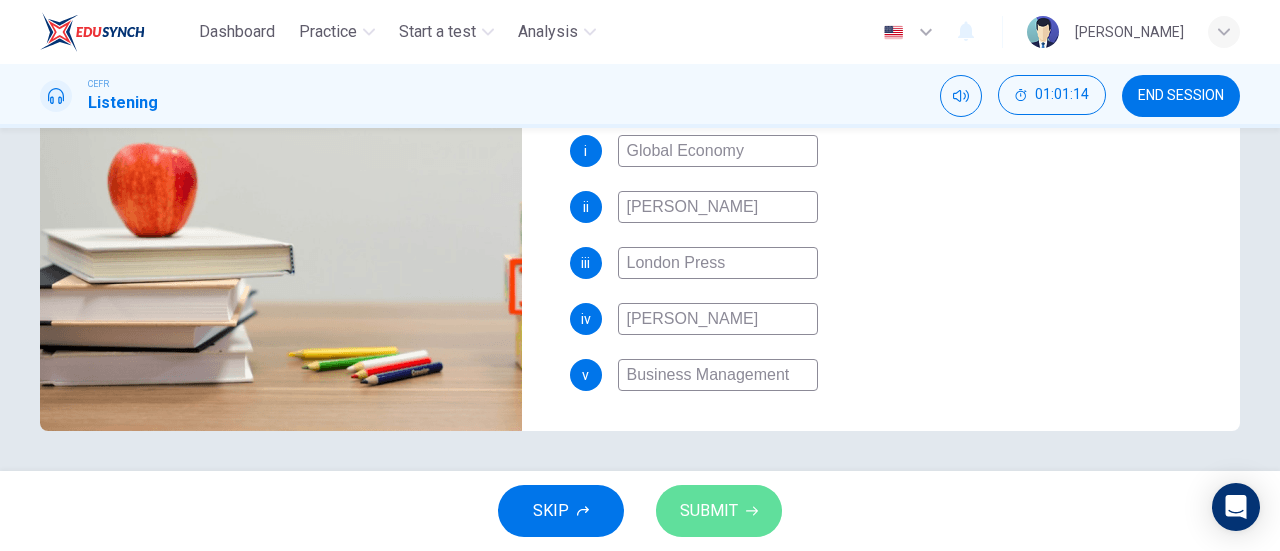 click on "SUBMIT" at bounding box center (719, 511) 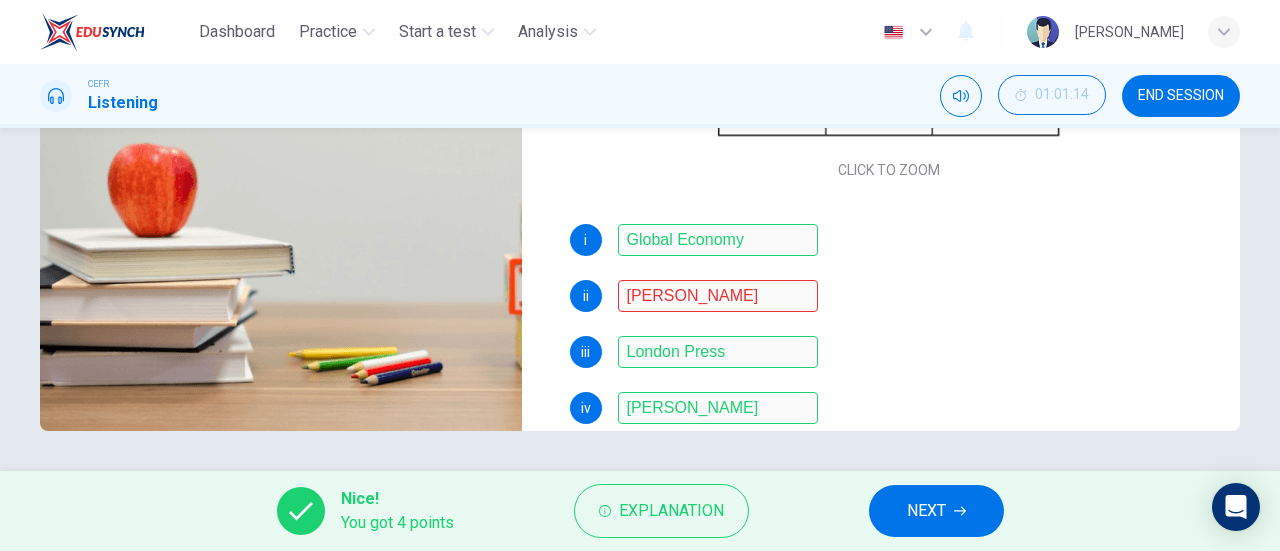 scroll, scrollTop: 142, scrollLeft: 0, axis: vertical 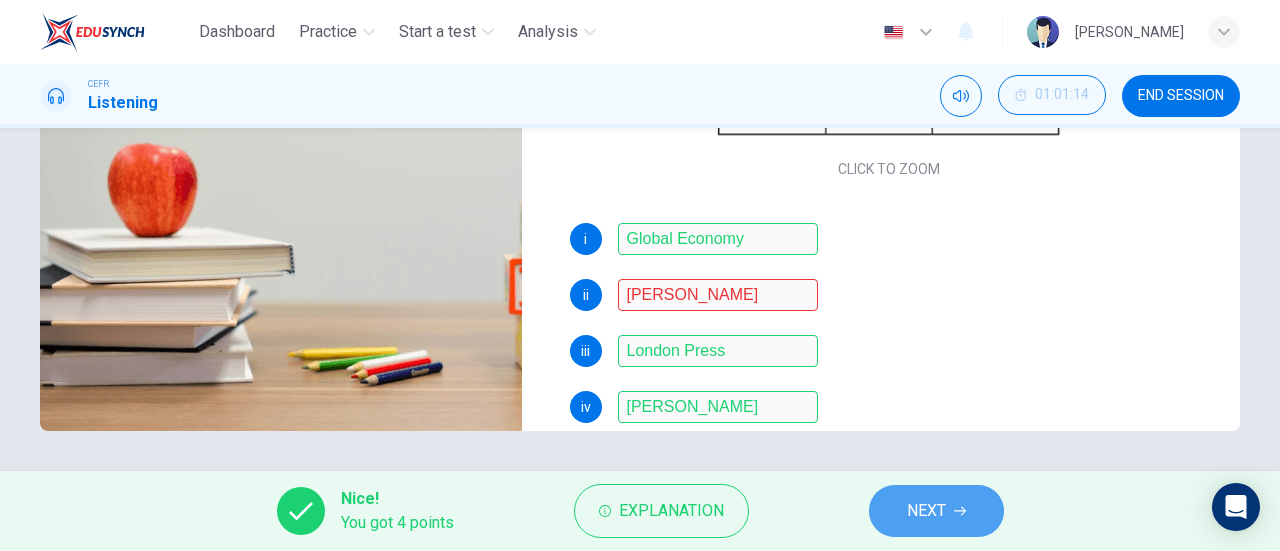 click 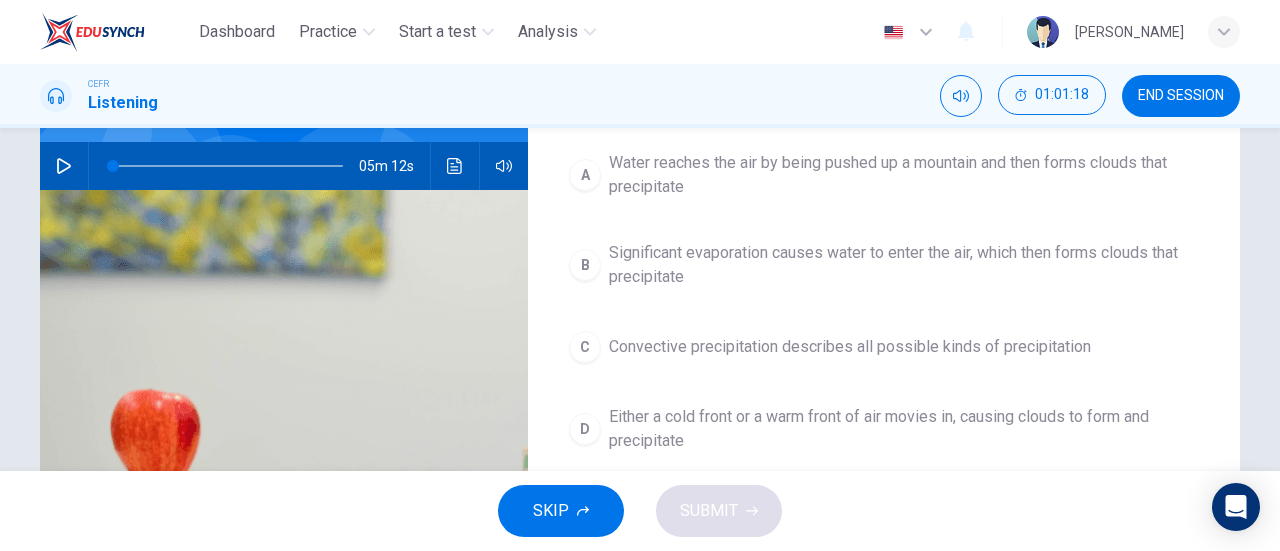 scroll, scrollTop: 185, scrollLeft: 0, axis: vertical 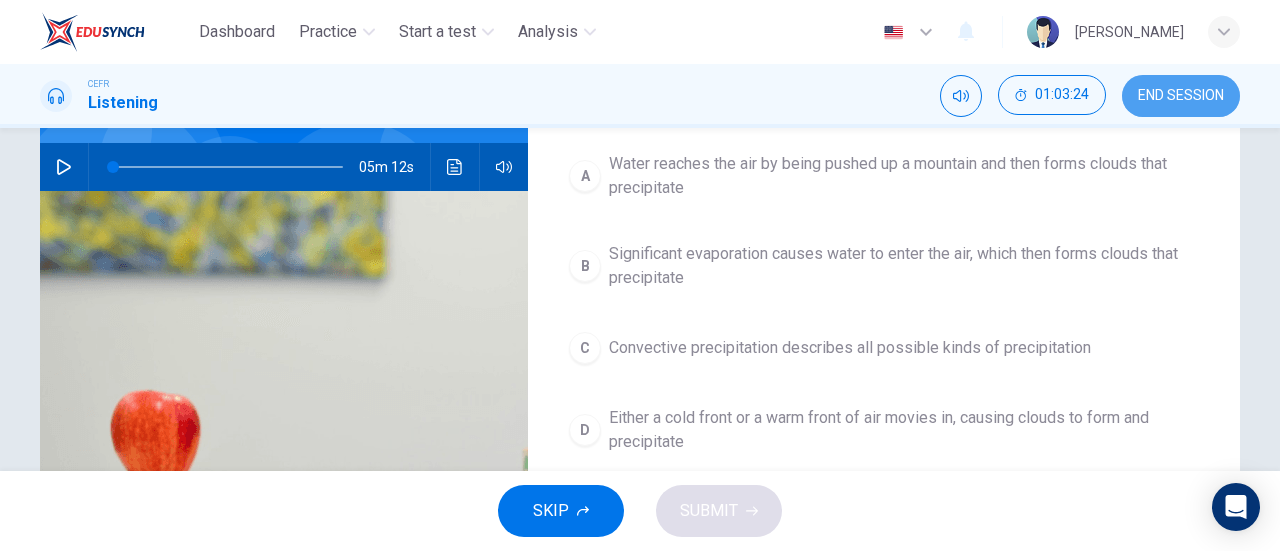 click on "END SESSION" at bounding box center [1181, 96] 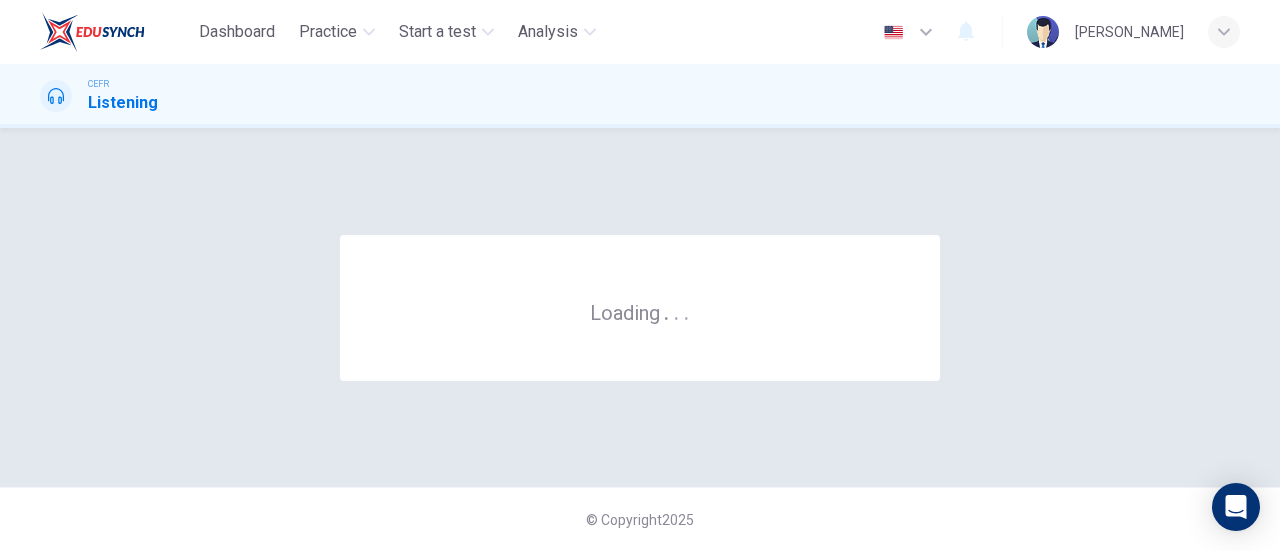 scroll, scrollTop: 0, scrollLeft: 0, axis: both 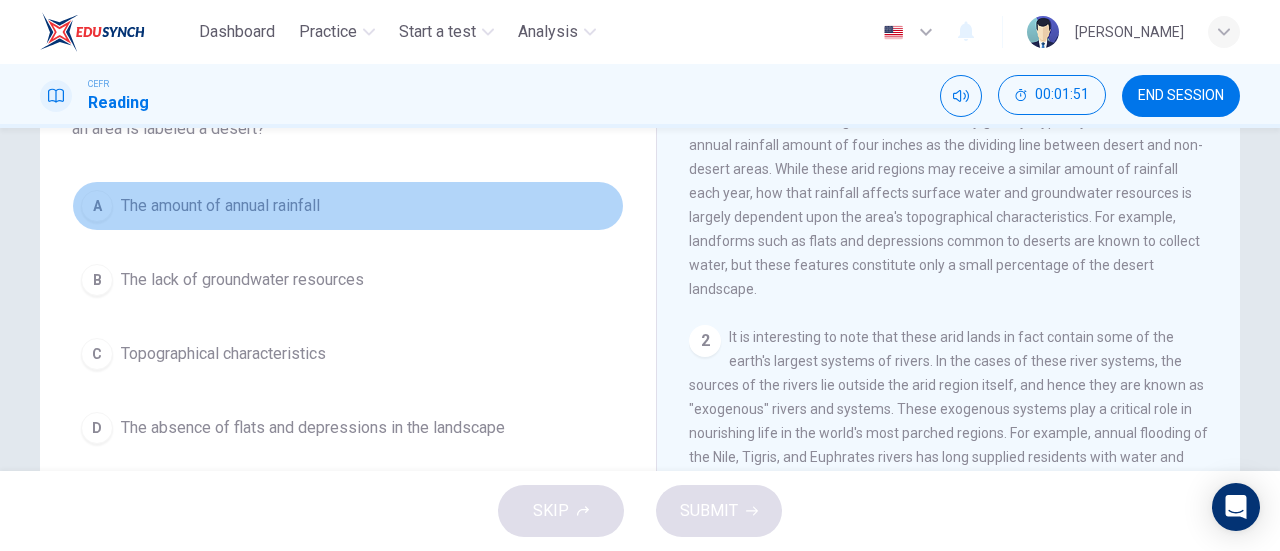 click on "The amount of annual rainfall" at bounding box center (220, 206) 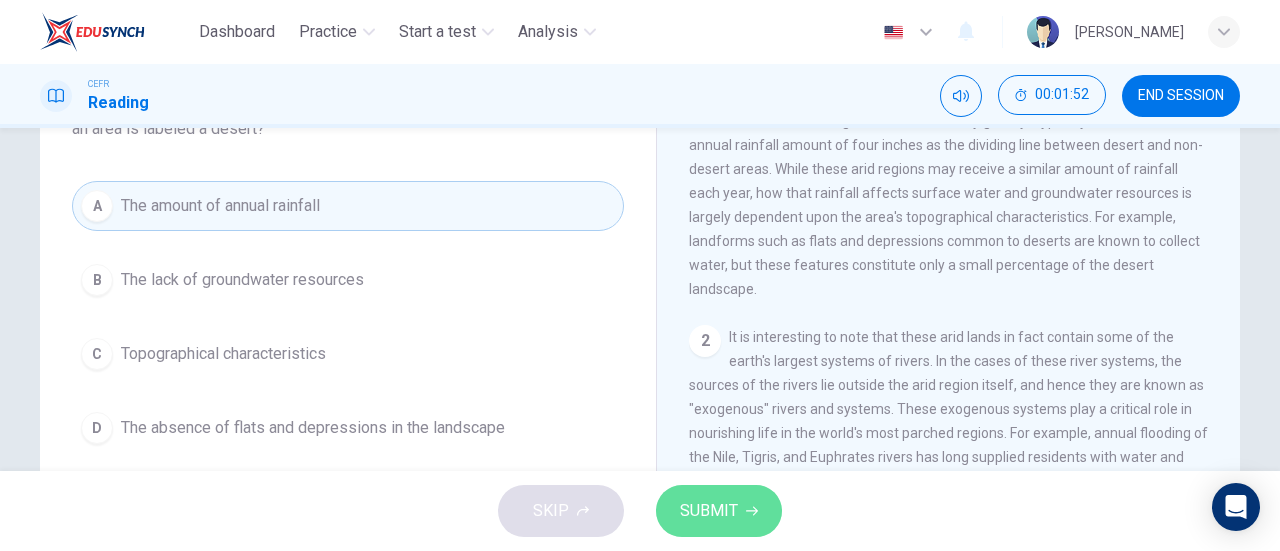 click on "SUBMIT" at bounding box center (709, 511) 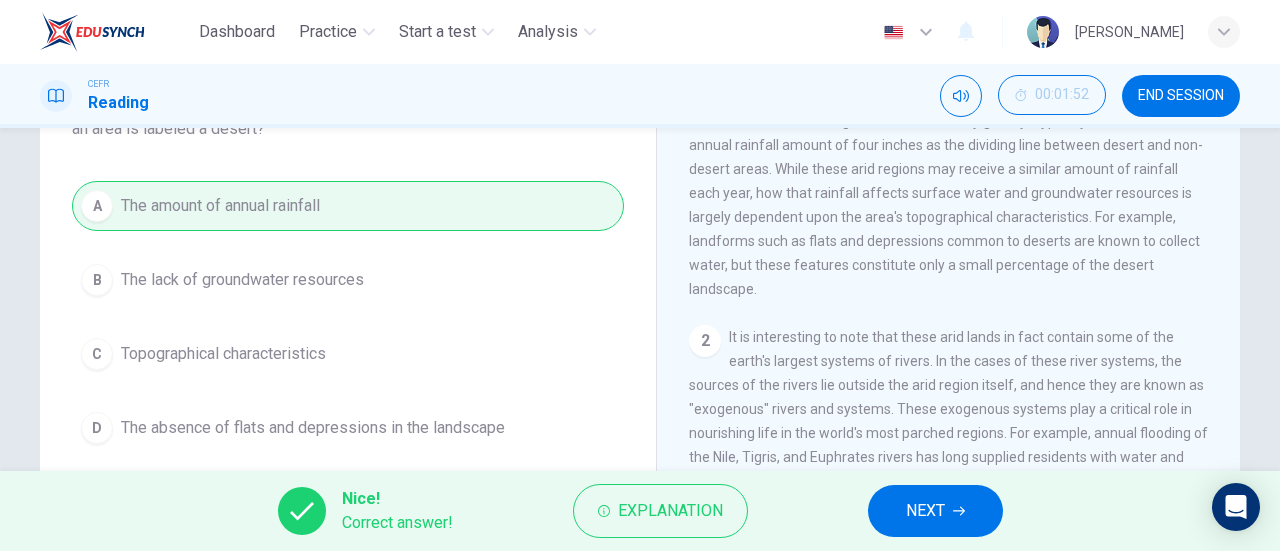 click on "NEXT" at bounding box center (935, 511) 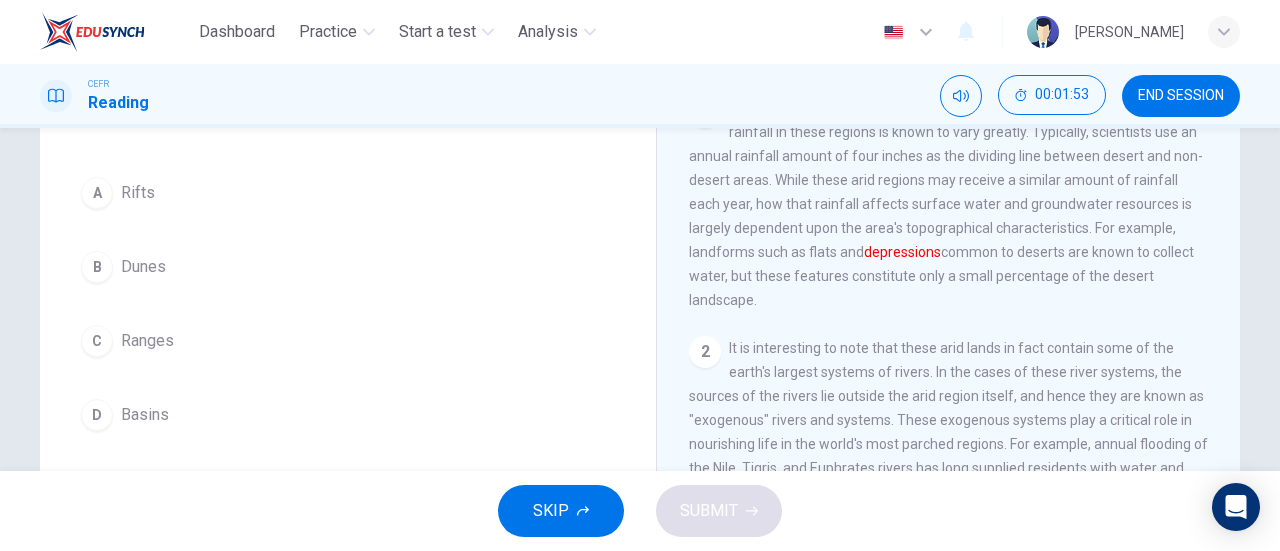 scroll, scrollTop: 162, scrollLeft: 0, axis: vertical 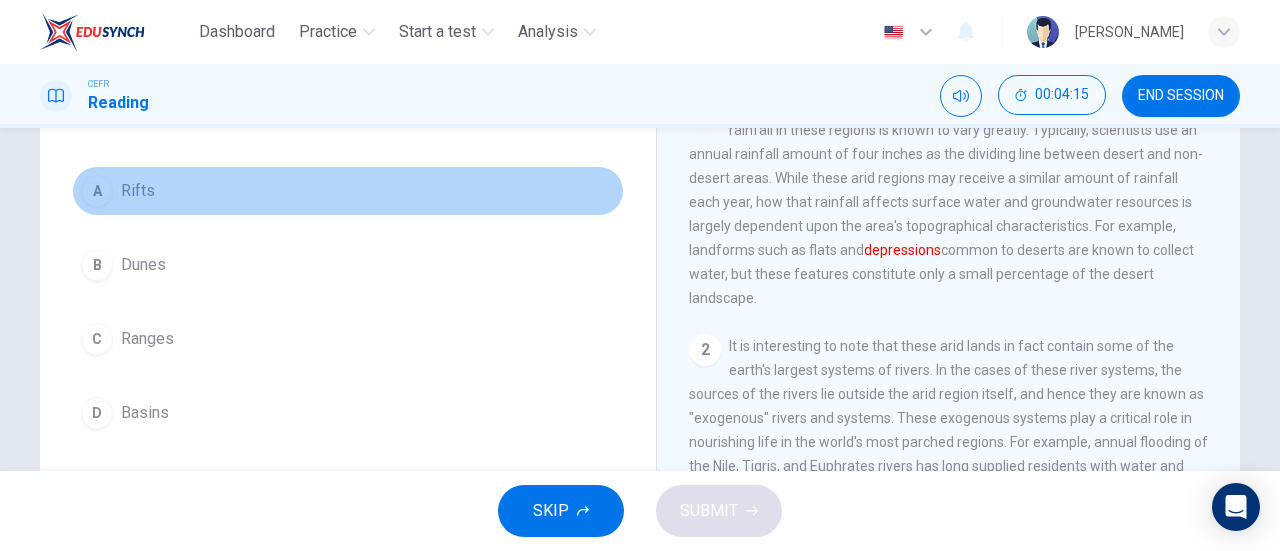click on "A Rifts" at bounding box center [348, 191] 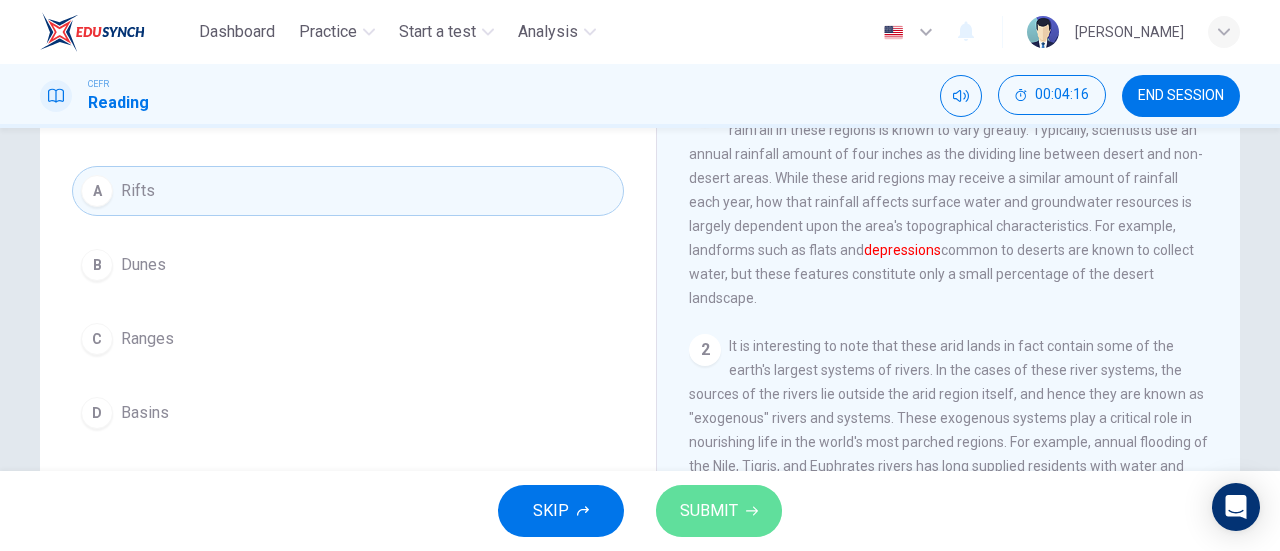 click on "SUBMIT" at bounding box center [709, 511] 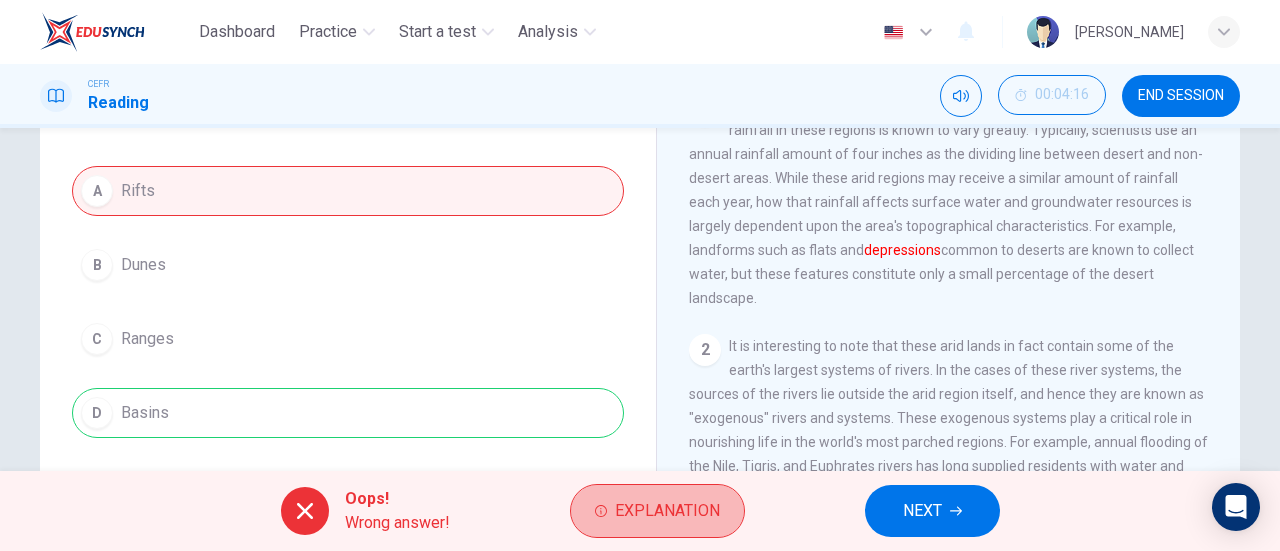 click on "Explanation" at bounding box center [657, 511] 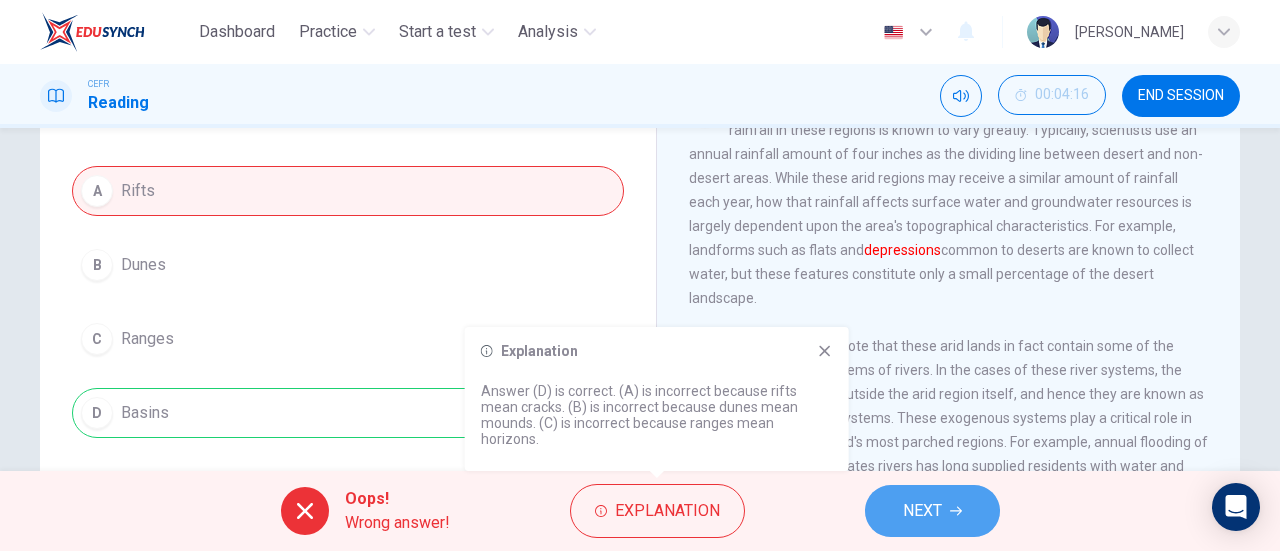 click on "NEXT" at bounding box center [922, 511] 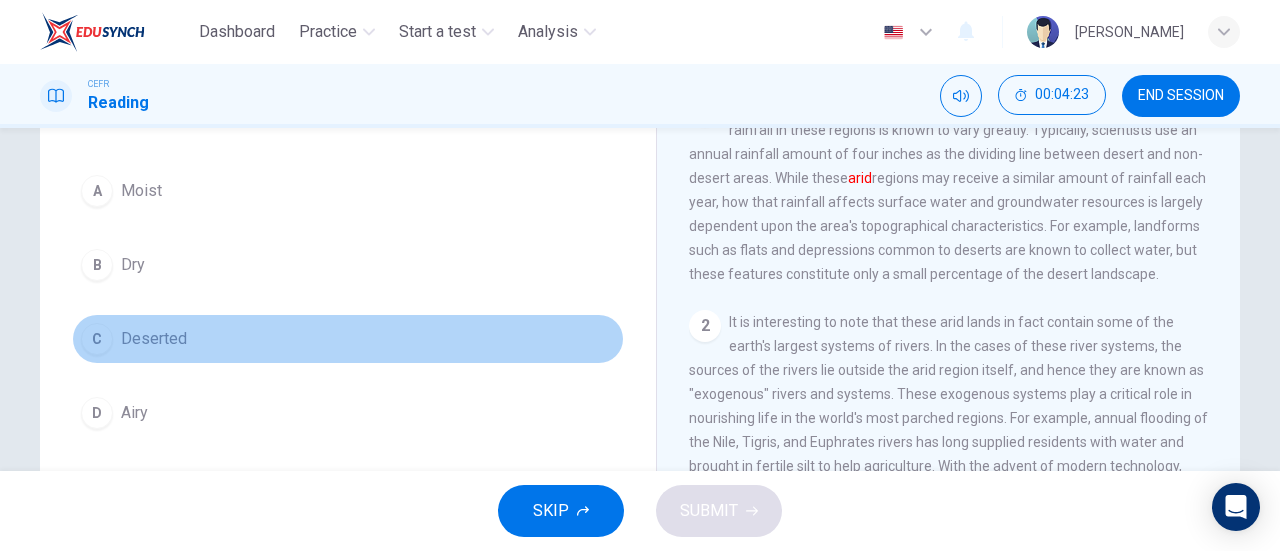click on "Deserted" at bounding box center [154, 339] 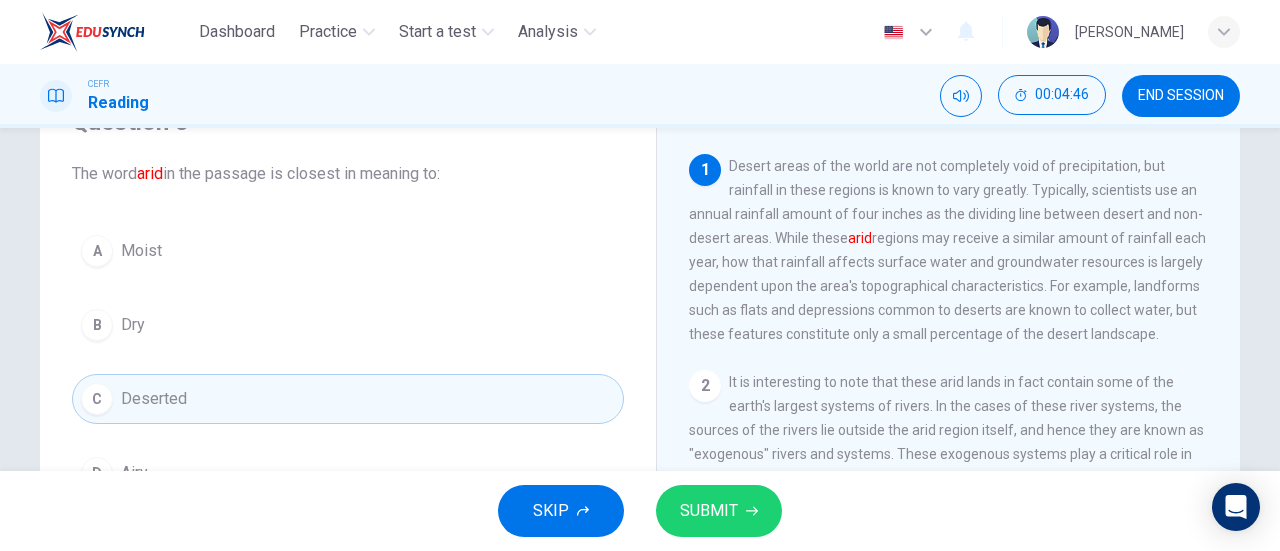 scroll, scrollTop: 138, scrollLeft: 0, axis: vertical 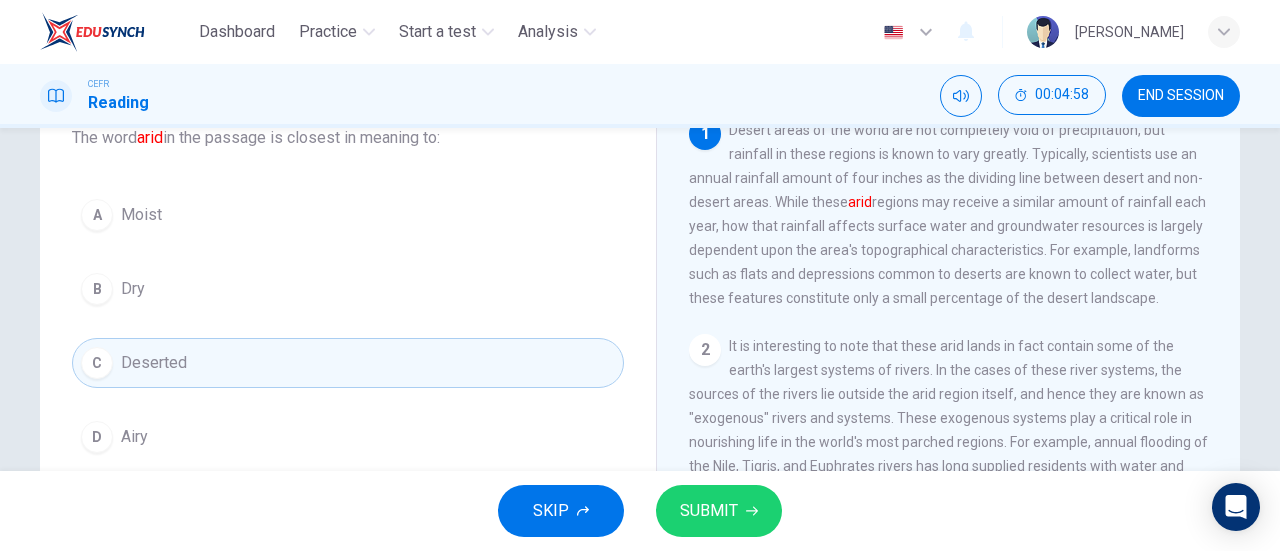 click on "B Dry" at bounding box center (348, 289) 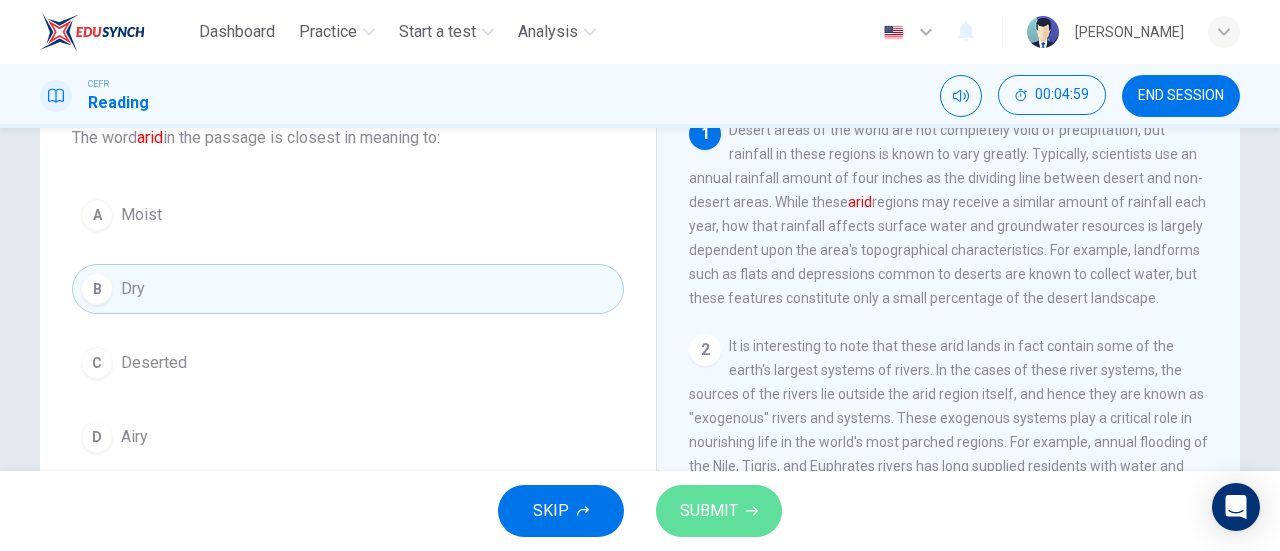 click on "SUBMIT" at bounding box center (709, 511) 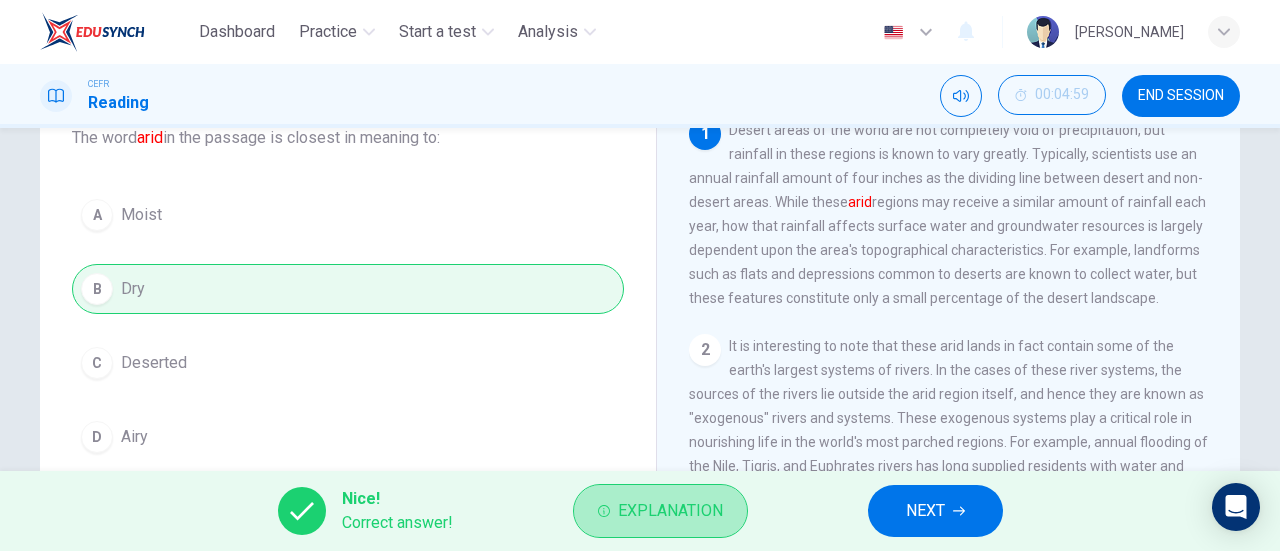 click on "Explanation" at bounding box center [670, 511] 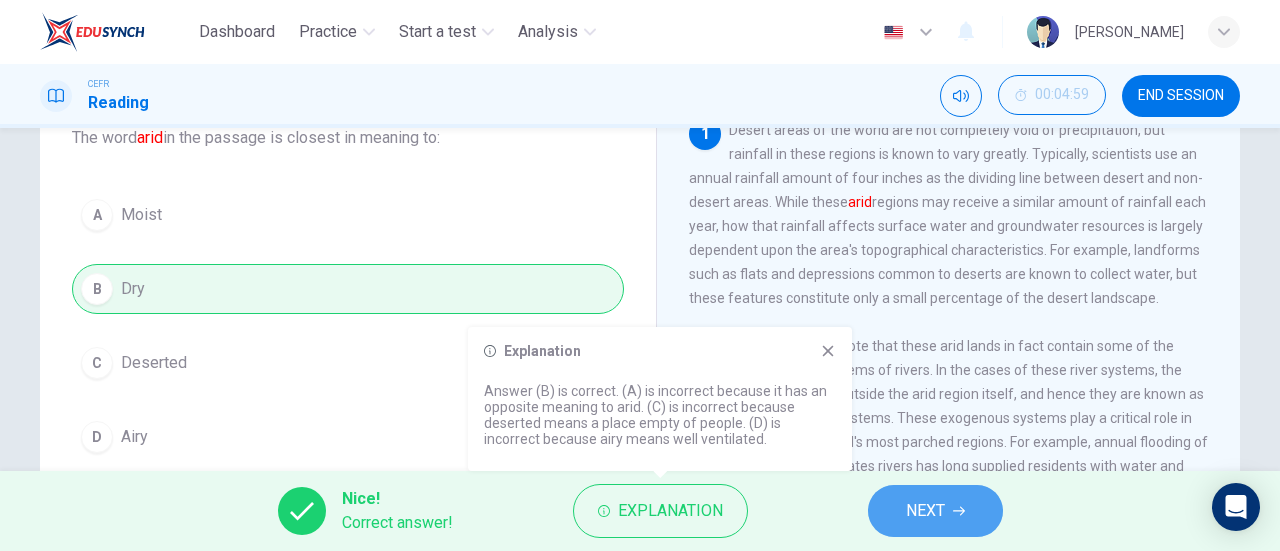 click on "NEXT" at bounding box center [935, 511] 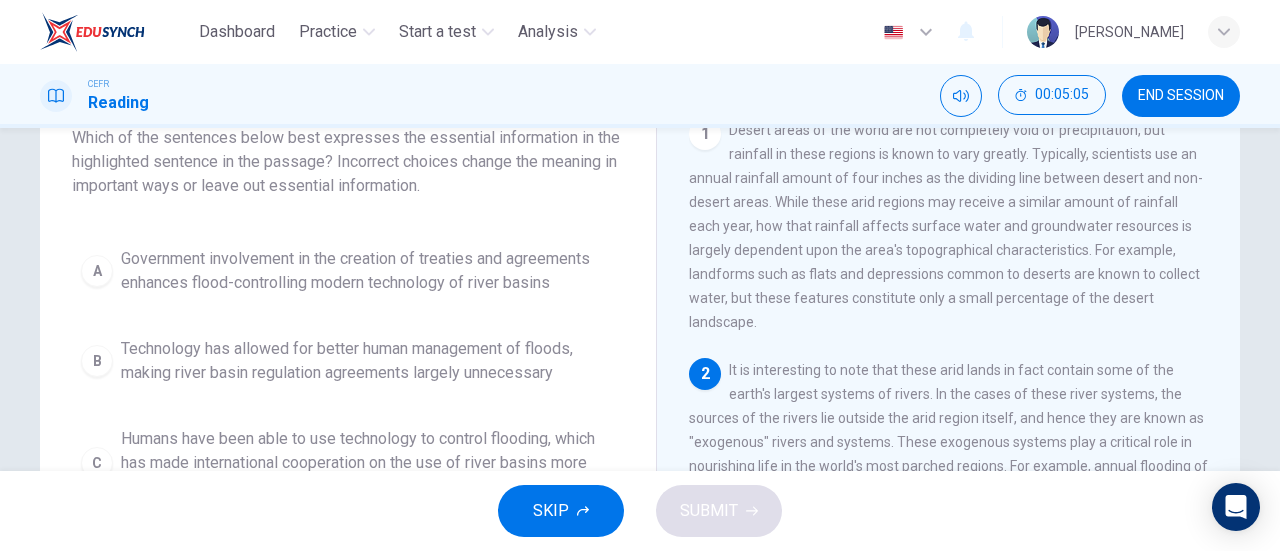 click on "END SESSION" at bounding box center [1181, 96] 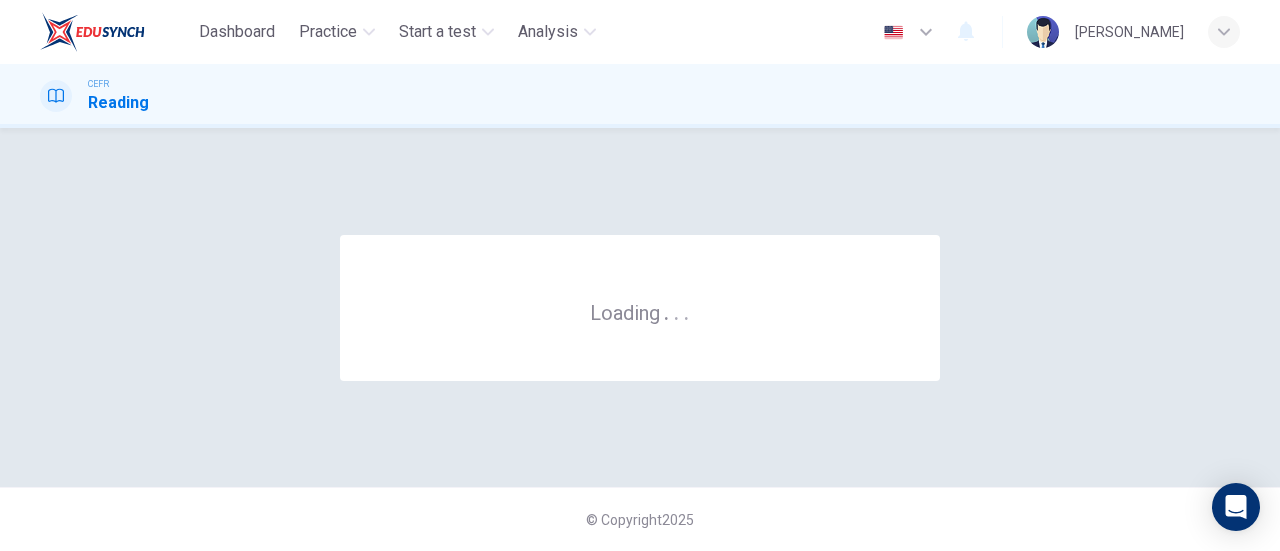 scroll, scrollTop: 0, scrollLeft: 0, axis: both 